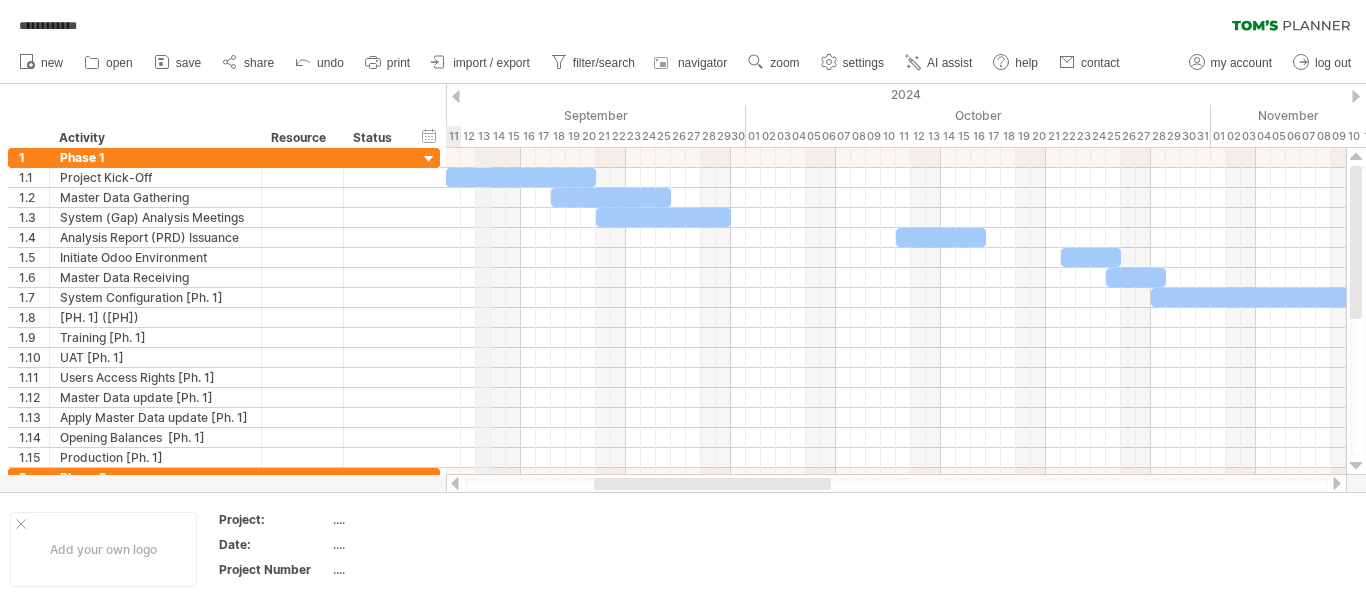 scroll, scrollTop: 0, scrollLeft: 0, axis: both 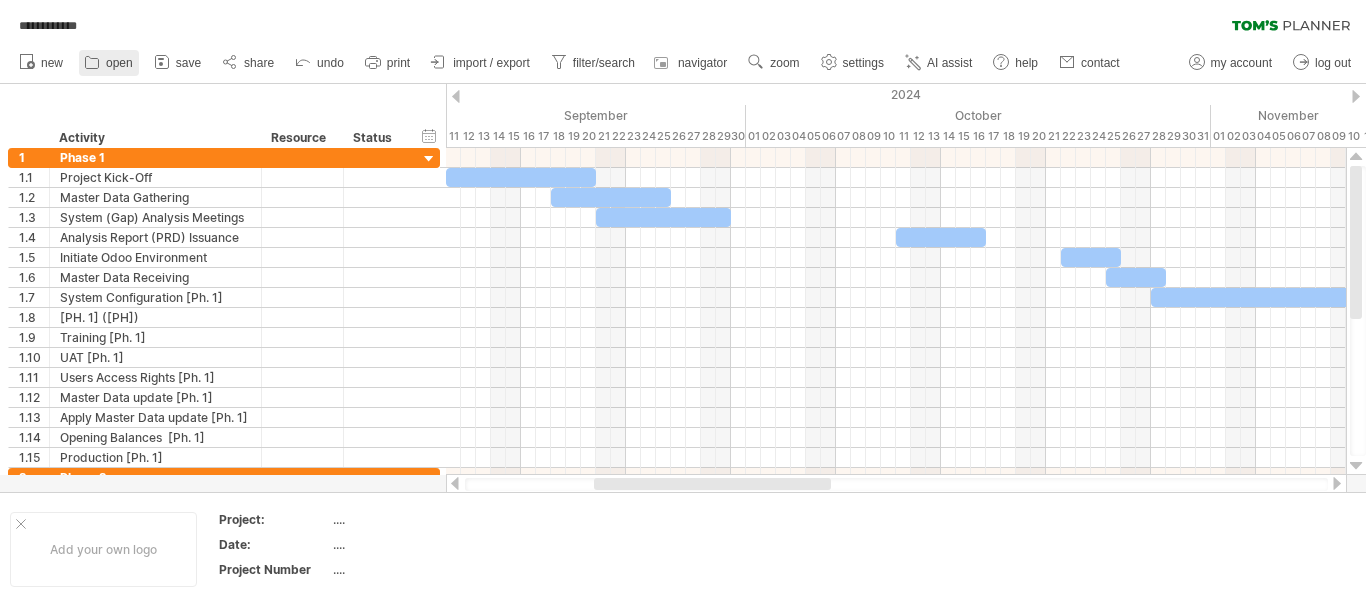 click on "open" at bounding box center [119, 63] 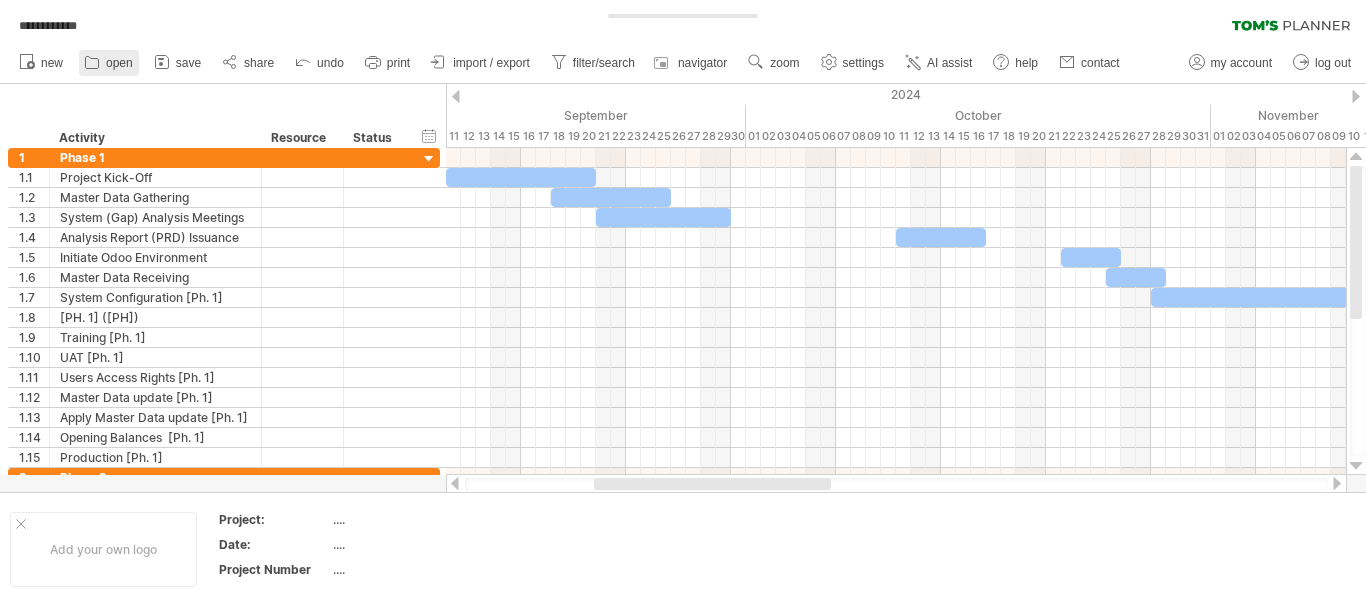 type on "**********" 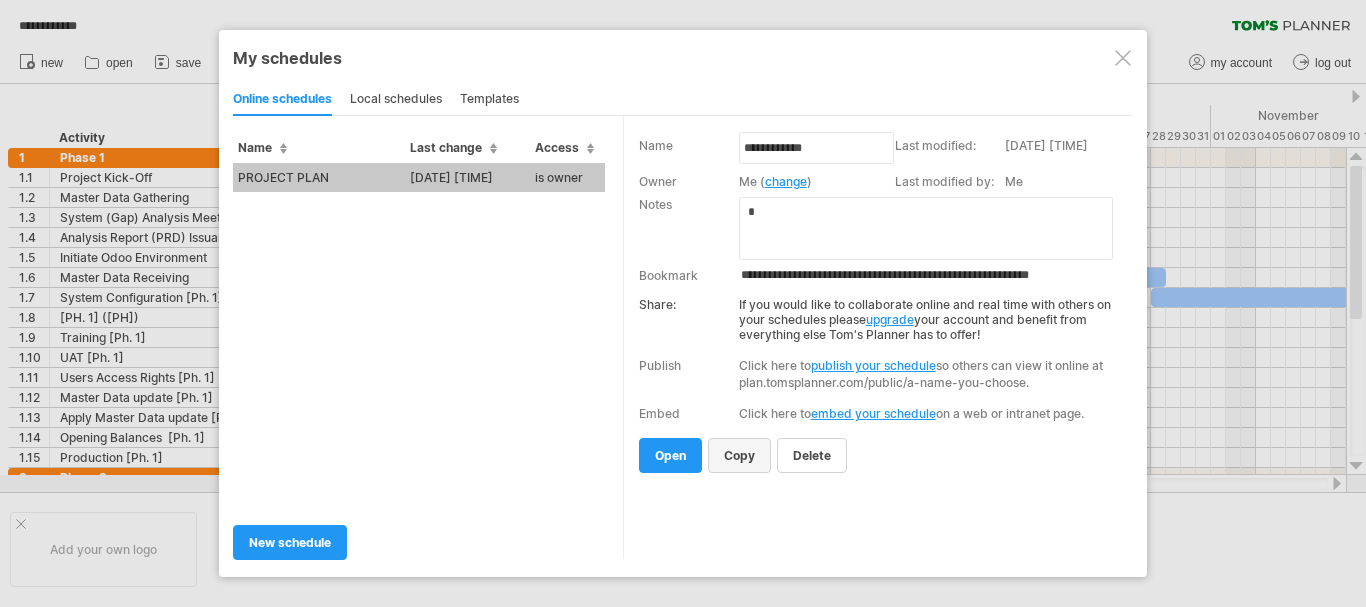 click on "copy" at bounding box center [739, 455] 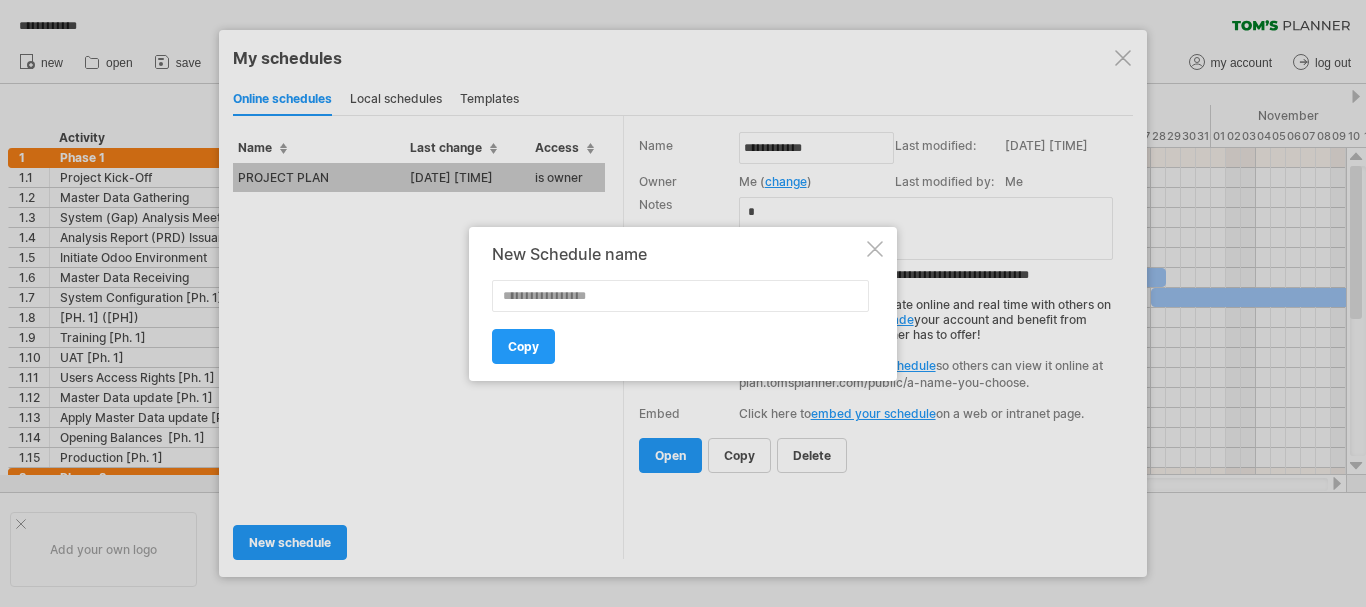 click at bounding box center (875, 249) 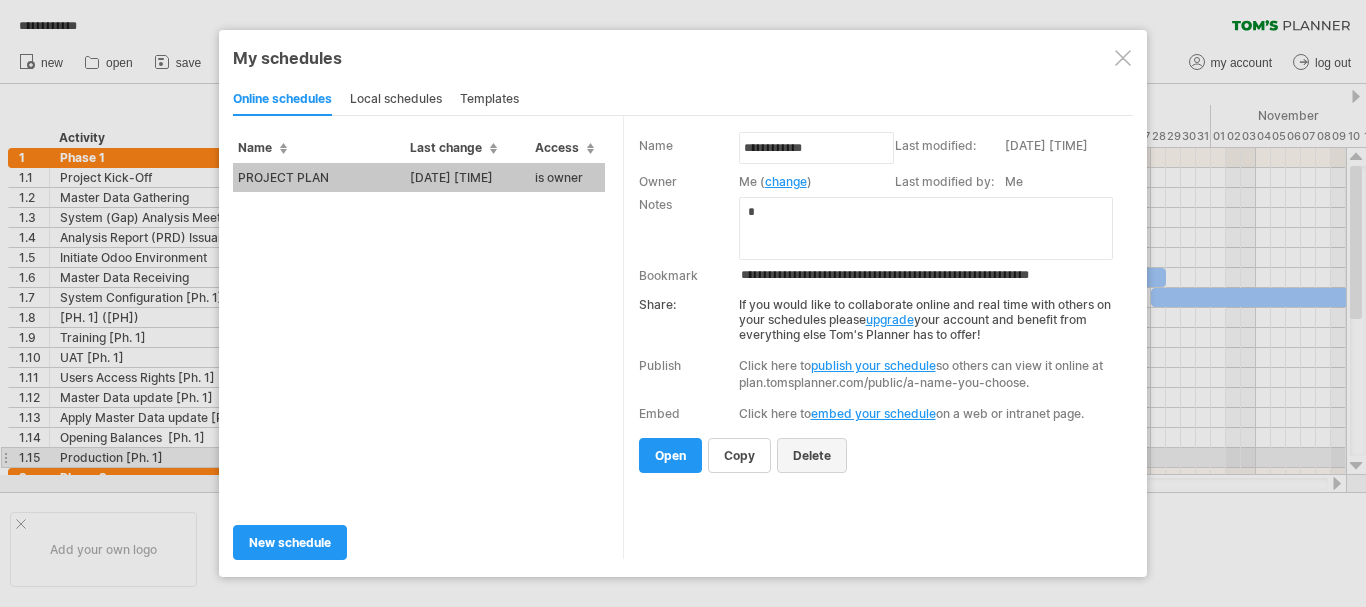 click on "delete" at bounding box center (812, 455) 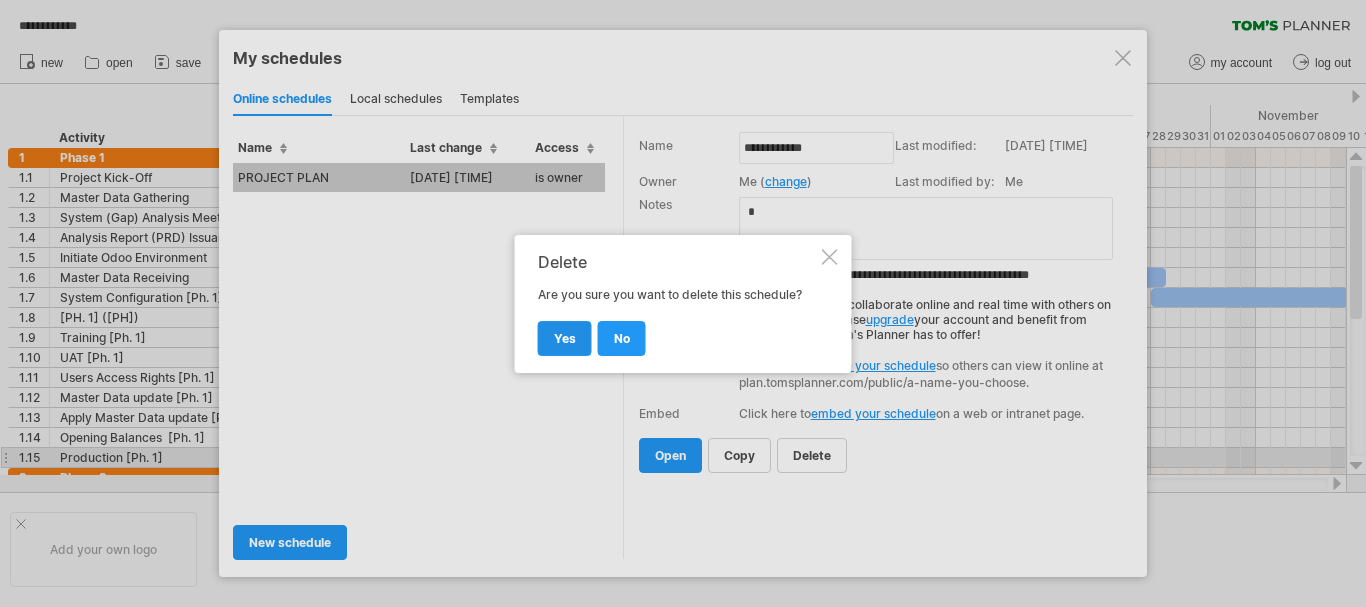 click on "yes" at bounding box center [565, 338] 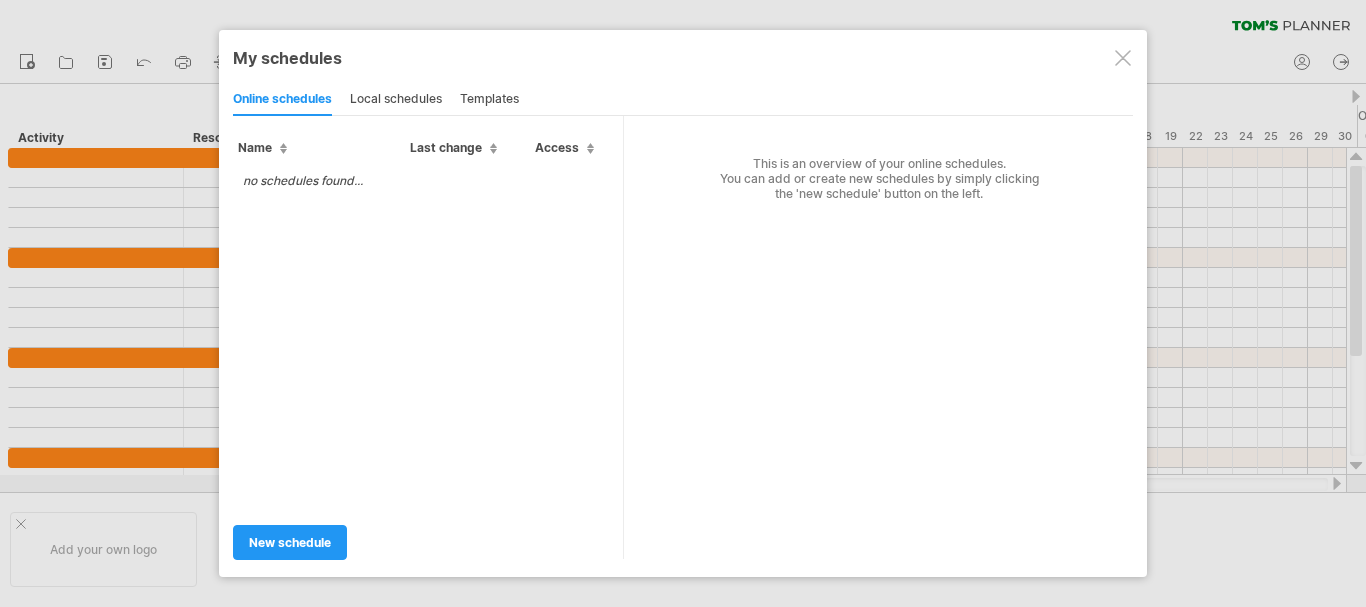 click at bounding box center (1123, 58) 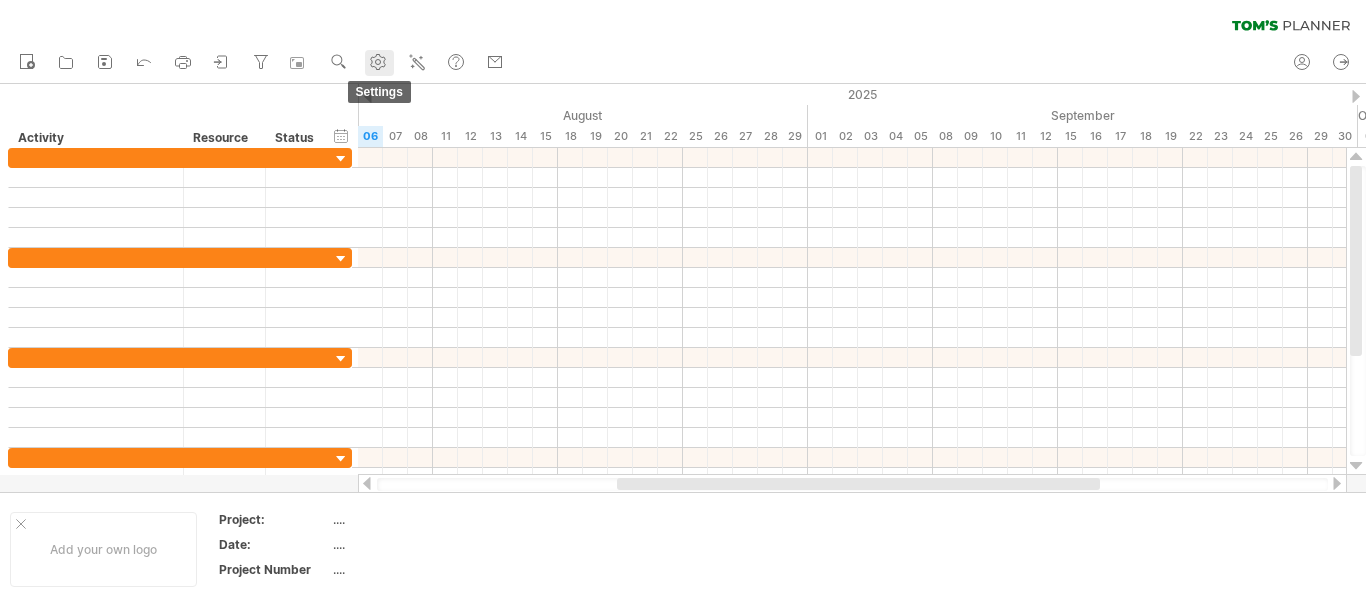 click 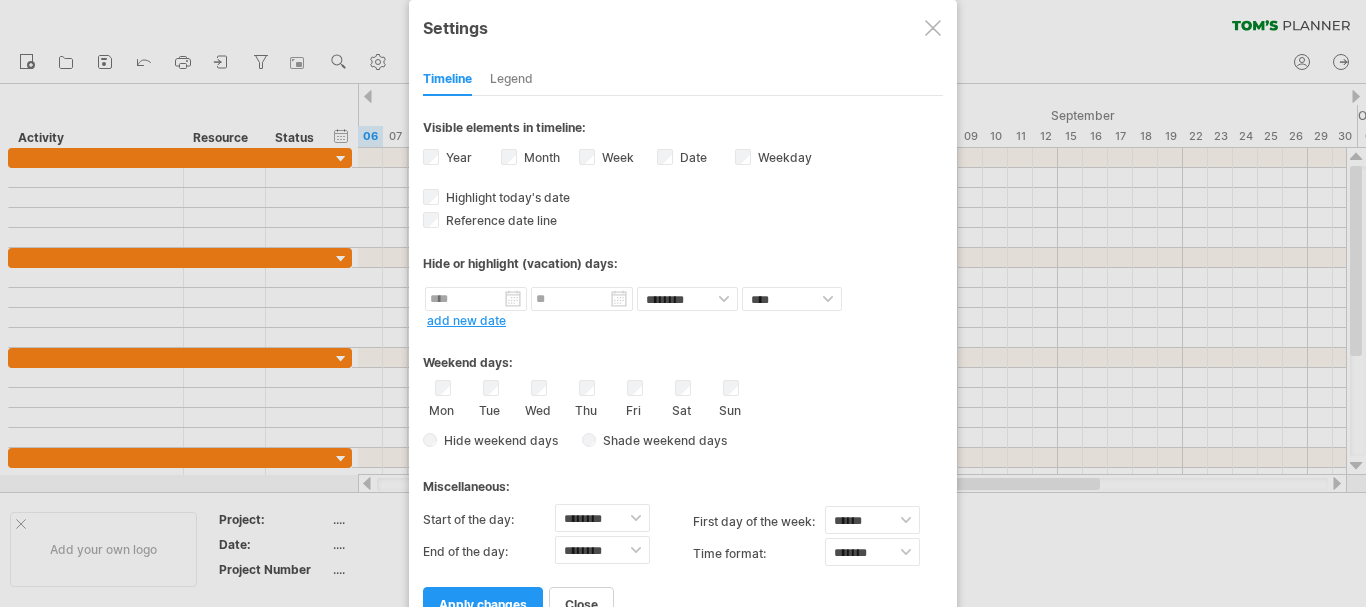 click on "Legend" at bounding box center (511, 80) 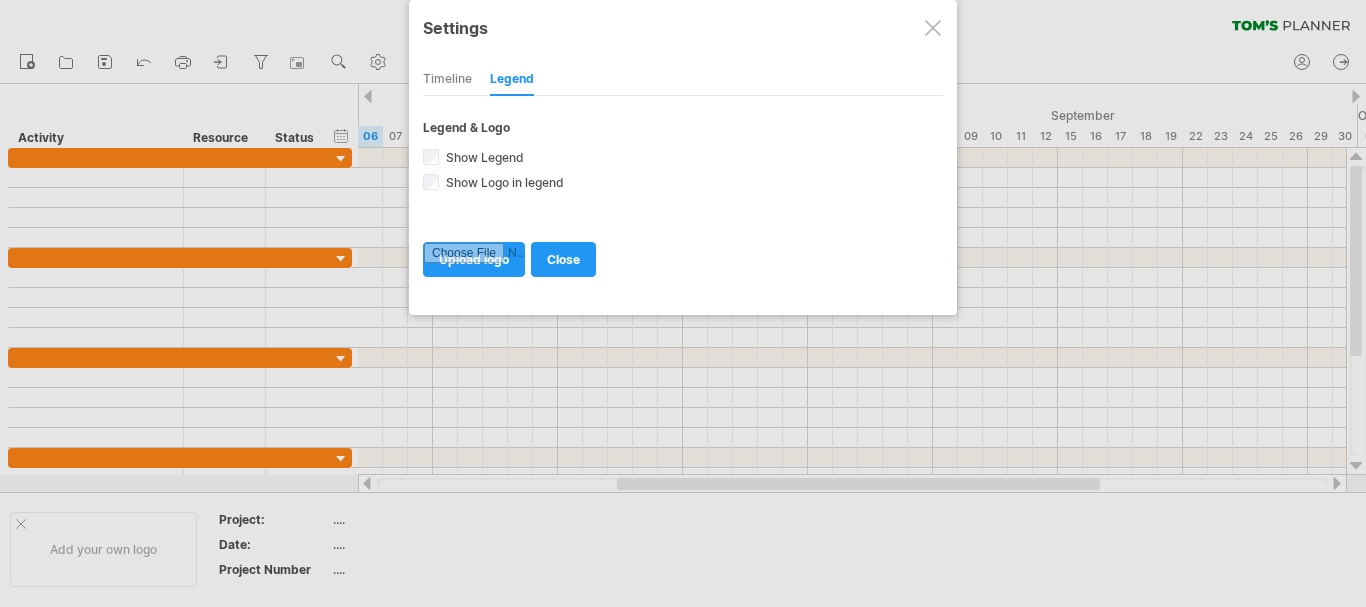 click on "Timeline" at bounding box center (447, 80) 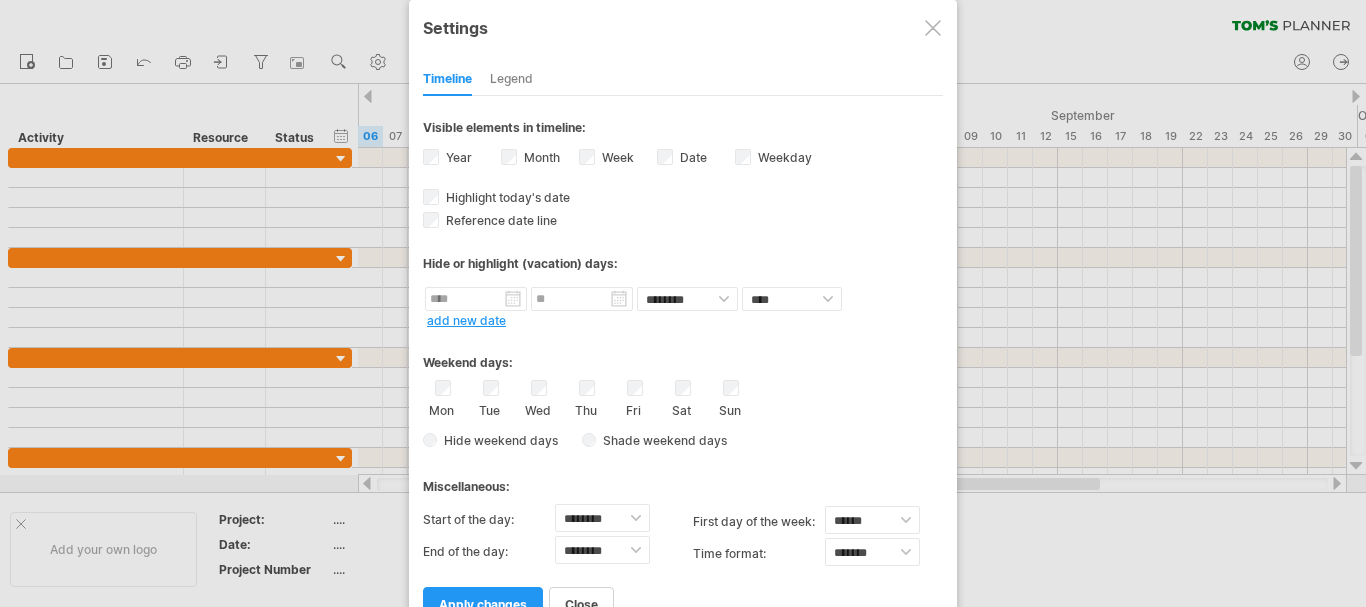 click at bounding box center (933, 28) 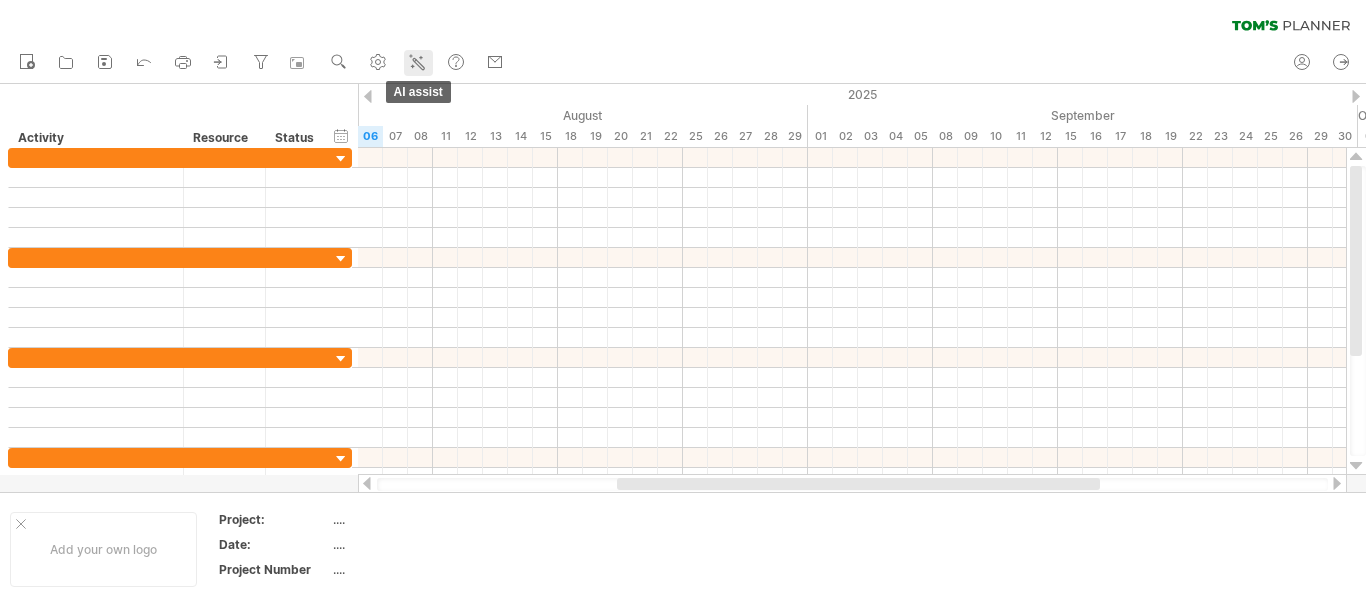 click 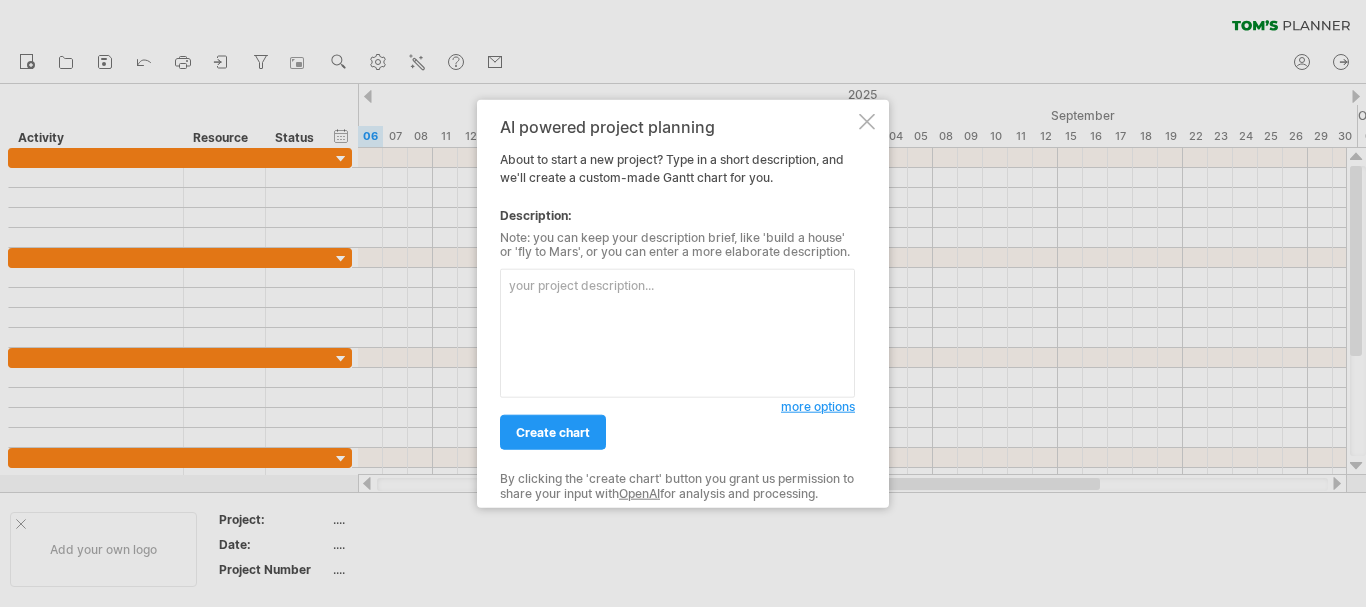 paste on "1.02 Create your Odoo Database Online
1.03 "Get to Know Odoo
"
Section 02 Setup and Configuration
2.01 Accounting Configuration and Chart of Accounts
2.02 Journals and Bank Account
2.03 Taxes and Currencies
2.04 Customers and Vendors
Section 03 Invoicing
3.01 Vendor Bill, Refund and Payment
3.02 Customer Invoice, Refund, and Payment
3.03 Payment Terms
Section 04 Business Cycle and Transactions
4.01 Cash Statement
4.02 Bank Statement
4.03 Liquidity Transfer
4.04 Analytic accounting
4.05 Manage and Control Assets
4.06 Fiscal Position
4.07 Budget Management
4.08 Deferred Expenses
4.09 Deferred Revenue (Revenue Recognition)
4.1 Unrealized Currency Gains and Losses
4.11 FX Gain and Loss (Realized Gains and Losses)
4.12 Opening Balances
4.13 Closing The Fiscal Year
4.14 Accounting Reporting
Topic 2 Purchase Management
Section 05 Setup and Configuration
5.01 Product Categories
5.02 Units of Measures
5.03 Products
Section 06 Procure-to-Pay
6.01 Request for Quotation and PO
6.02 Purchase Order Billing
6.03 Purchase..." 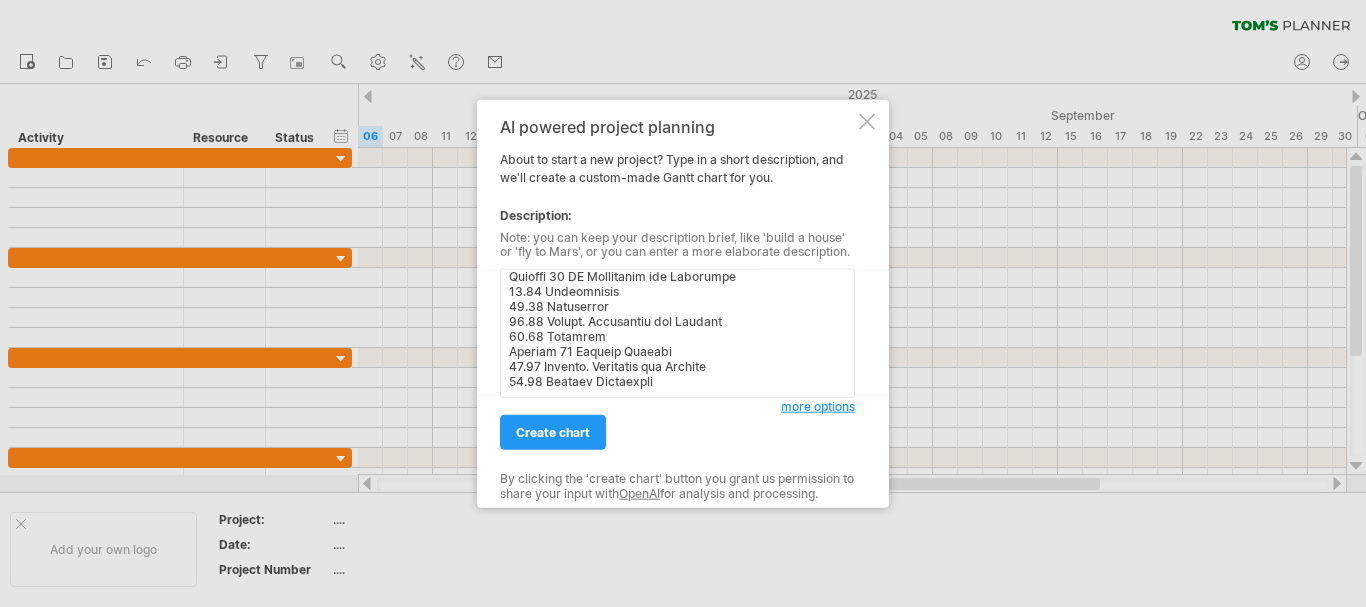 scroll, scrollTop: 1374, scrollLeft: 0, axis: vertical 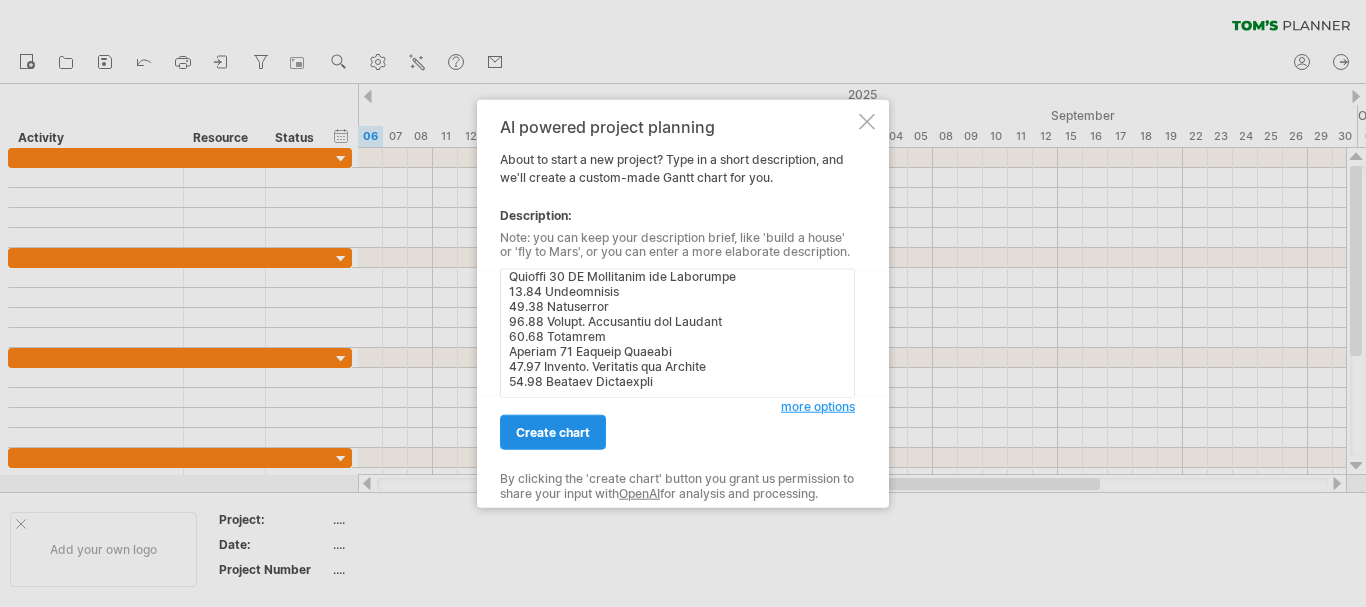 click on "create chart" at bounding box center (553, 432) 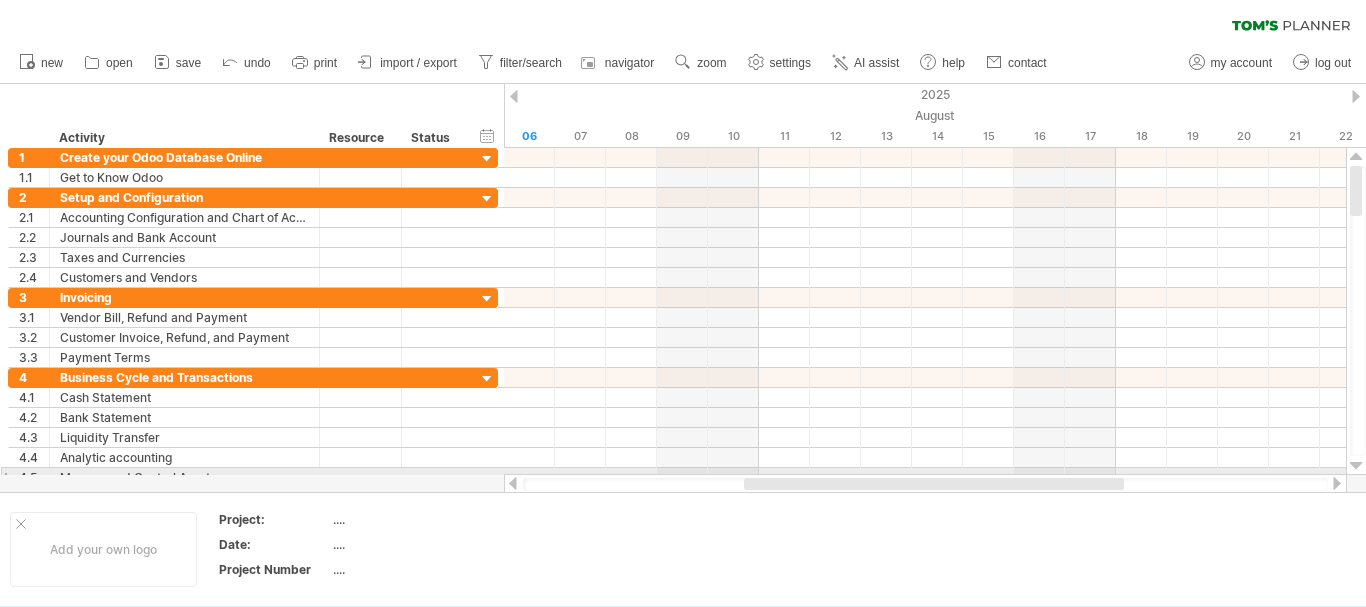 click at bounding box center [1356, 466] 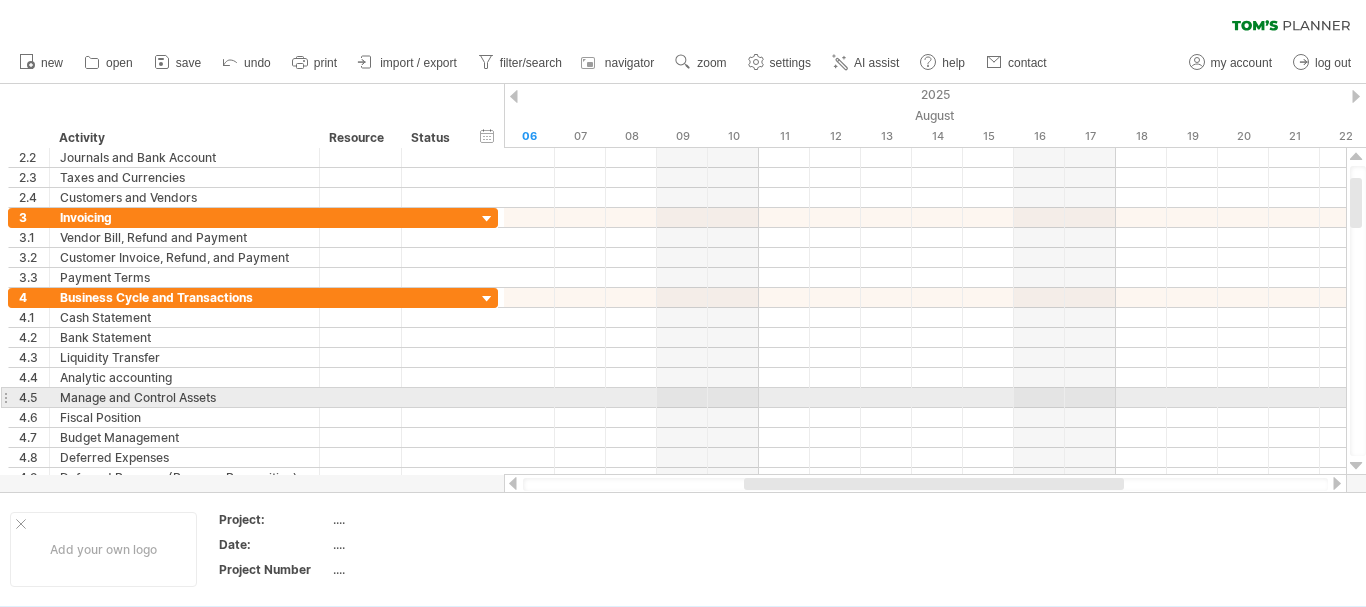 click at bounding box center [1356, 466] 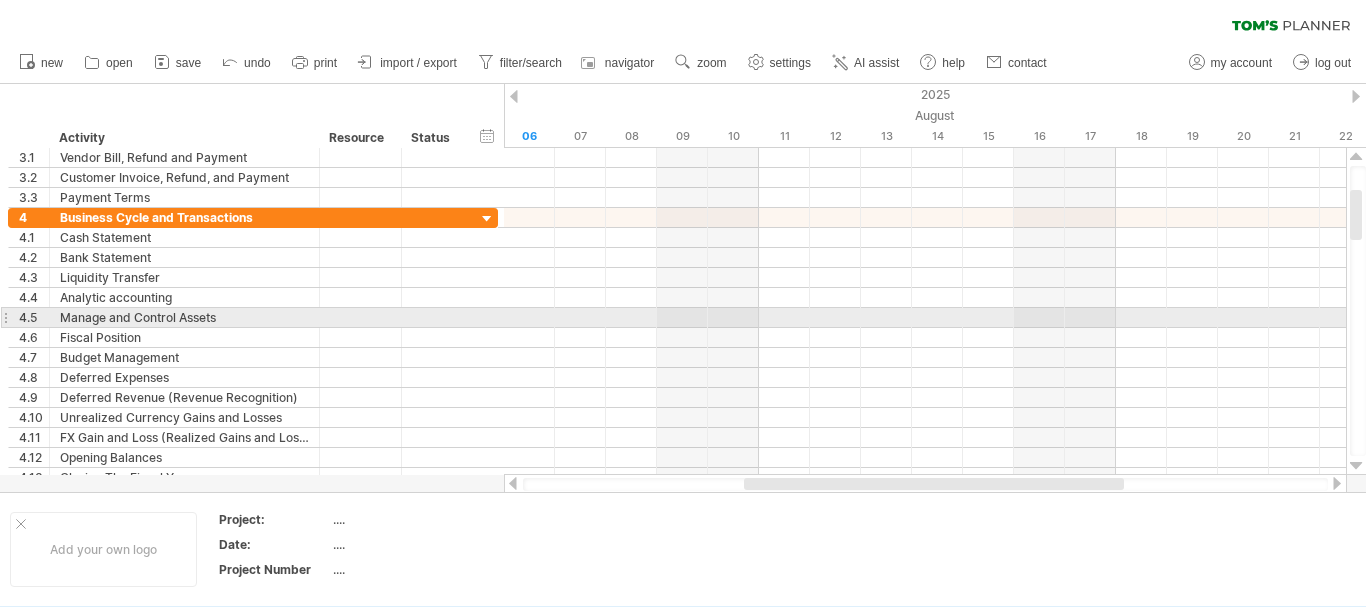 click at bounding box center [1356, 466] 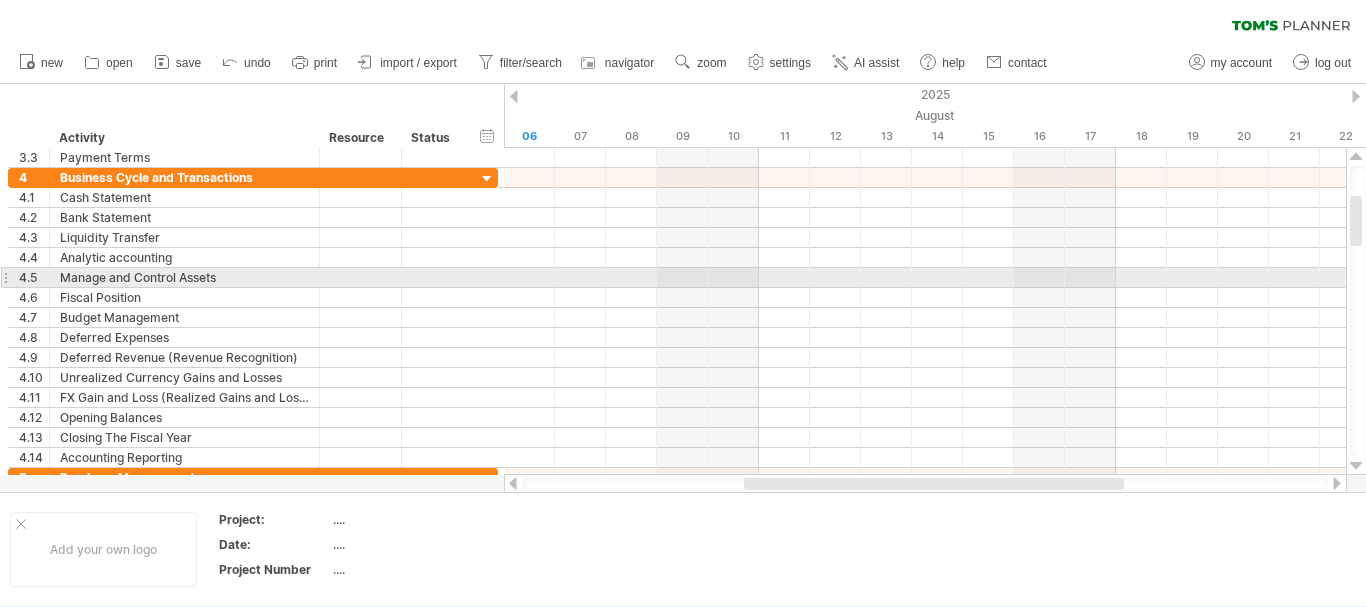 click at bounding box center [1356, 466] 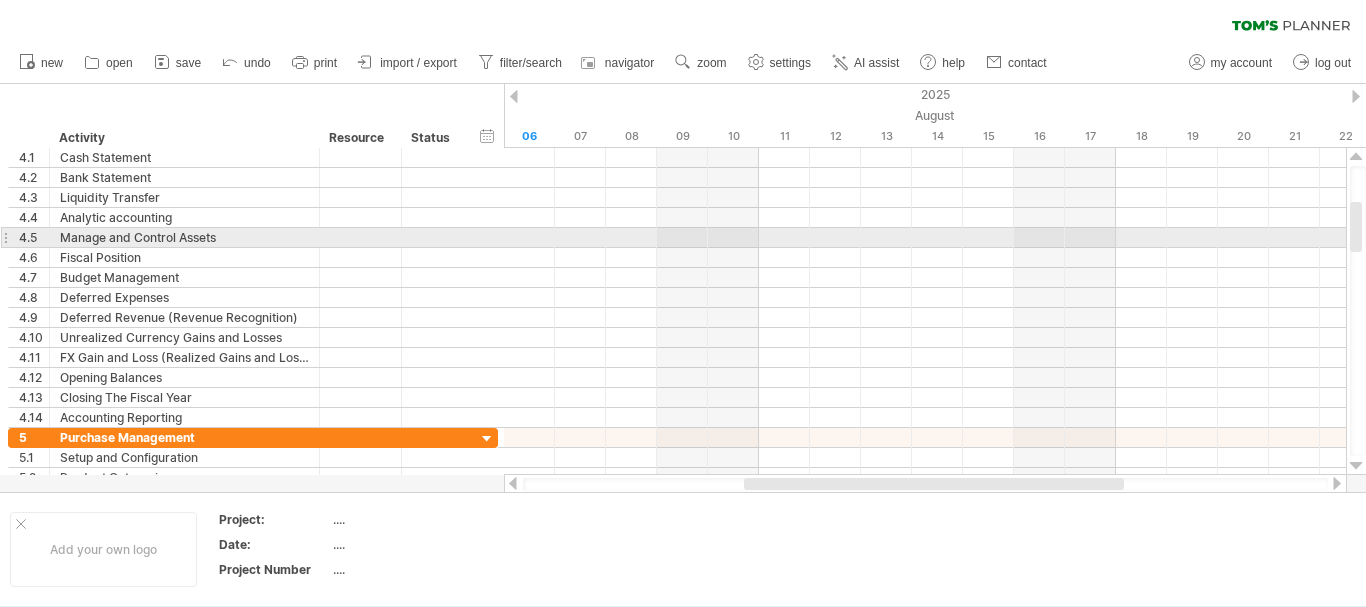 click at bounding box center [1356, 466] 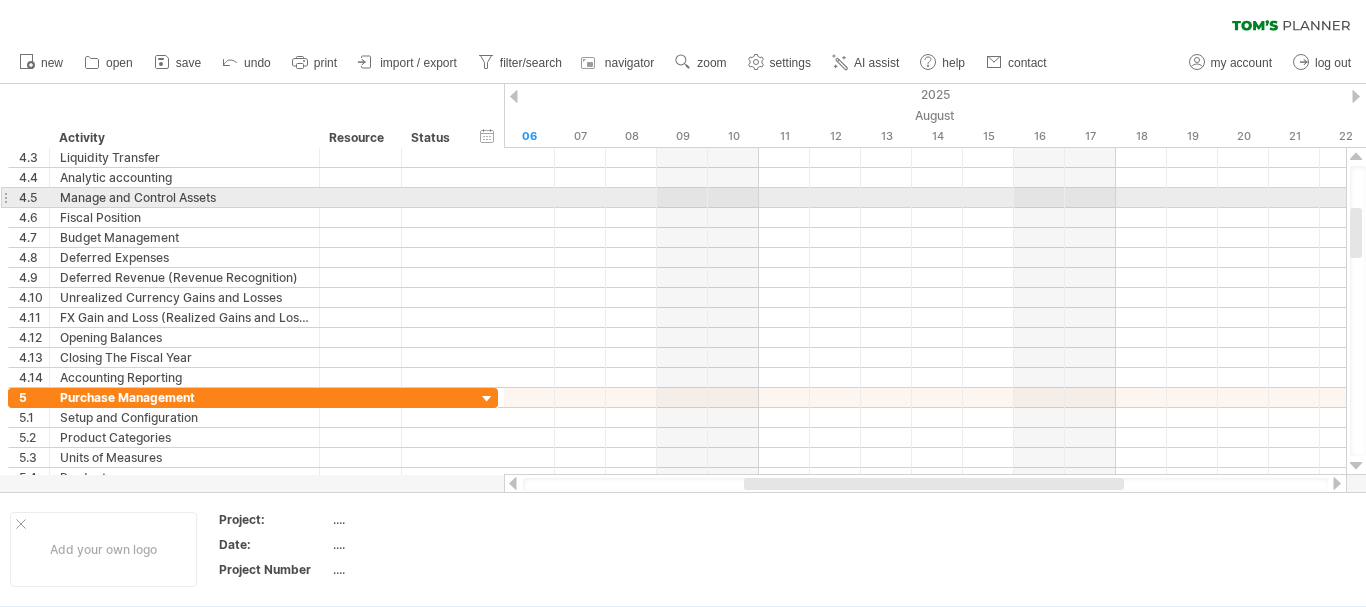 click at bounding box center [1356, 466] 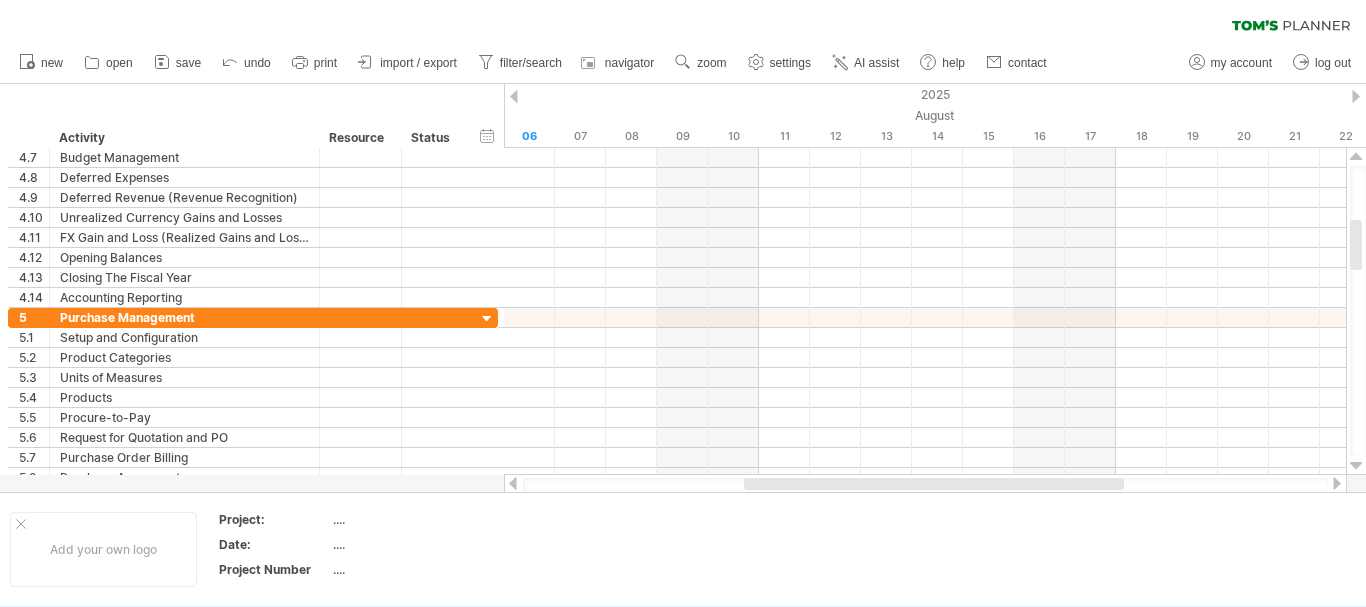 click at bounding box center [1356, 466] 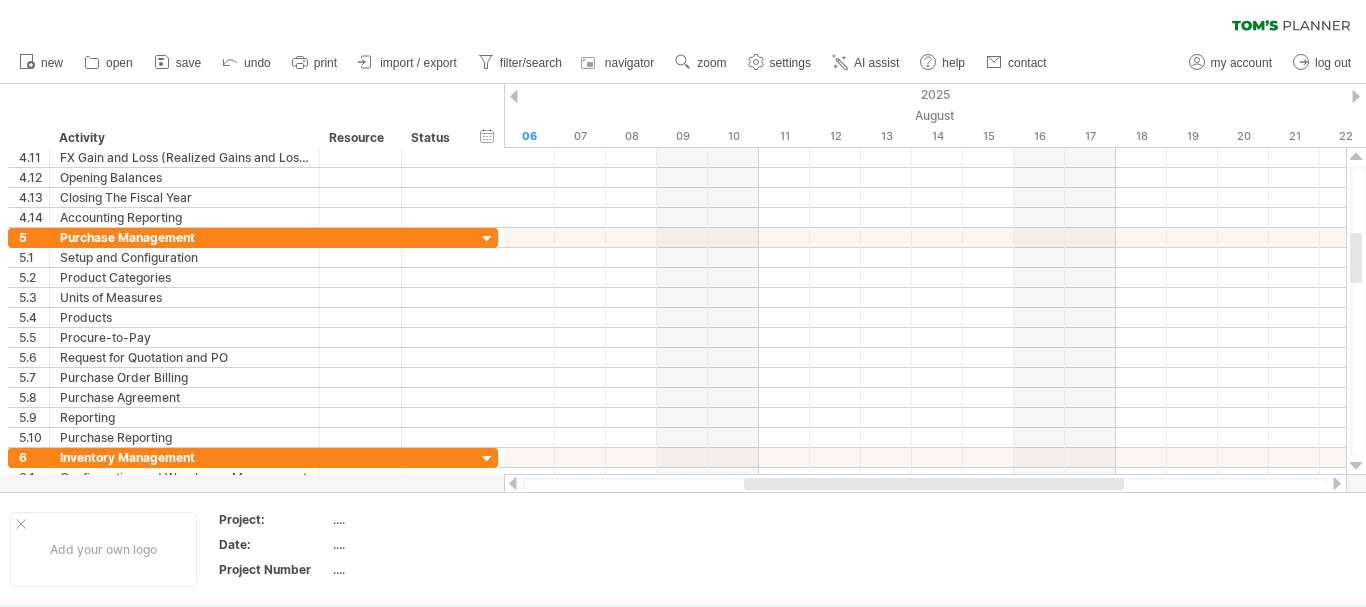 click at bounding box center [1356, 466] 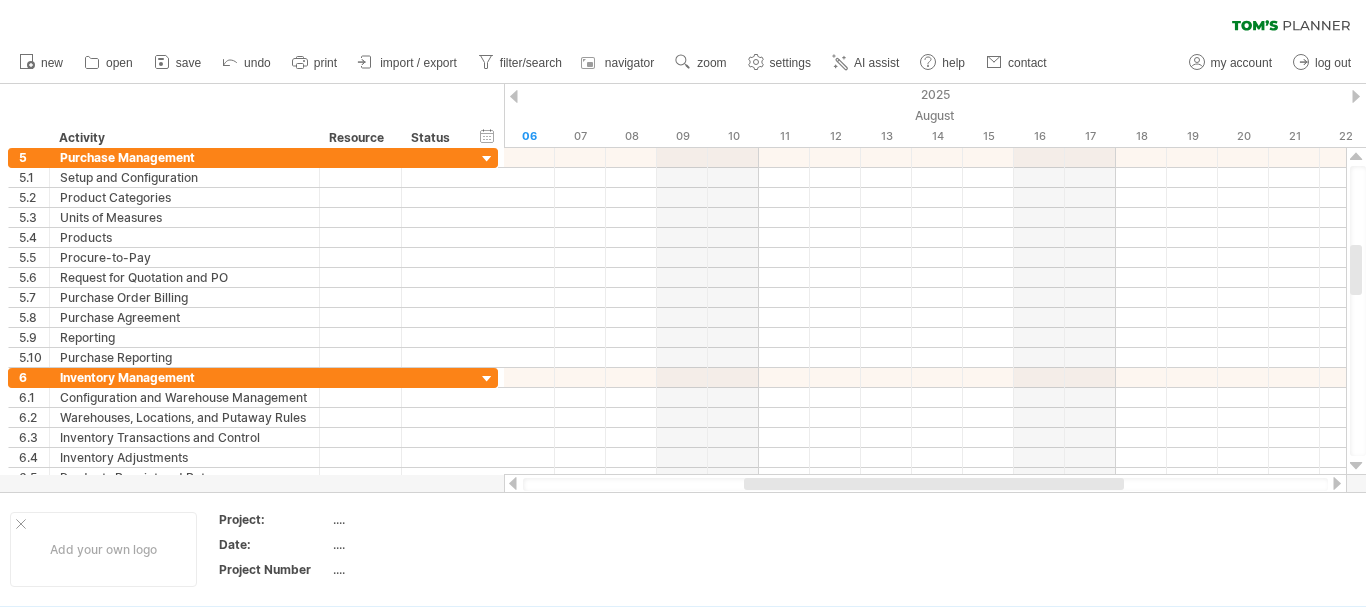 click at bounding box center (1356, 466) 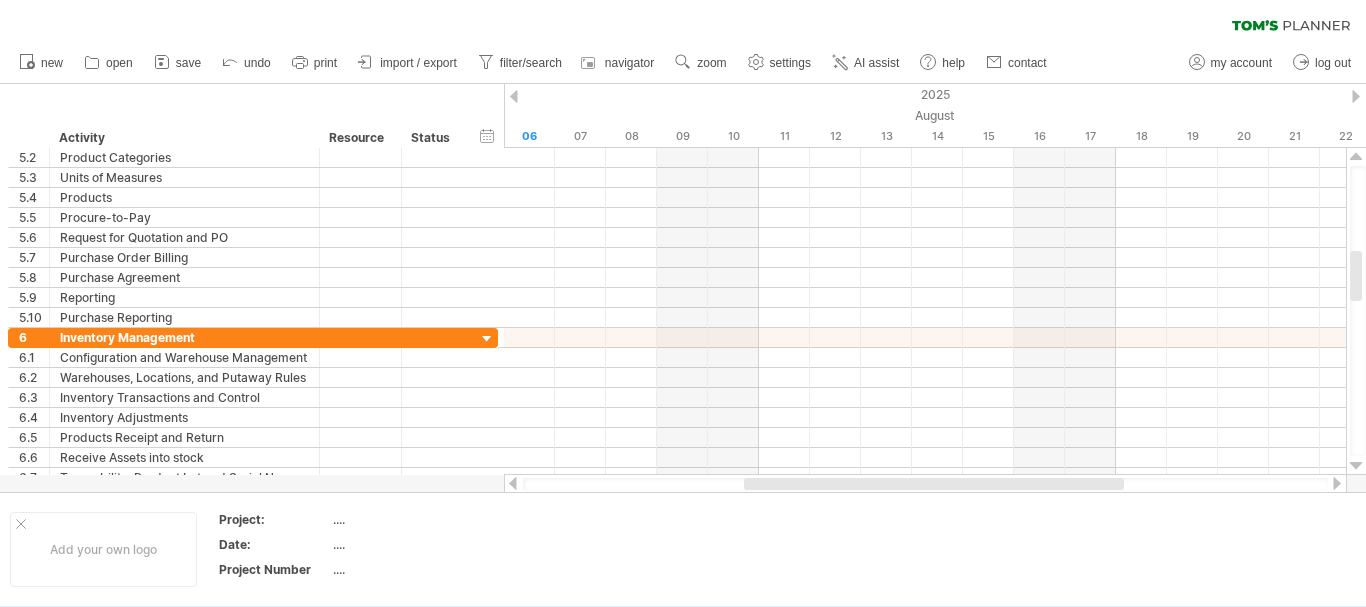 click at bounding box center [1356, 466] 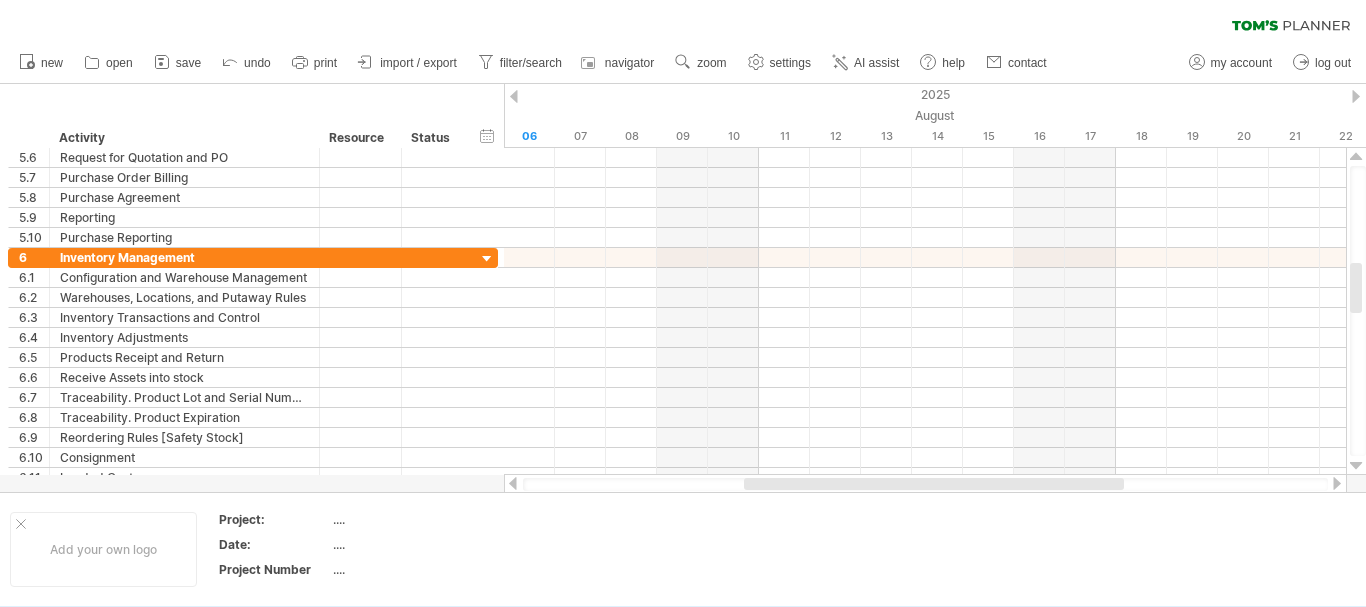 click at bounding box center [1356, 466] 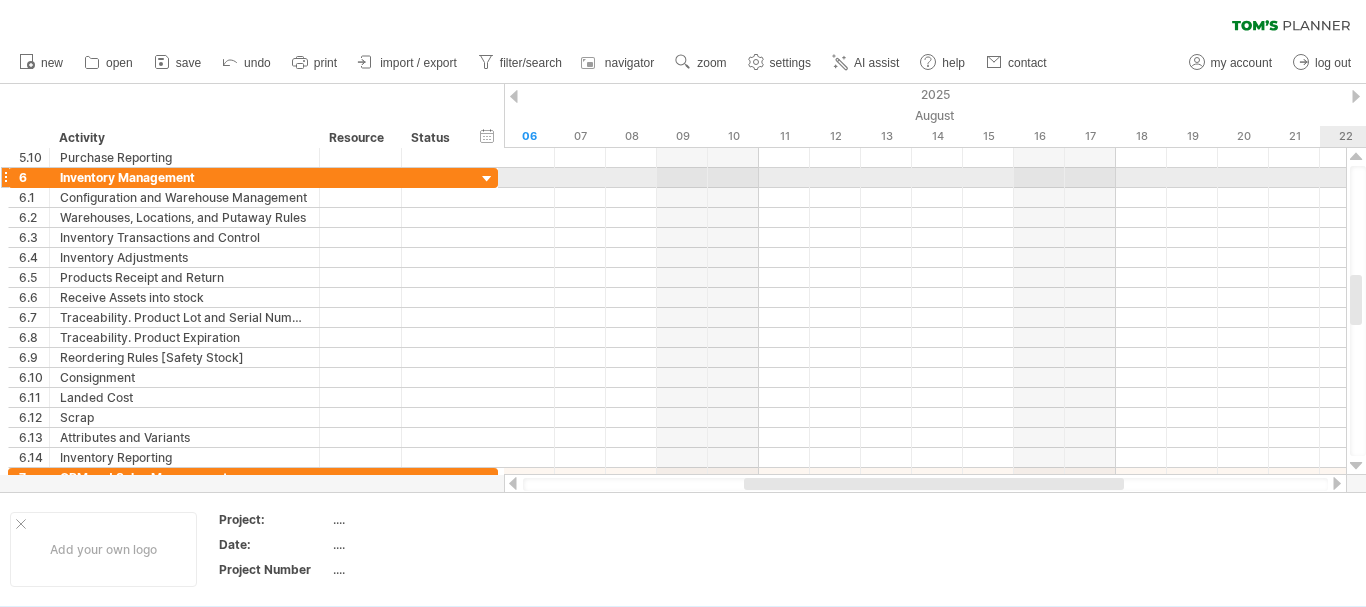 click at bounding box center (1358, 311) 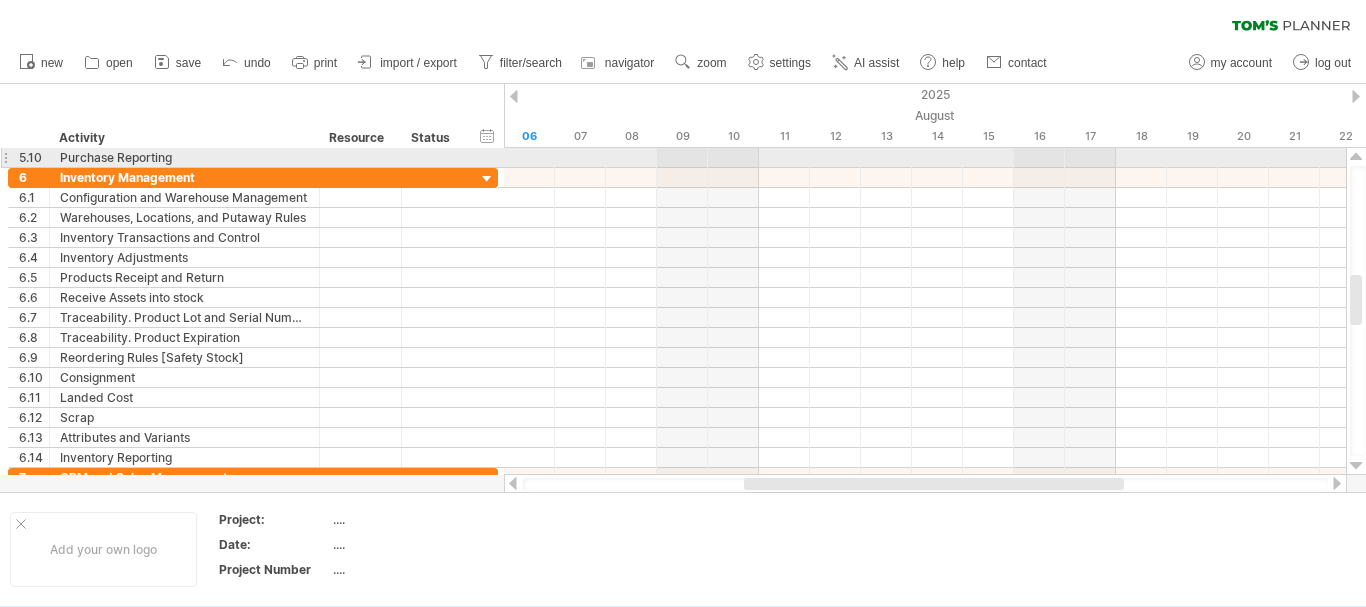 click at bounding box center [1356, 157] 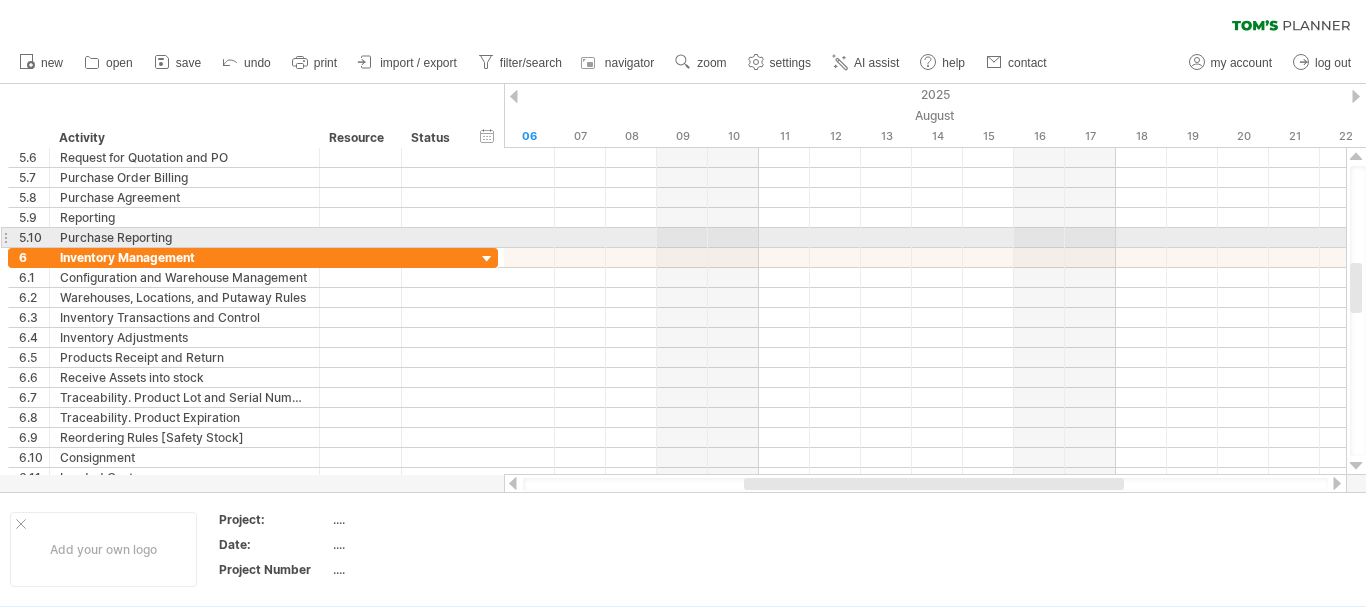 click at bounding box center (1356, 157) 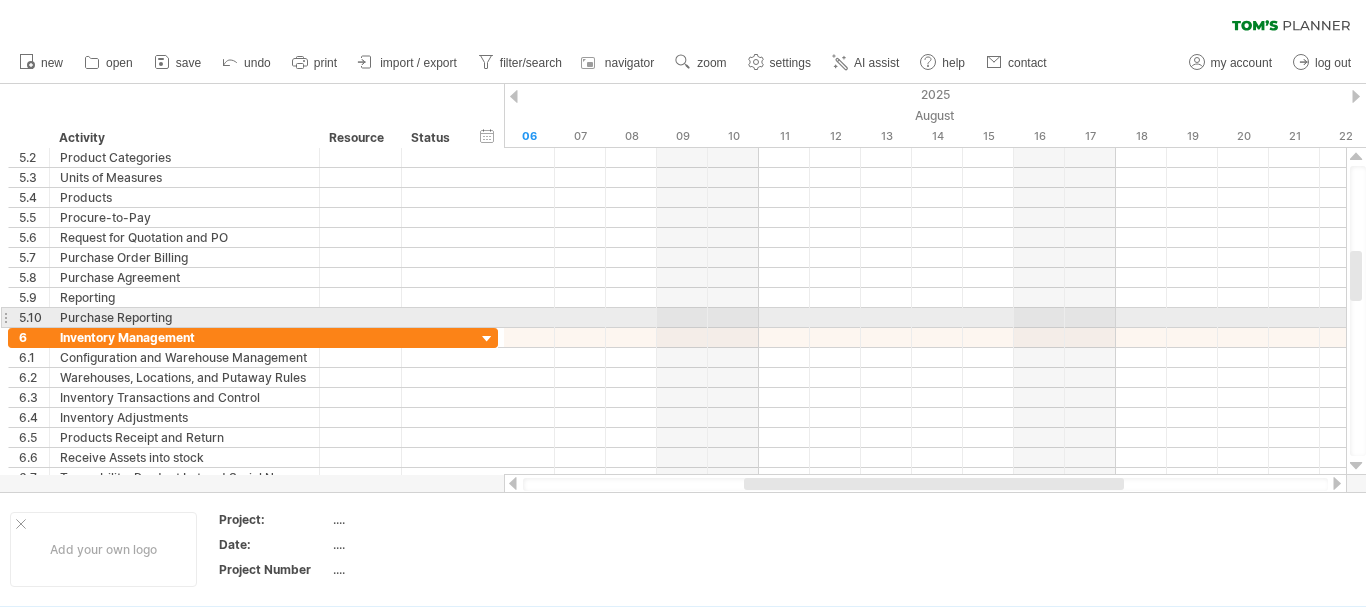 click at bounding box center (1356, 157) 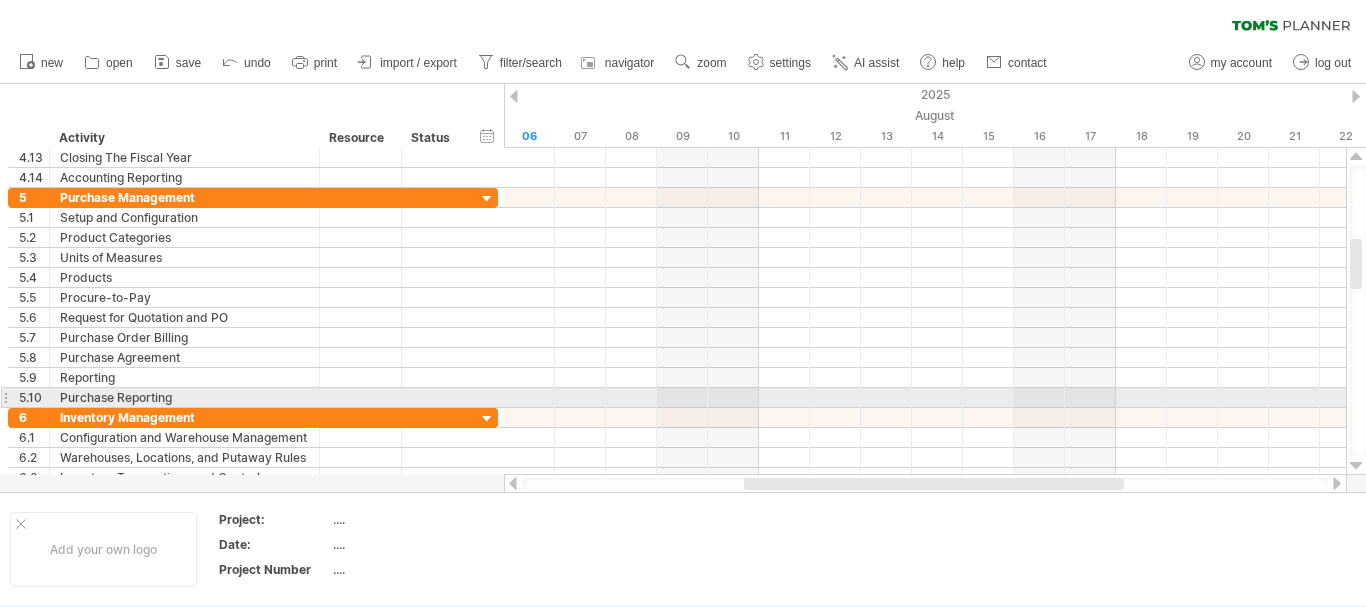 click at bounding box center [1356, 157] 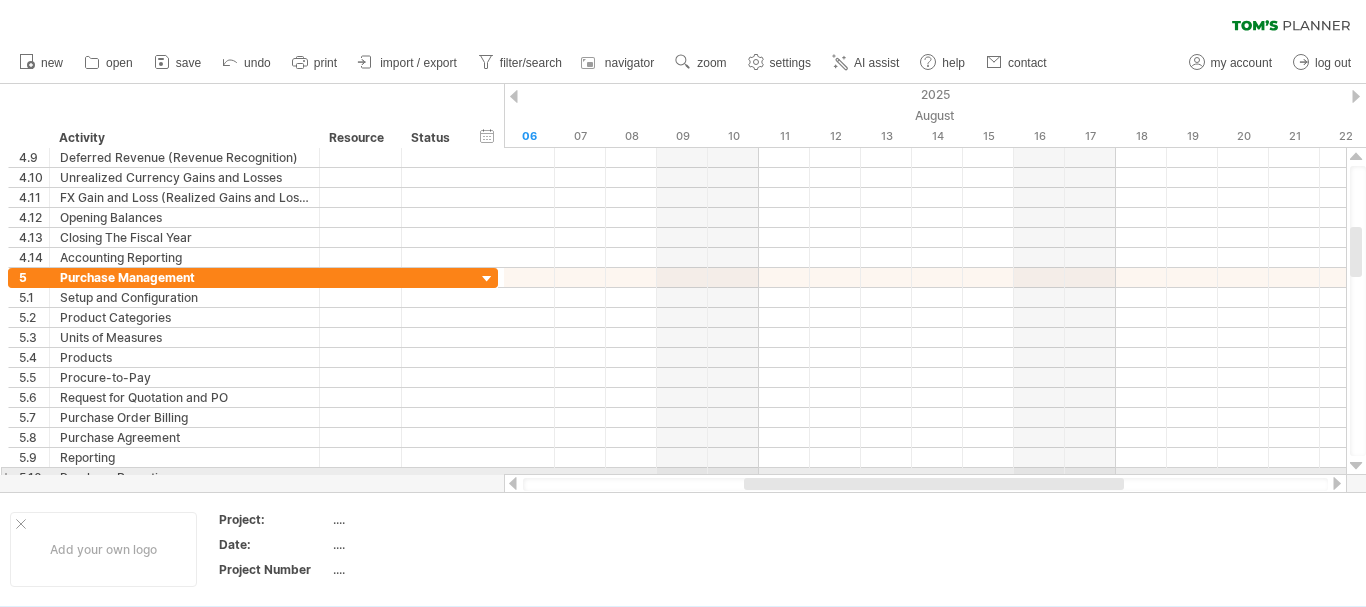 click at bounding box center (1356, 157) 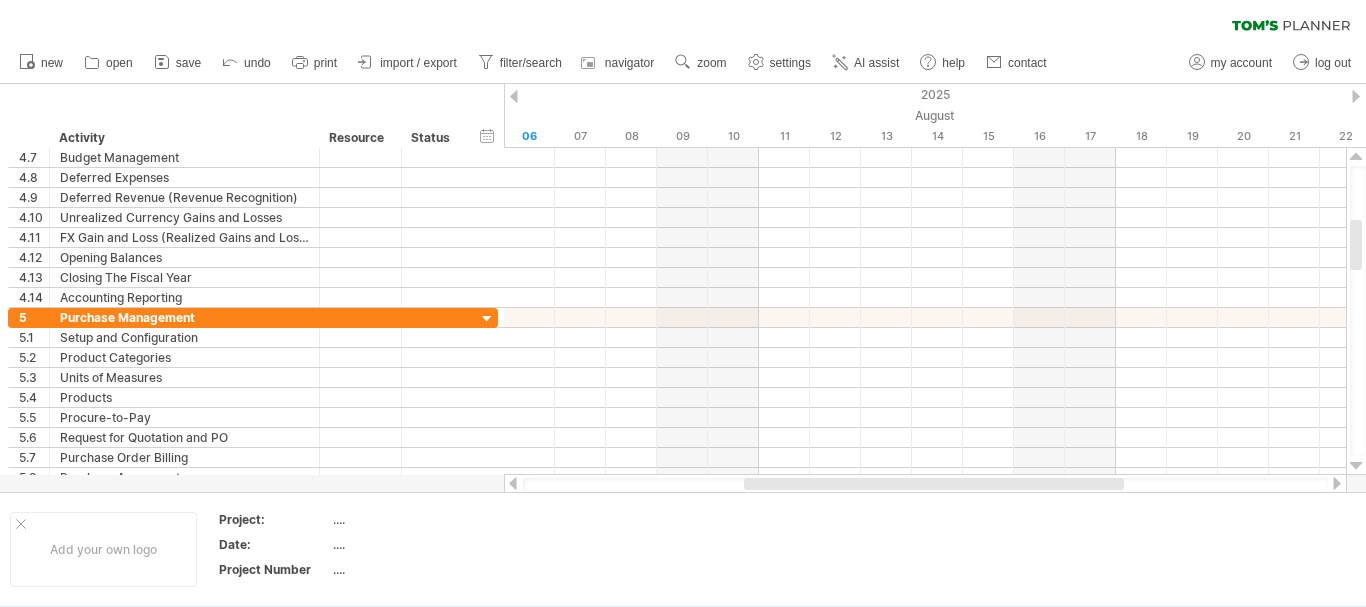 click at bounding box center [1356, 157] 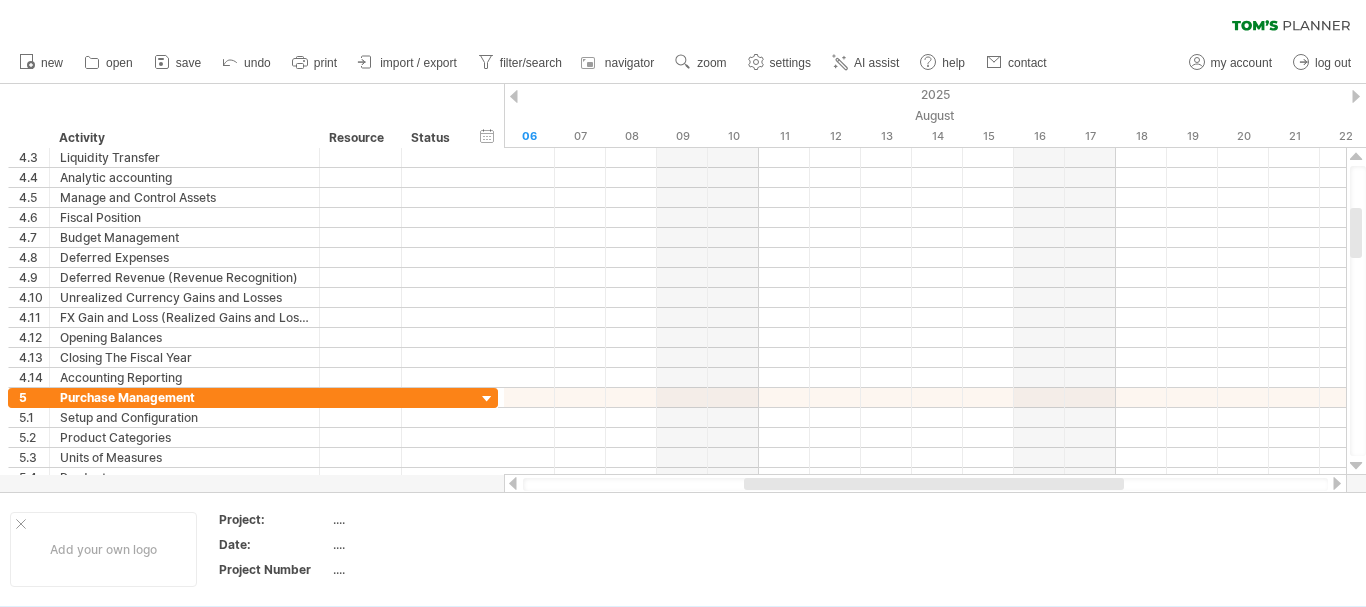 click at bounding box center [1356, 157] 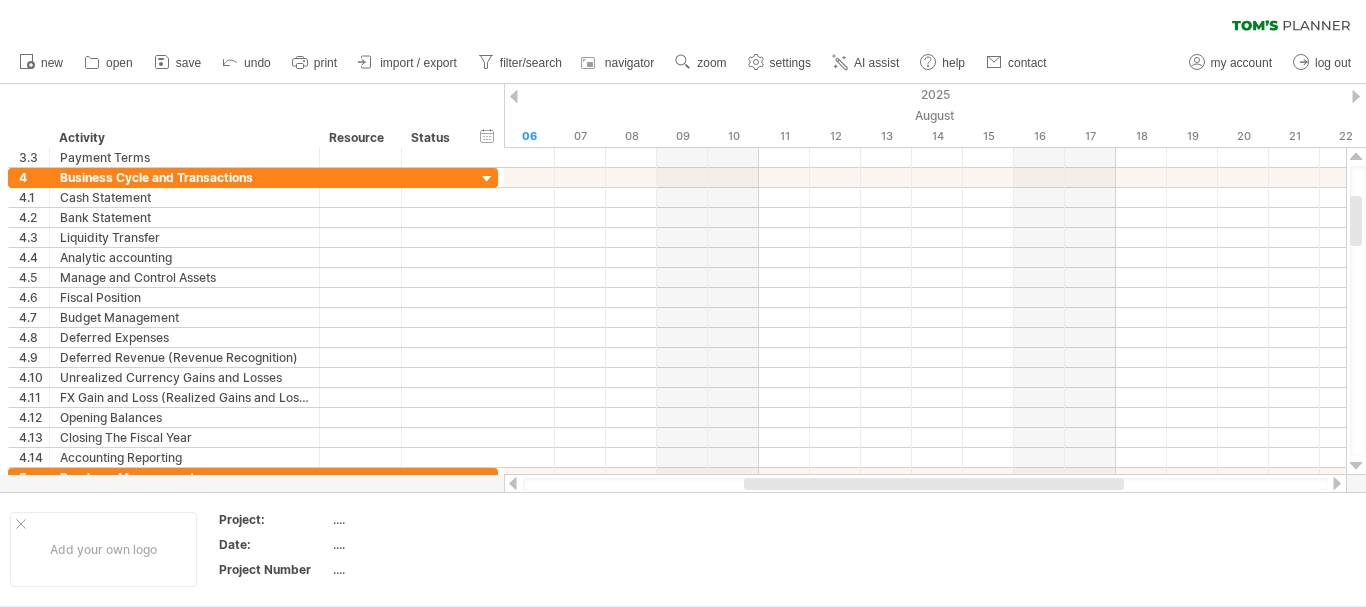 click at bounding box center (1356, 157) 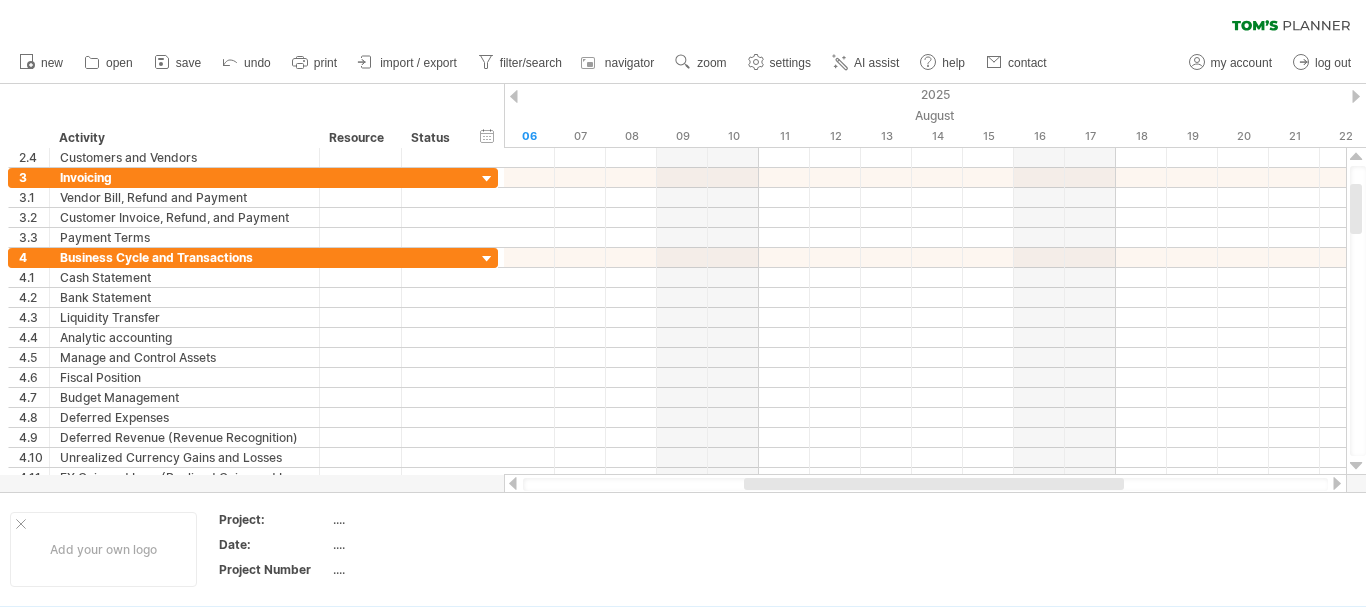 click at bounding box center (1356, 157) 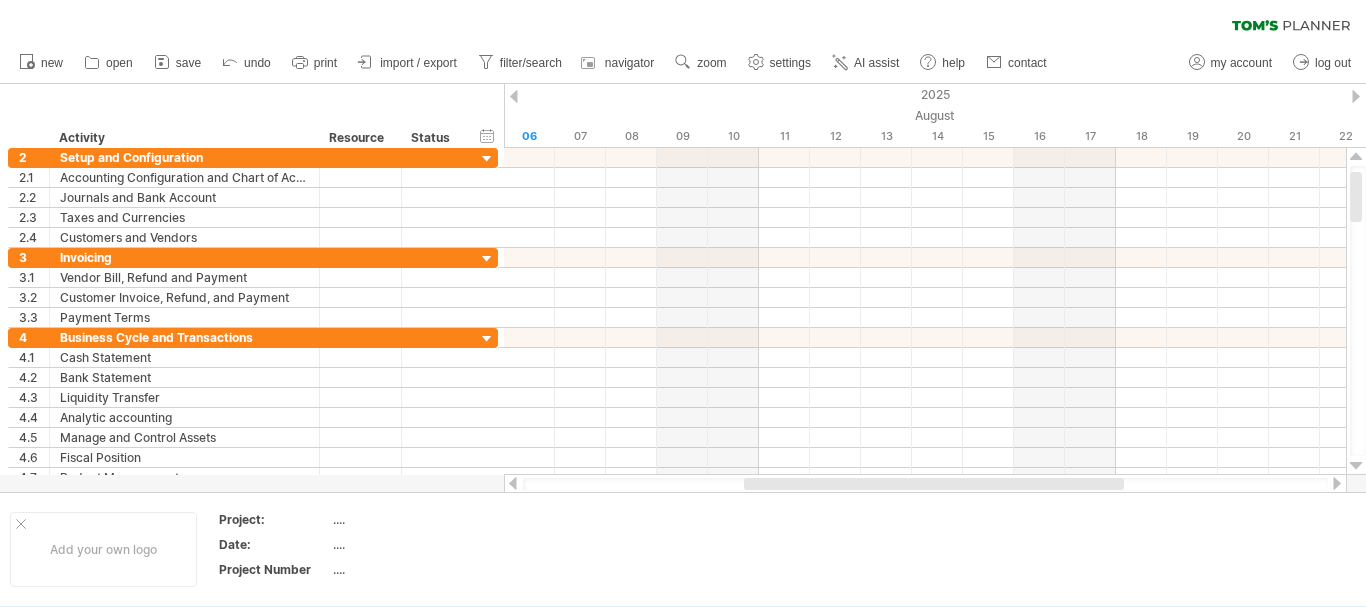 click at bounding box center (1356, 157) 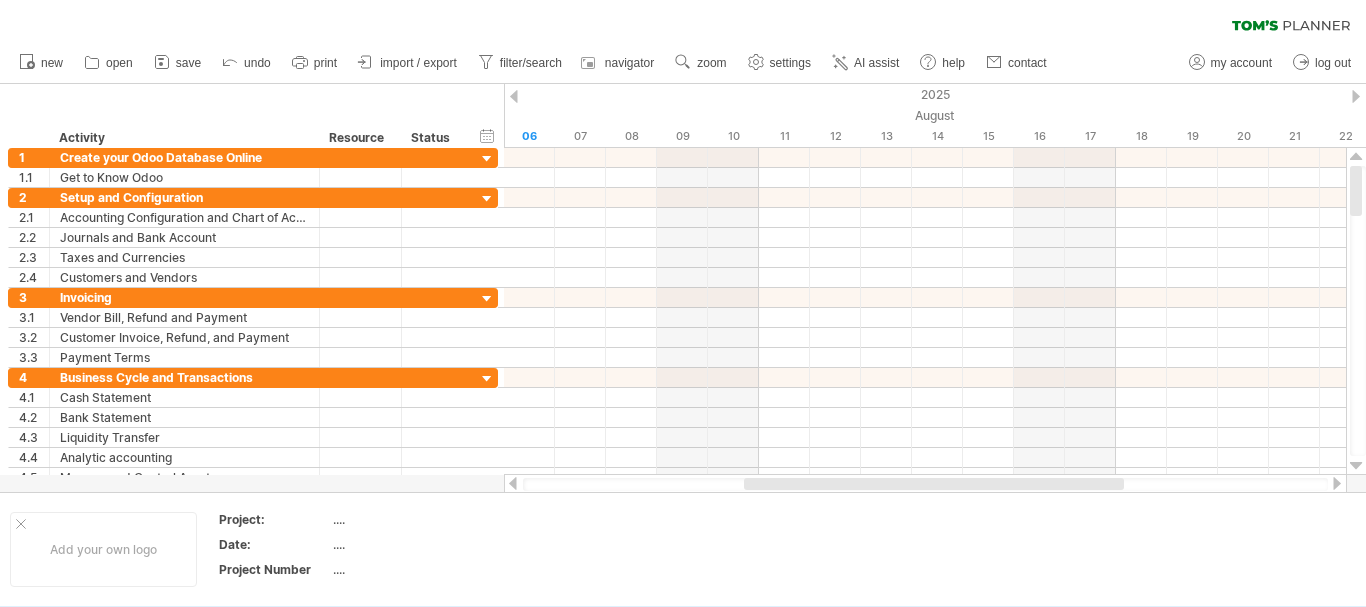 click at bounding box center [1356, 157] 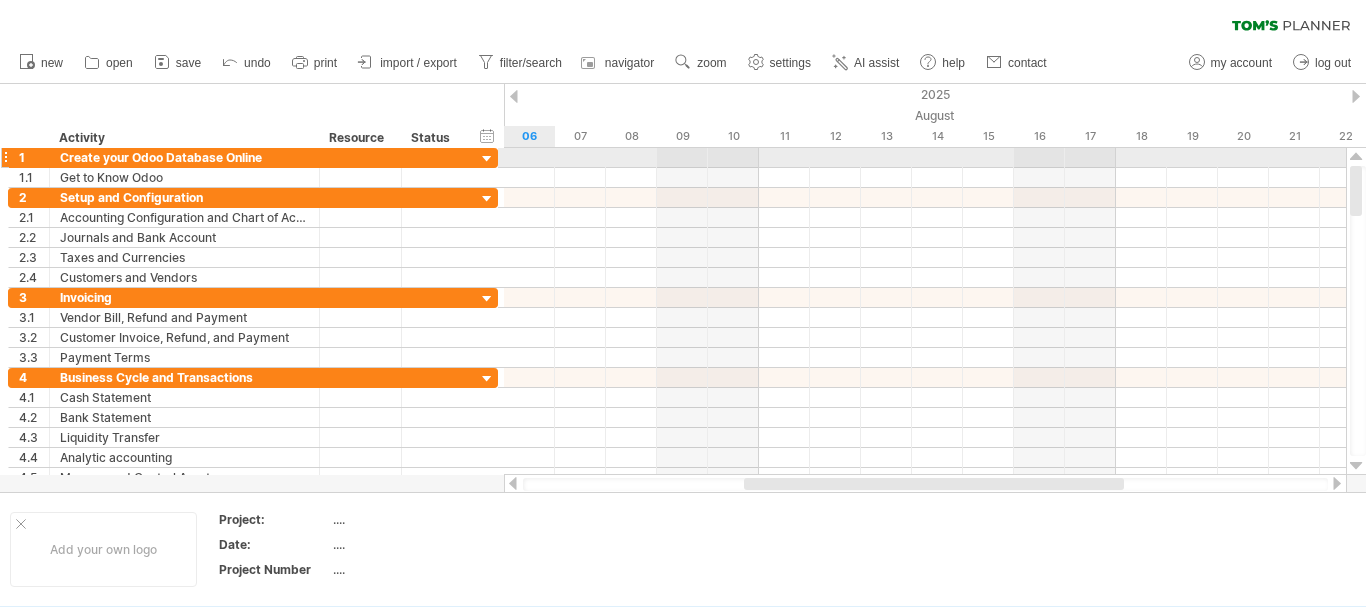 click at bounding box center [487, 159] 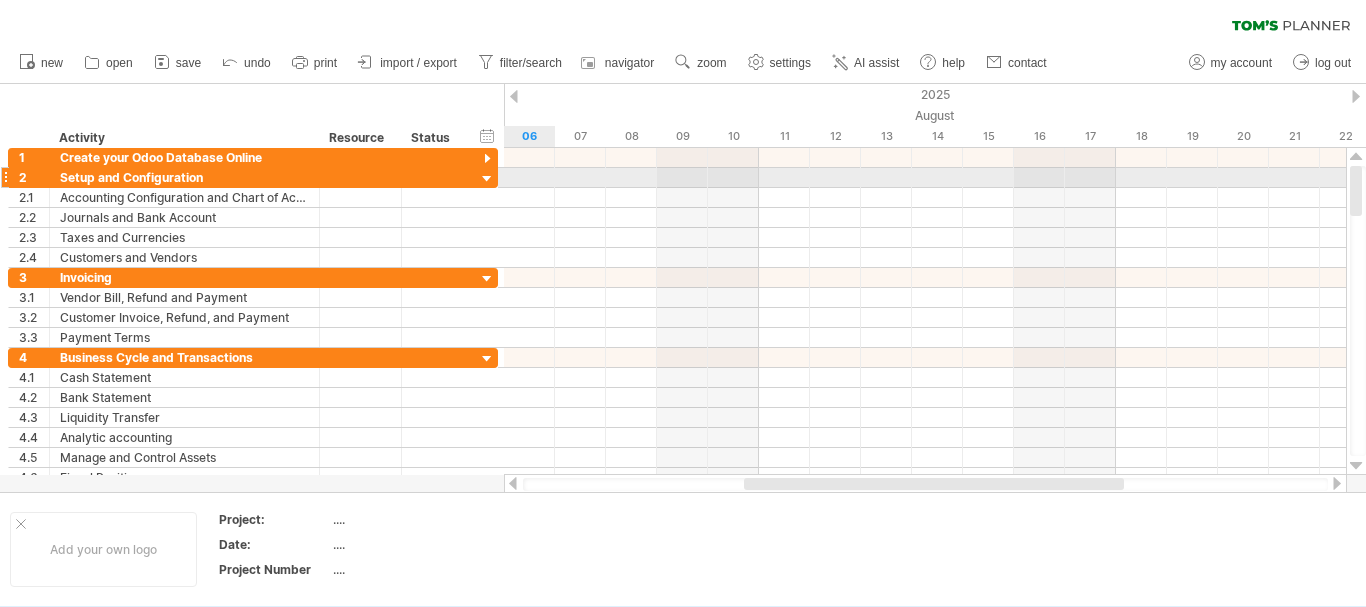 click at bounding box center (487, 179) 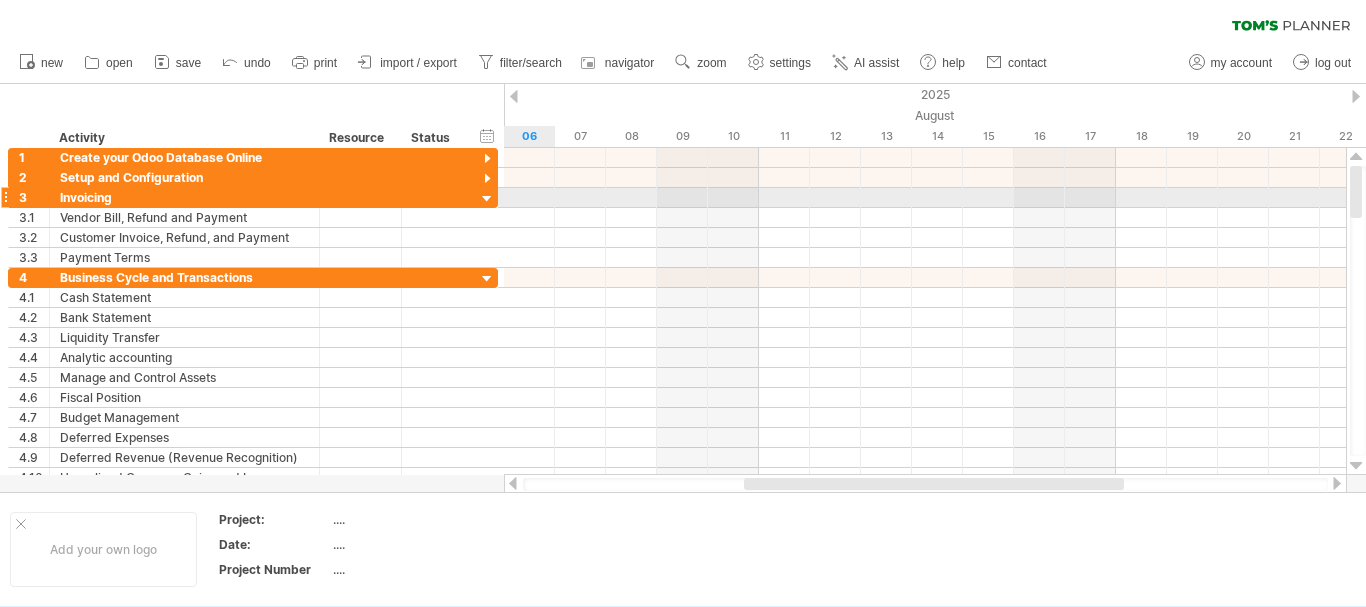 click at bounding box center [487, 199] 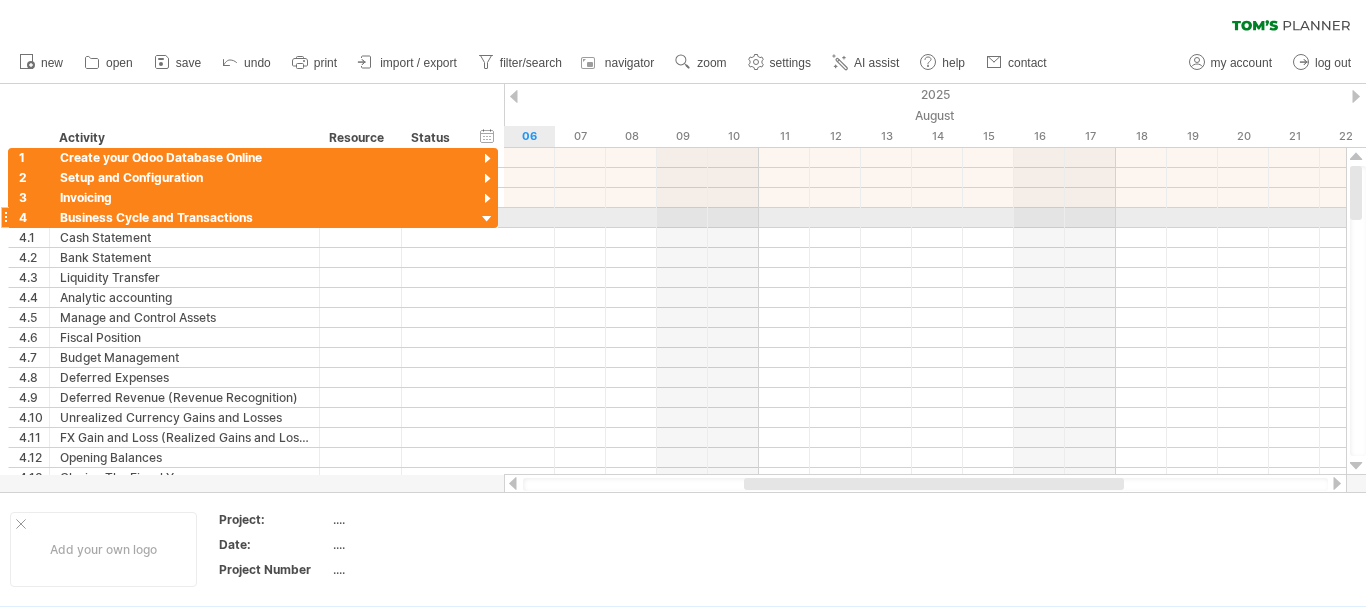 click at bounding box center (487, 219) 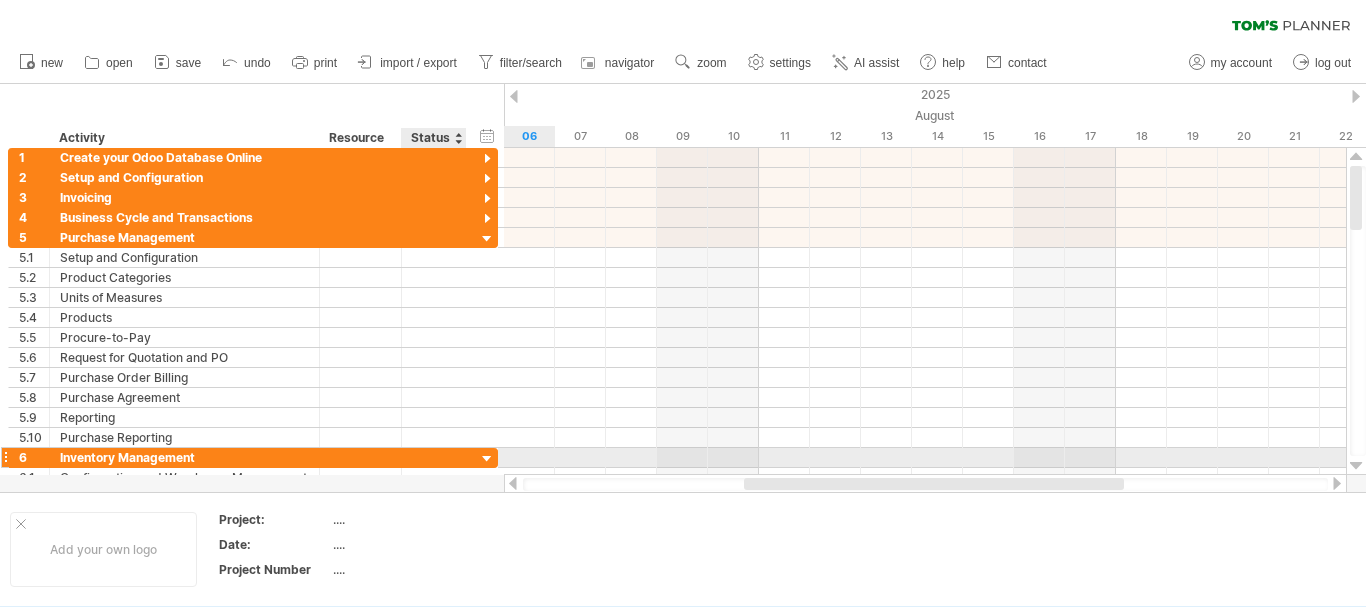 click at bounding box center (487, 459) 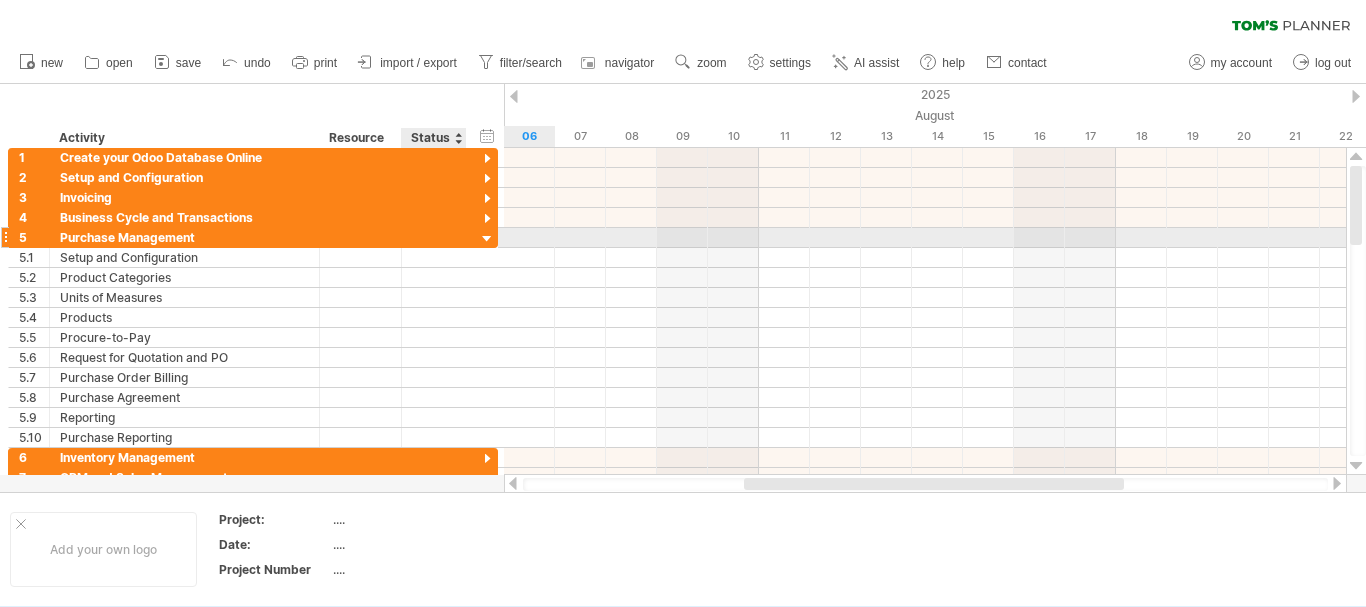 click at bounding box center (487, 239) 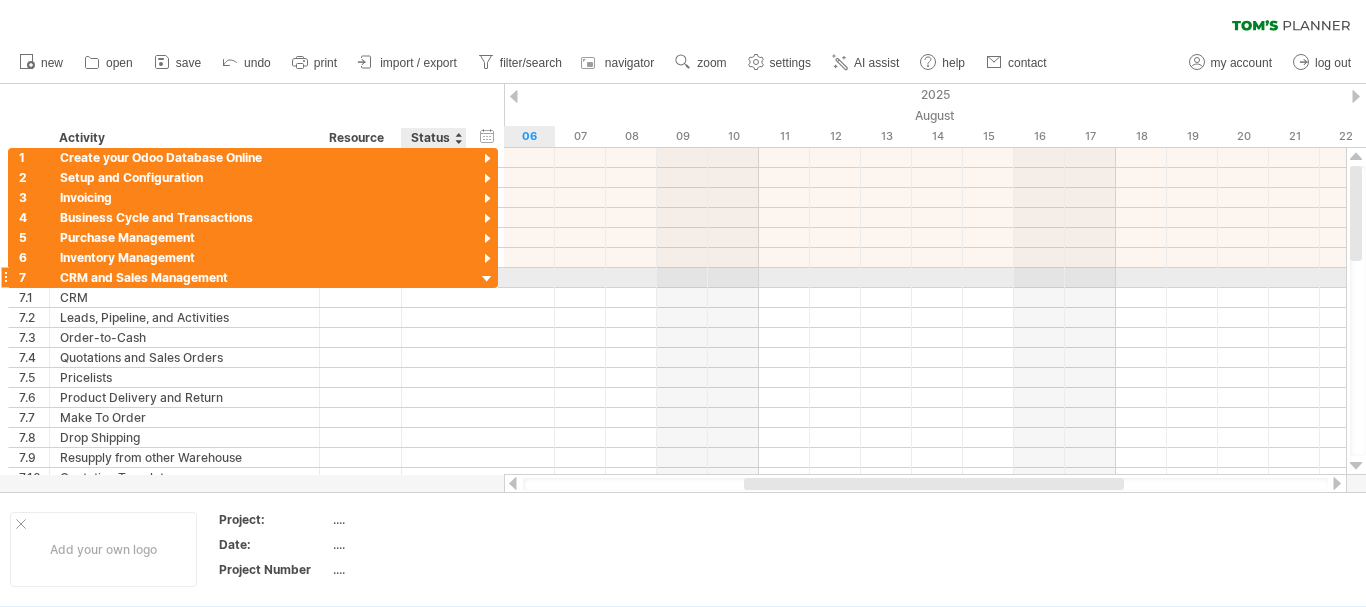 click at bounding box center [487, 279] 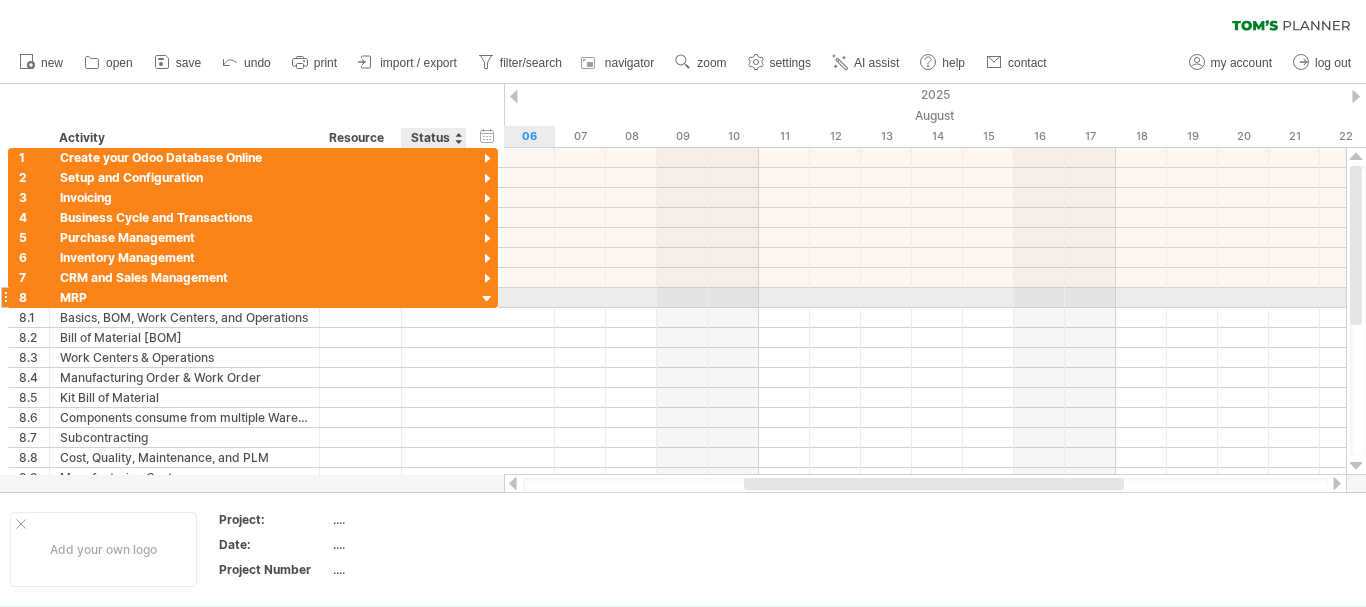 click at bounding box center [487, 299] 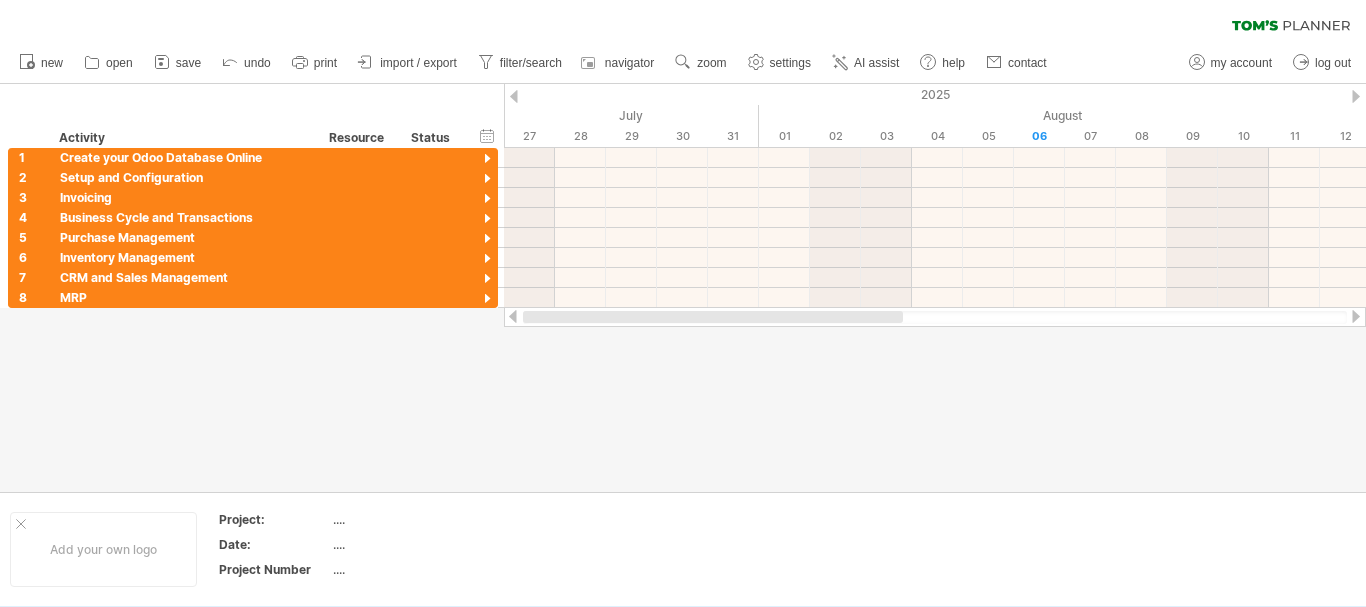 drag, startPoint x: 754, startPoint y: 316, endPoint x: 495, endPoint y: 333, distance: 259.5573 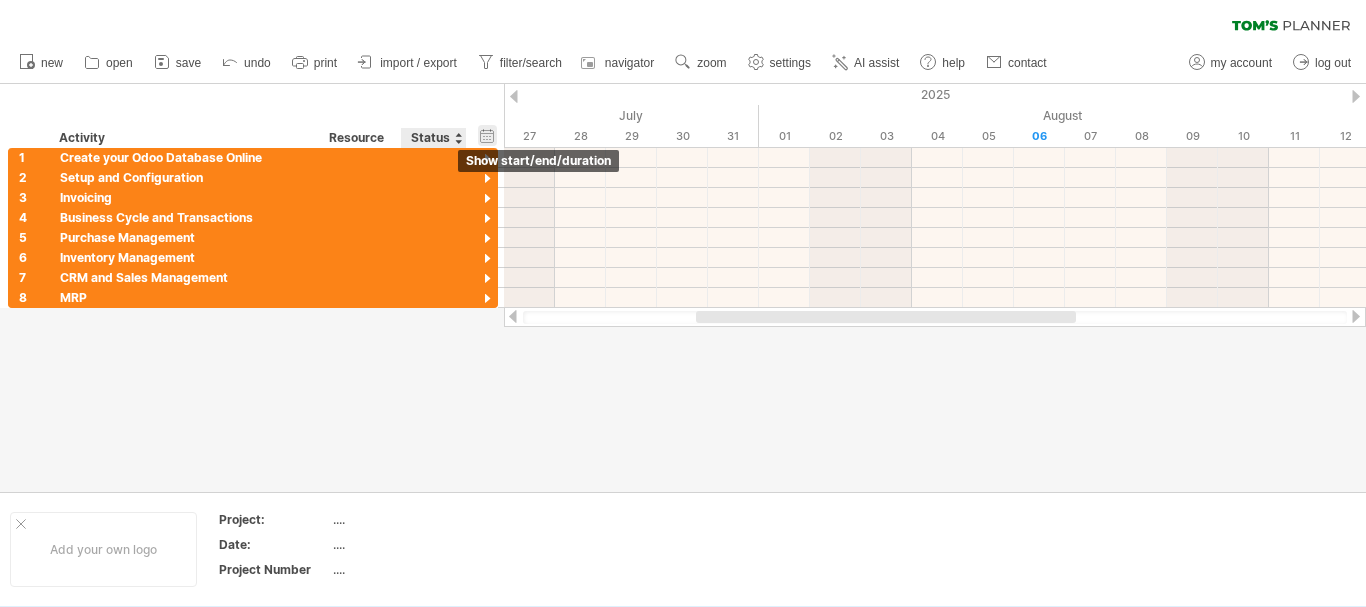 click on "hide start/end/duration show start/end/duration" at bounding box center (487, 135) 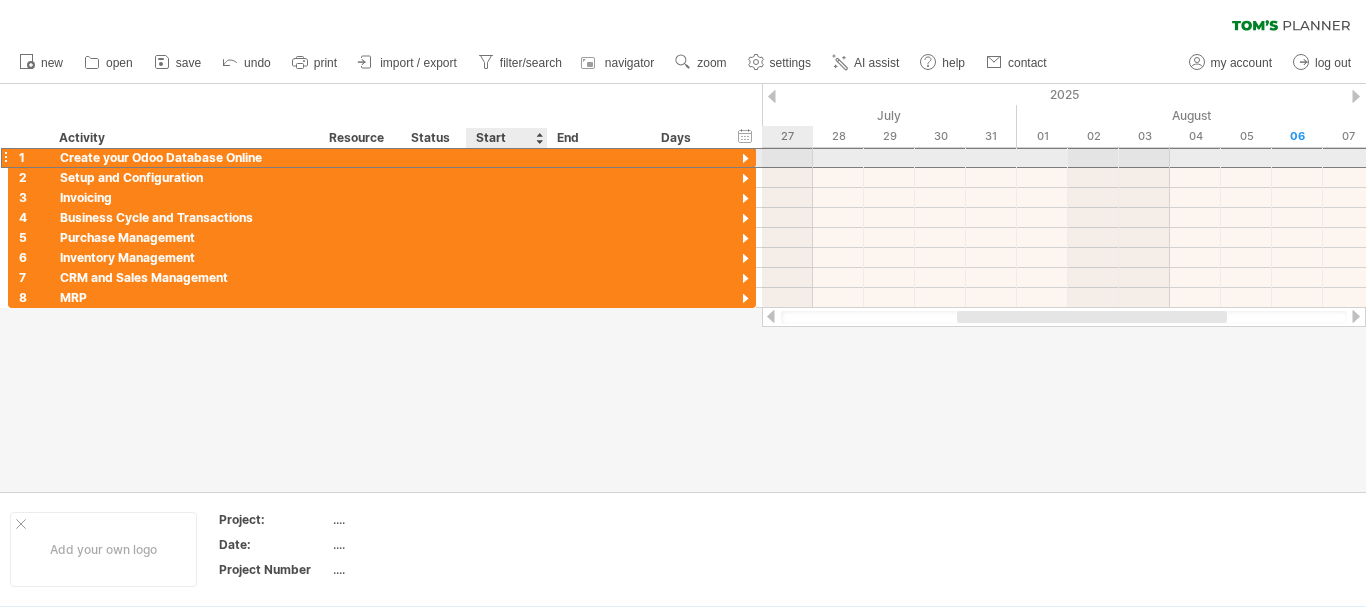 click at bounding box center [507, 157] 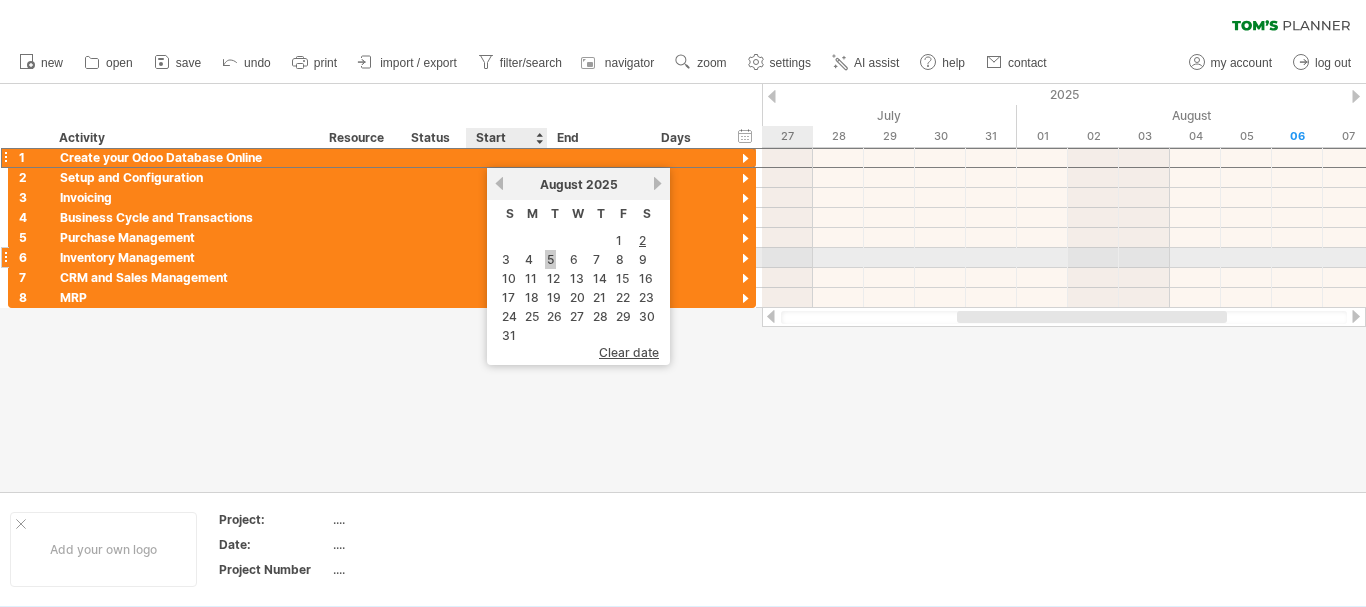 click on "5" at bounding box center (550, 259) 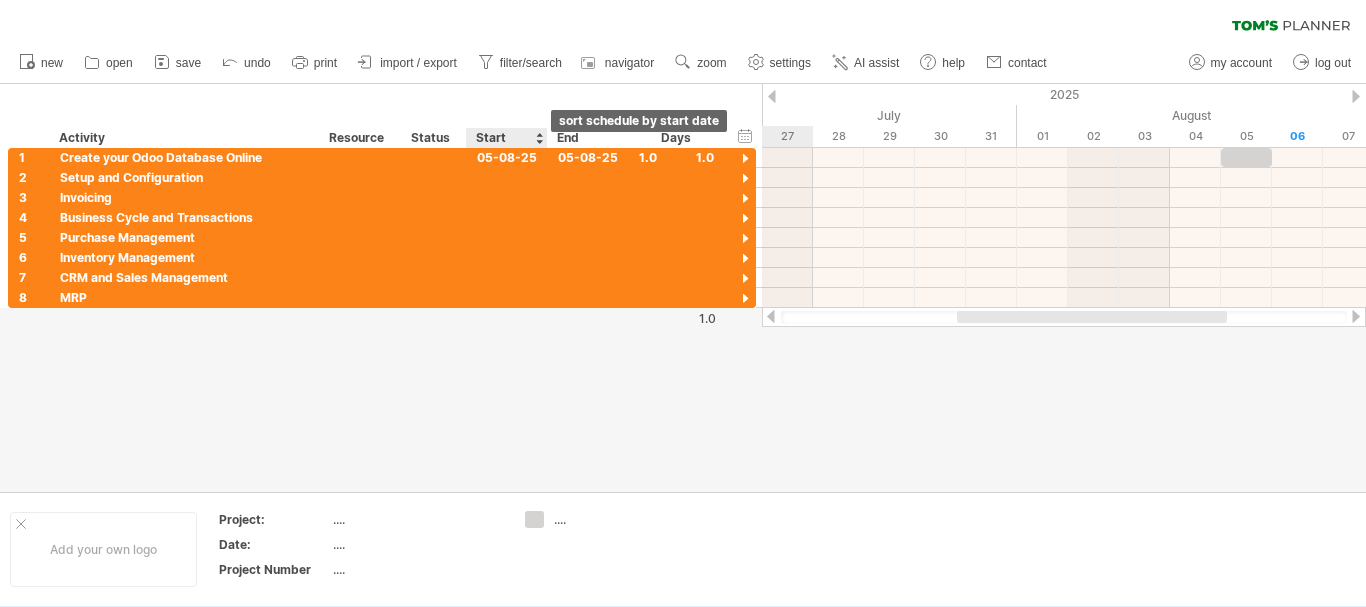 click at bounding box center [539, 138] 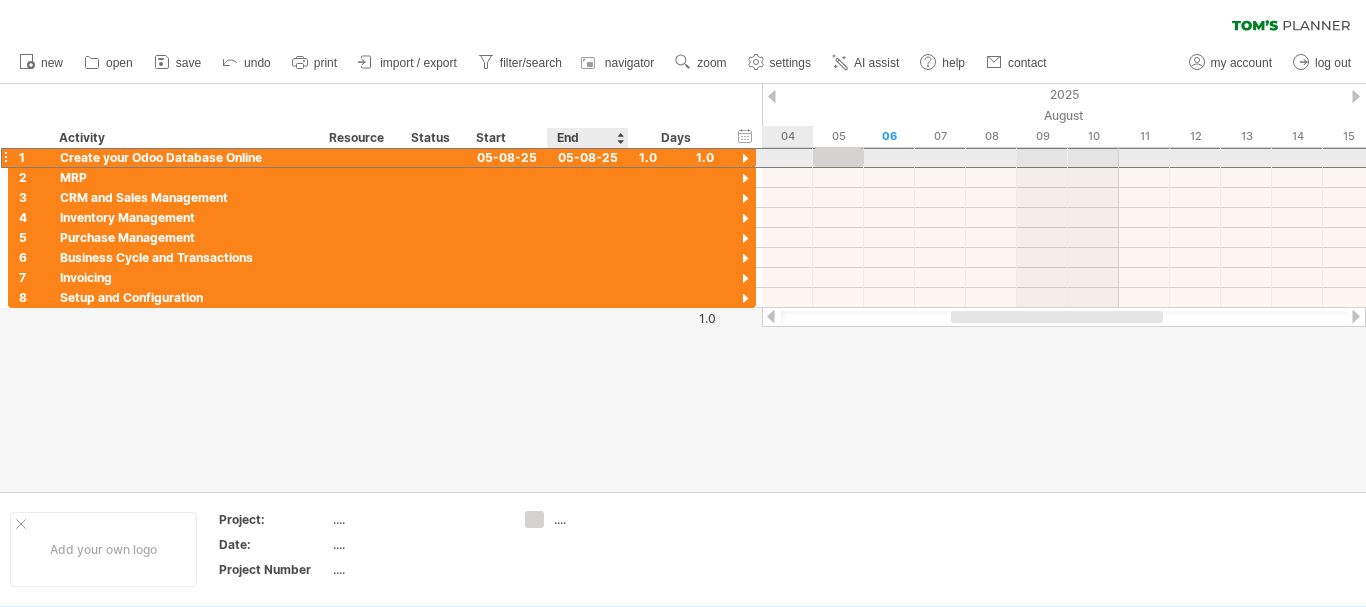click on "05-08-25" at bounding box center [588, 157] 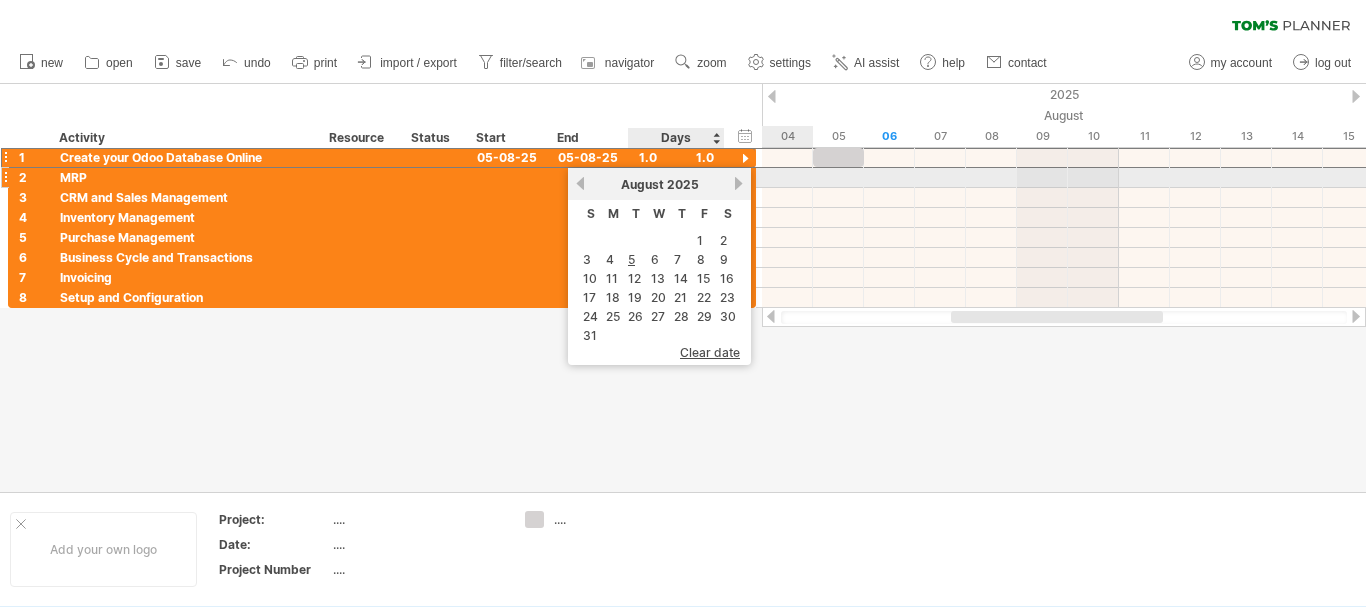 click on "next" at bounding box center [738, 183] 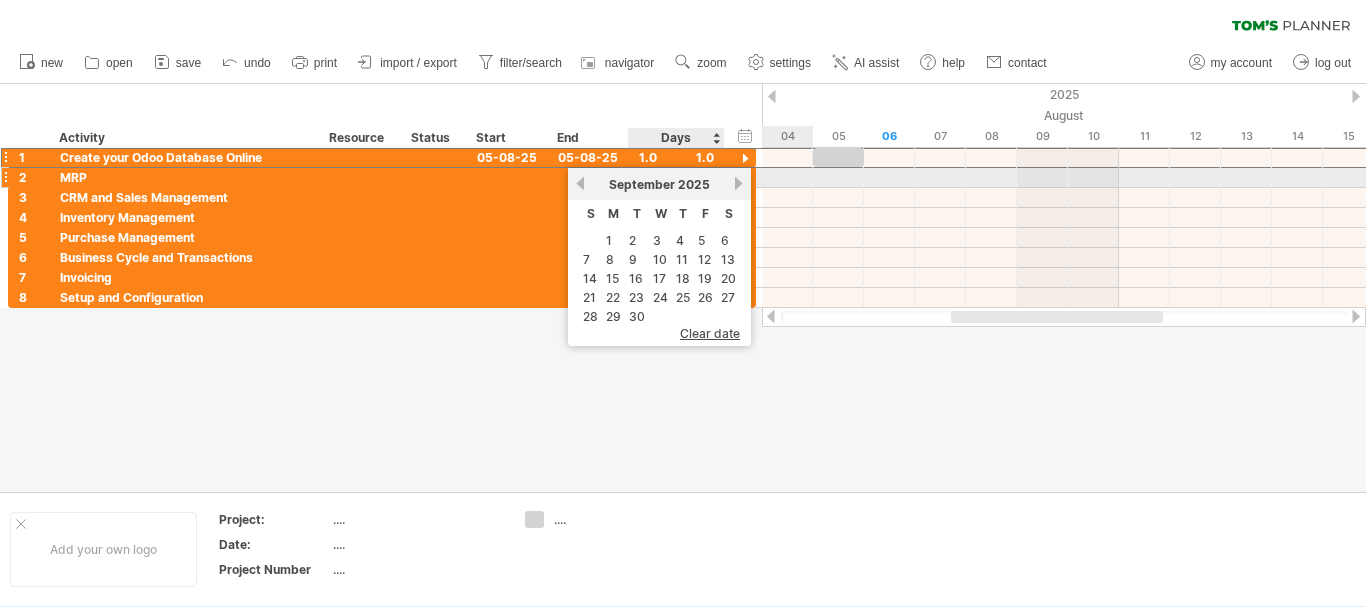 click on "next" at bounding box center [738, 183] 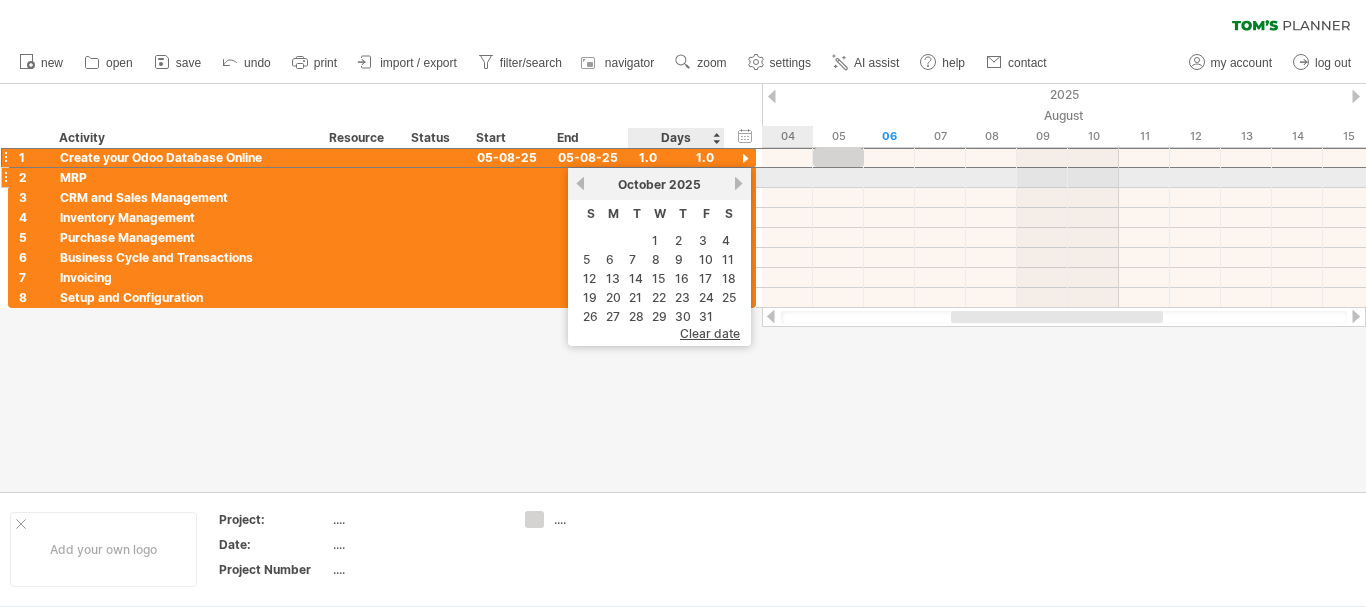 click on "next" at bounding box center (738, 183) 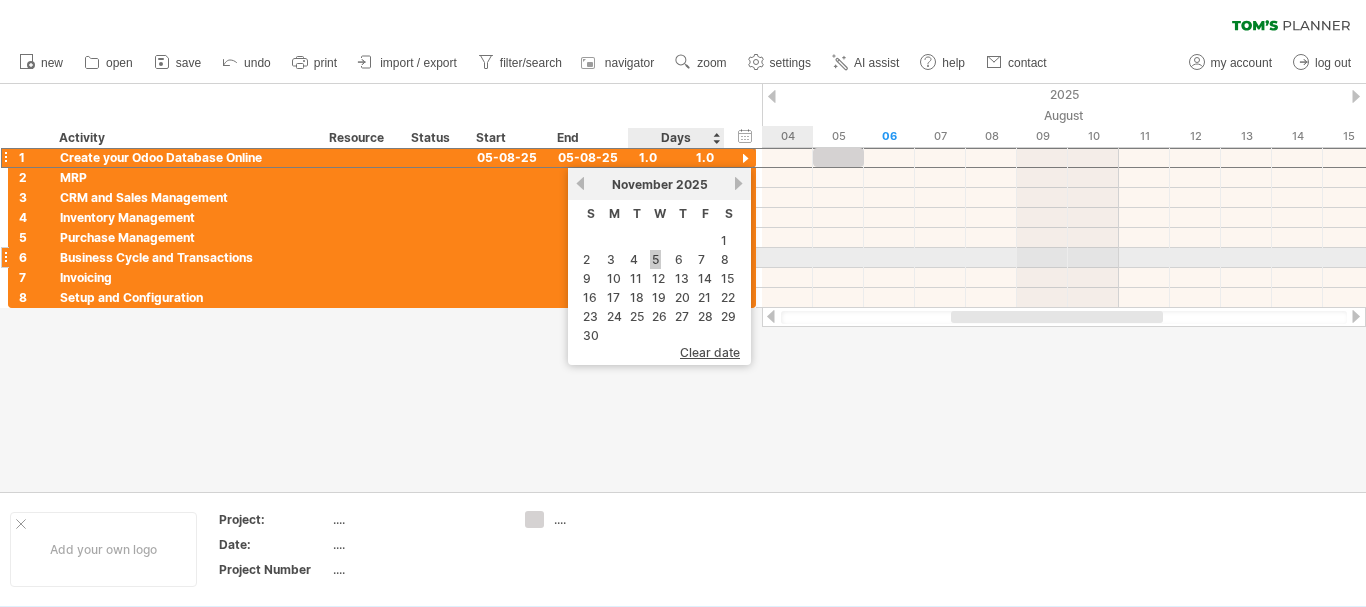 click on "5" at bounding box center (655, 259) 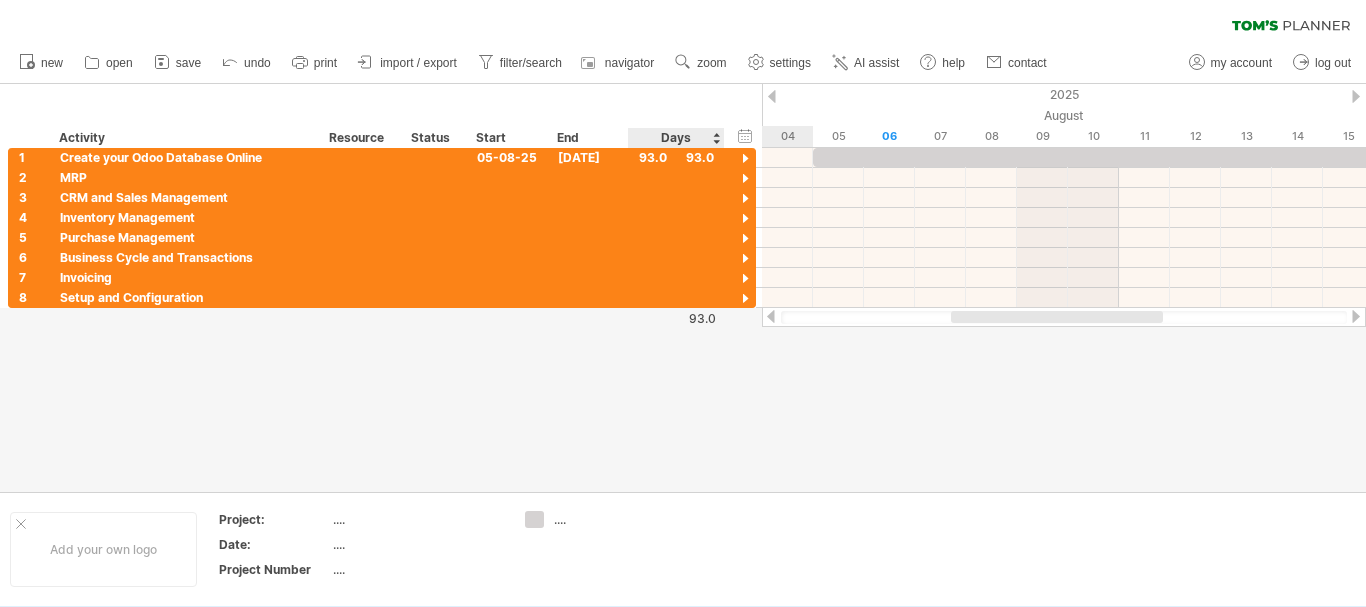 click at bounding box center [683, 288] 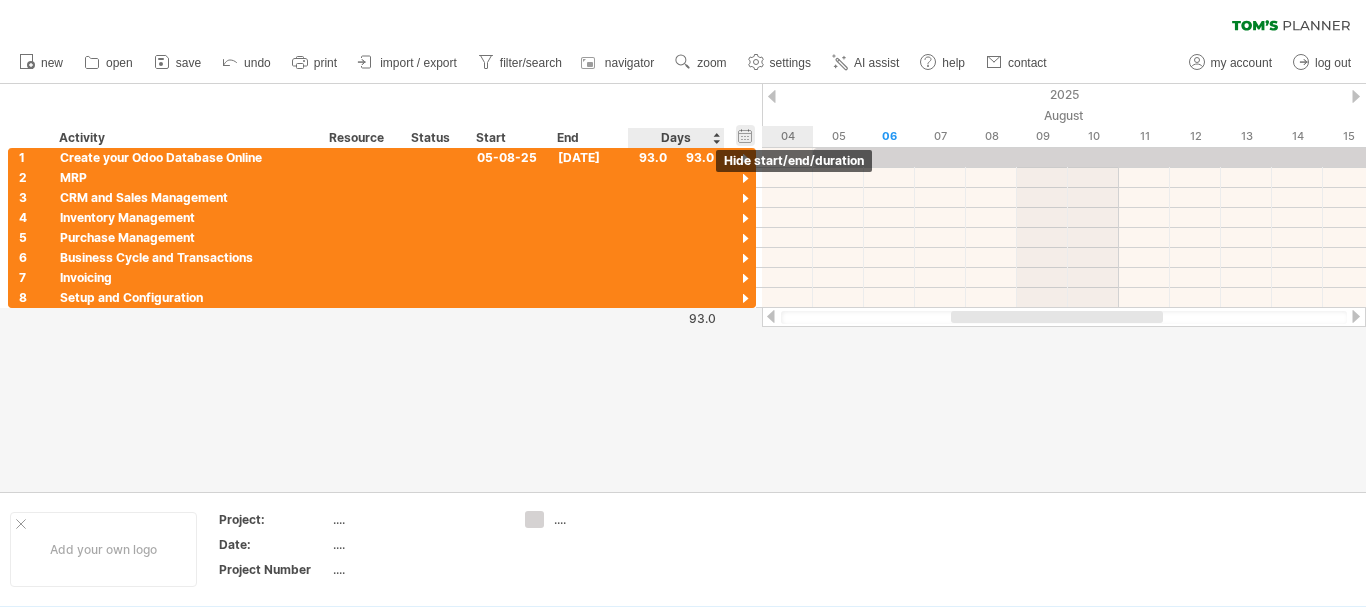 click on "hide start/end/duration show start/end/duration" at bounding box center [745, 135] 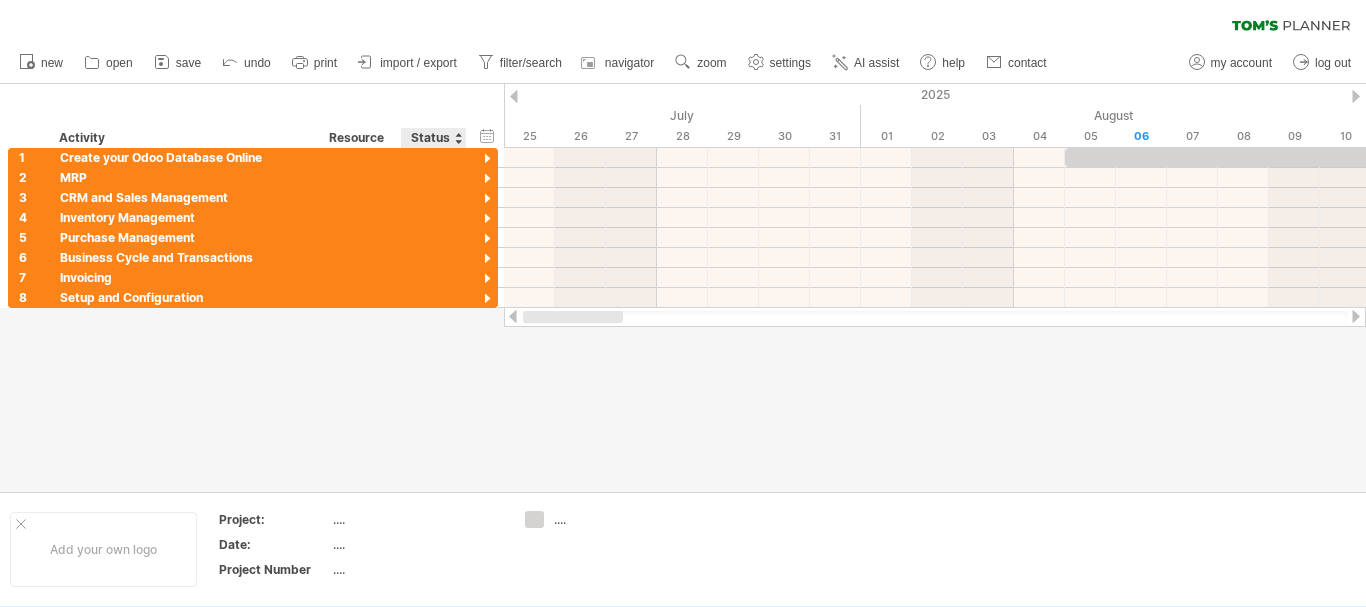 drag, startPoint x: 608, startPoint y: 317, endPoint x: 473, endPoint y: 328, distance: 135.4474 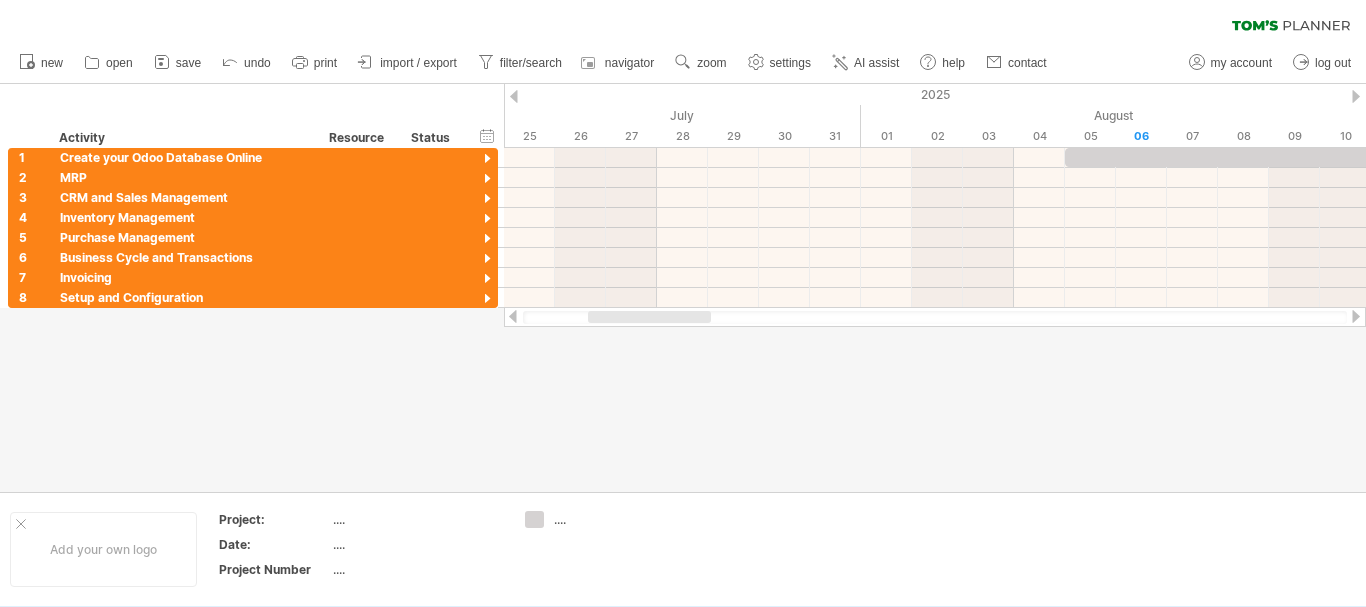 click at bounding box center [1356, 316] 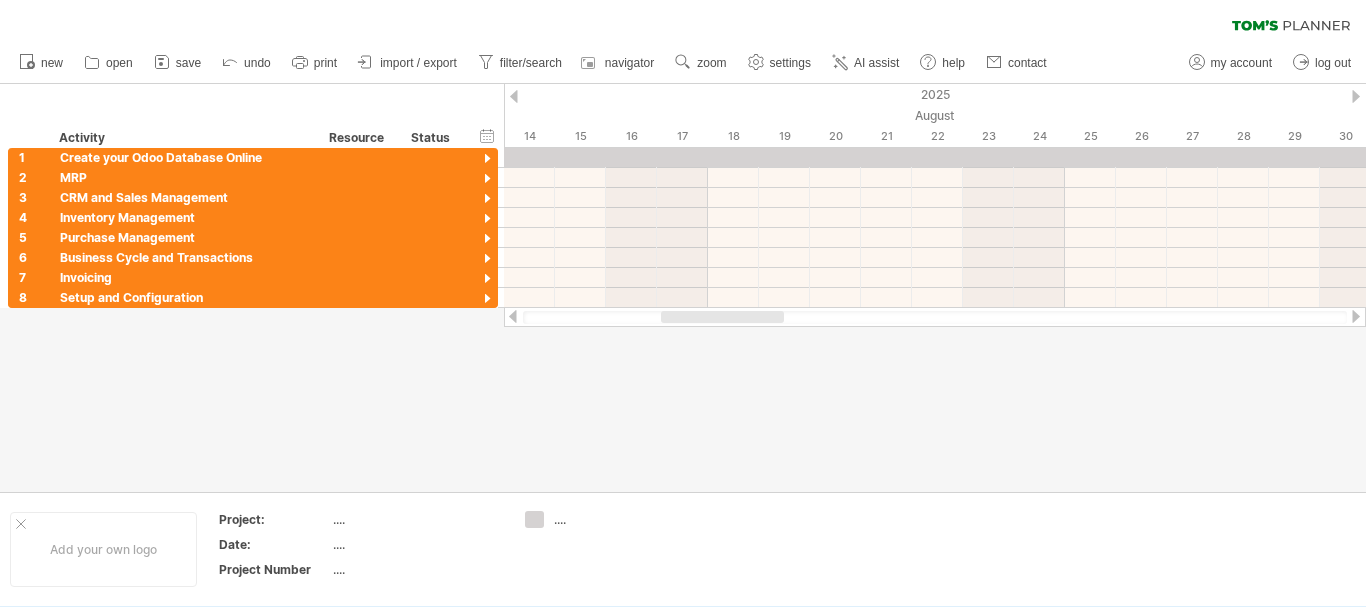click at bounding box center (1356, 316) 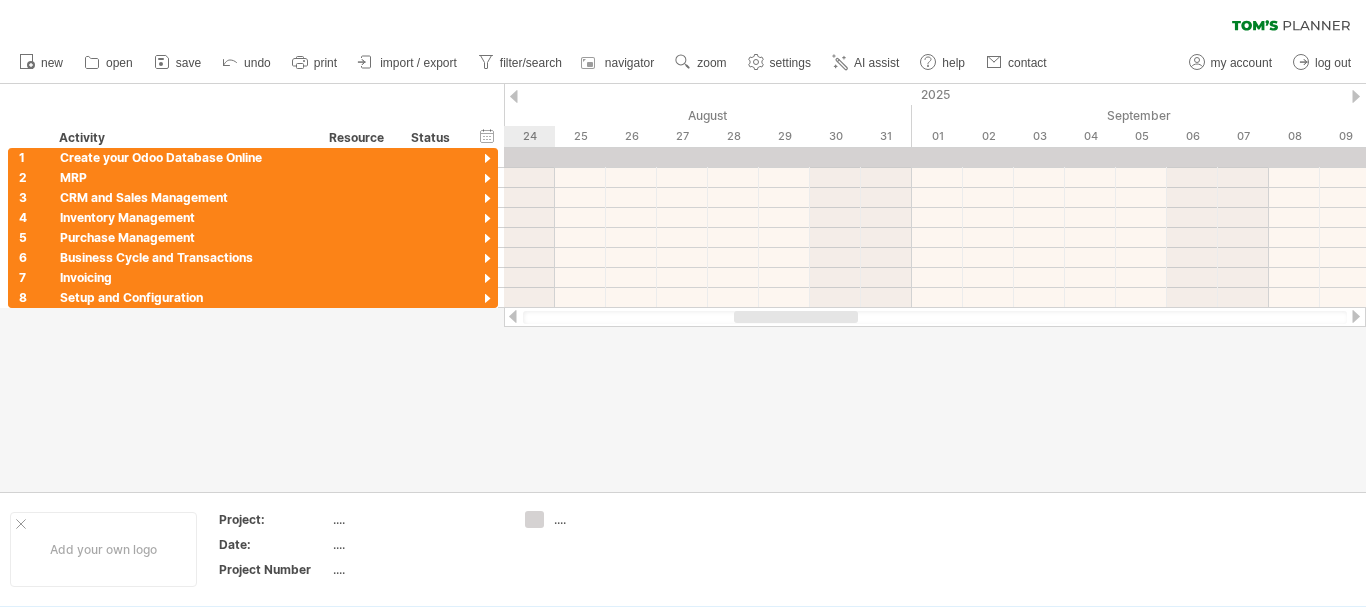 click at bounding box center [1356, 316] 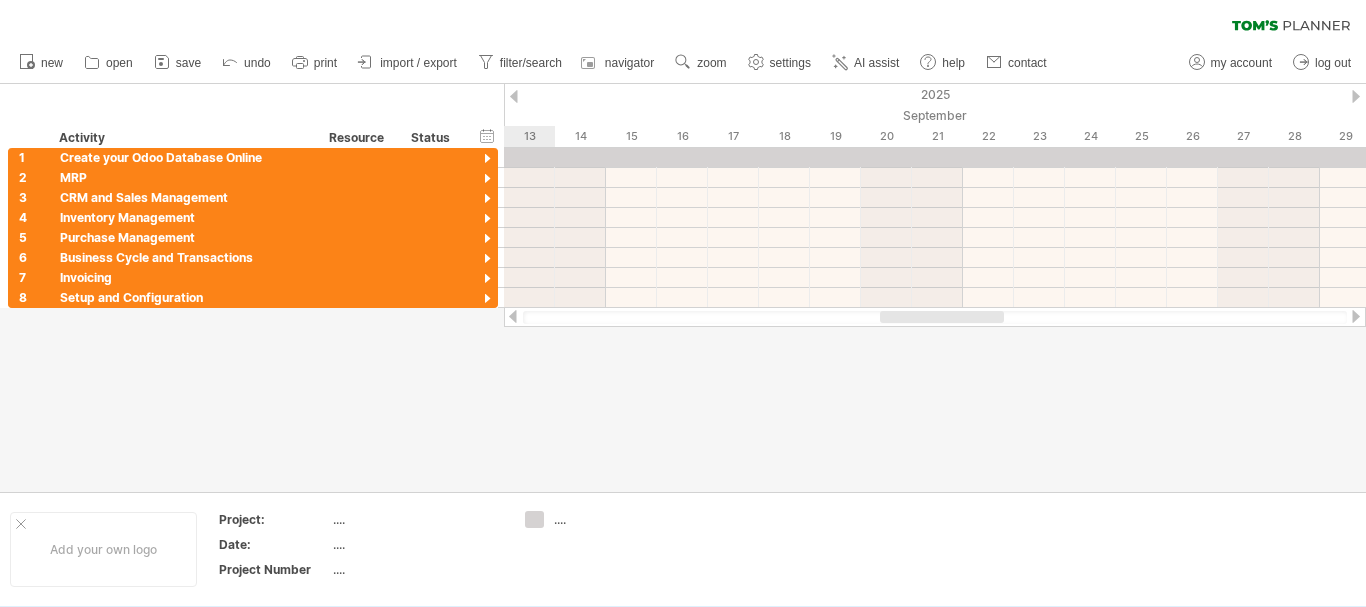 click at bounding box center [1356, 316] 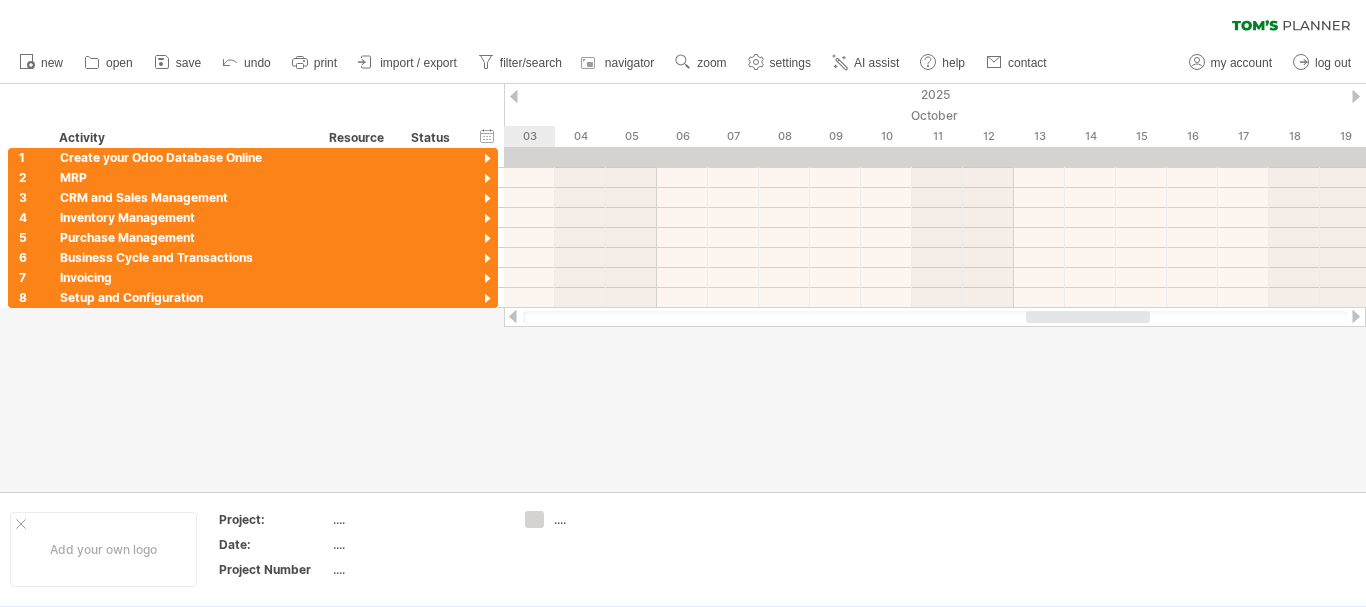 click at bounding box center (1356, 316) 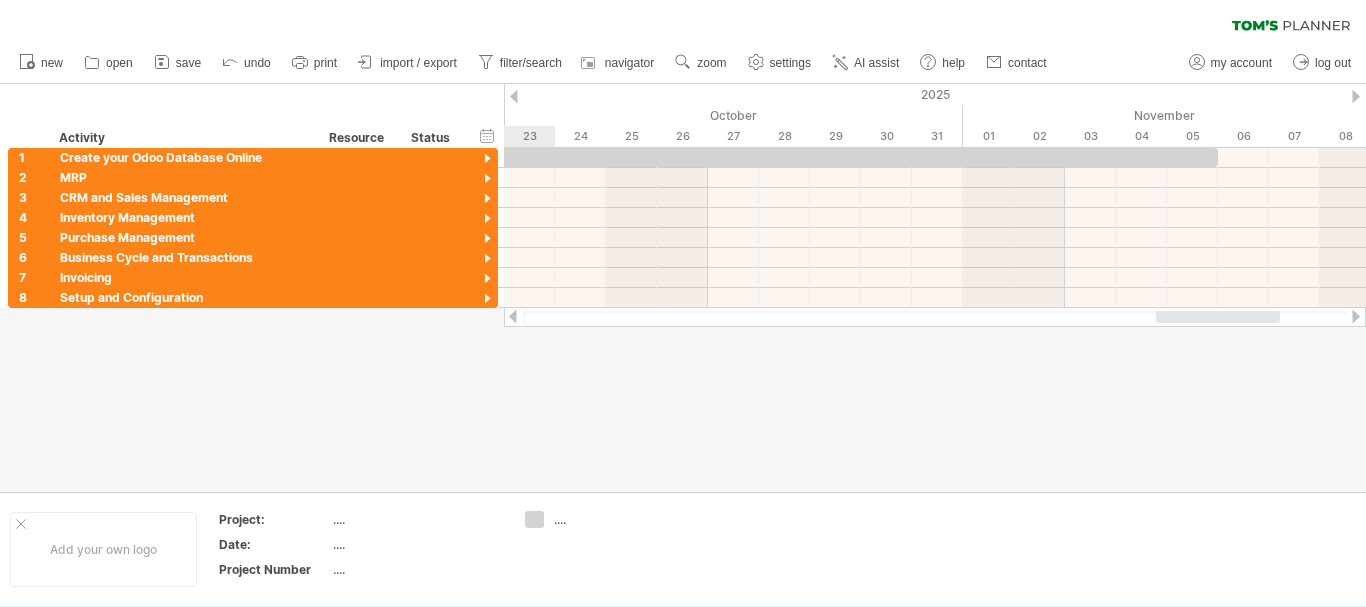 click at bounding box center [1356, 316] 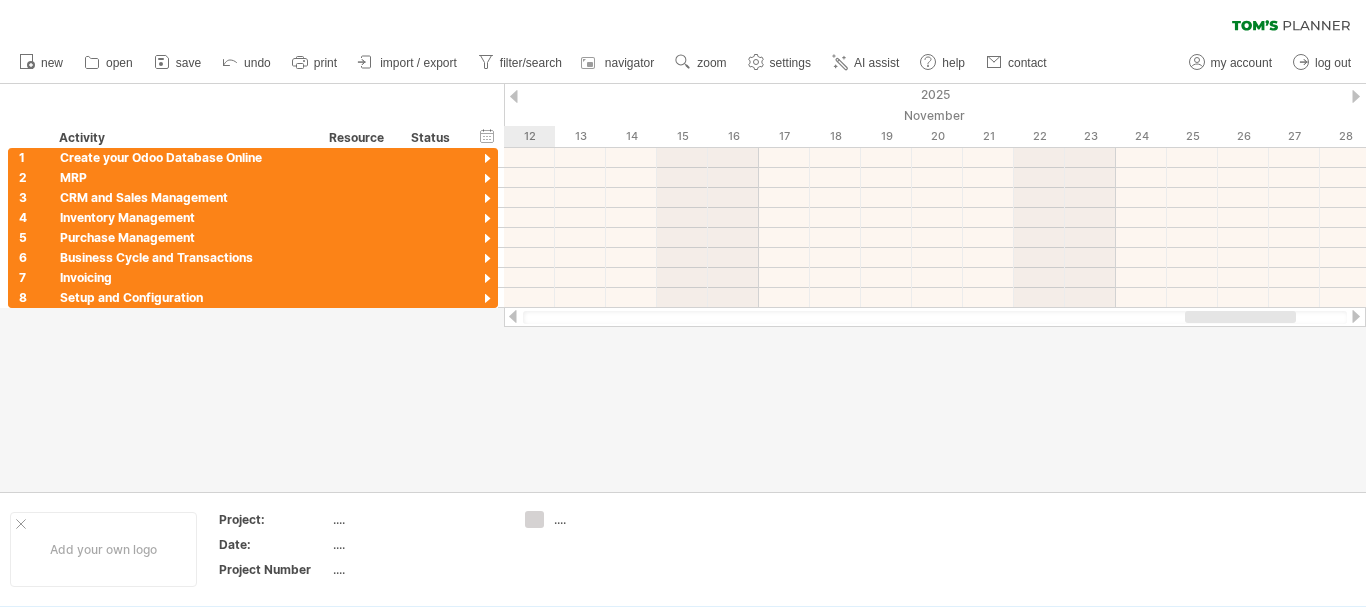 click at bounding box center [1356, 316] 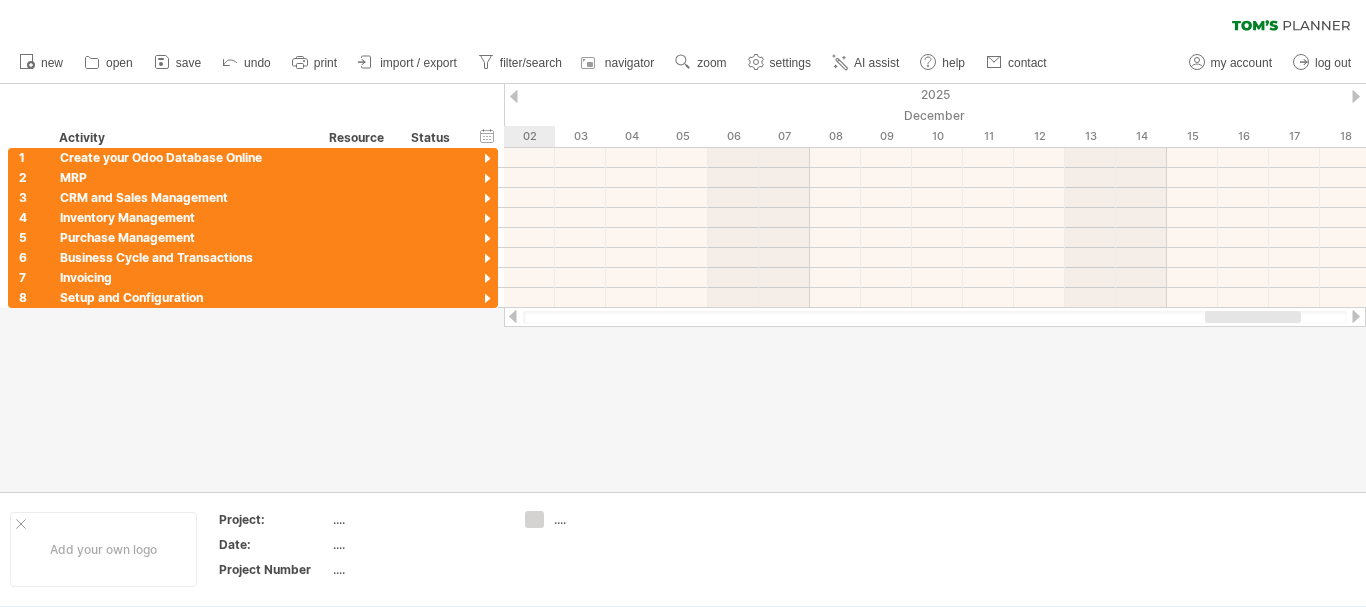 click at bounding box center (1356, 316) 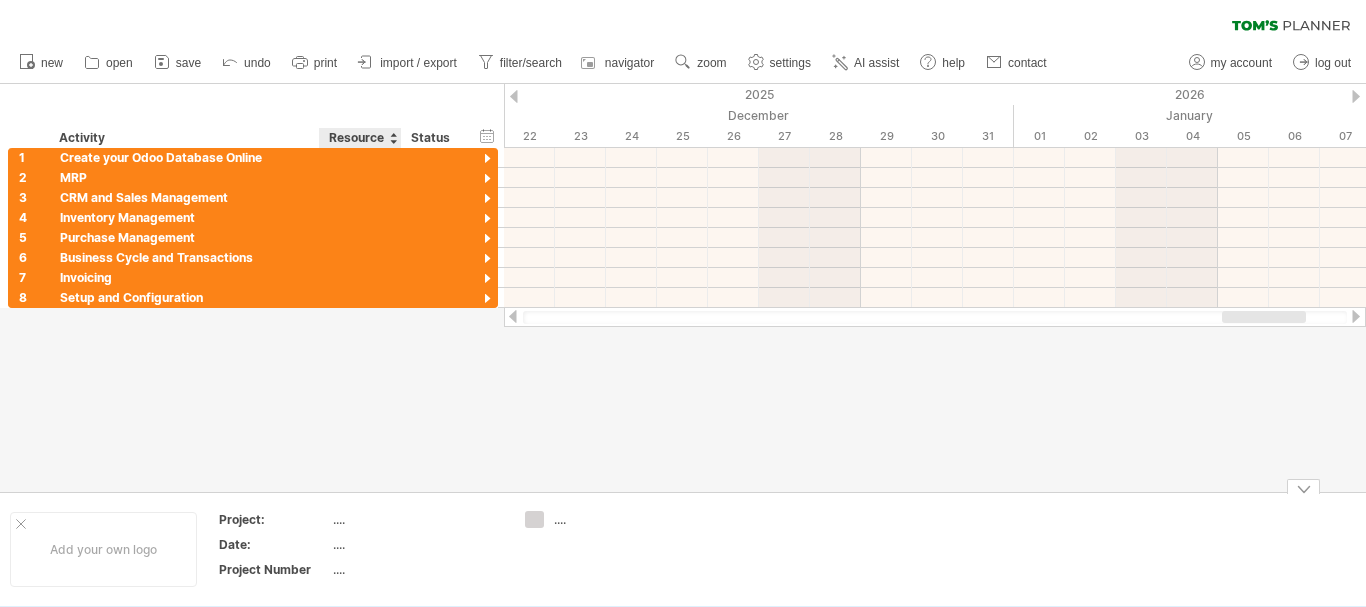 click on "...." at bounding box center (417, 544) 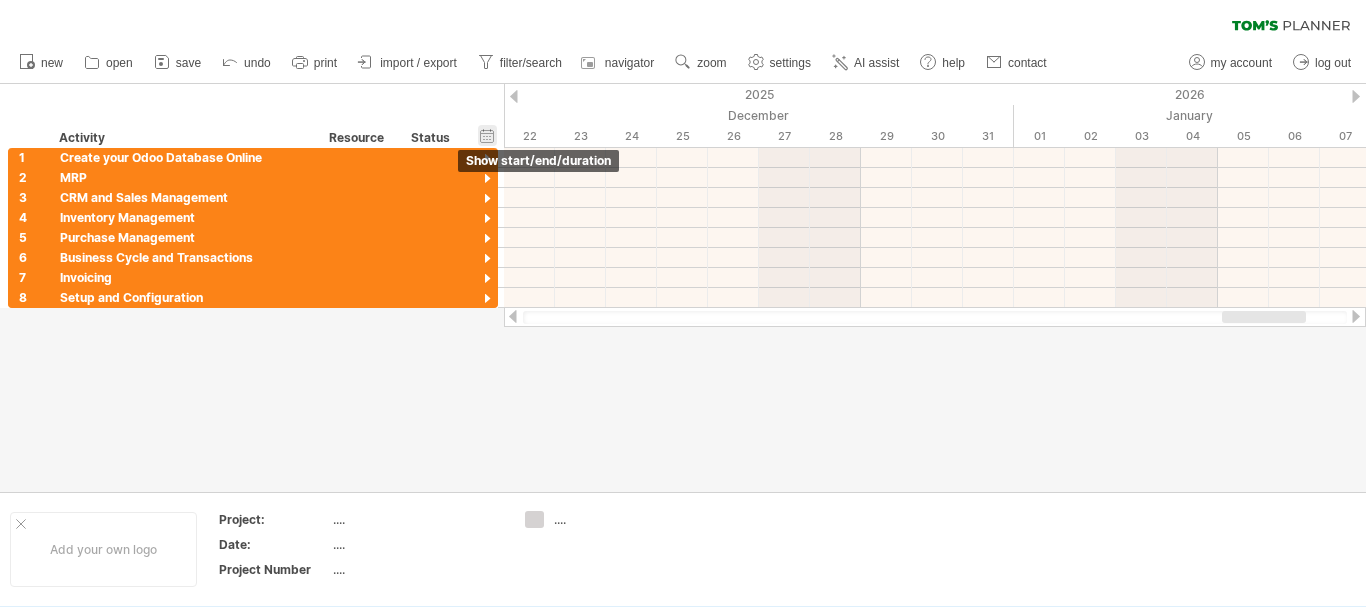 click on "hide start/end/duration show start/end/duration" at bounding box center [487, 135] 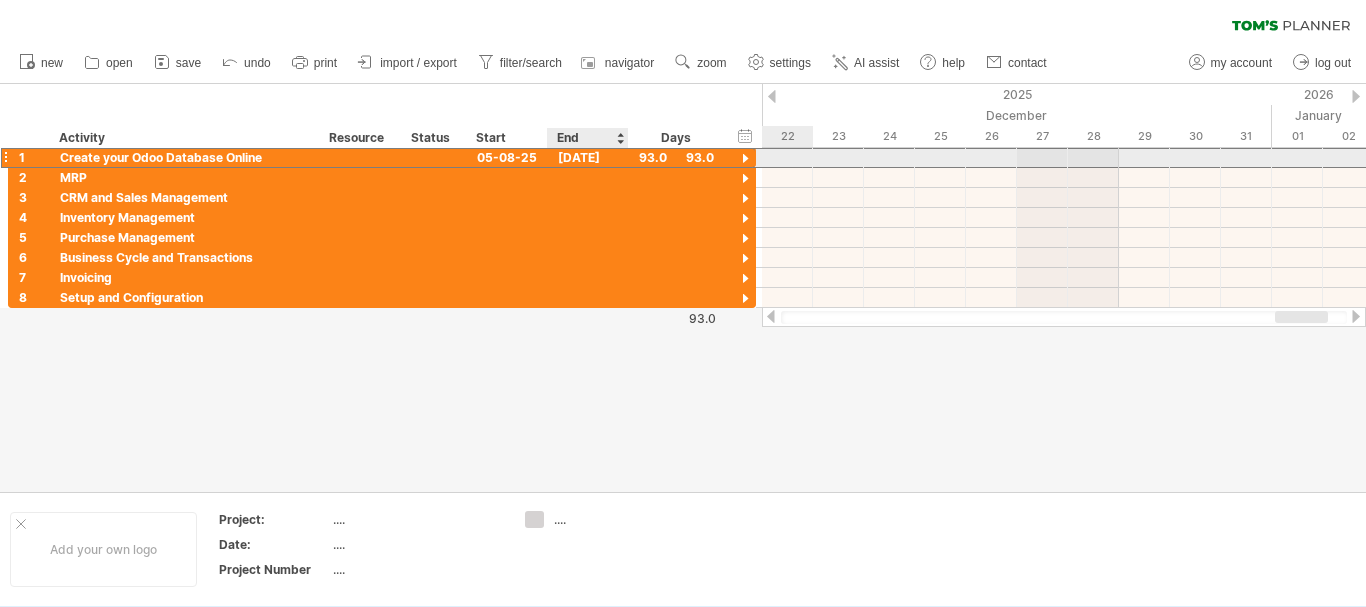 click on "[DATE]" at bounding box center (588, 157) 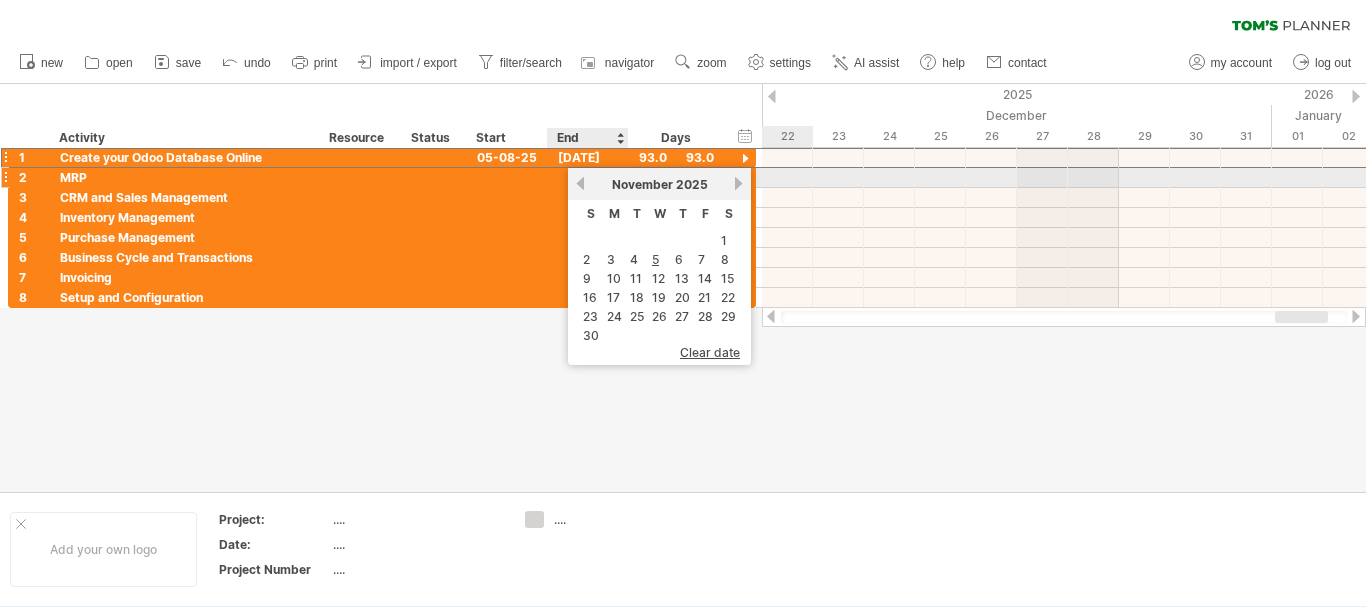 click on "previous" at bounding box center (580, 183) 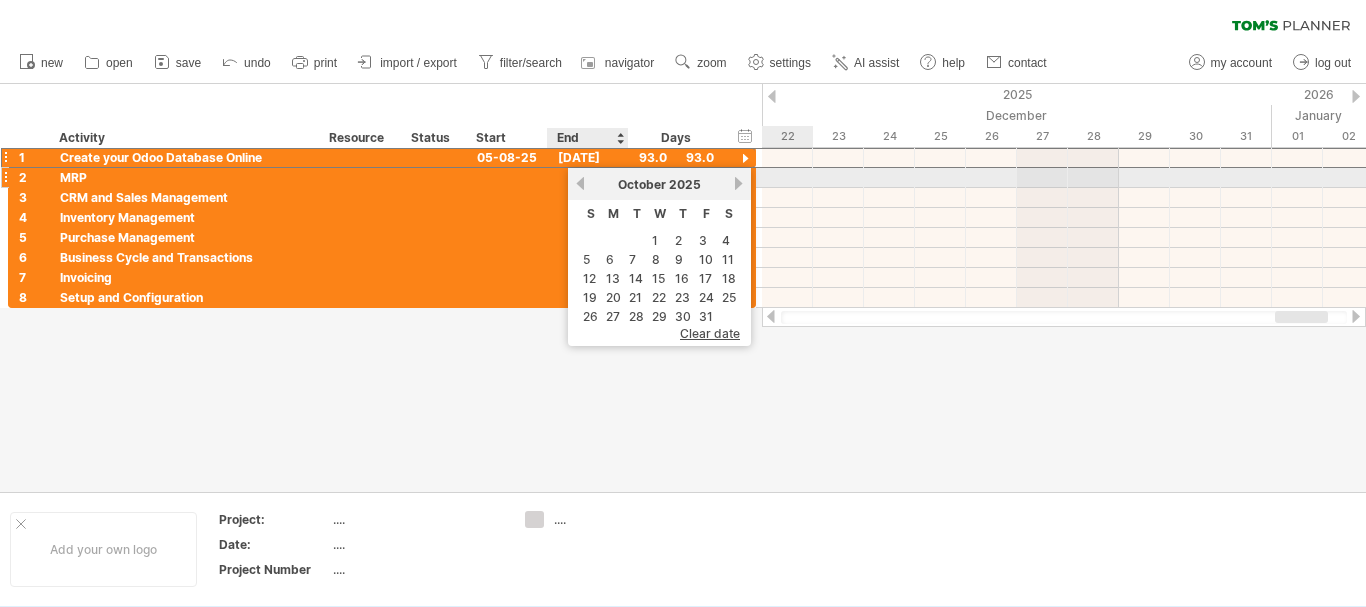 click on "previous" at bounding box center [580, 183] 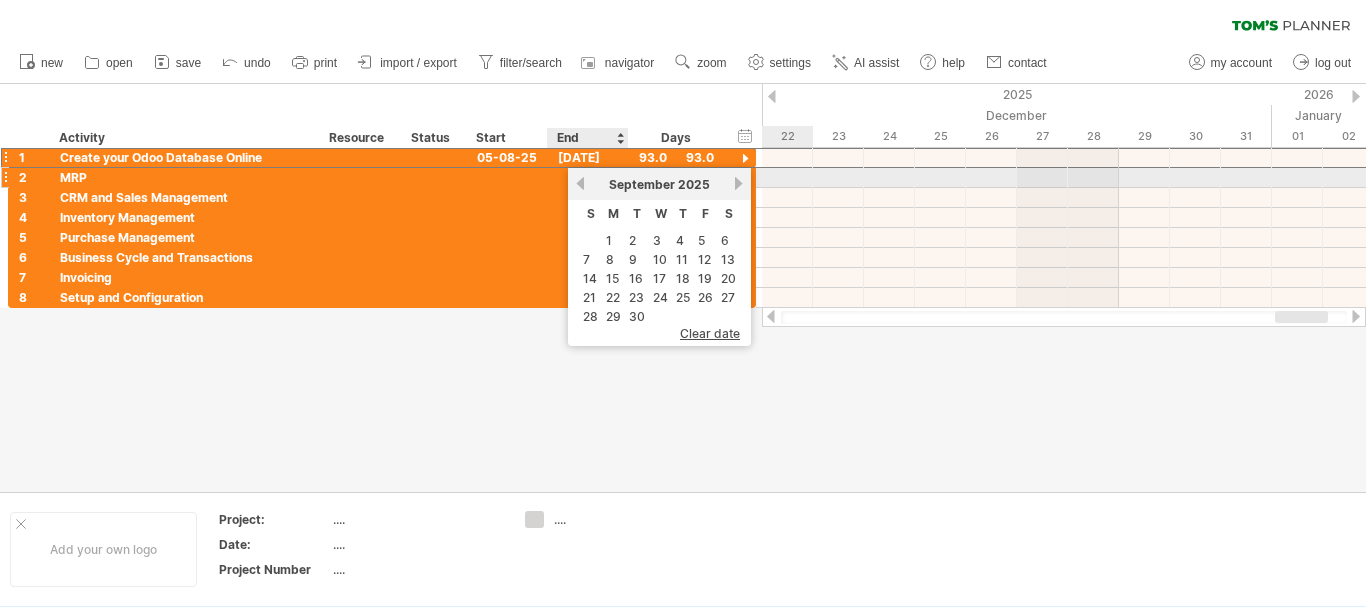 click on "previous" at bounding box center (580, 183) 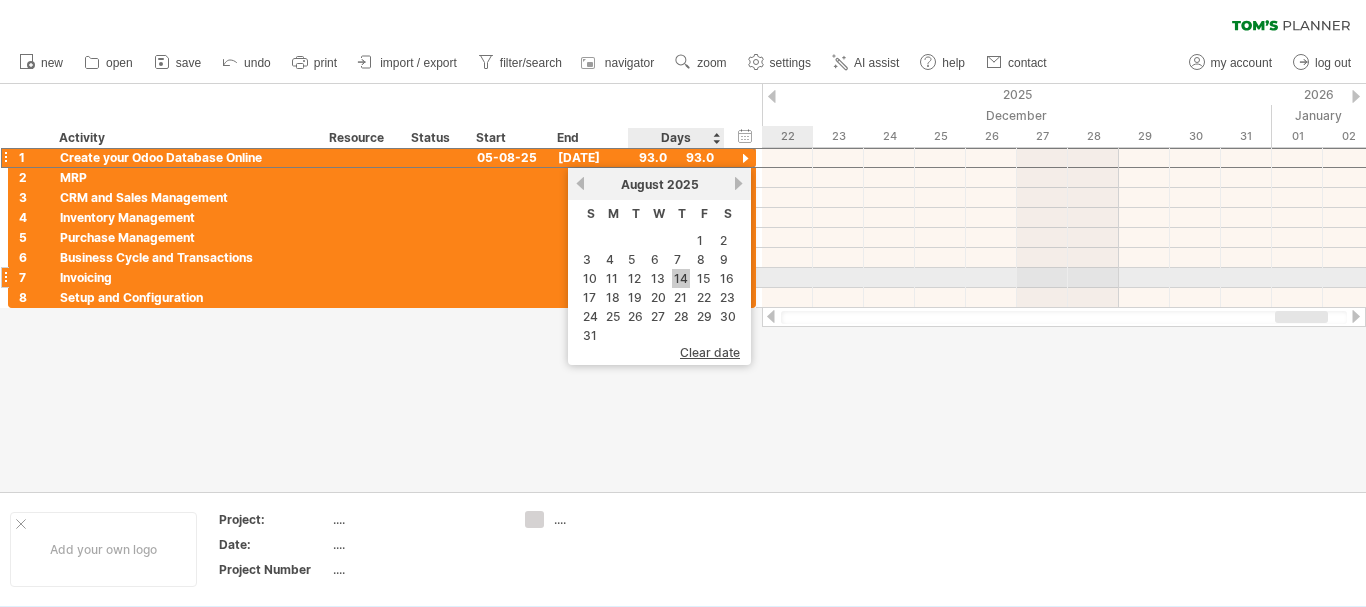 click on "14" at bounding box center [681, 278] 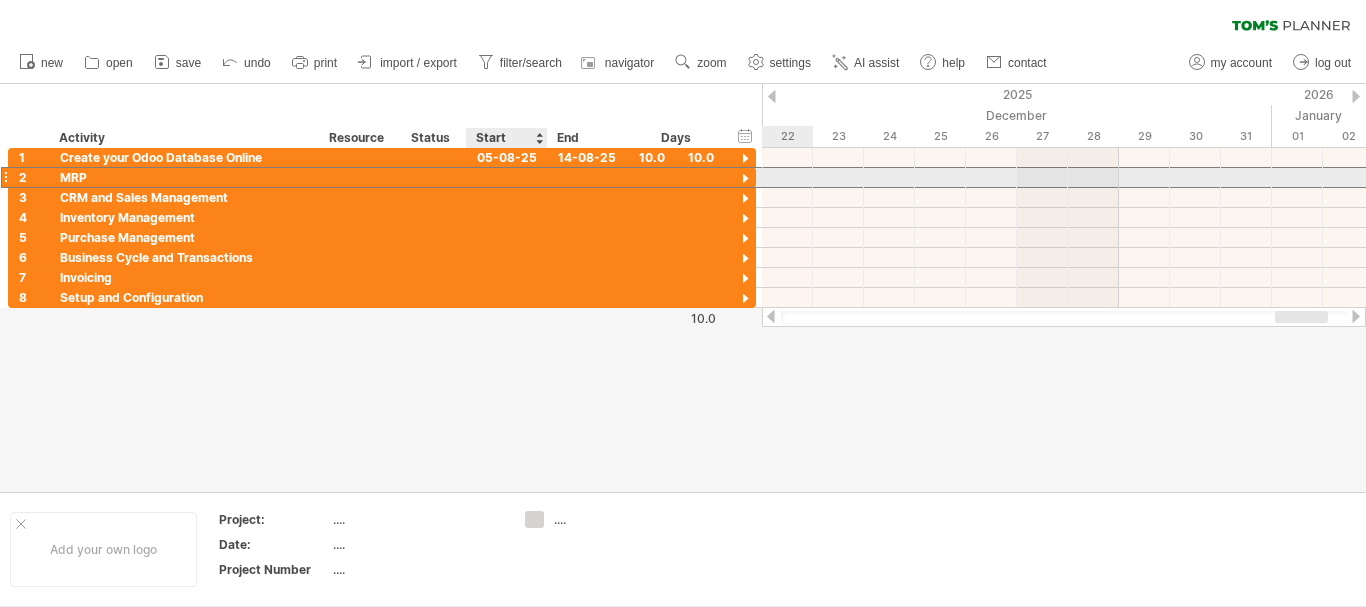 click at bounding box center [507, 177] 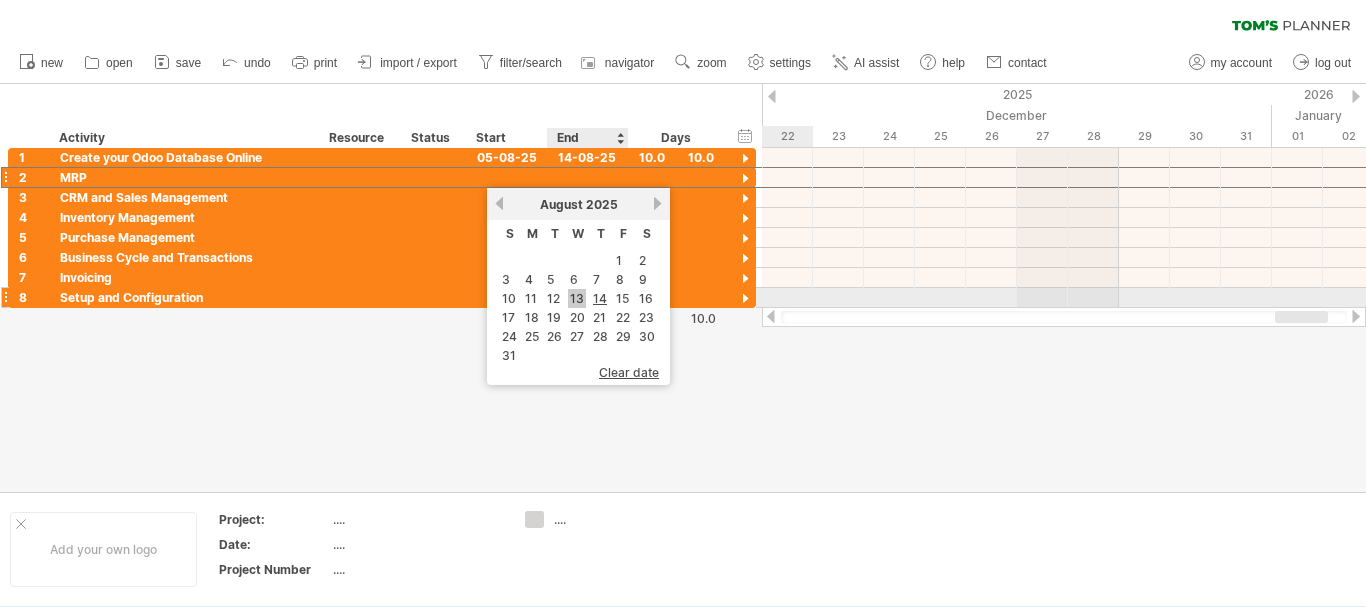 click on "13" at bounding box center (577, 298) 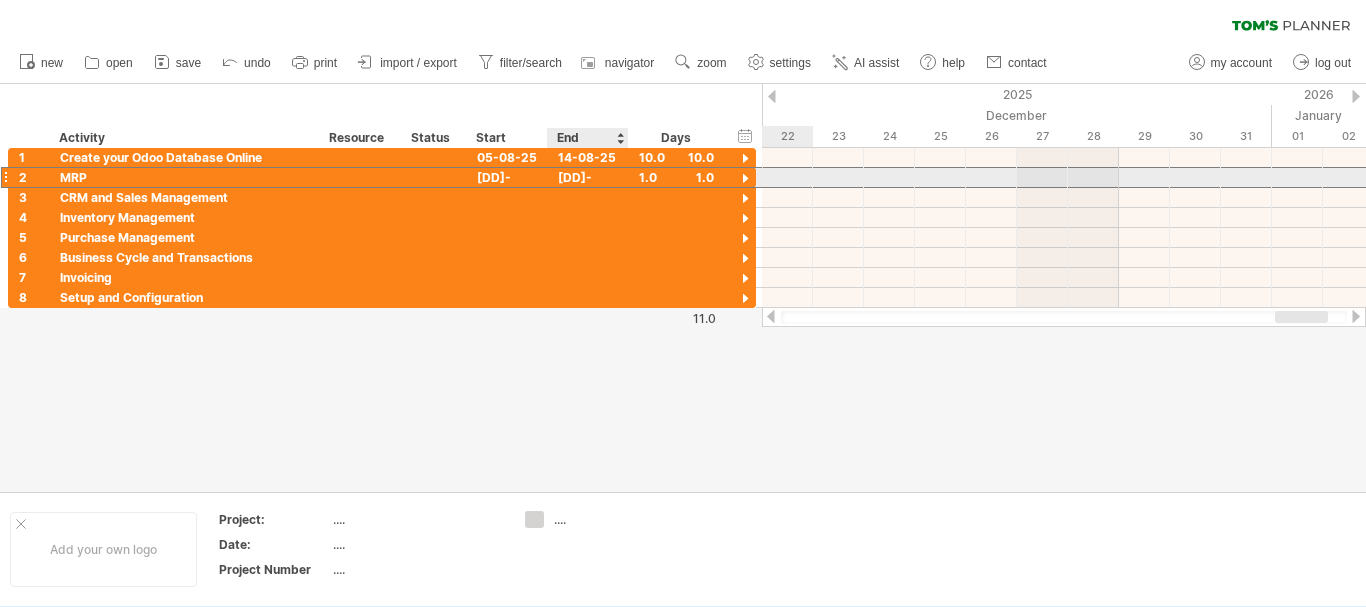 click on "[DD]-[MM]-[YY]" at bounding box center [588, 177] 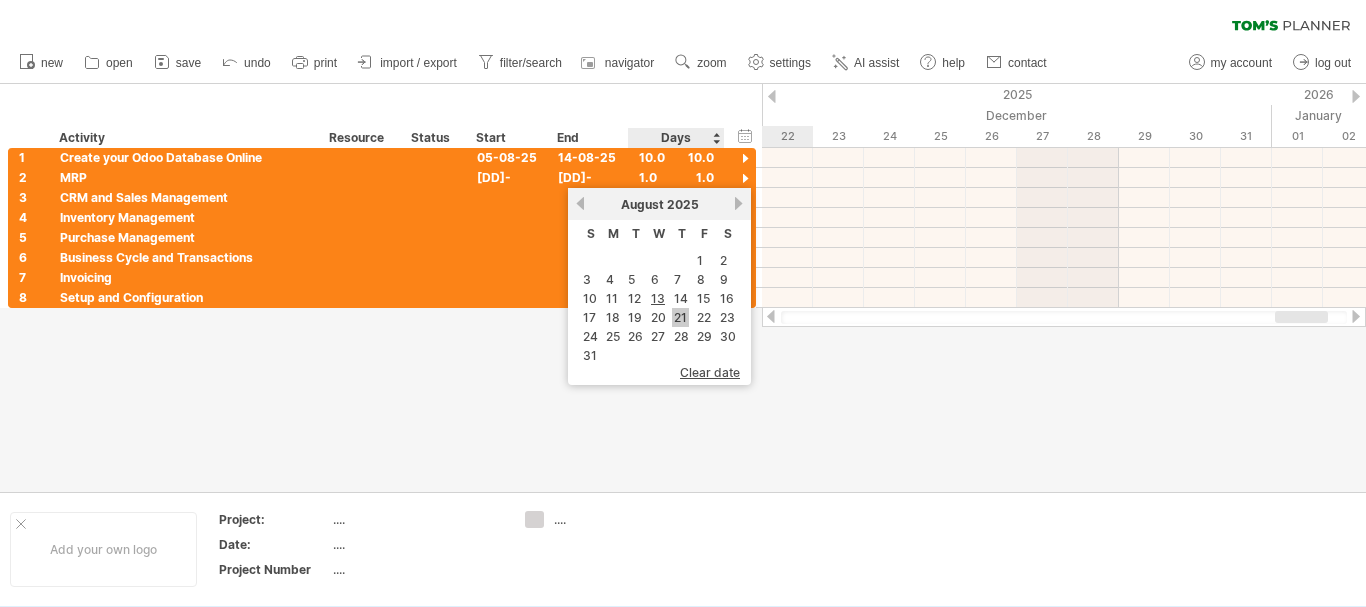 click on "21" at bounding box center (680, 317) 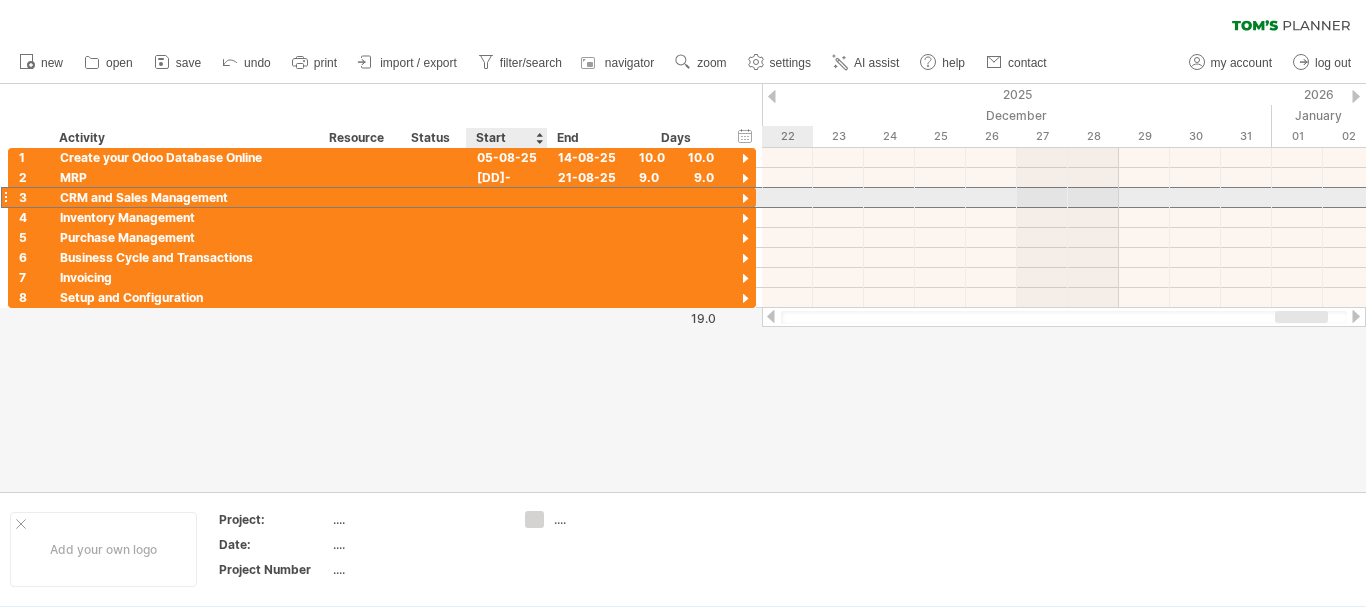 click at bounding box center (507, 197) 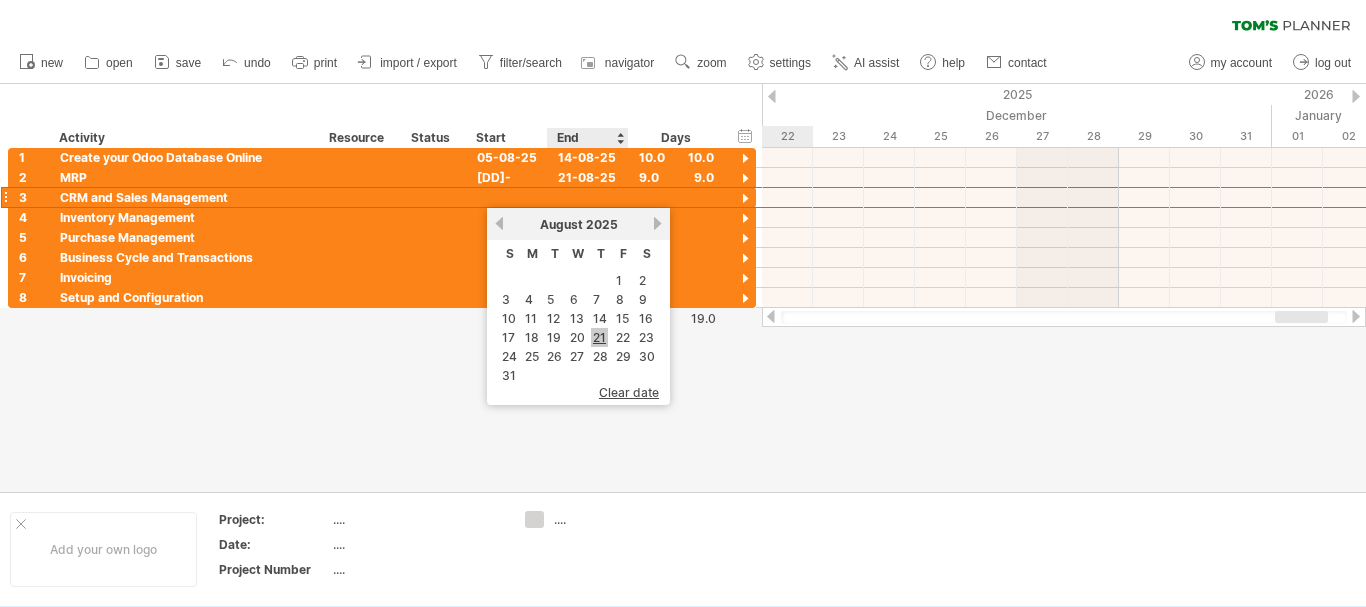 click on "21" at bounding box center (599, 337) 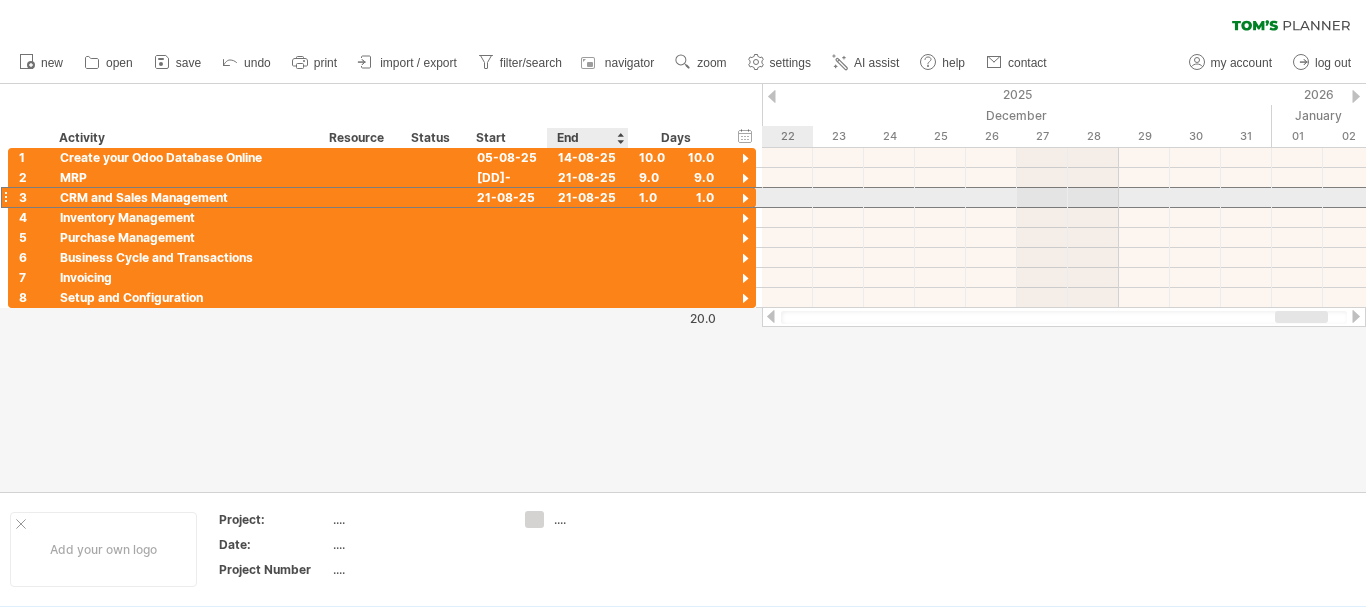 click on "21-08-25" at bounding box center (588, 197) 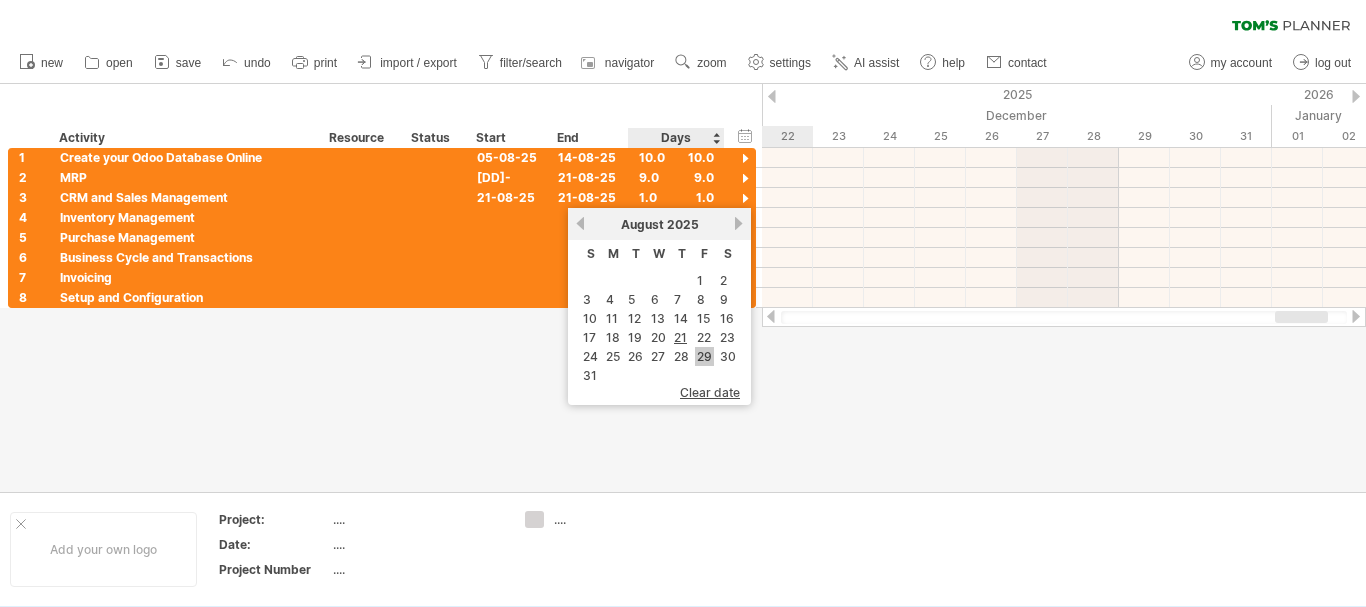 click on "29" at bounding box center (704, 356) 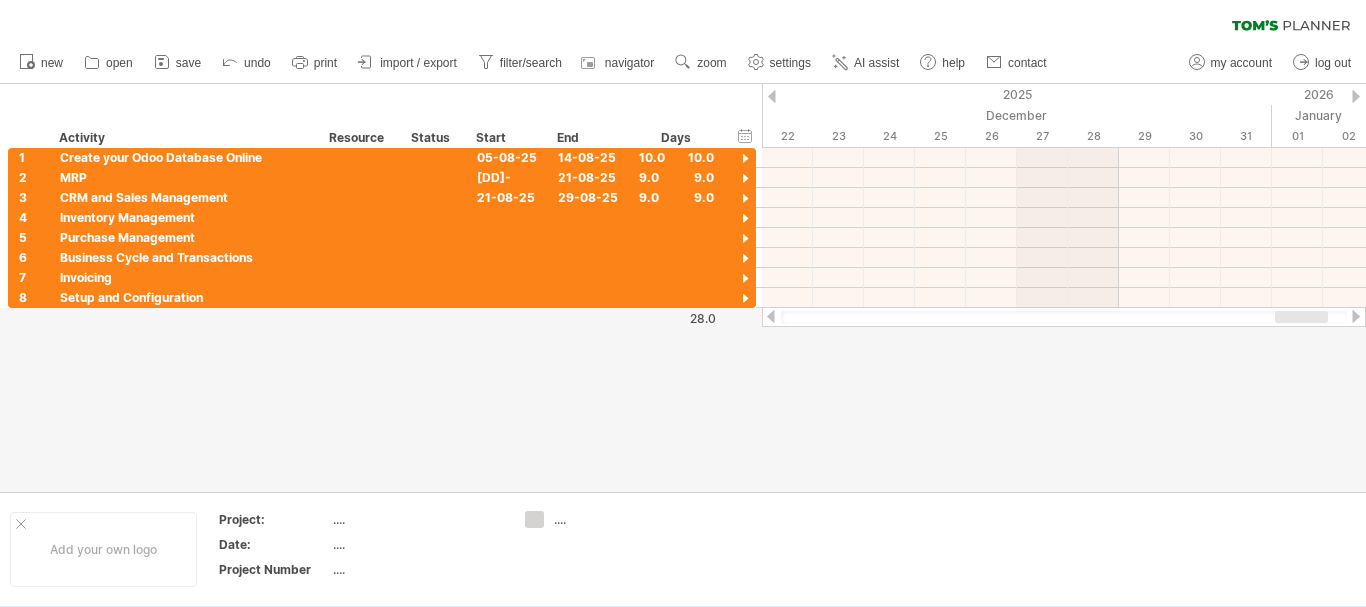 click at bounding box center (1064, 317) 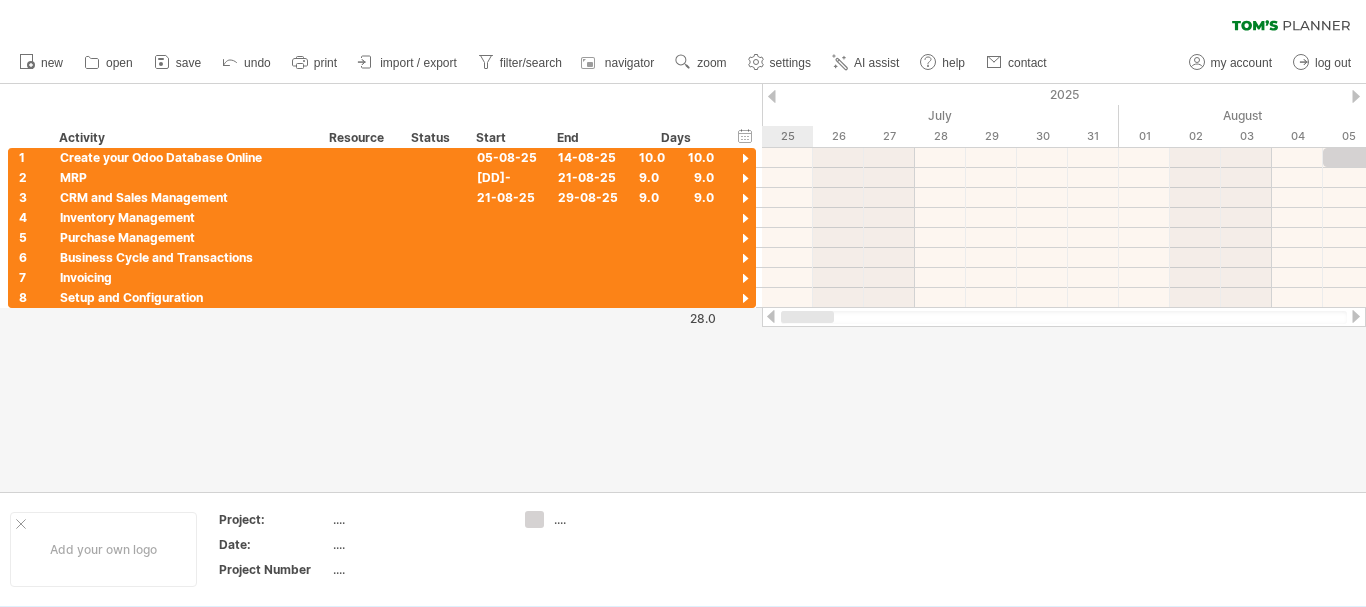 drag, startPoint x: 1304, startPoint y: 313, endPoint x: 745, endPoint y: 325, distance: 559.1288 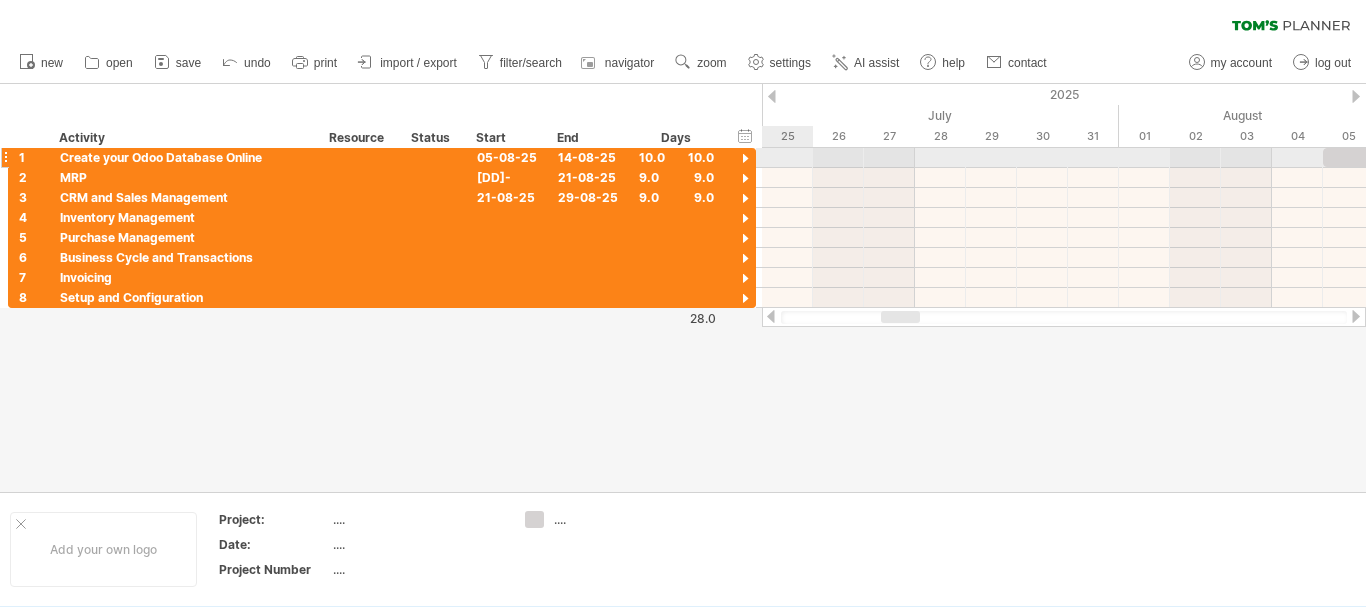 click at bounding box center (745, 159) 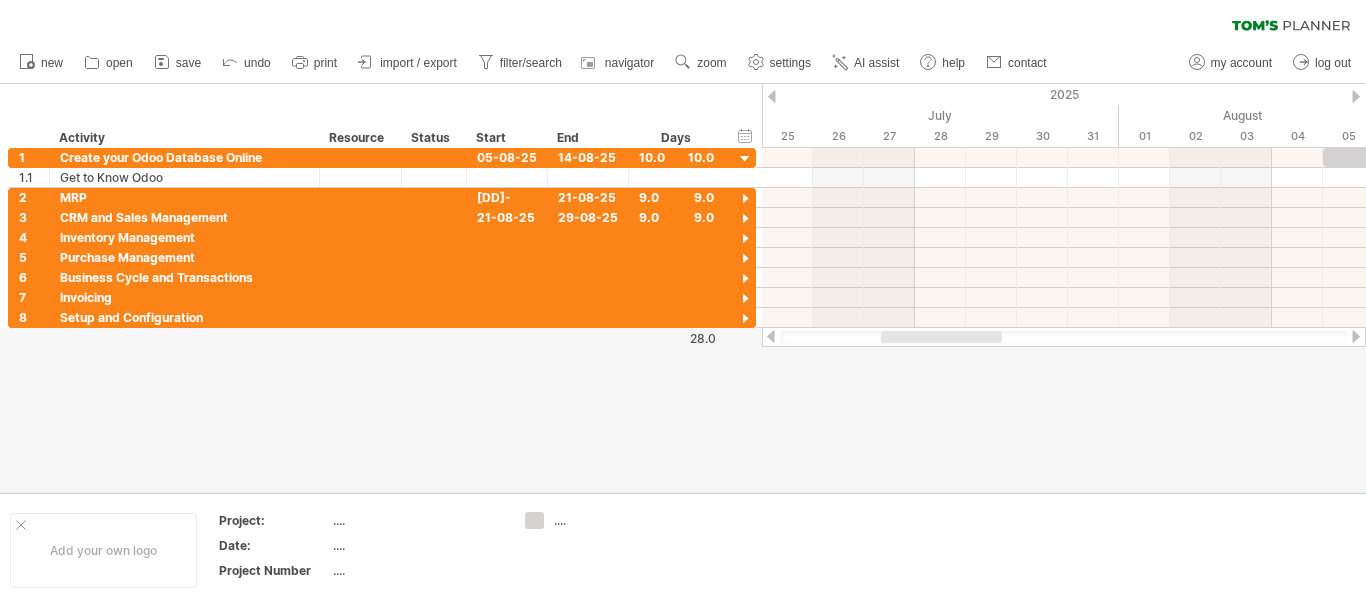 click at bounding box center [1356, 336] 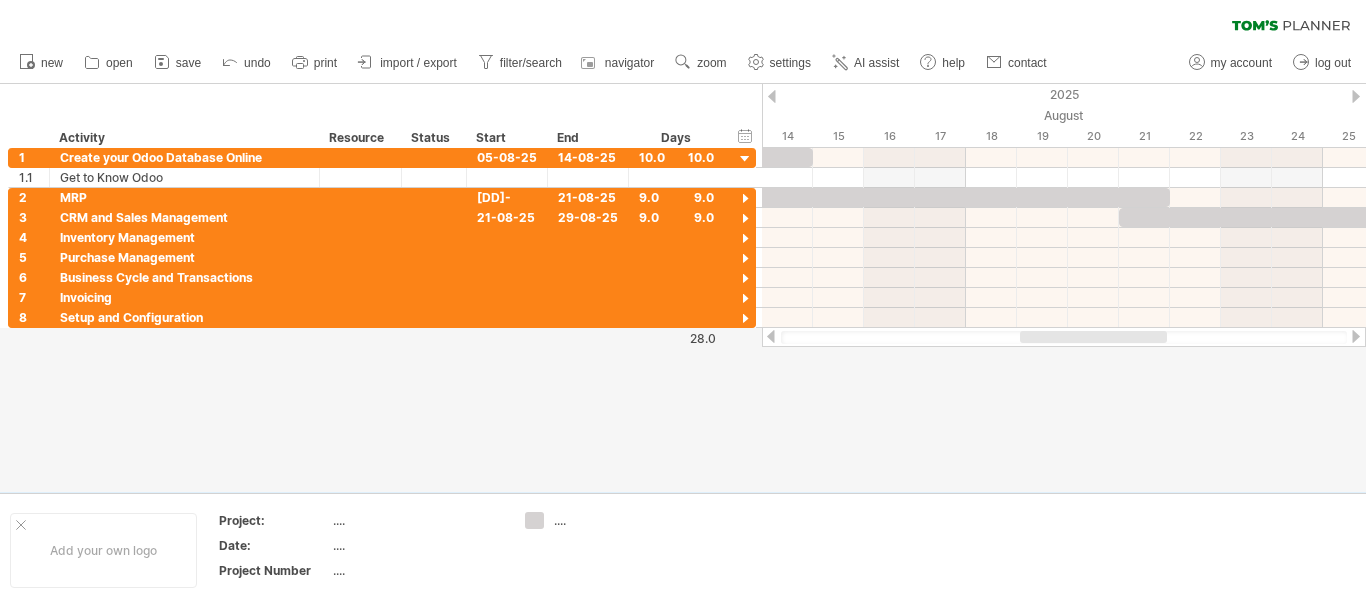 click at bounding box center [1356, 336] 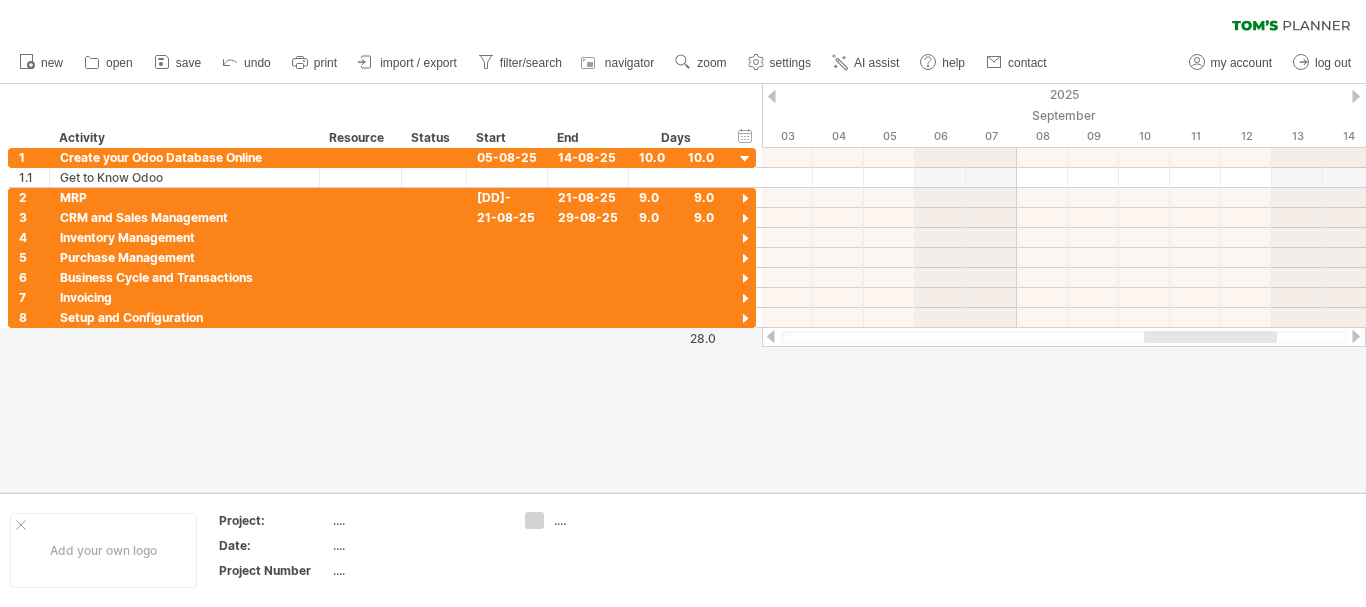 click at bounding box center (771, 336) 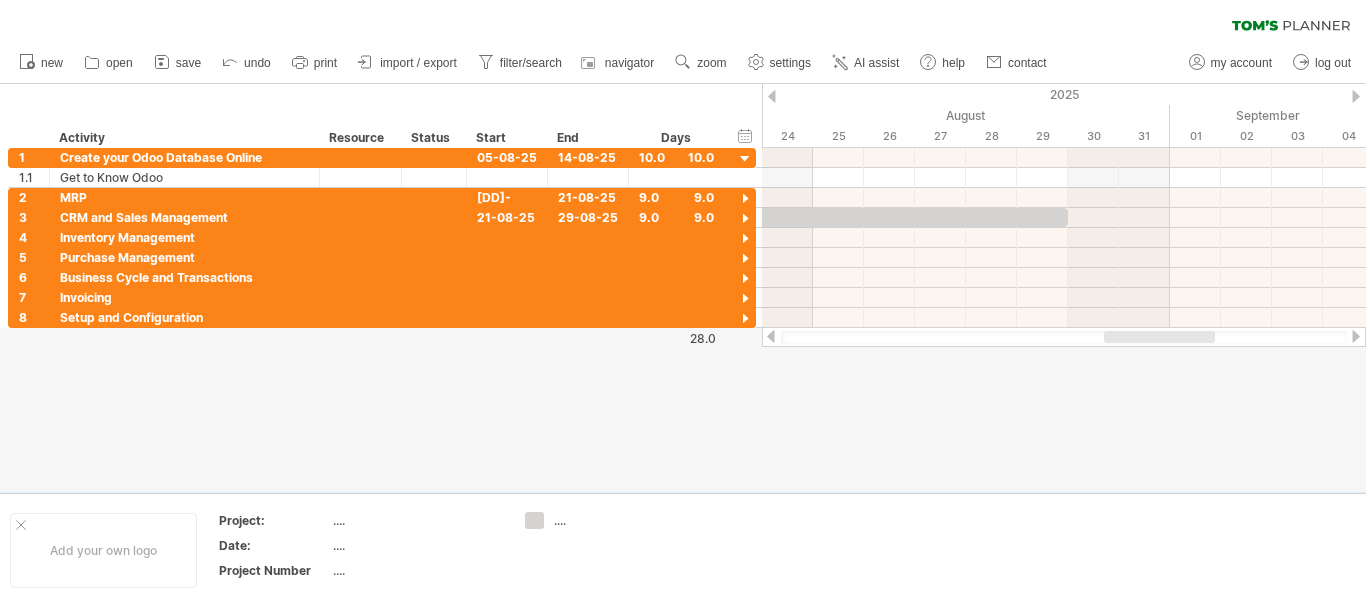 click at bounding box center (771, 336) 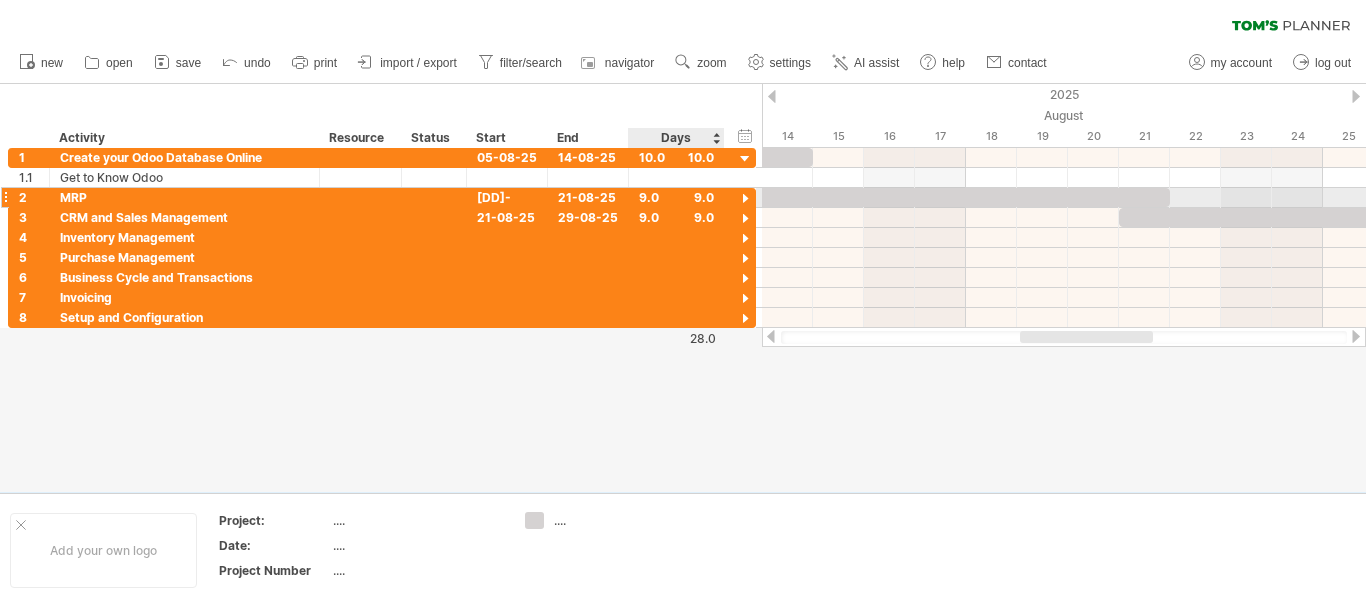 click at bounding box center [745, 199] 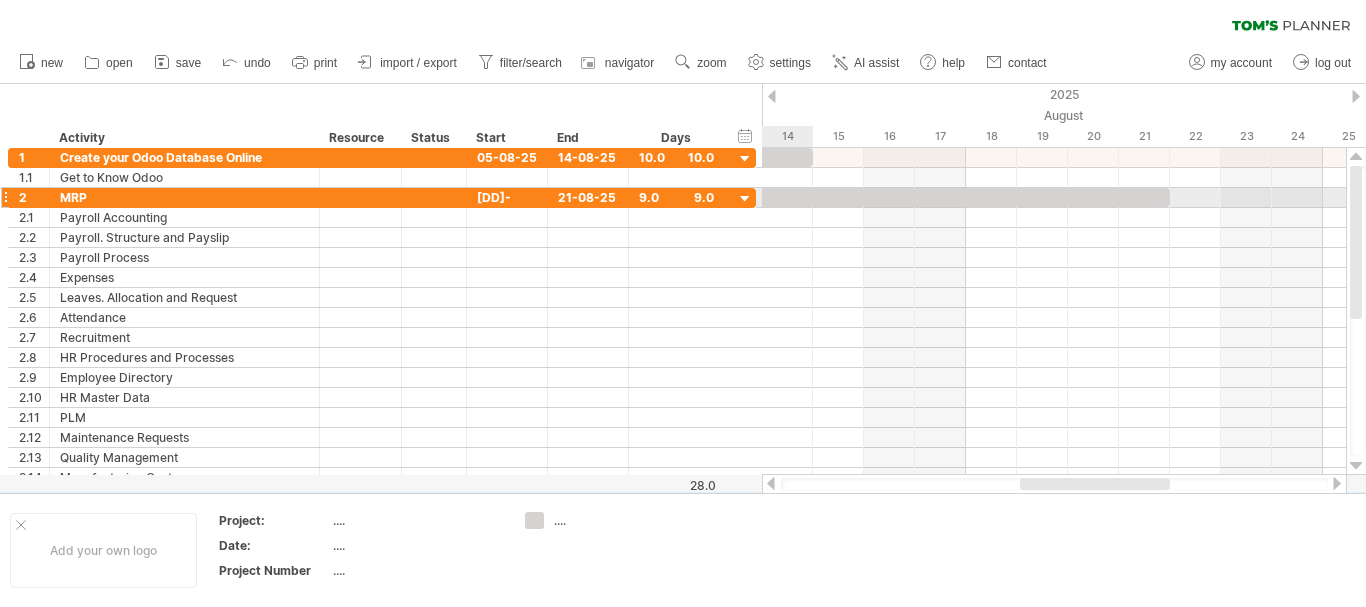click at bounding box center (745, 199) 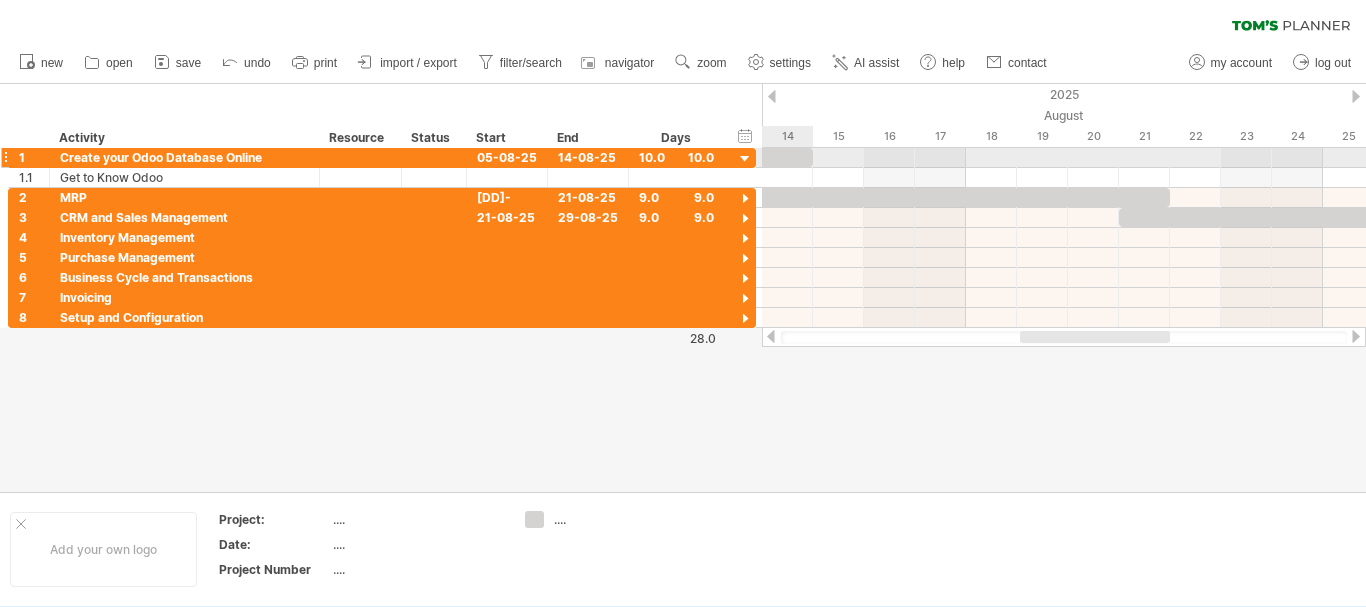 click at bounding box center [745, 159] 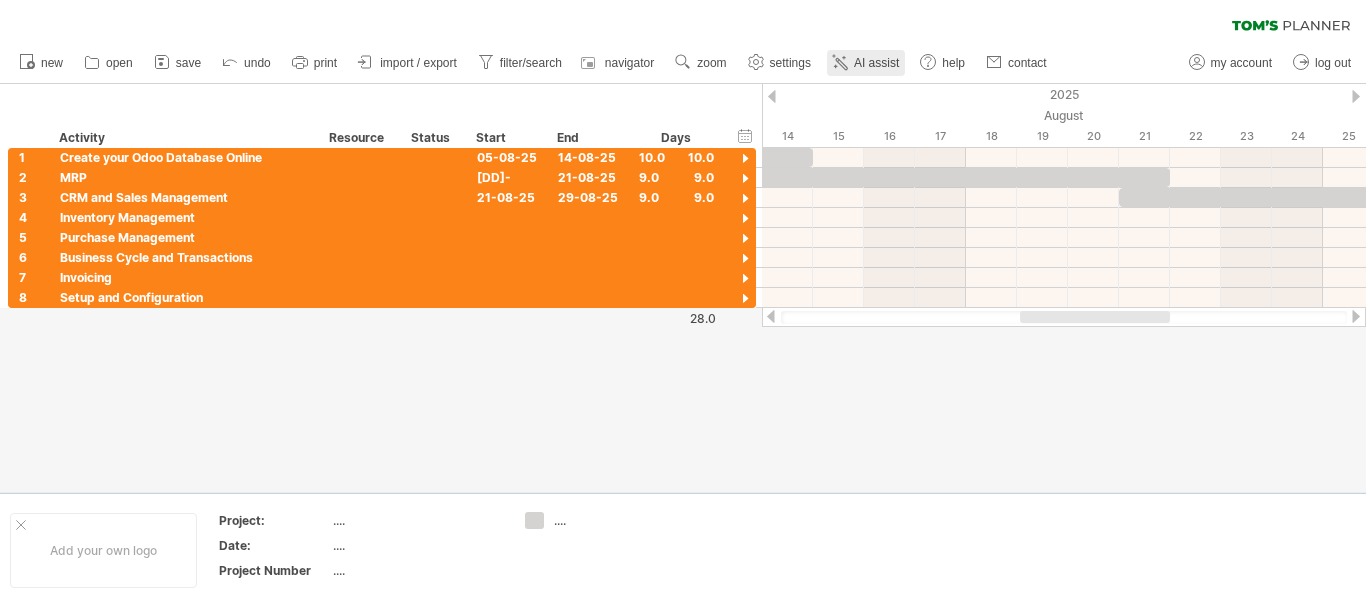click on "AI assist" at bounding box center (876, 63) 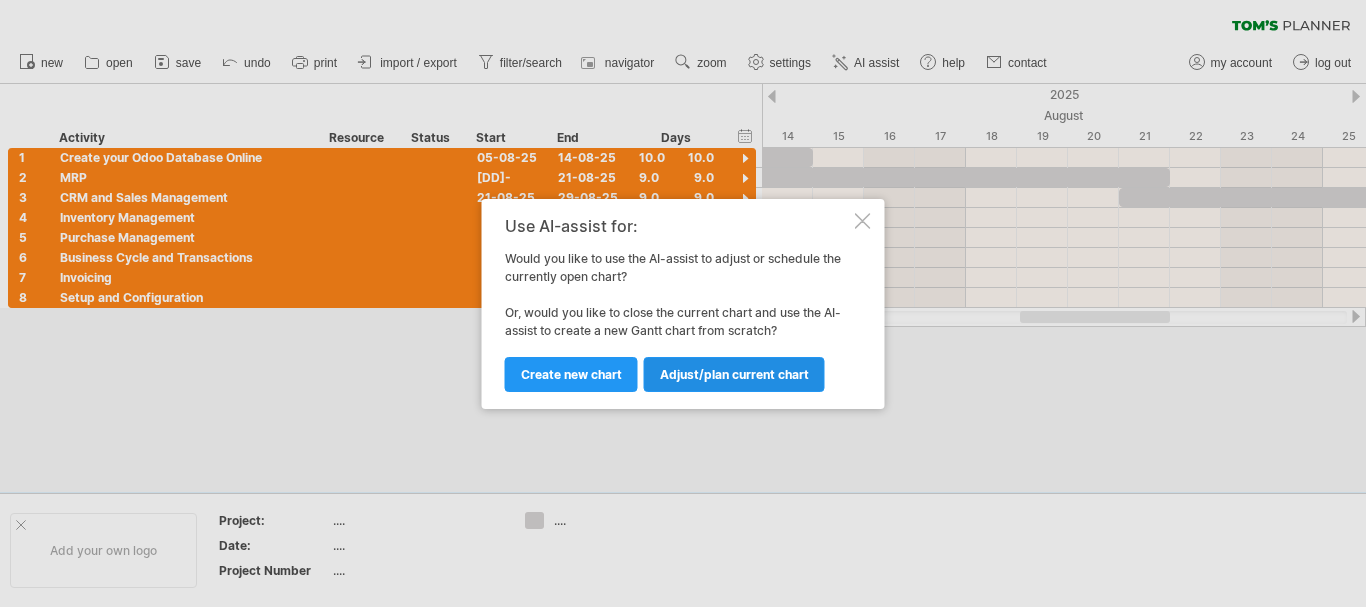 click on "Adjust/plan current chart" at bounding box center (734, 374) 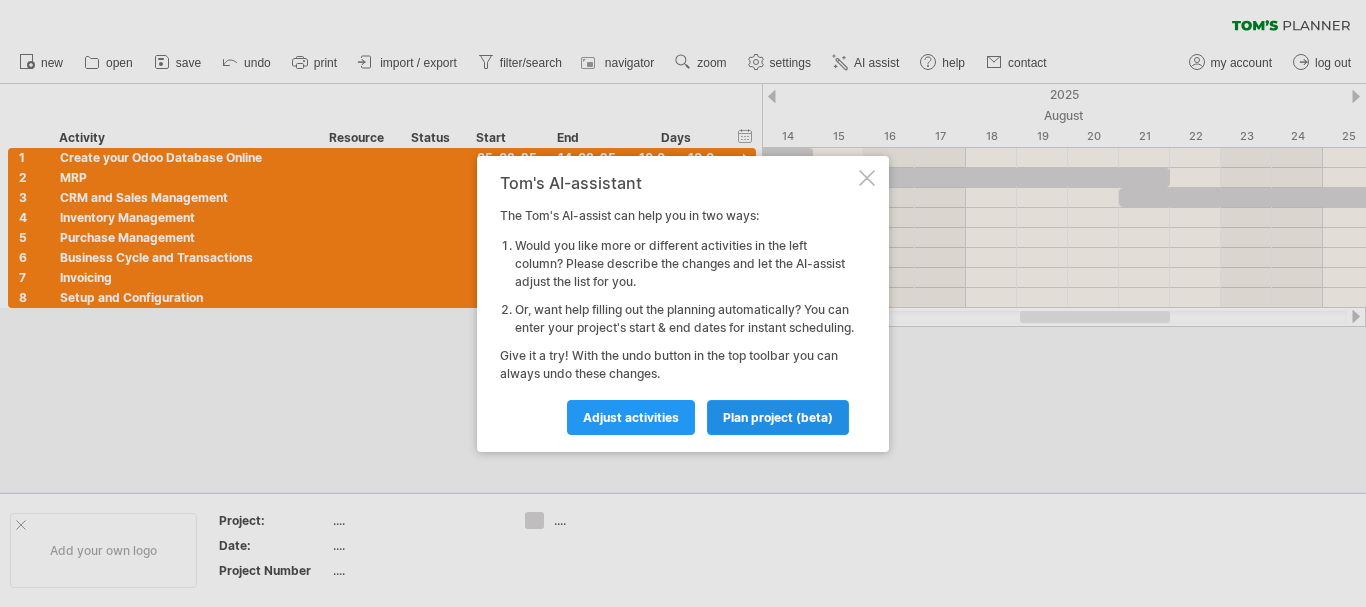 click on "plan project (beta)" at bounding box center (778, 417) 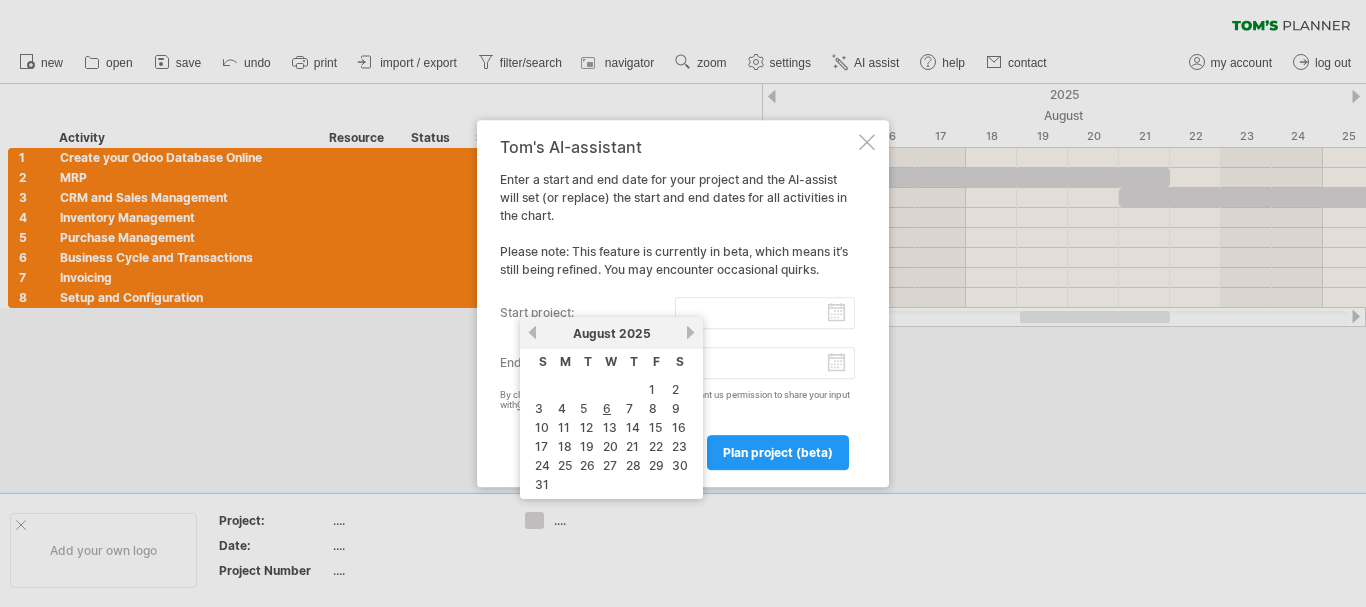 click on "start project:" at bounding box center [765, 313] 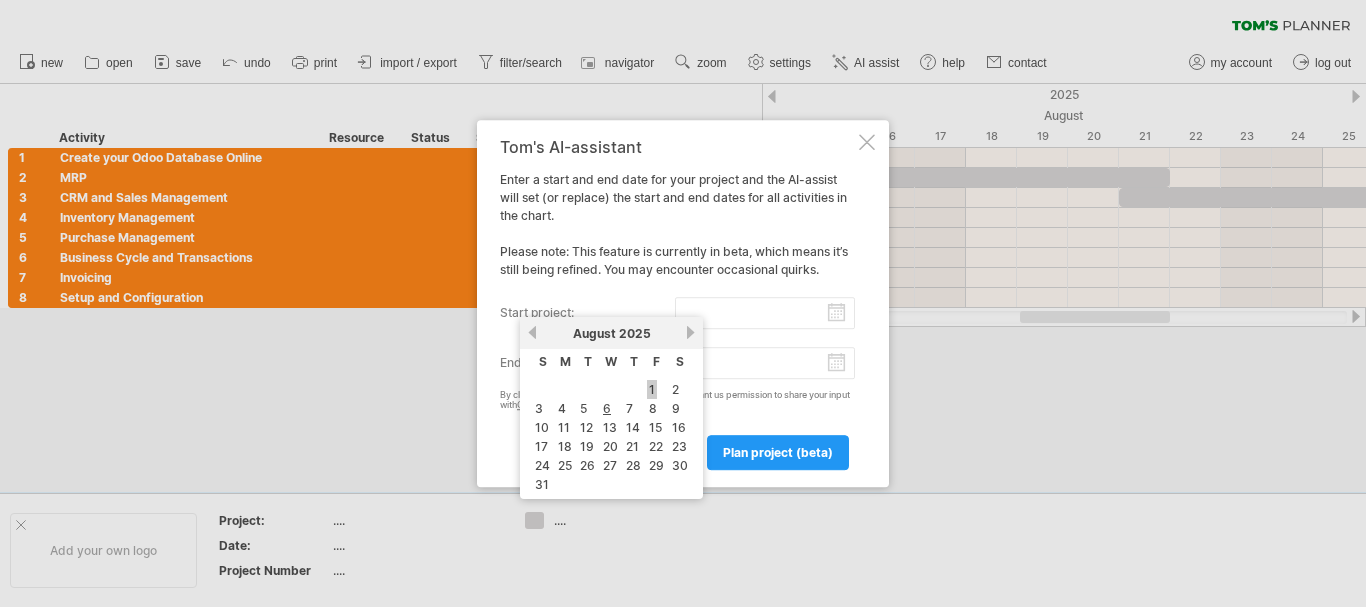 click on "1" at bounding box center [652, 389] 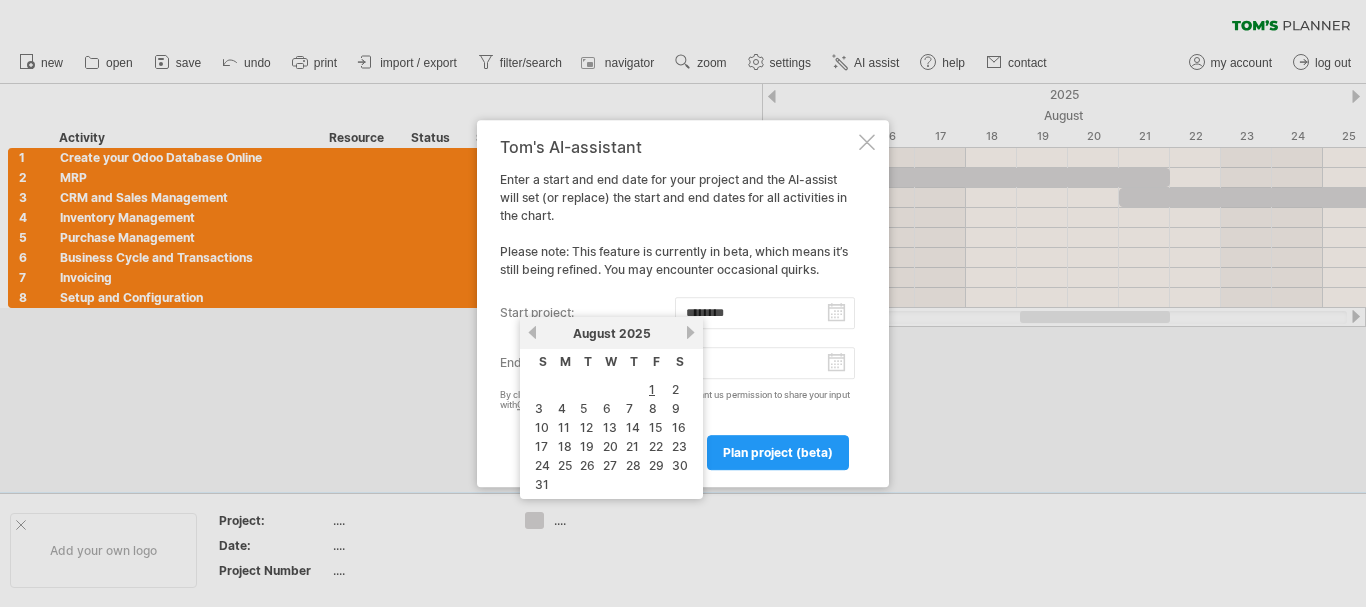 click on "********" at bounding box center [765, 313] 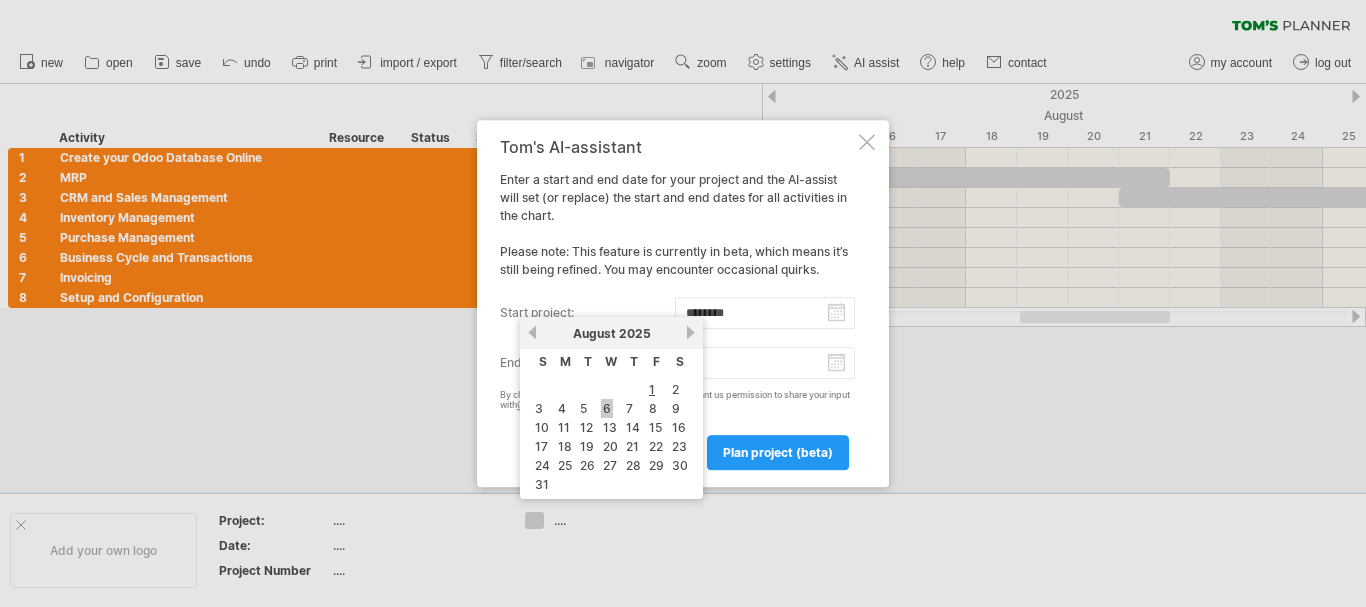 click on "6" at bounding box center [607, 408] 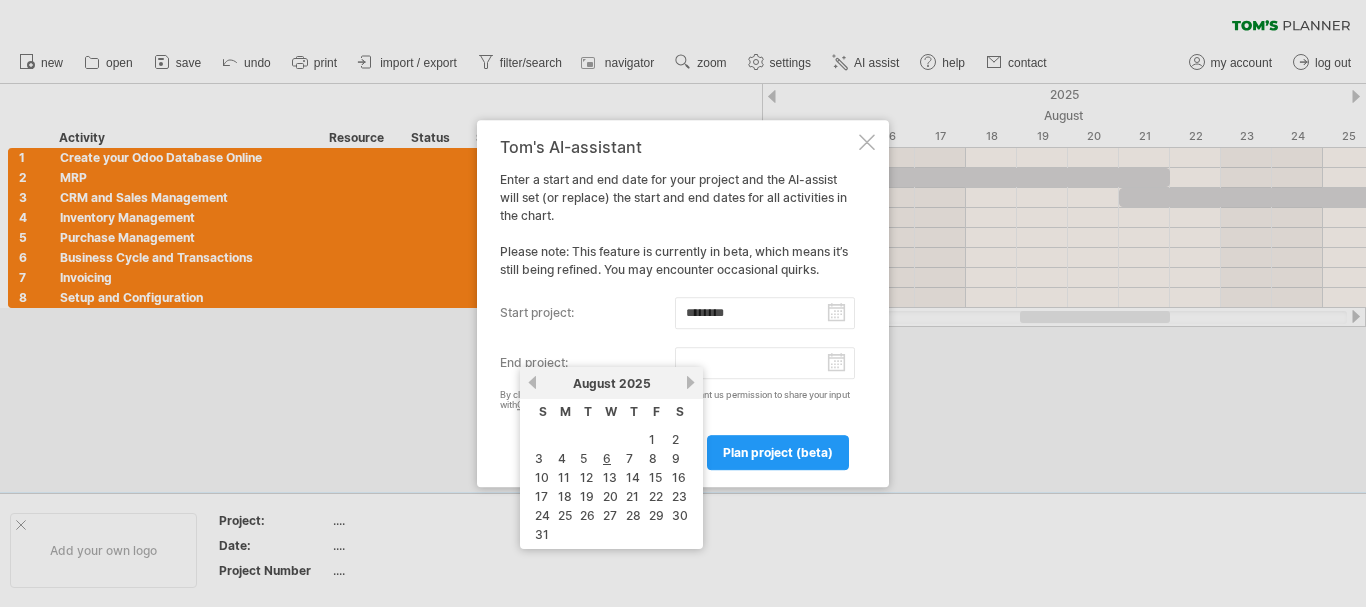 click on "end project:" at bounding box center (765, 363) 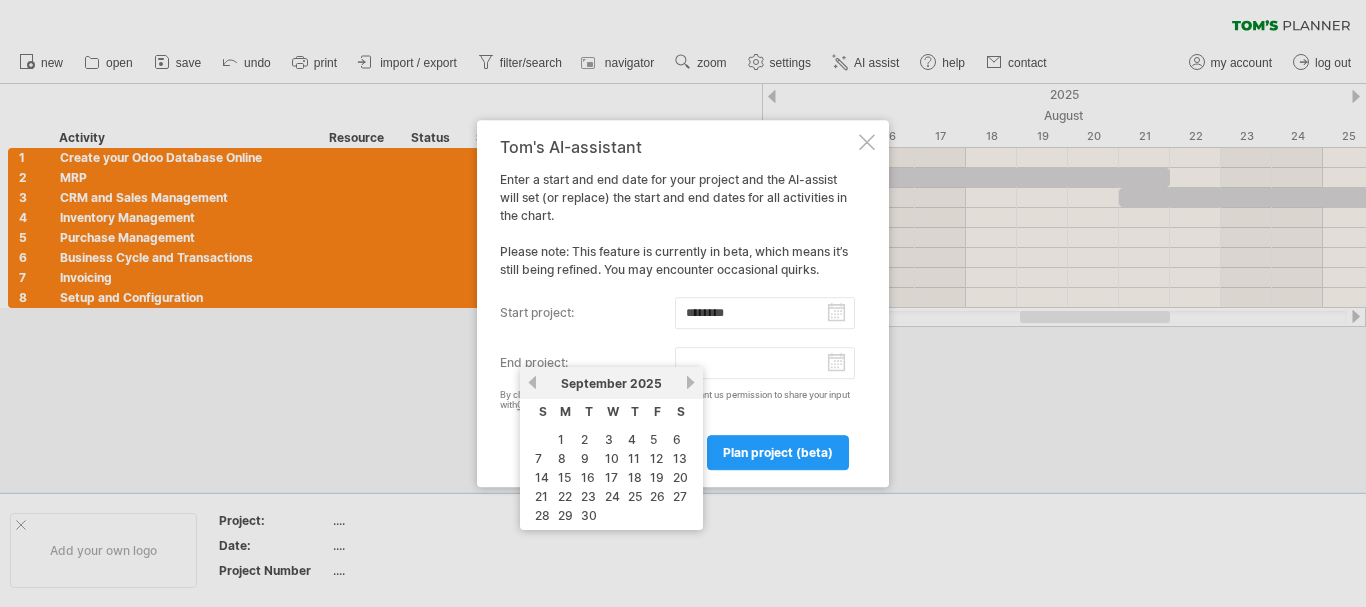 click on "next" at bounding box center (690, 382) 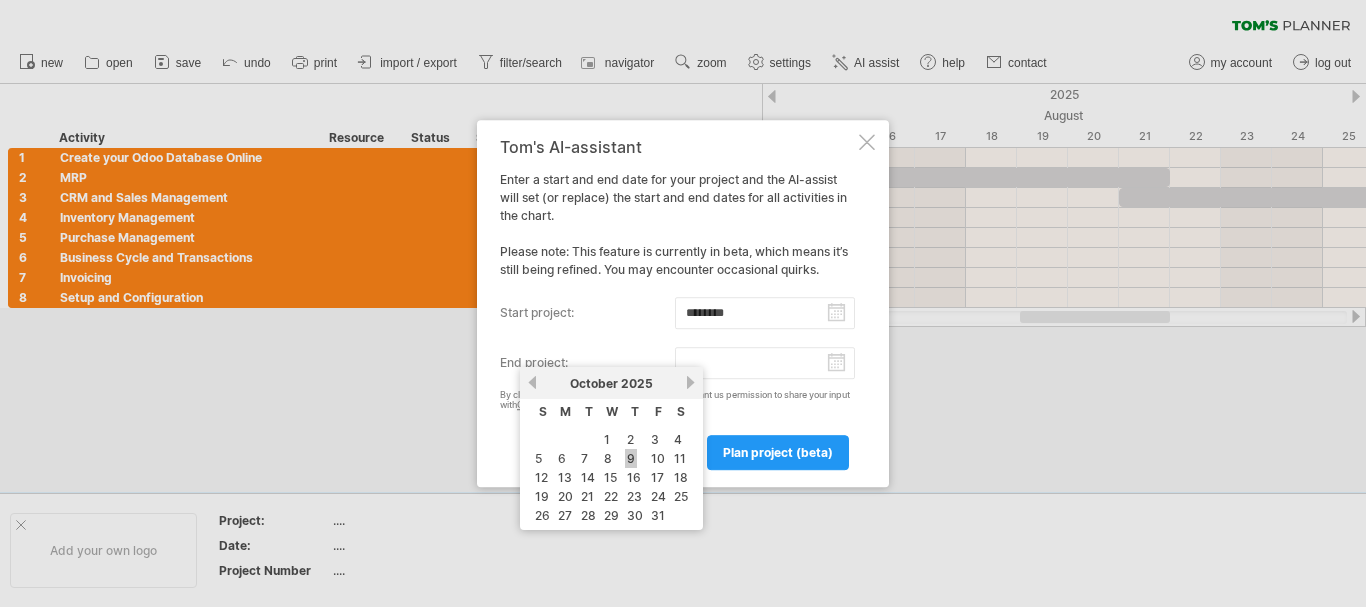 click on "9" at bounding box center [631, 458] 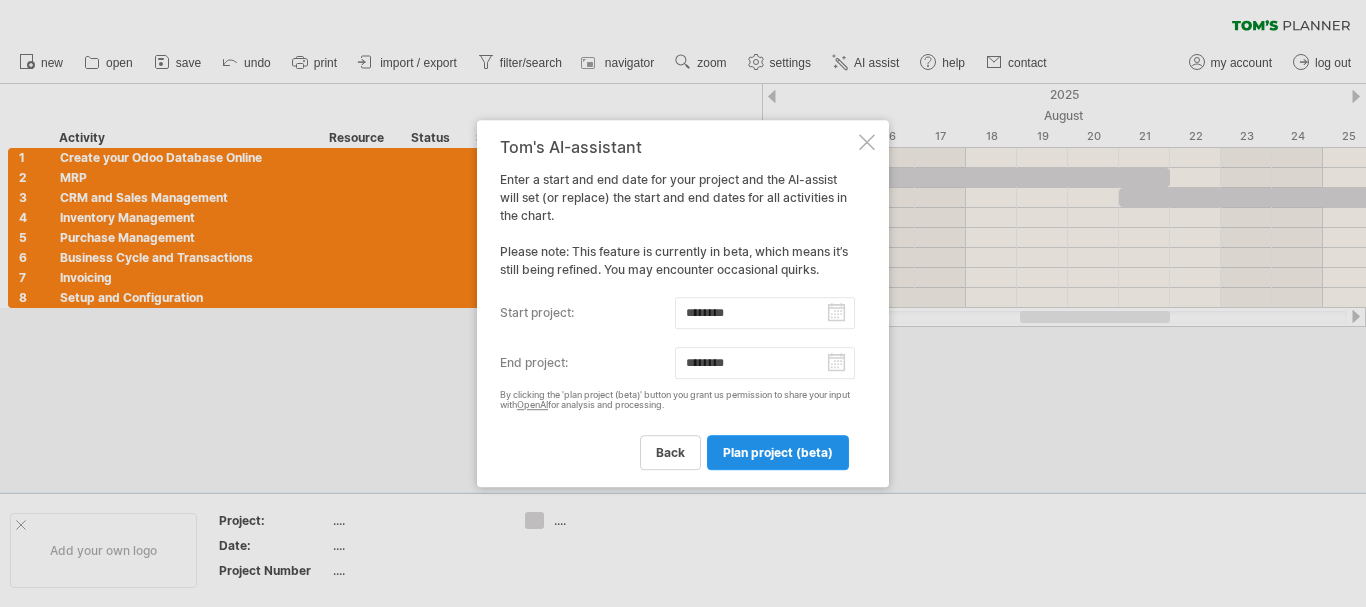 click on "plan project (beta)" at bounding box center [778, 452] 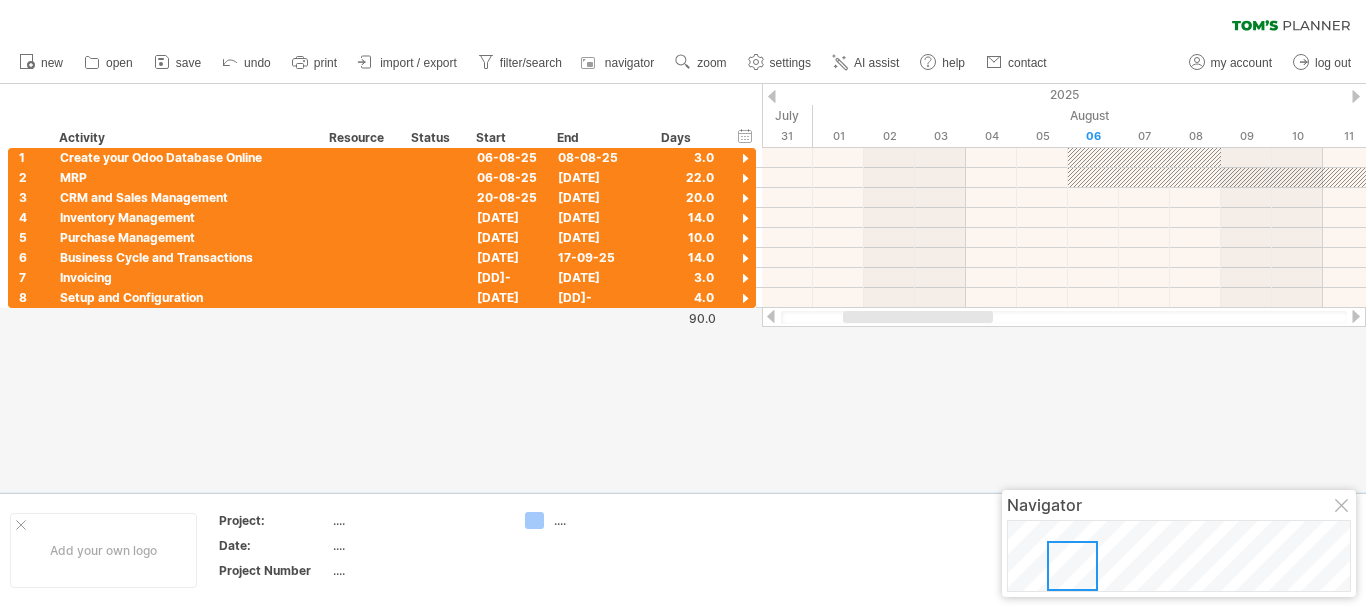 click at bounding box center [1064, 317] 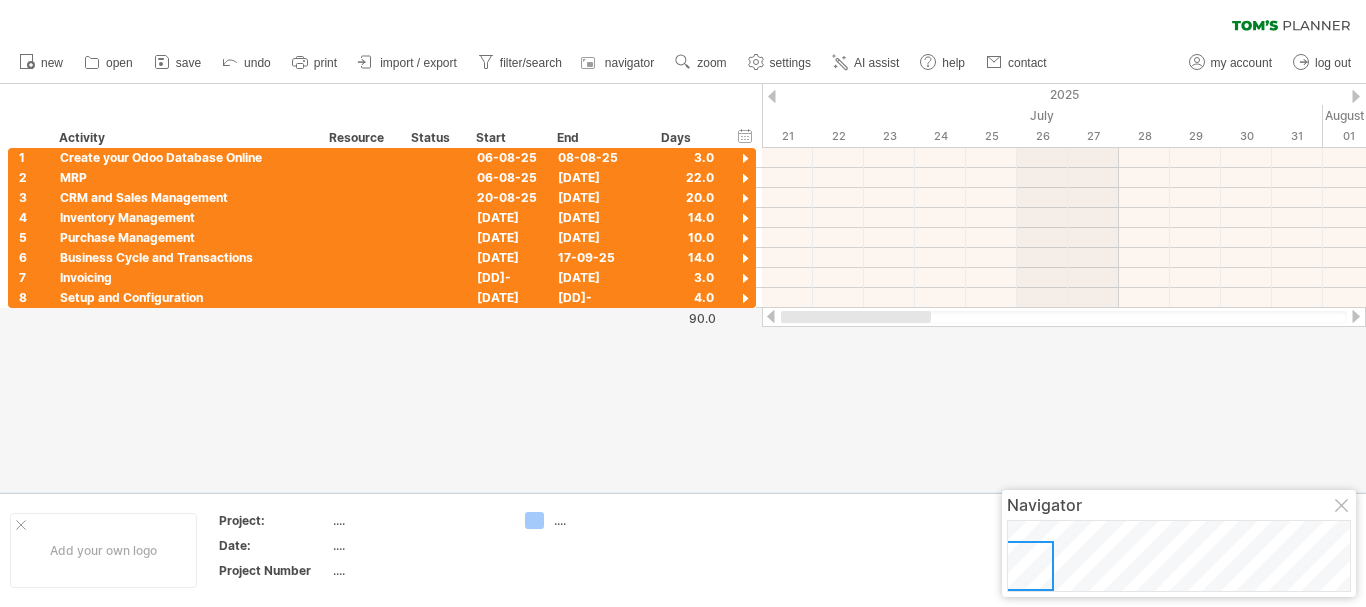 drag, startPoint x: 850, startPoint y: 318, endPoint x: 768, endPoint y: 322, distance: 82.0975 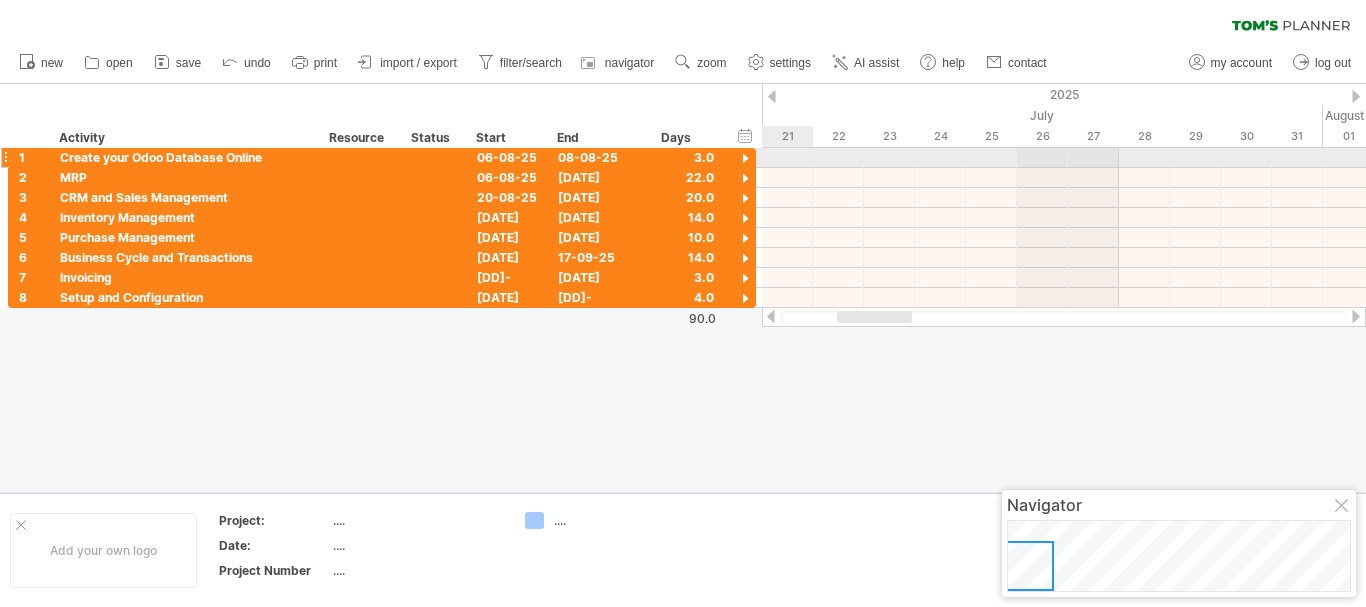 click at bounding box center [745, 159] 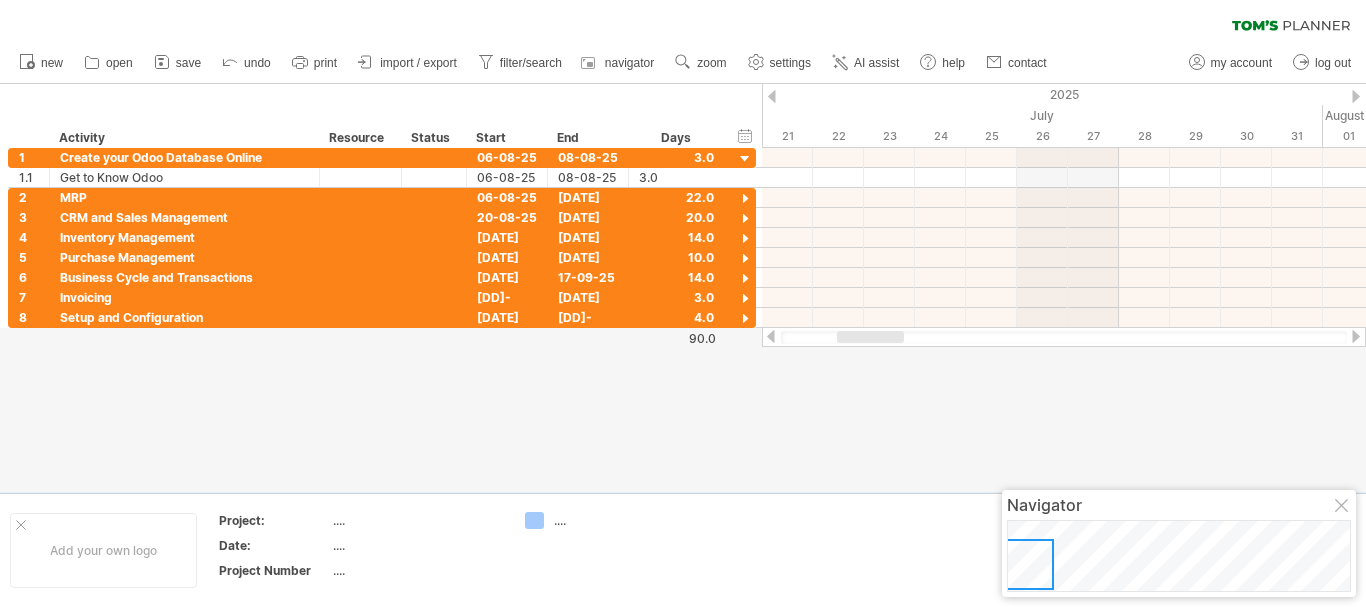 click at bounding box center (1064, 337) 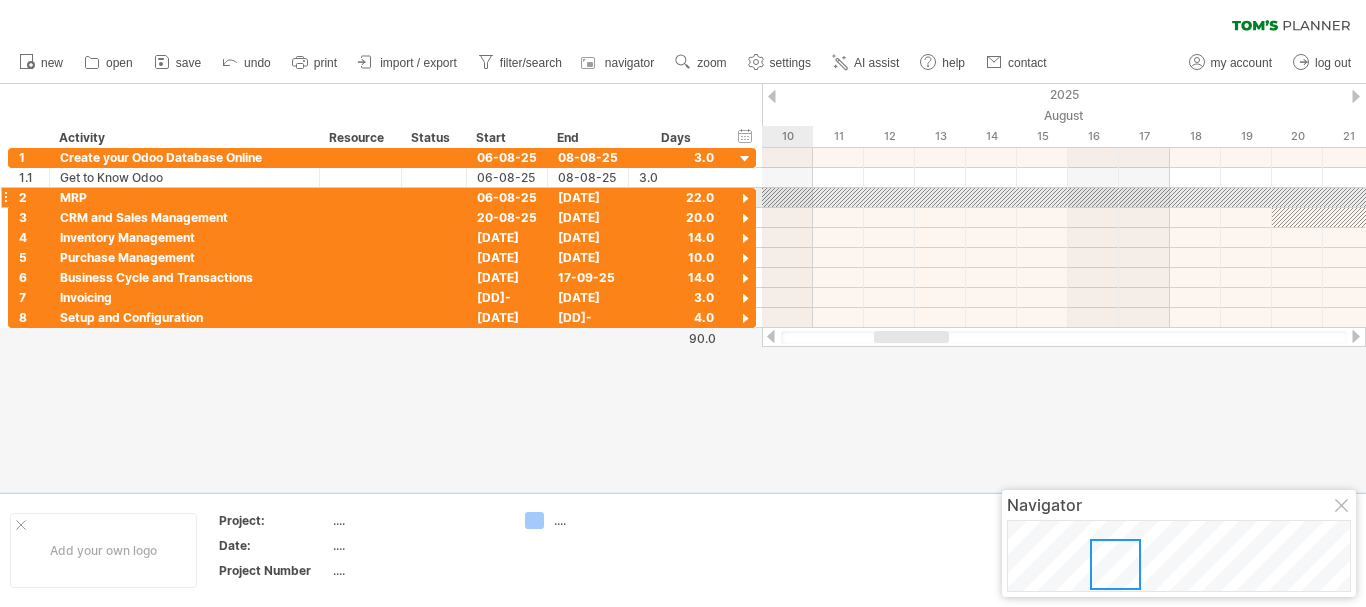 click at bounding box center [745, 199] 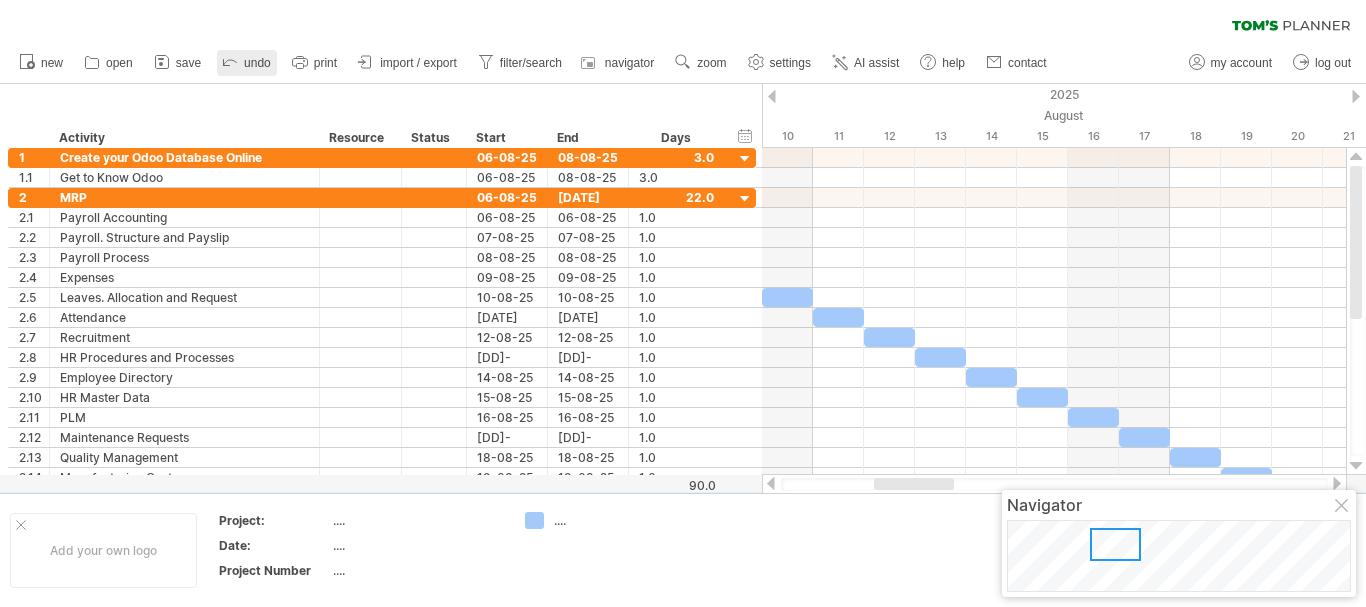 click on "undo" at bounding box center [257, 63] 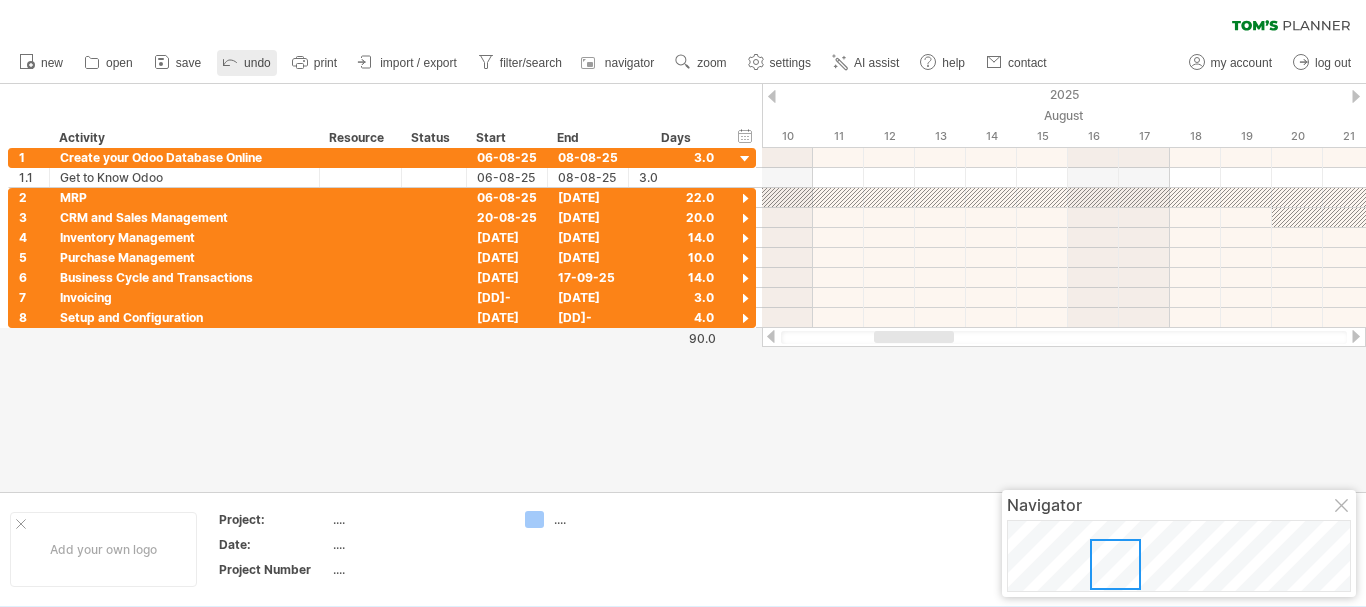 click on "undo" at bounding box center (257, 63) 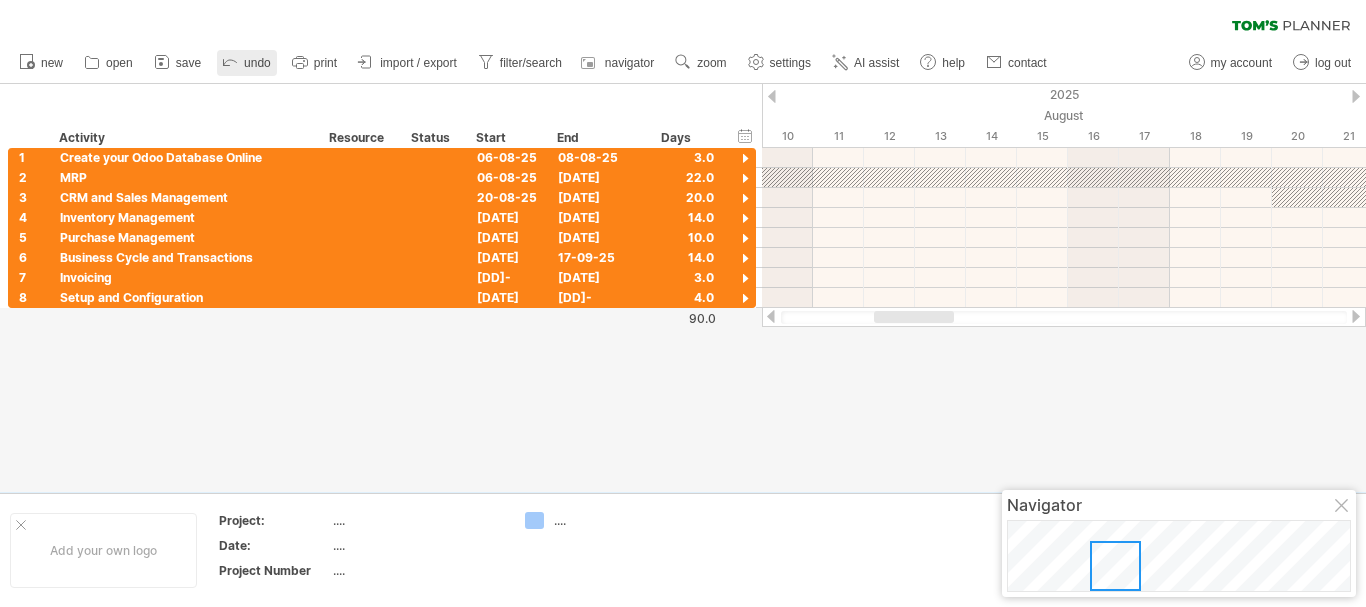 click on "undo" at bounding box center (257, 63) 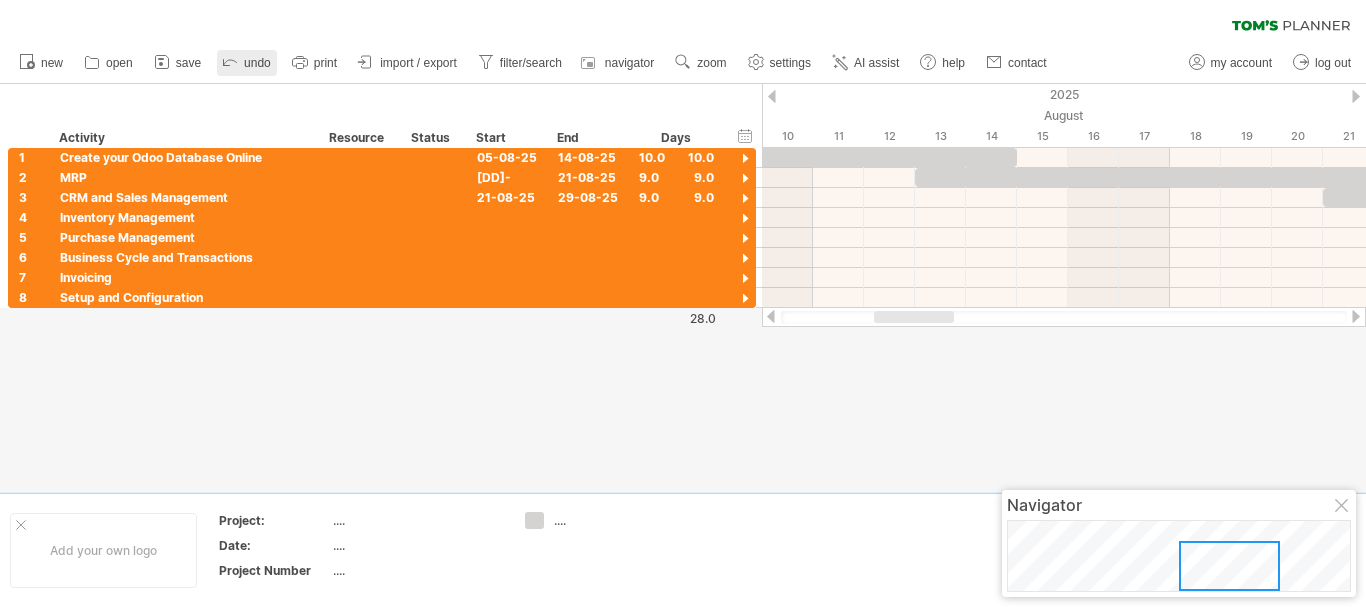 click on "undo" at bounding box center (257, 63) 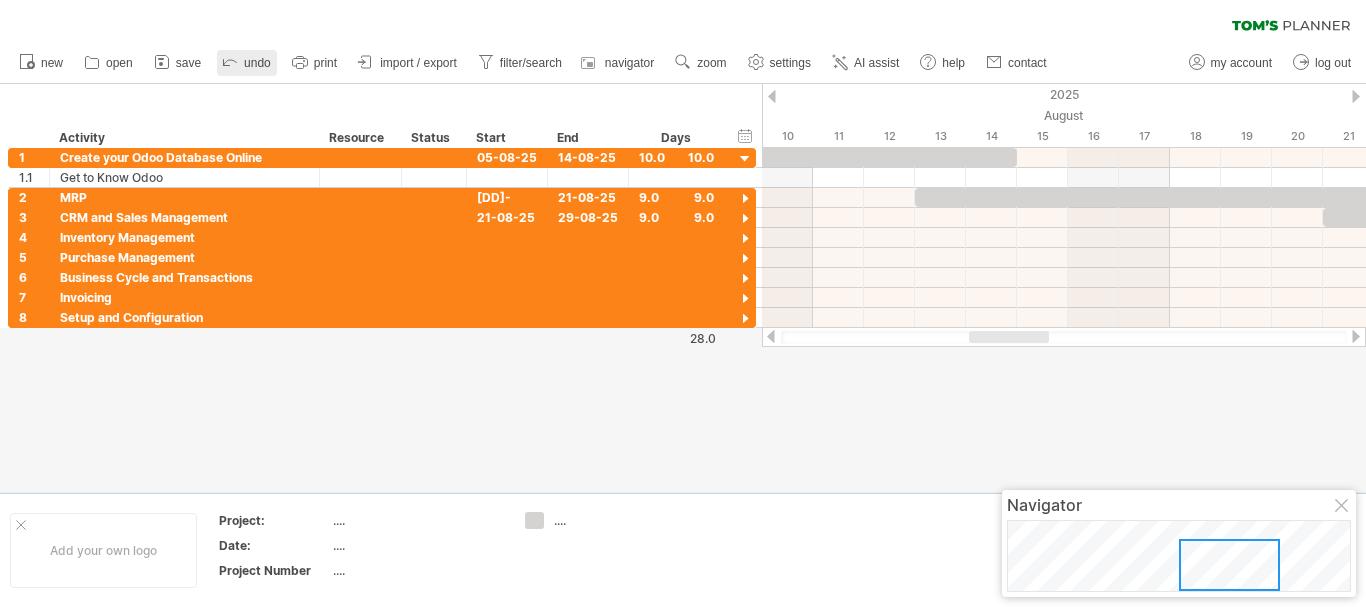 click on "undo" at bounding box center (257, 63) 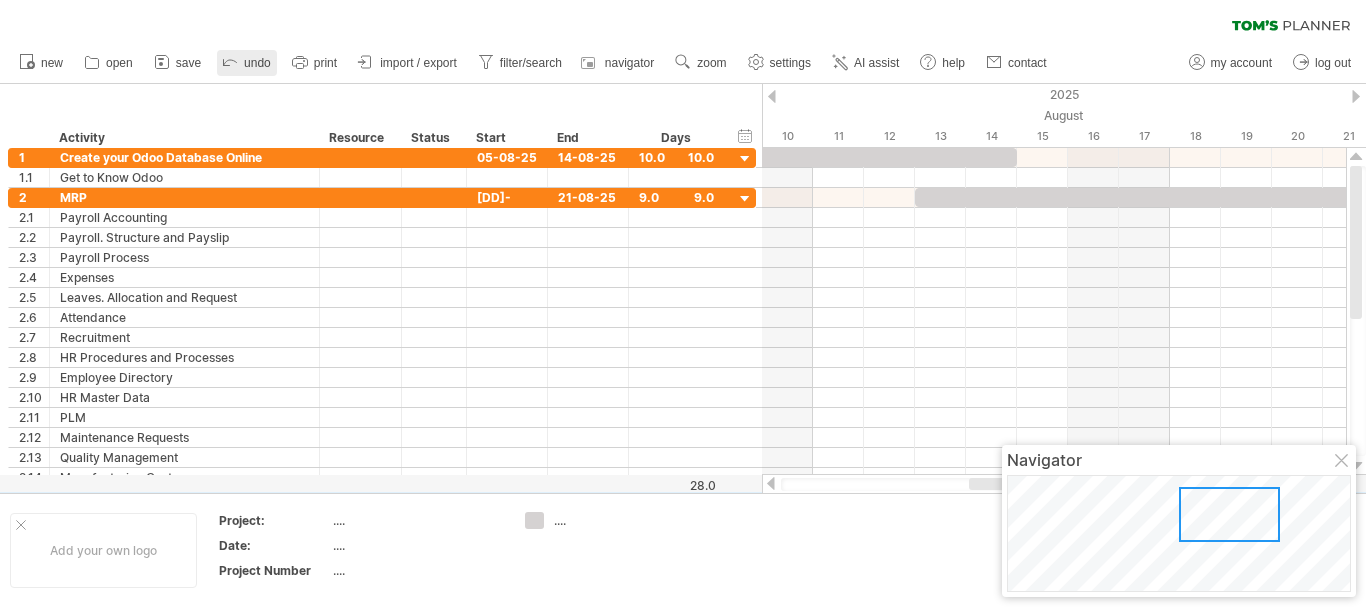 click on "undo" at bounding box center [257, 63] 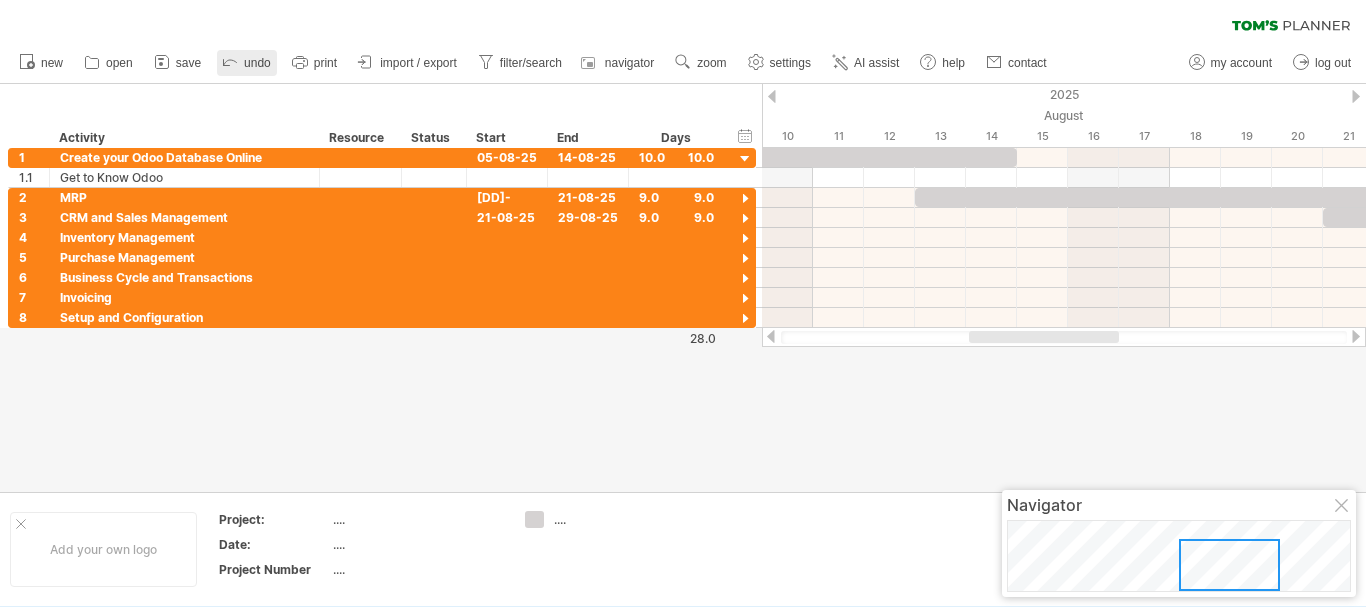 click on "undo" at bounding box center [257, 63] 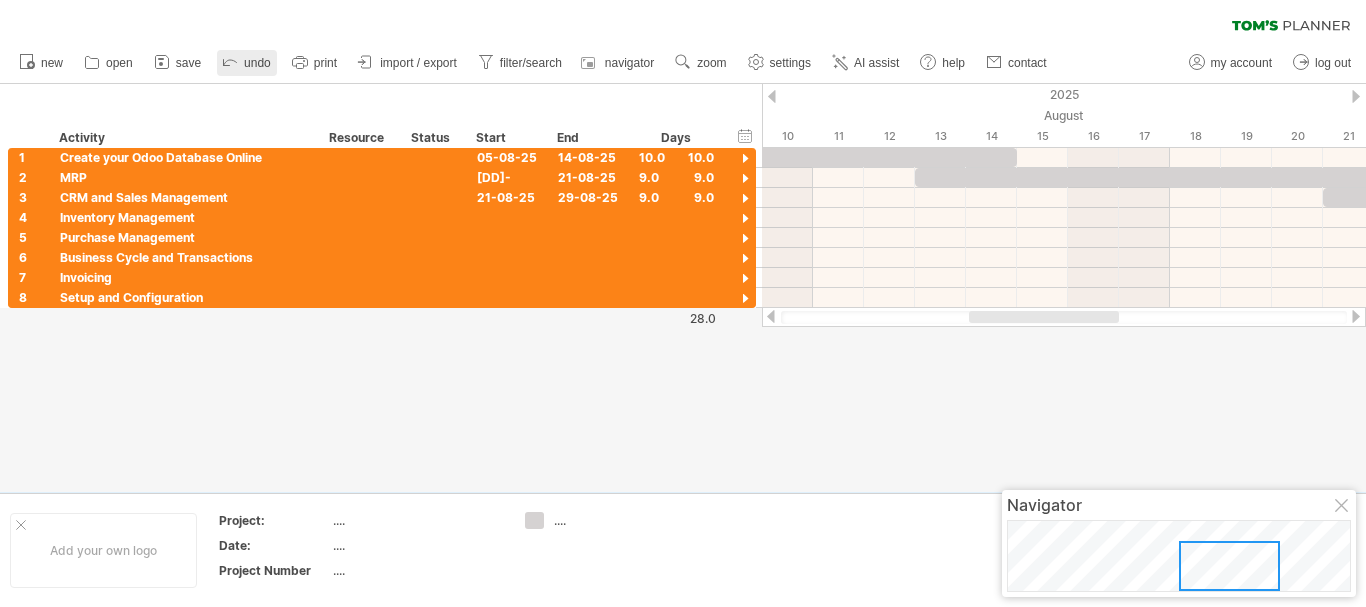 click on "undo" at bounding box center [257, 63] 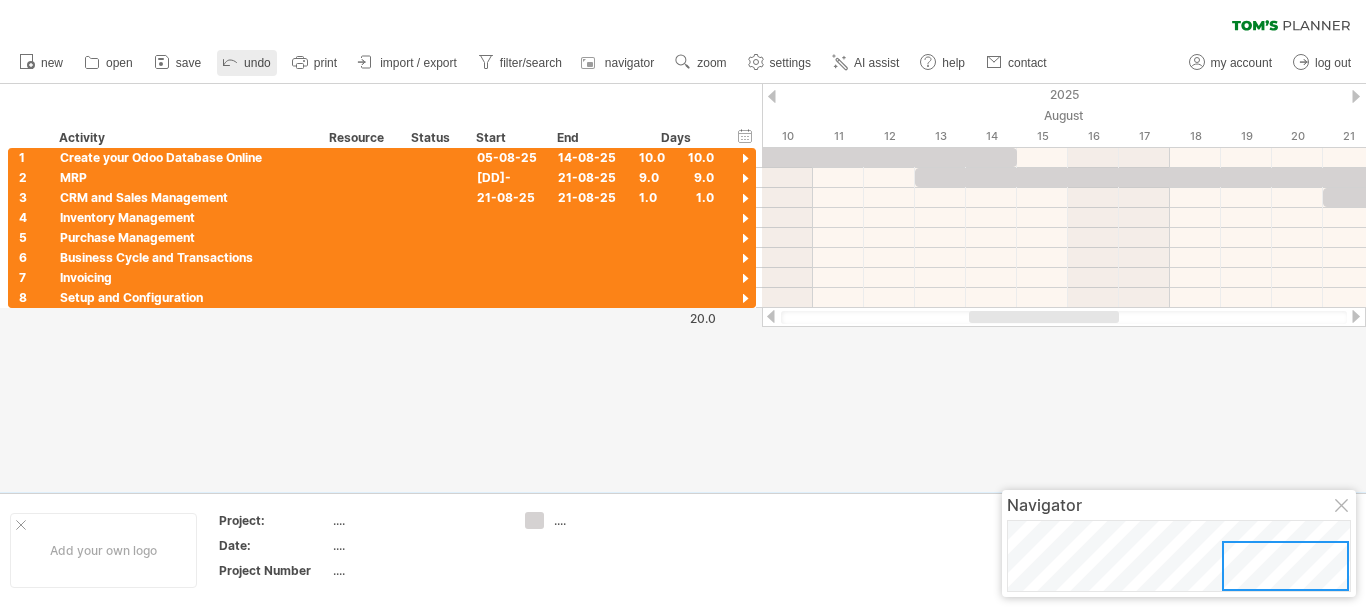 click on "undo" at bounding box center (257, 63) 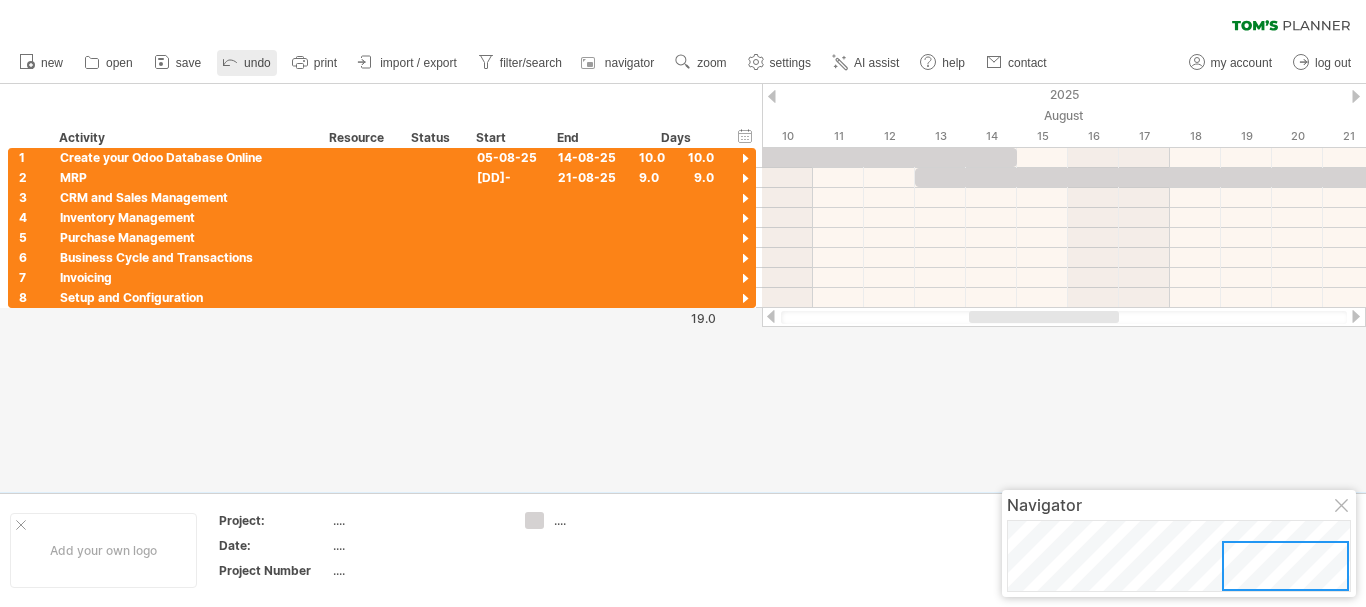 click on "undo" at bounding box center [257, 63] 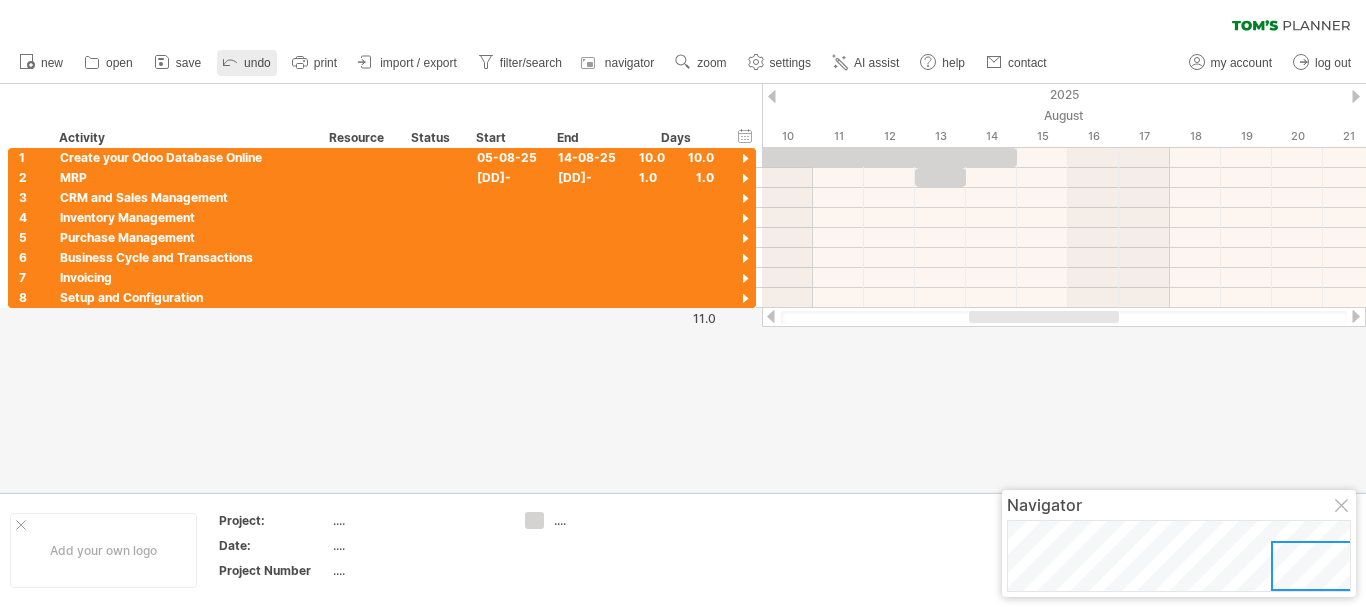 click on "undo" at bounding box center (257, 63) 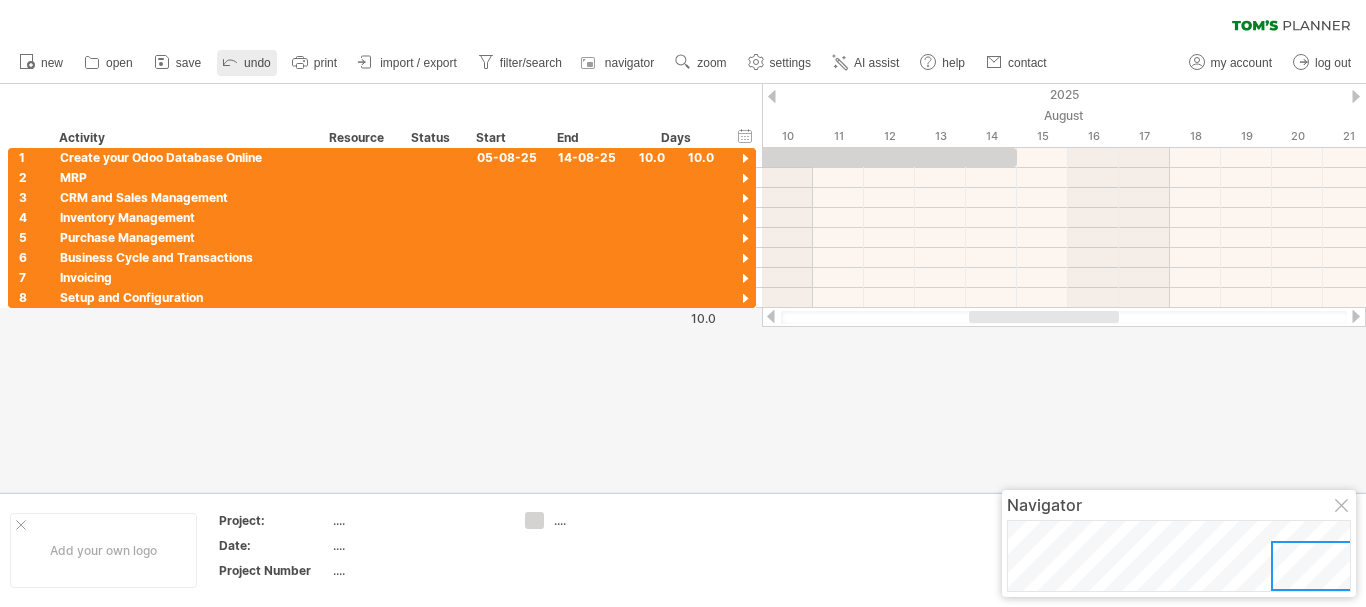 click on "undo" at bounding box center (257, 63) 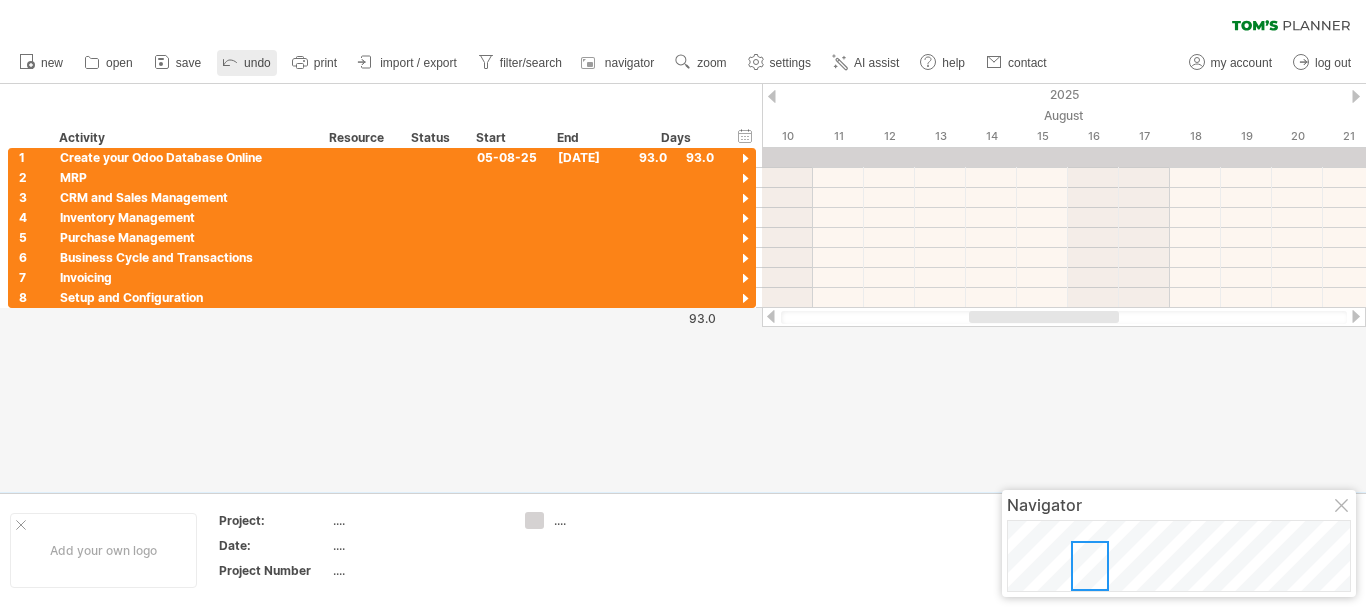 click on "undo" at bounding box center [257, 63] 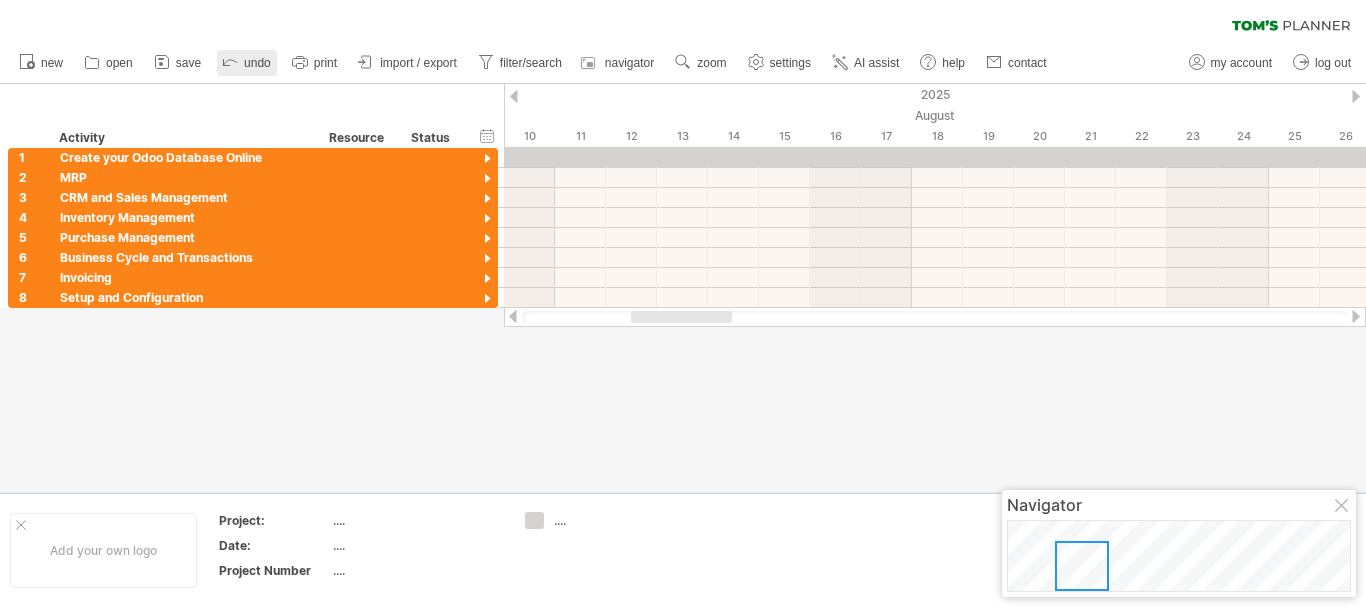 click on "undo" at bounding box center [257, 63] 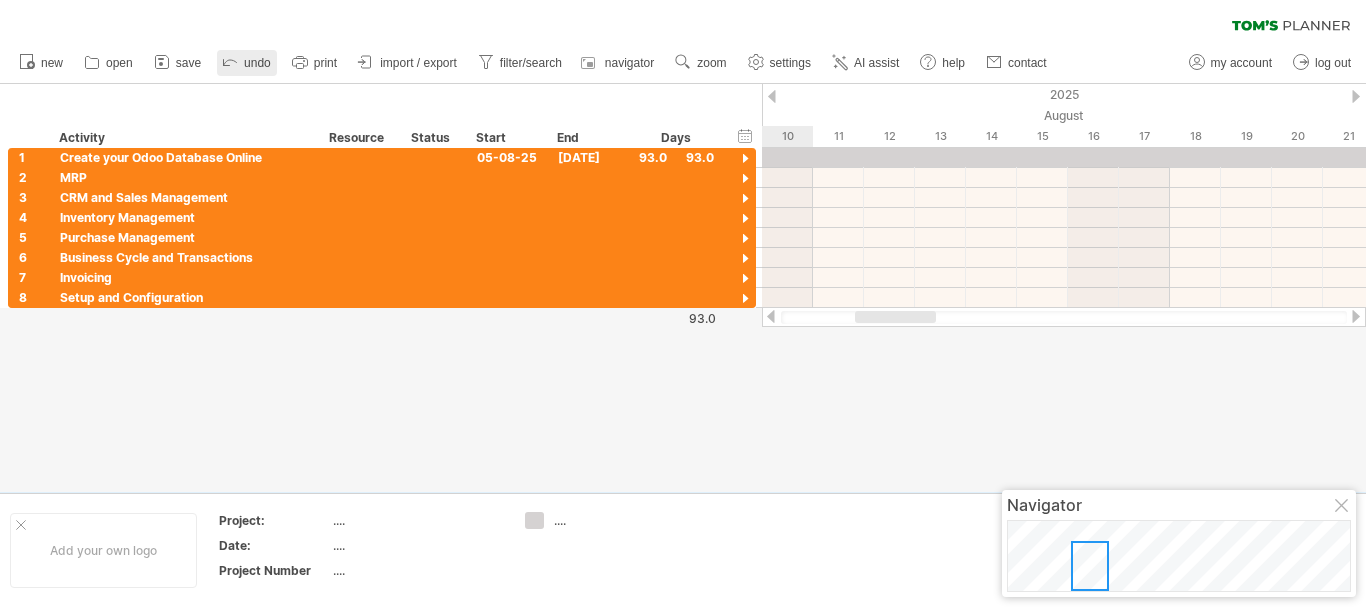 click on "undo" at bounding box center [257, 63] 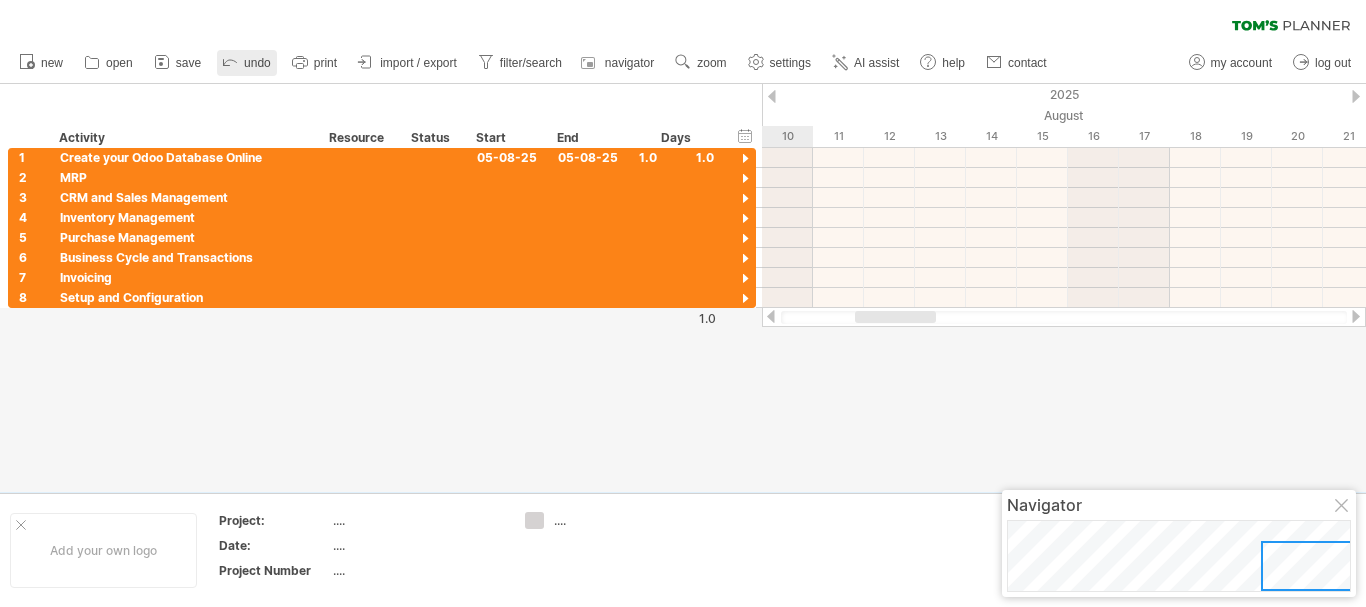 click on "undo" at bounding box center [257, 63] 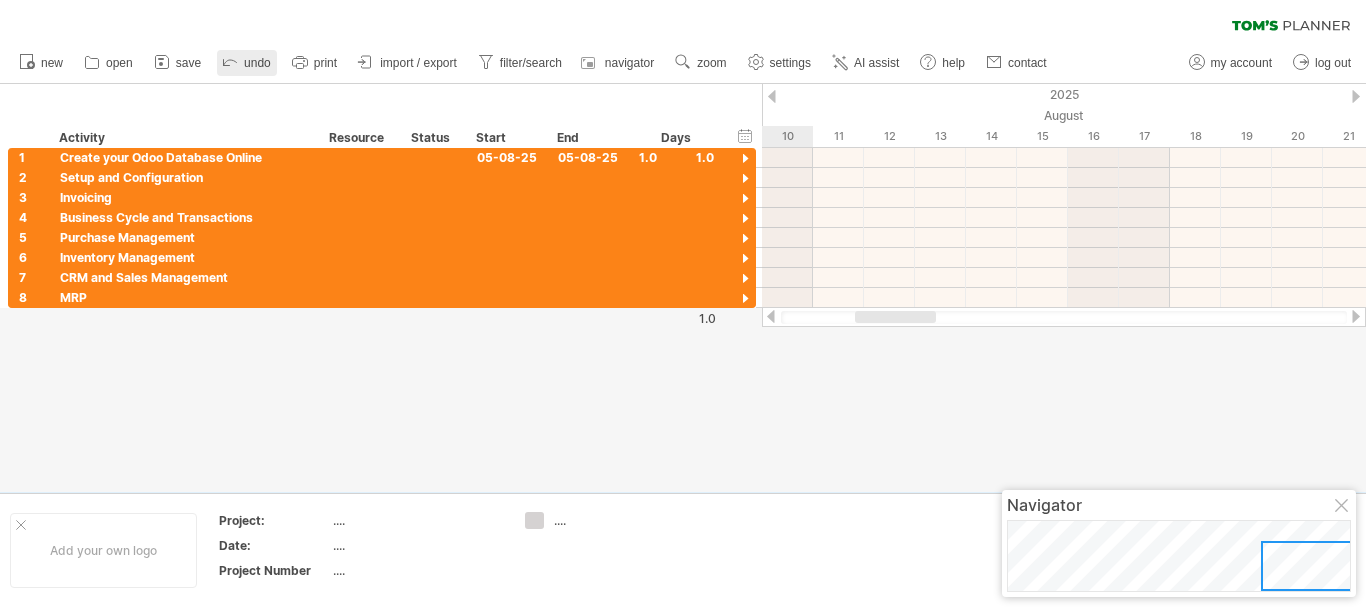 click on "undo" at bounding box center (257, 63) 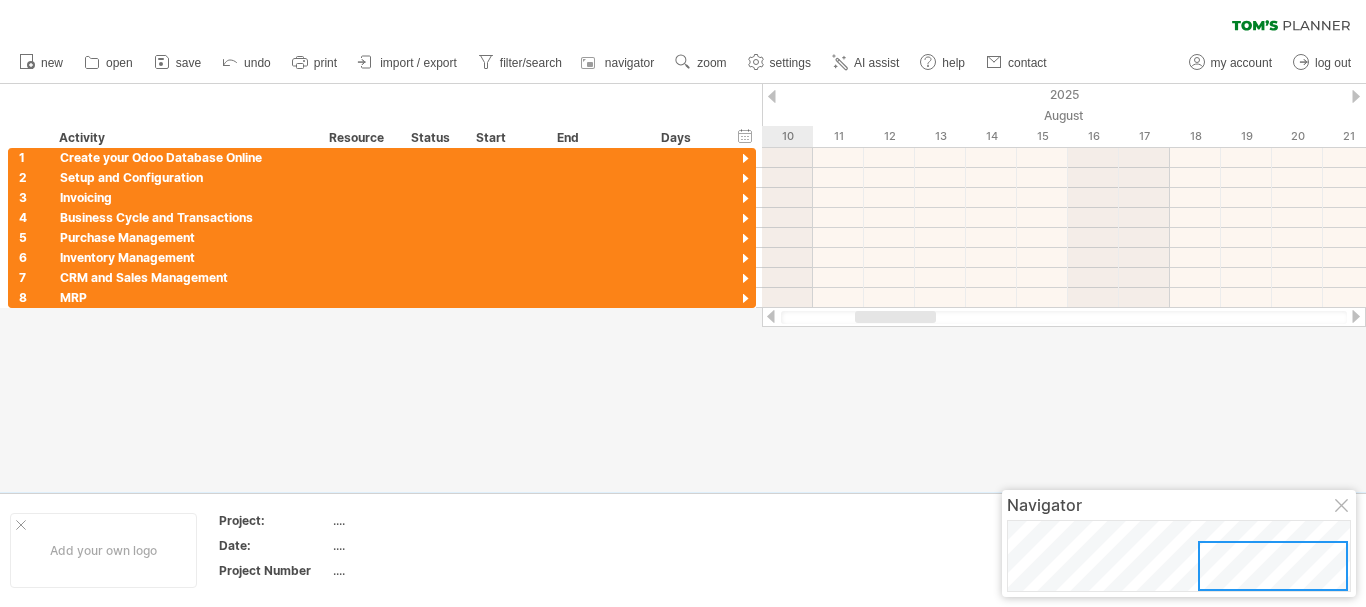 click at bounding box center (1343, 507) 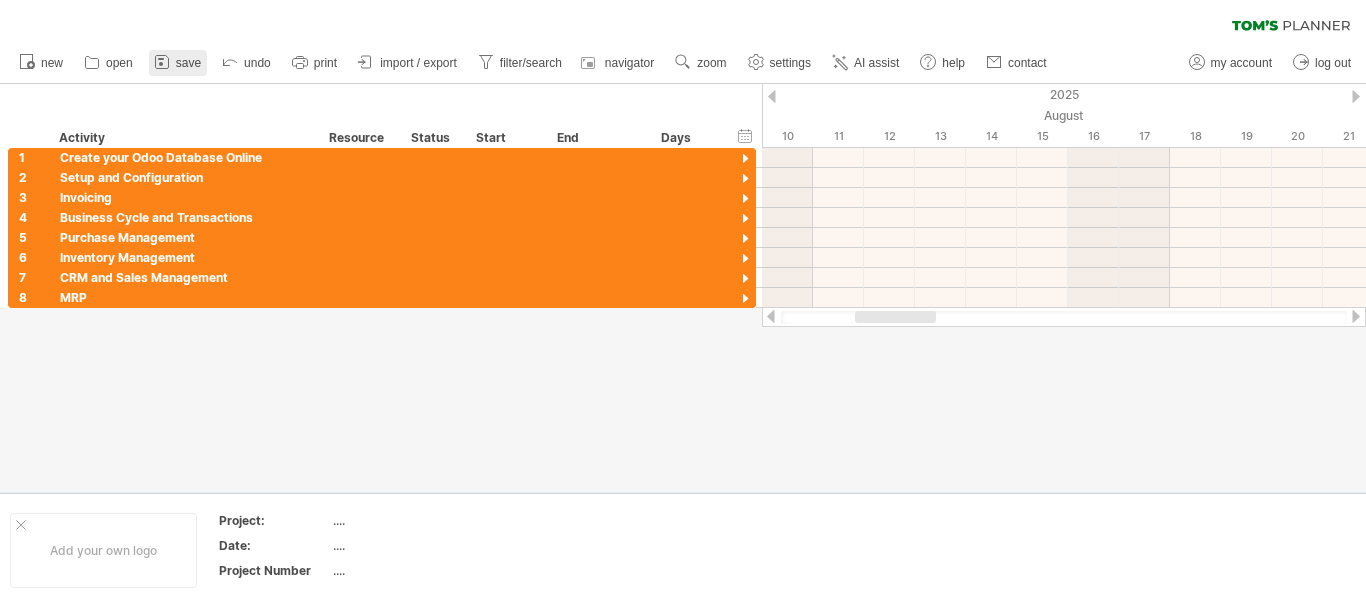 click on "save" at bounding box center (188, 63) 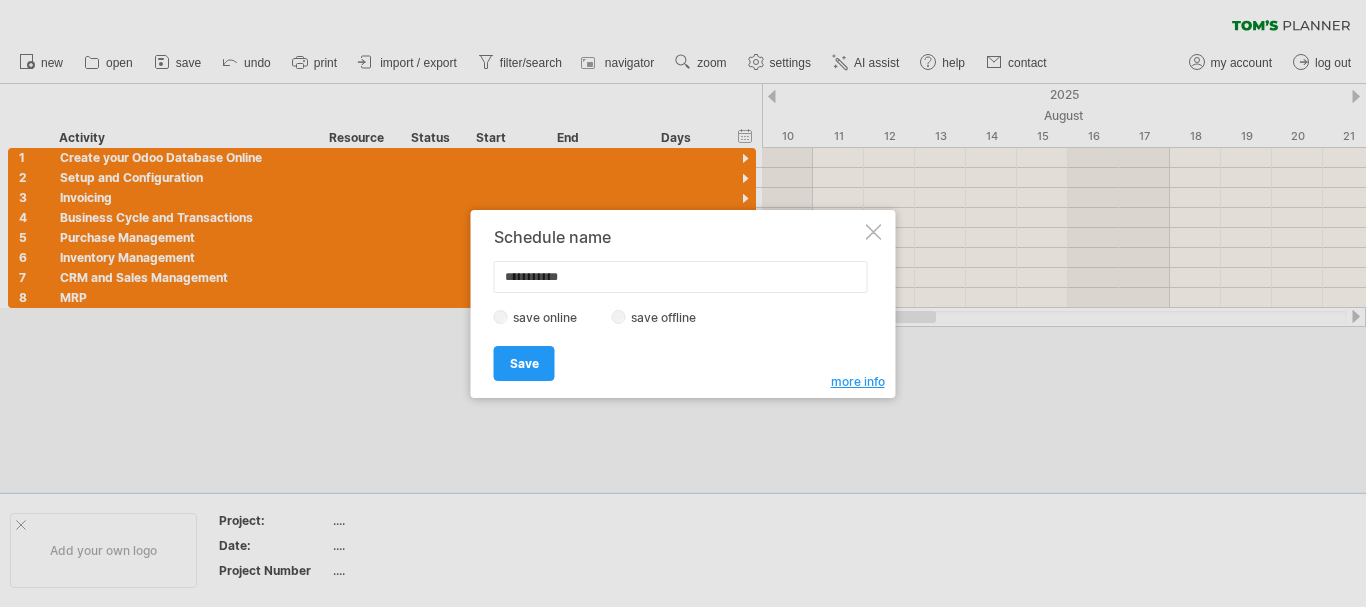 click at bounding box center [874, 232] 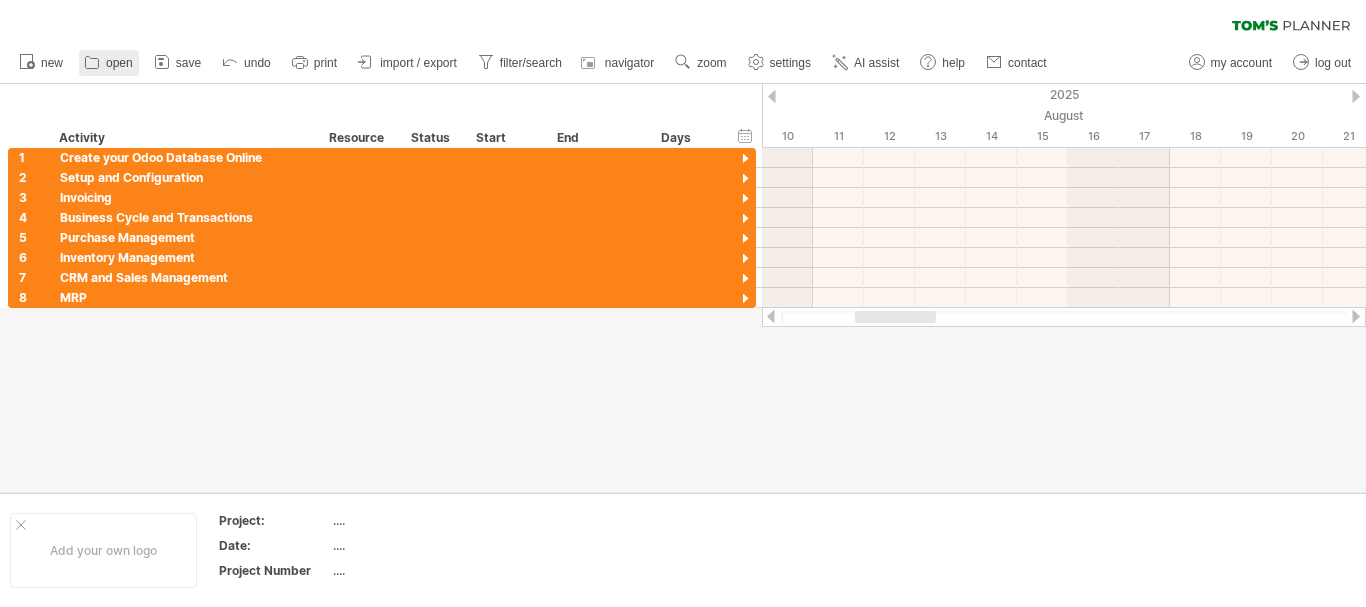 click on "open" at bounding box center (119, 63) 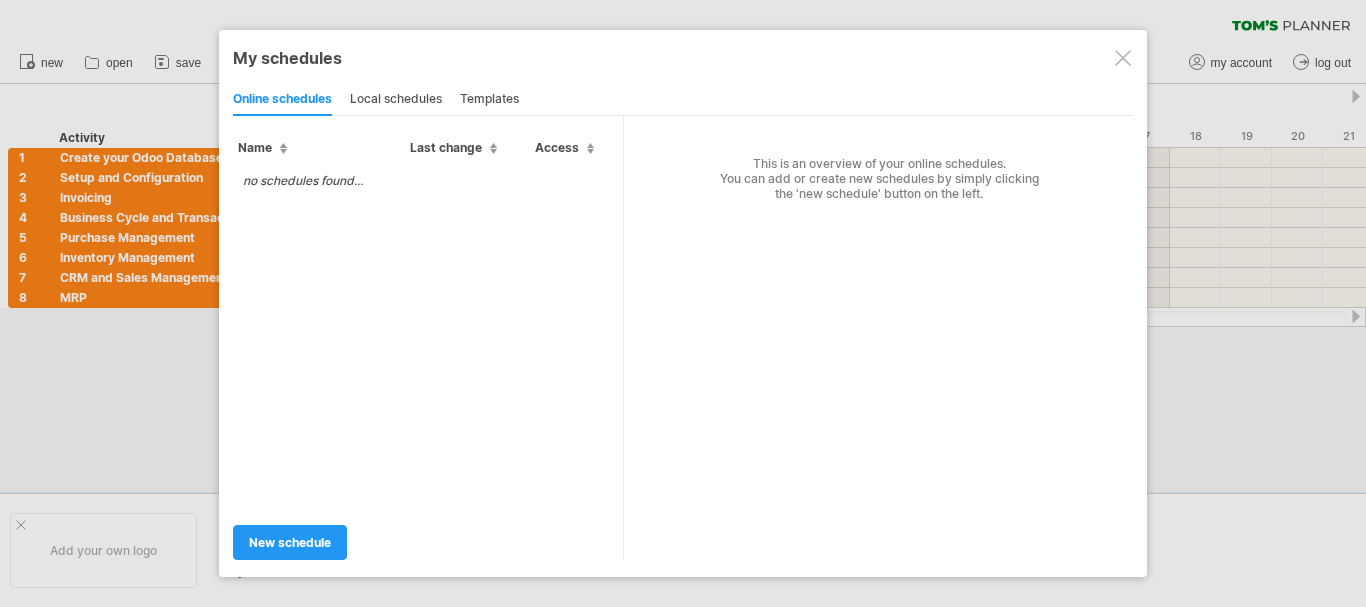 click at bounding box center [1123, 58] 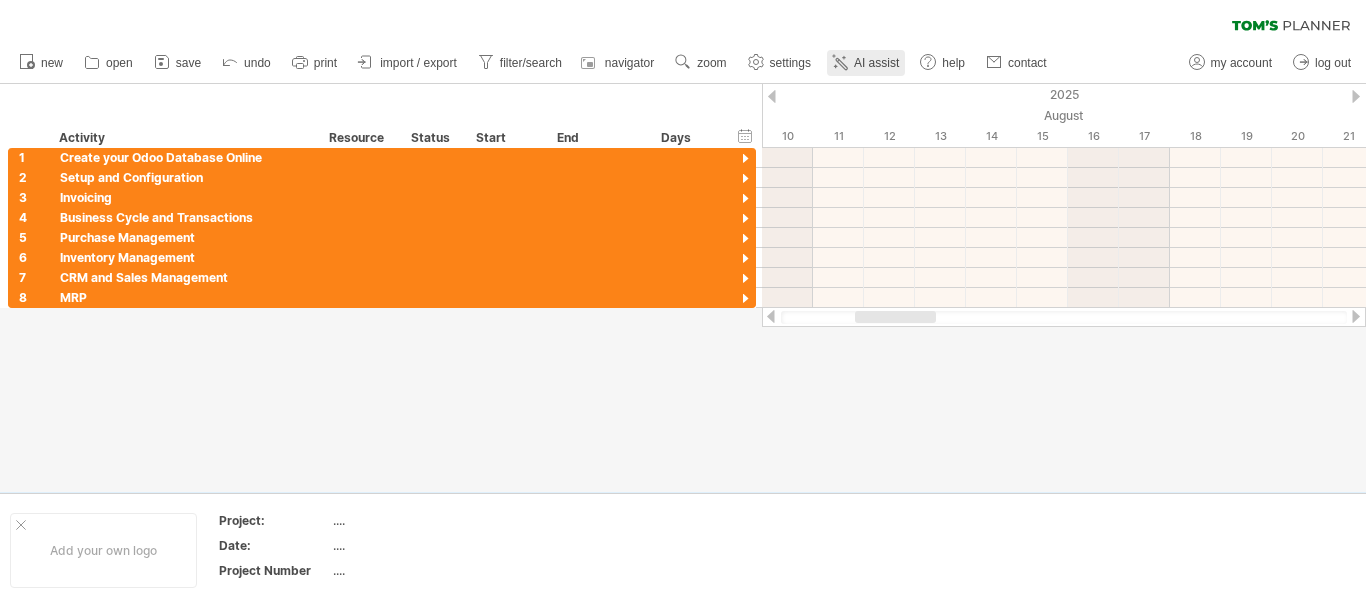click 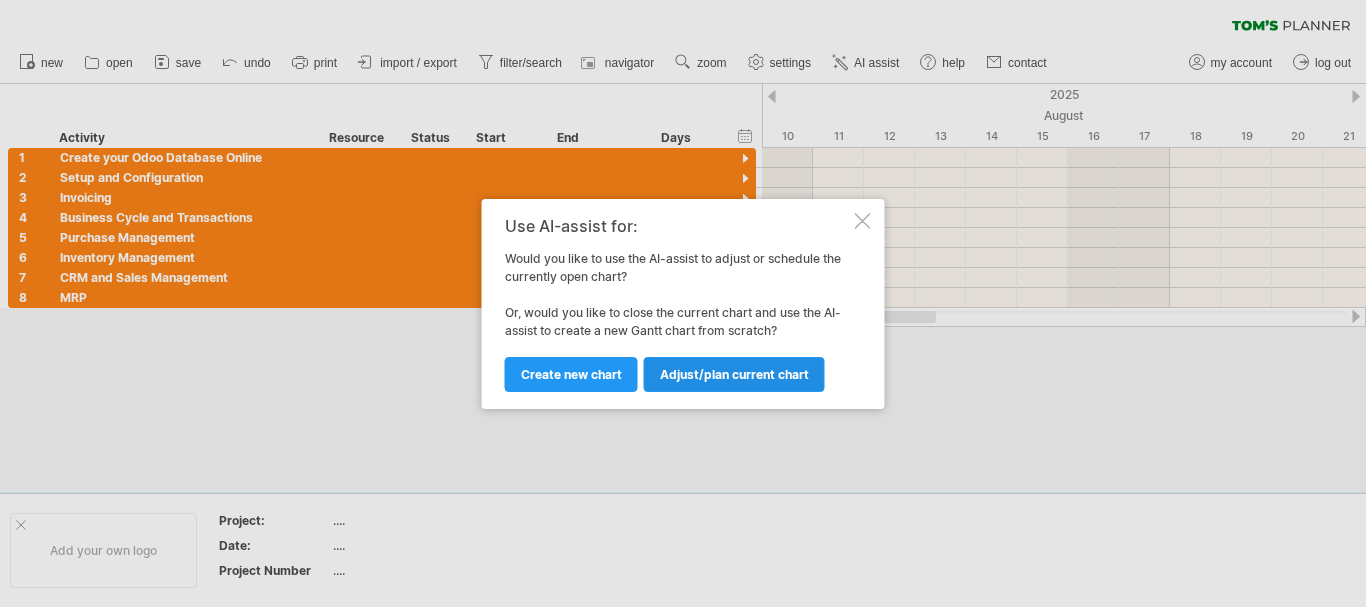 click on "Adjust/plan current chart" at bounding box center [734, 374] 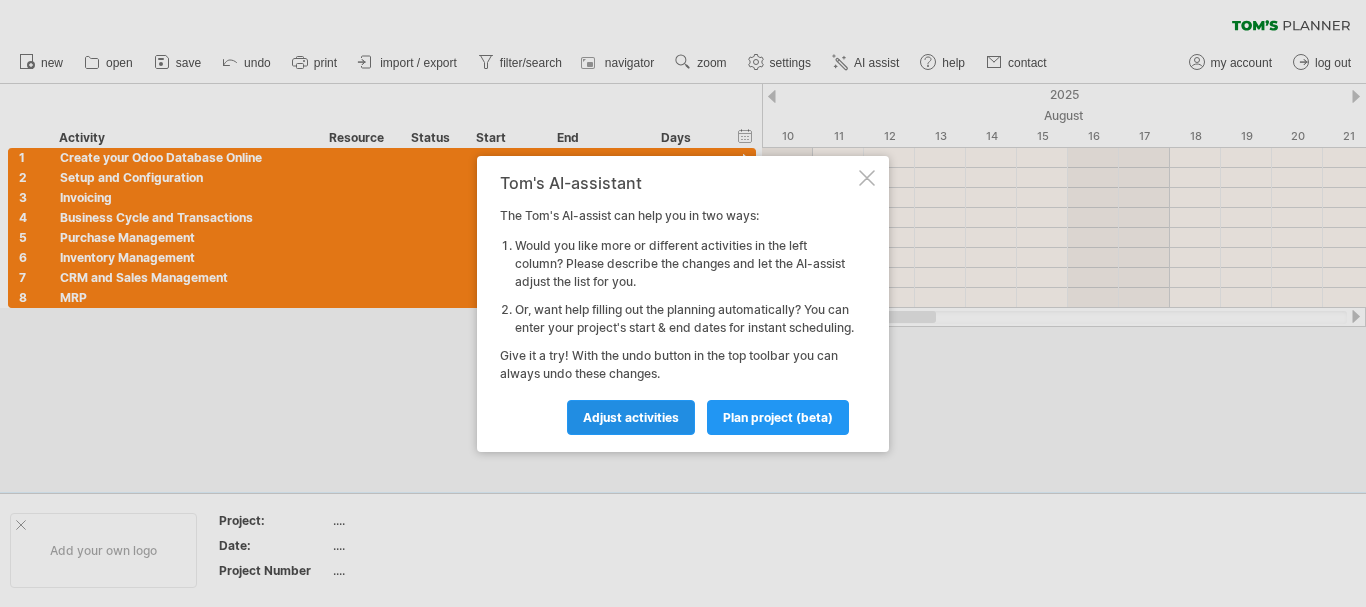 click on "Adjust activities" at bounding box center [631, 417] 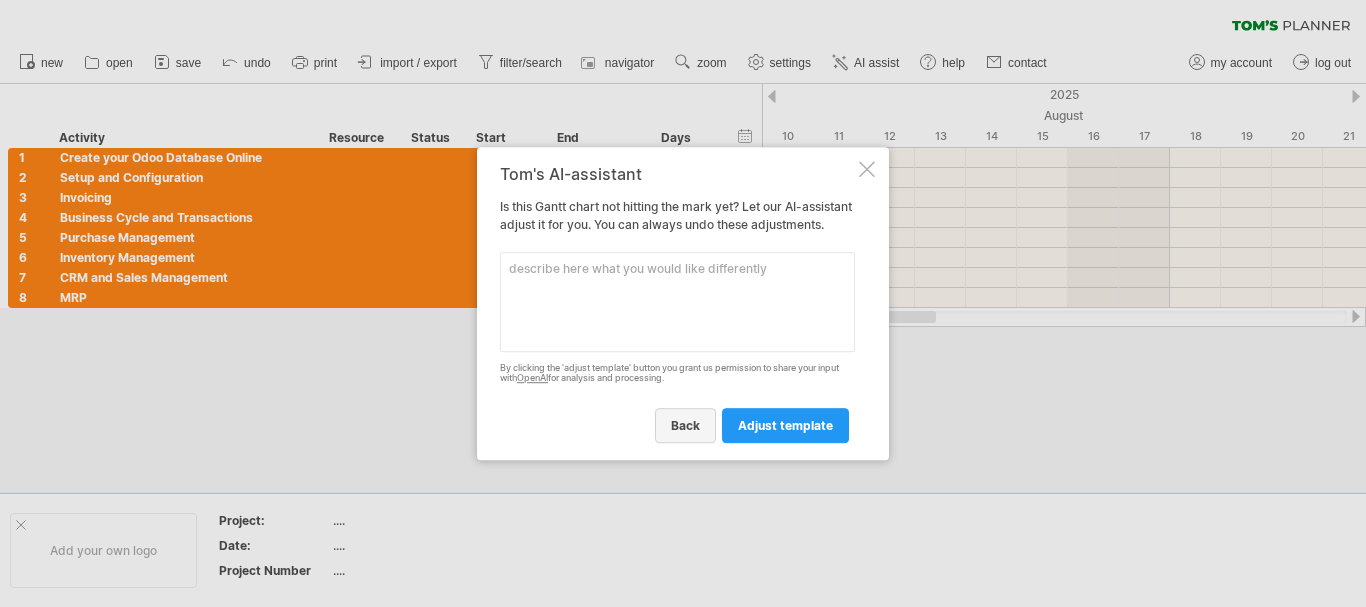 click on "back" at bounding box center (685, 425) 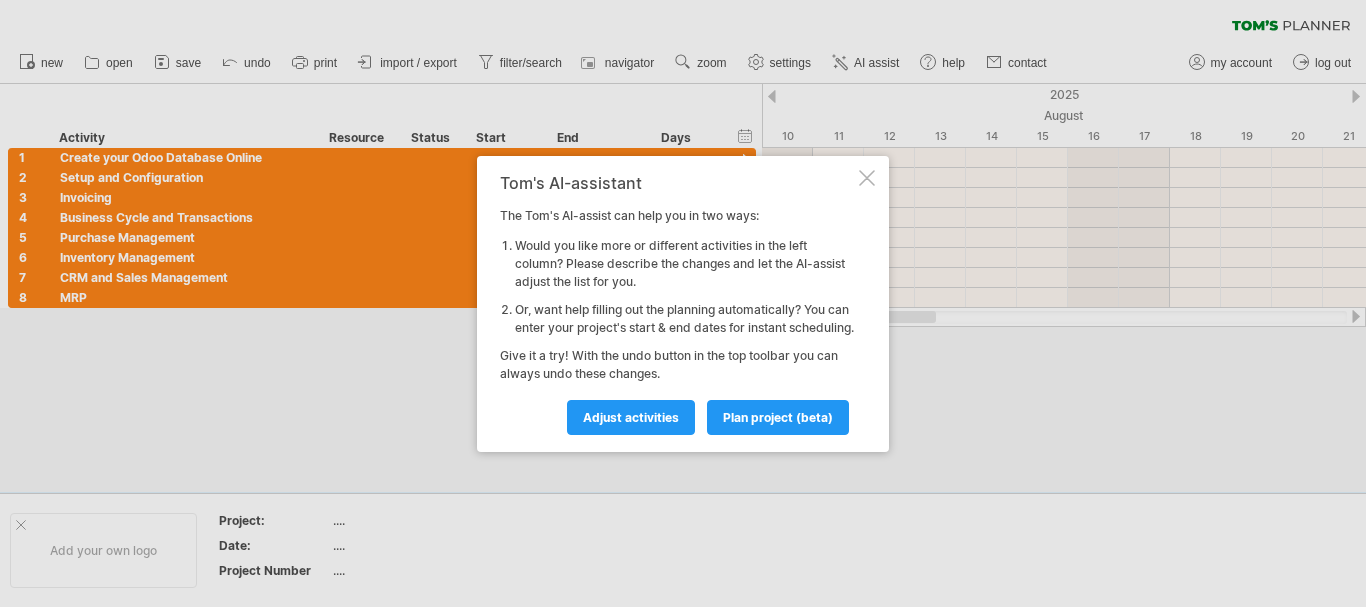click at bounding box center (867, 178) 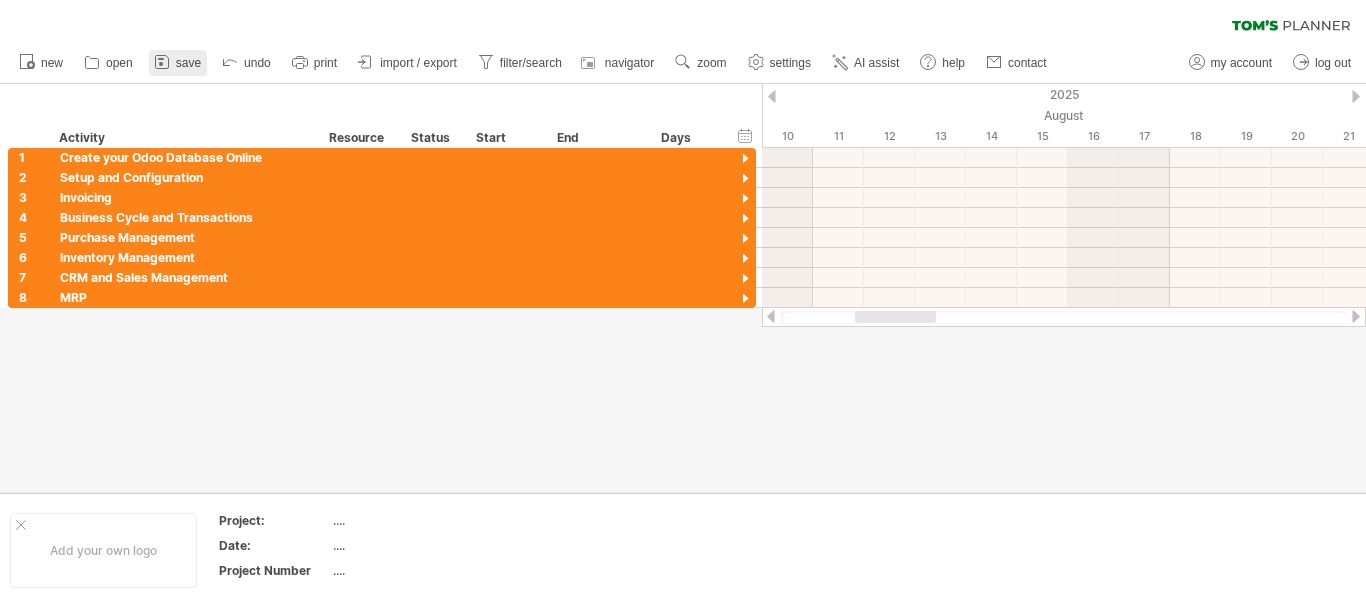 click on "save" at bounding box center (188, 63) 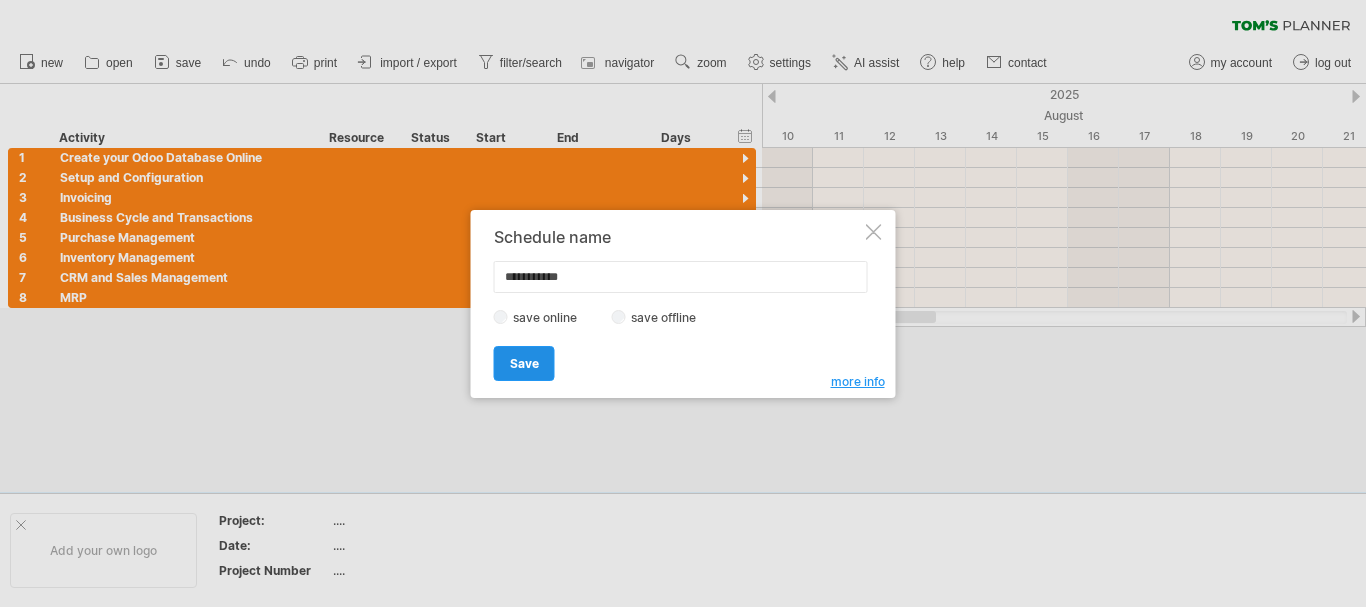 click on "Save" at bounding box center [524, 363] 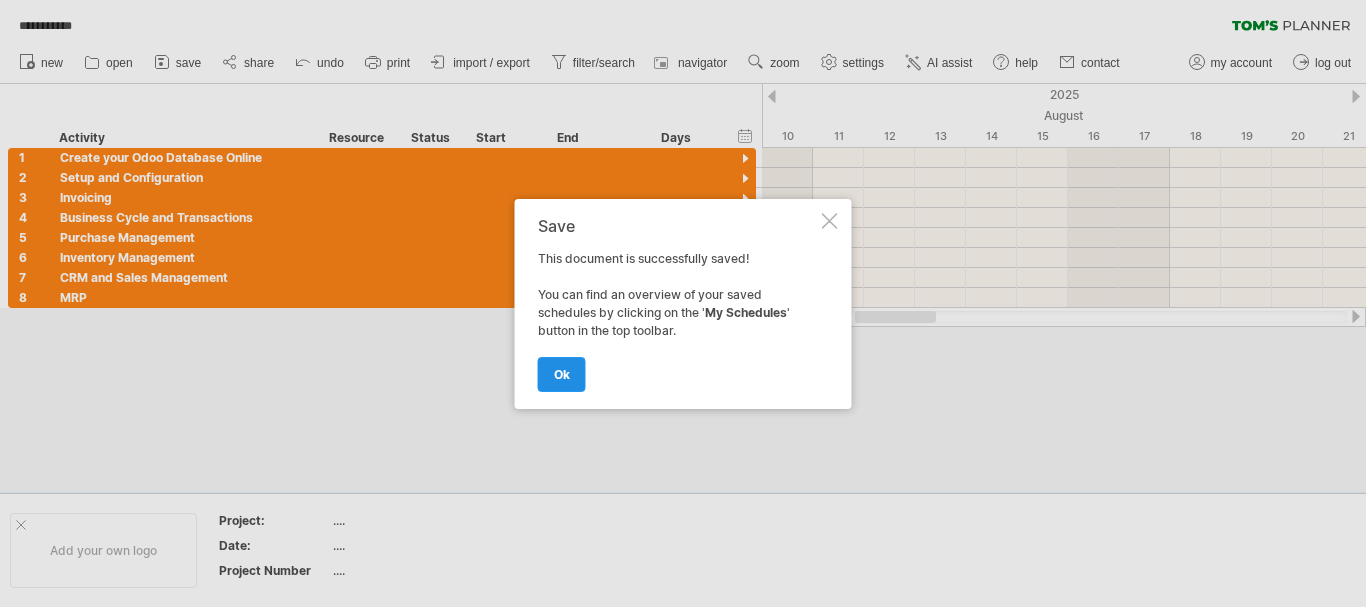 click on "ok" at bounding box center (562, 374) 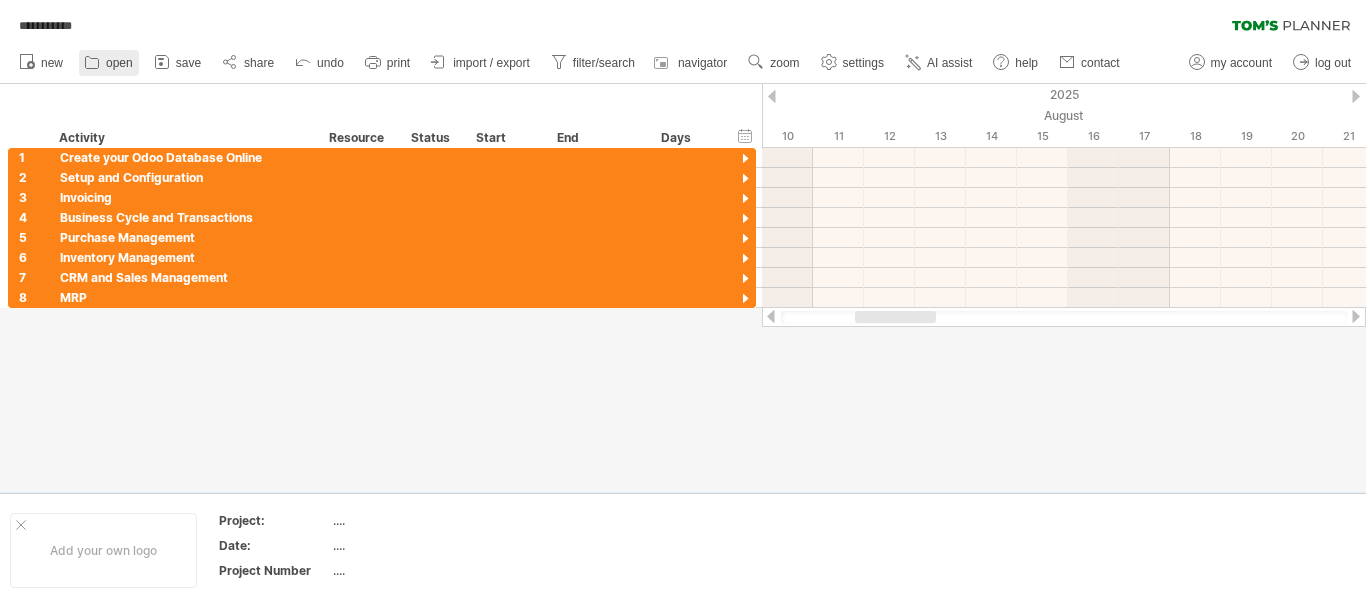 click 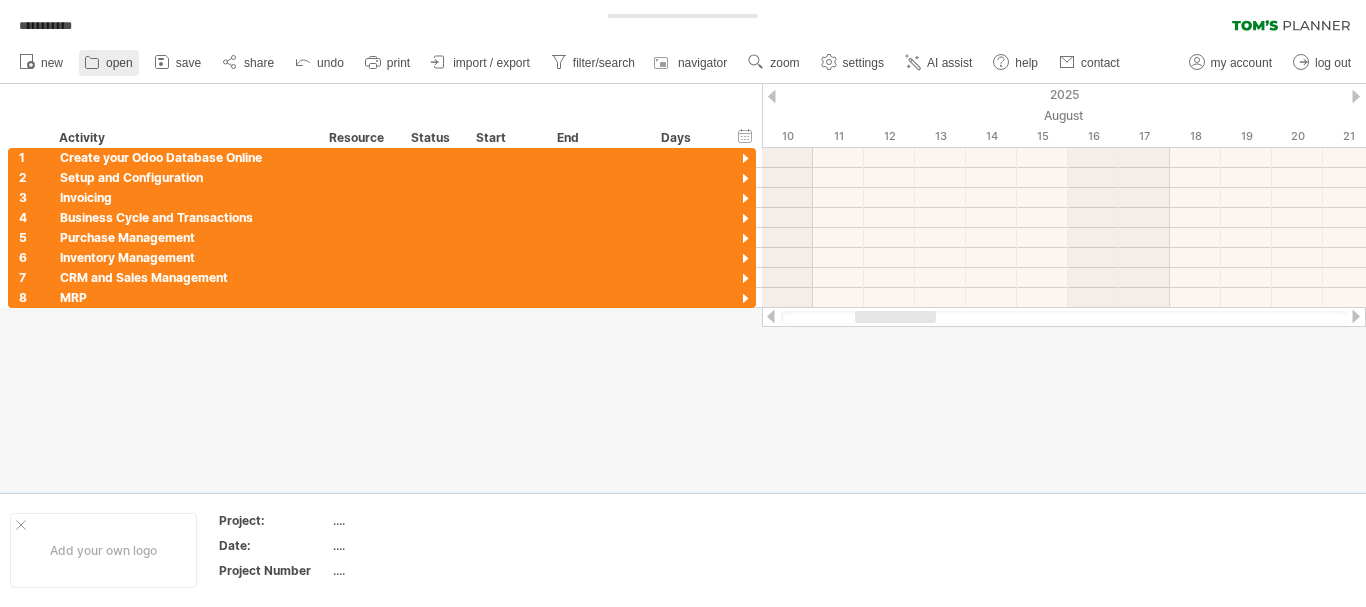 type on "**********" 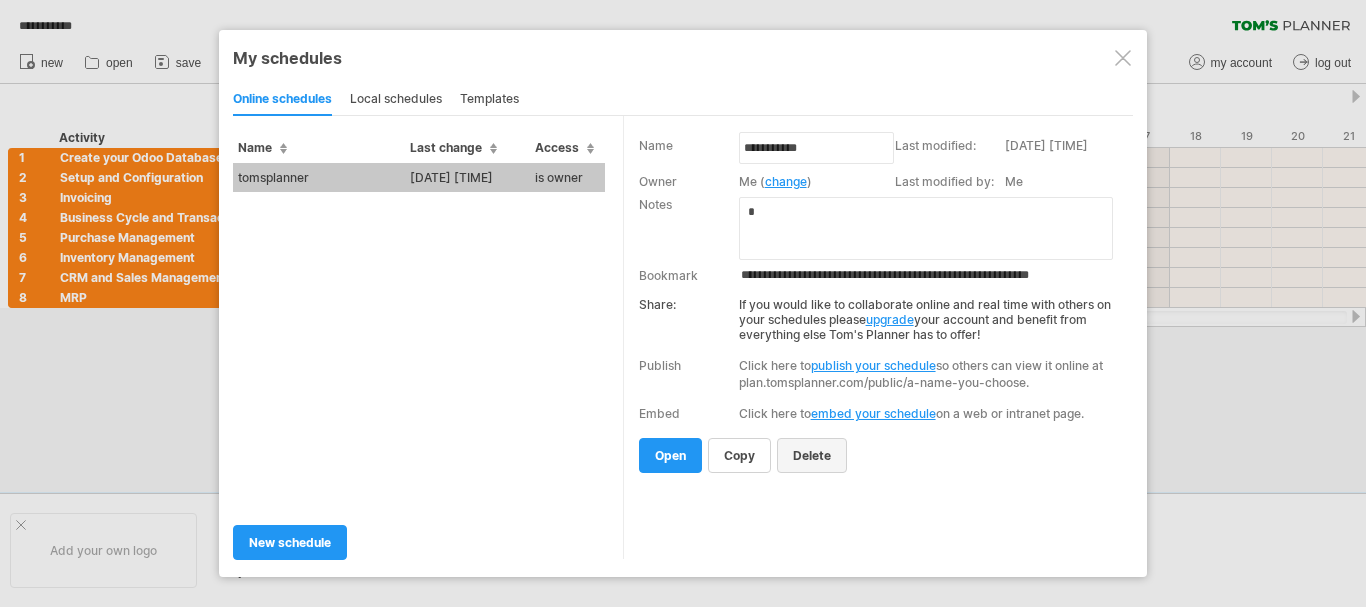 click on "delete" at bounding box center (812, 455) 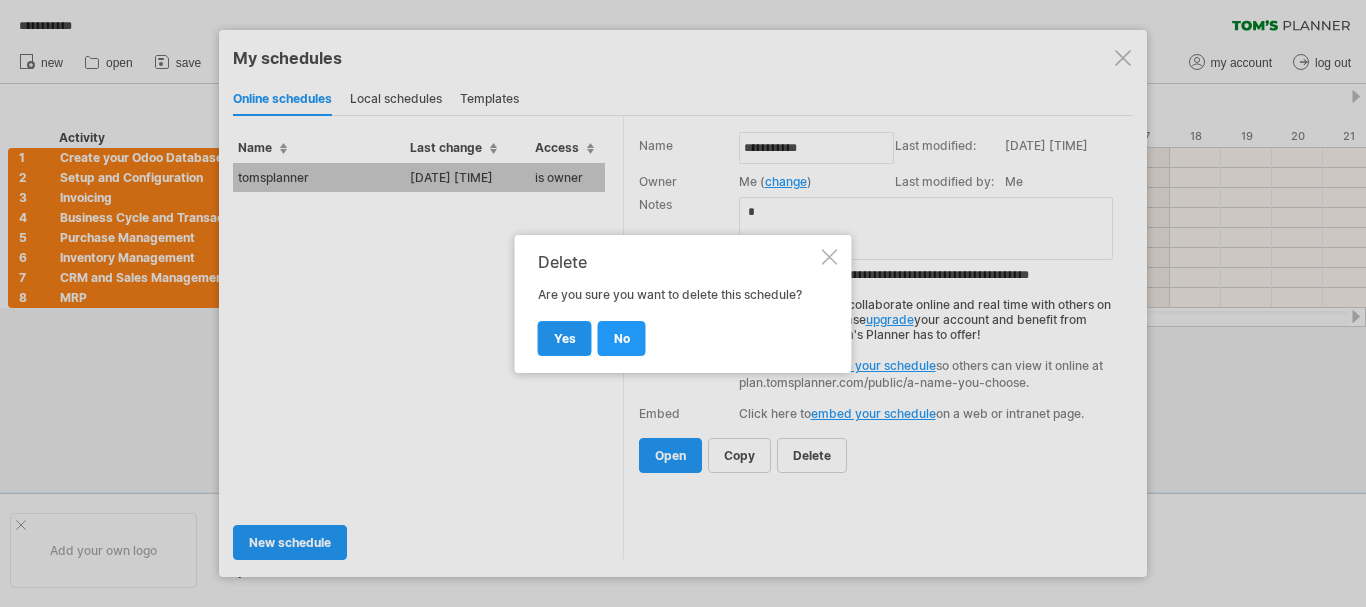 click on "yes" at bounding box center (565, 338) 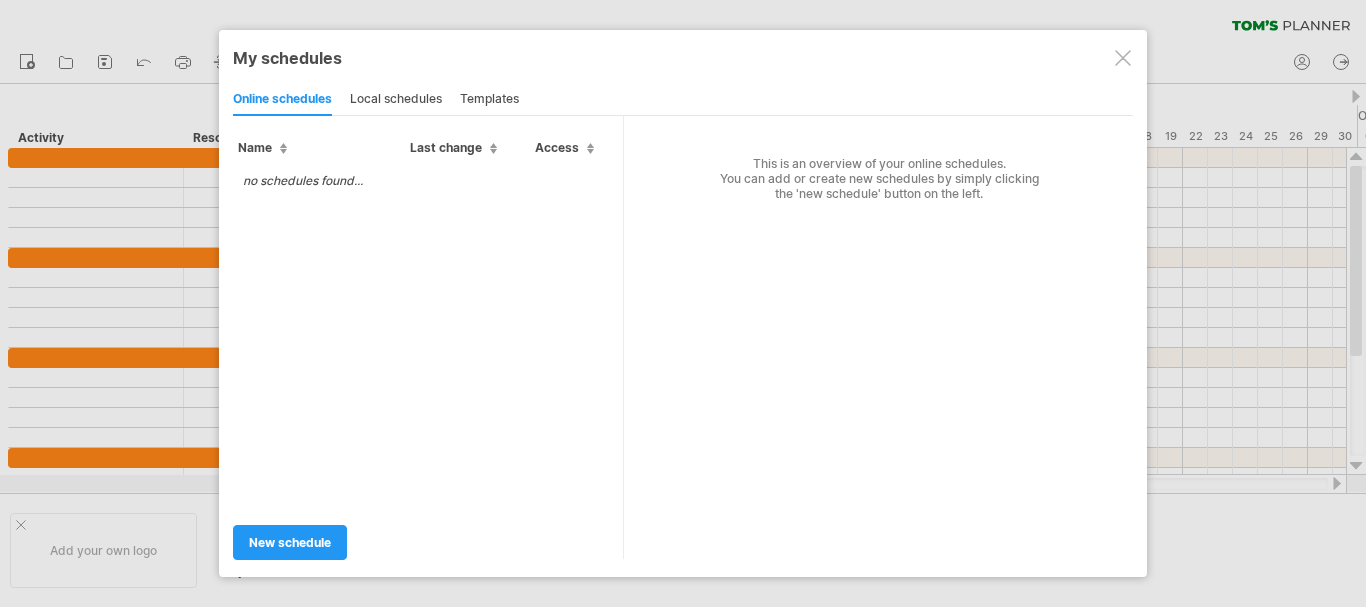 click at bounding box center [1123, 58] 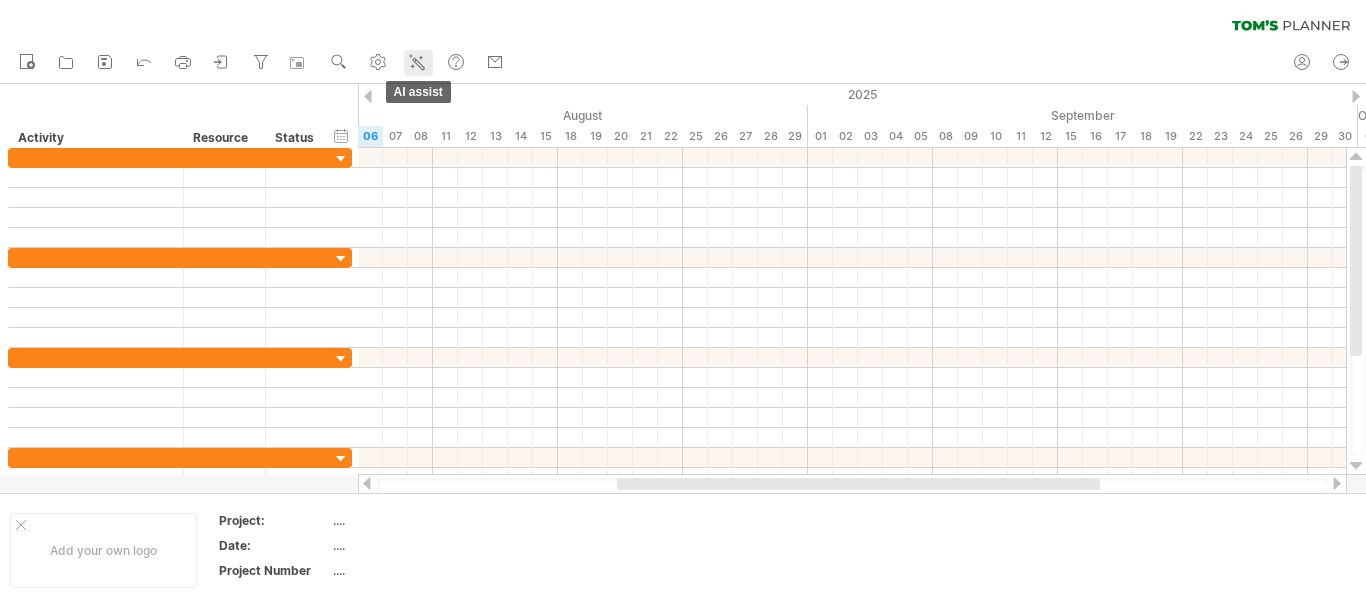 click 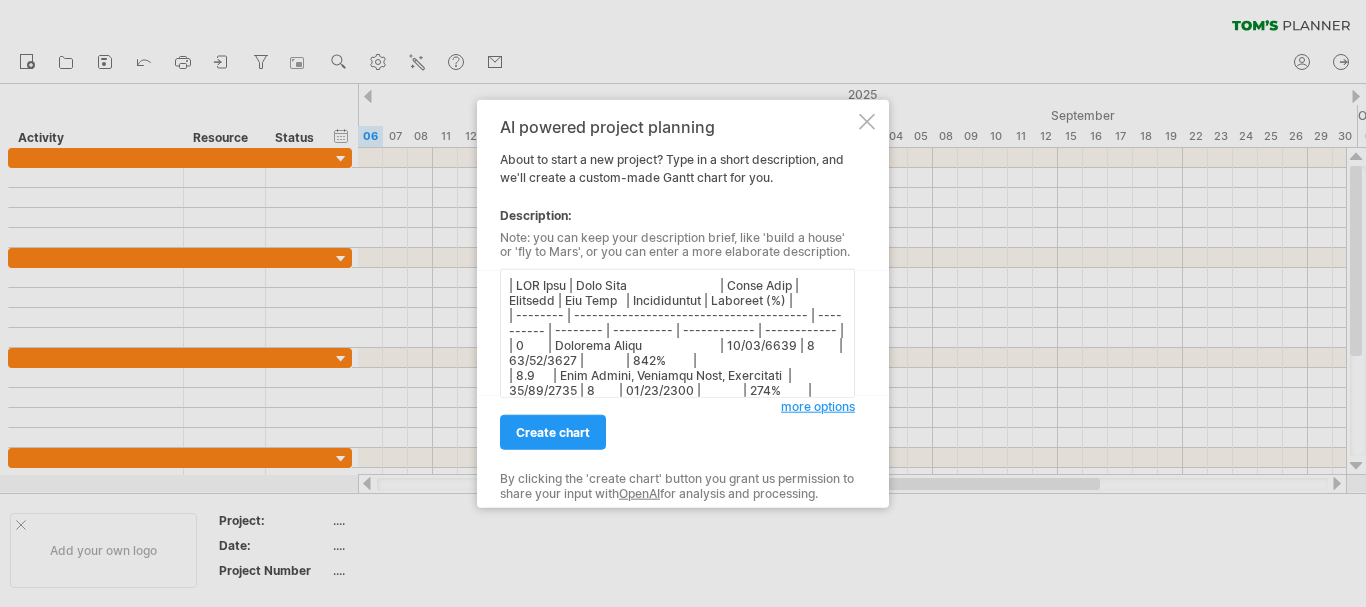 scroll, scrollTop: 256, scrollLeft: 0, axis: vertical 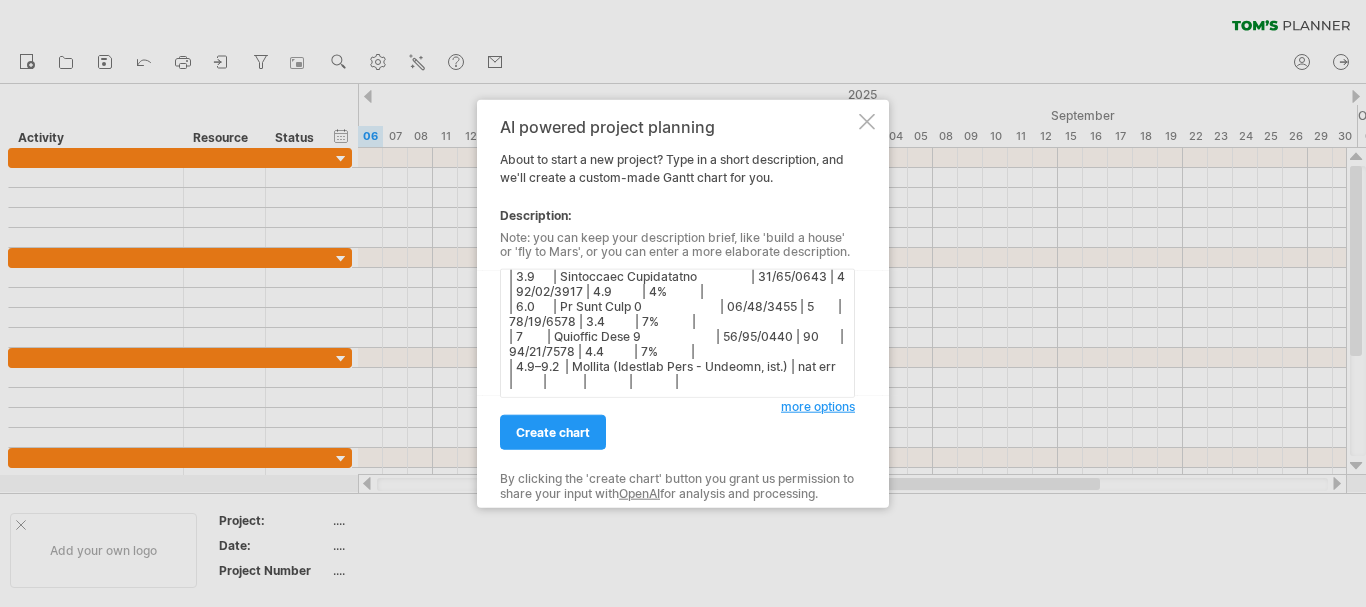 paste on "| LOR Ipsu | Dolo Sita                               | Consecte | Adipi                          |
| -------- | --------------------------------------- | -------- | ------------------------------ |
| 7.4      | Elitse Doeiu & Temporincidid            | 2 utla   | etdol magnaa، enima minimve    |
| 4.8      | Quis Nostru Exerci Ullamcolabori        | 1 nisi   | aliqu exeac conseq             |
| 3.2      | Duisaute Irureinrep Voluptate           | 5 veli   | essecillu fugiatnu             |
| 2.3      | Pariaturex (SIN, Occaecatcup, Nonproid) | 1 sunt   | culpa quioffic deseru          |
| 7.4      | Mollitanim & Idest Labo Persp           | 6 unde   | omni istena errorvol           |
| 1.6      | Accu Dolo & Laudantiu Totamr            | 5 aper   | eaque ipsaqu abillo invento    |
| 8.4      | Veritat & Quasiarchi                    | 7 beat   | vita dictae nem enim           |
| 6.8      | Ipsamq Volu Aspern                      | 5 auto   | fugitco magnid eosra se nesciu |
| 1.6      | Nequ Porroq Dolore..." 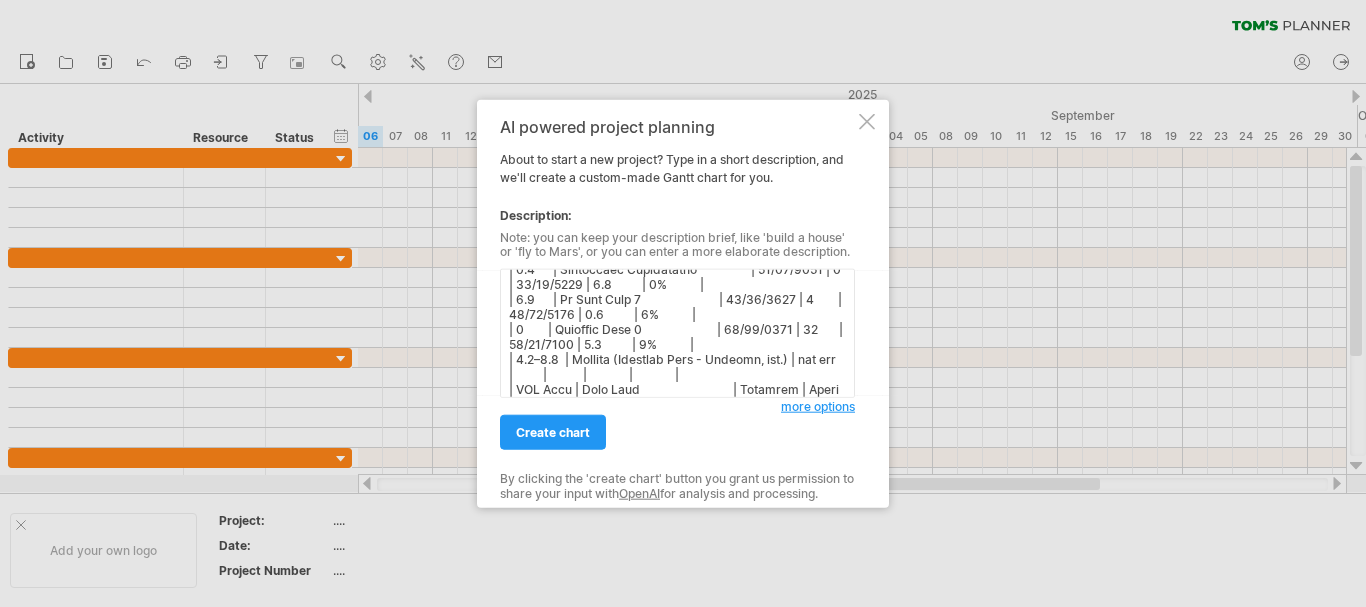 scroll, scrollTop: 616, scrollLeft: 0, axis: vertical 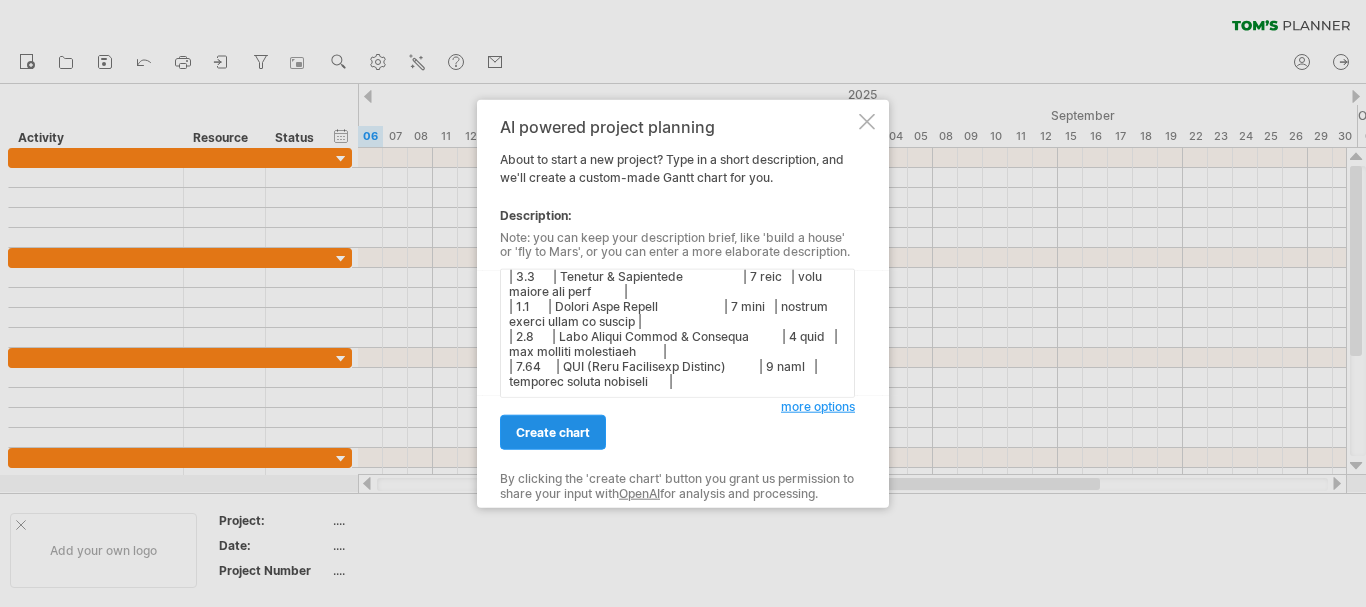 type on "| LOR Ipsu | Dolo Sita                               | Conse Adip | Elitsedd | Eiu Temp   | Incididuntut | Laboreet (%) |
| -------- | --------------------------------------- | ---------- | -------- | ---------- | ------------ | ------------ |
| 4        | Dolorema Aliqu                          | 13/20/9859 | 7        | 87/10/1223 |              | 030%         |
| 5.8      | Enim Admini, Veniamqu Nost, Exercitati  | 17/36/2647 | 5        | 07/33/4068 |              | 261%         |
| 5.7      | UL/LA/Nisial Exeac/Consequatd/Auteirur  | 88/88/9194 | 4        | 19/42/1779 | 4.2          | 667%         |
| 5        | Inreprehenderi Volup                    | 44/32/5327 | 81       | 41/44/2987 | 5.8          | 61% (veliً)  |
| 8        | Essecill Fugi 8                         | 45/03/6826 | 2        | 32/11/5785 | 7            | 43%          |
| 5.6      | Null Pariat Except                      | 61/12/9189 | 0        | 68/53/5971 | 6            | 256%         |
| 7.7      | Sintoccaec Cupidatatno          ..." 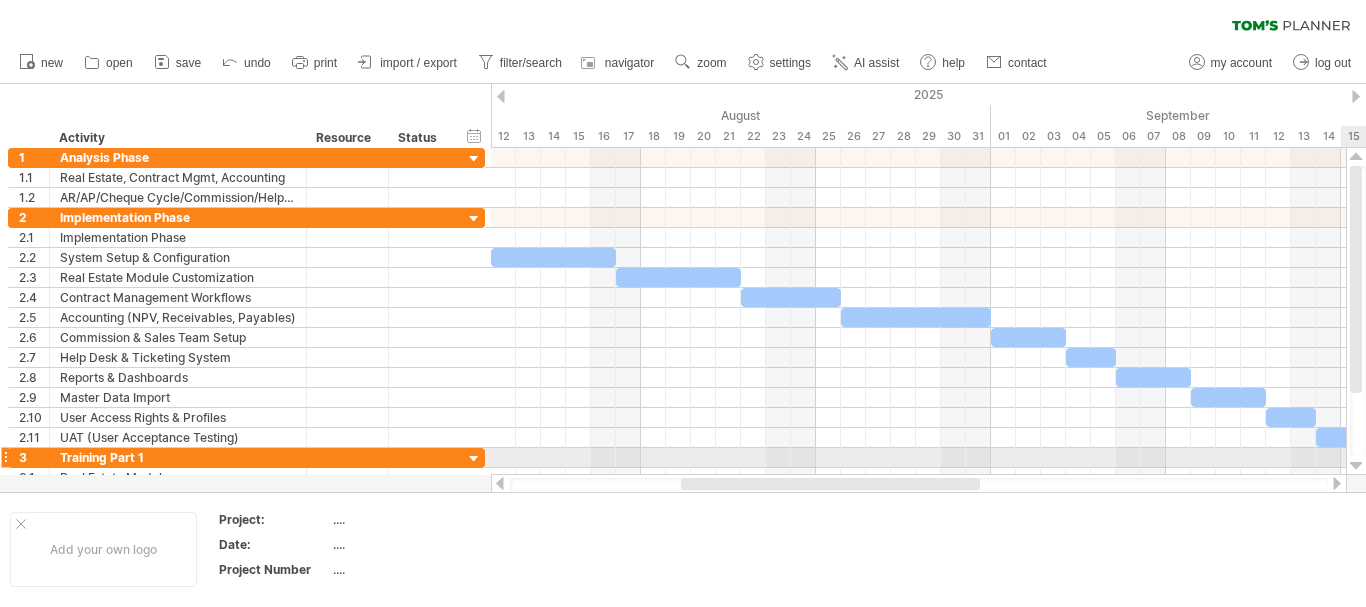 click at bounding box center (1356, 466) 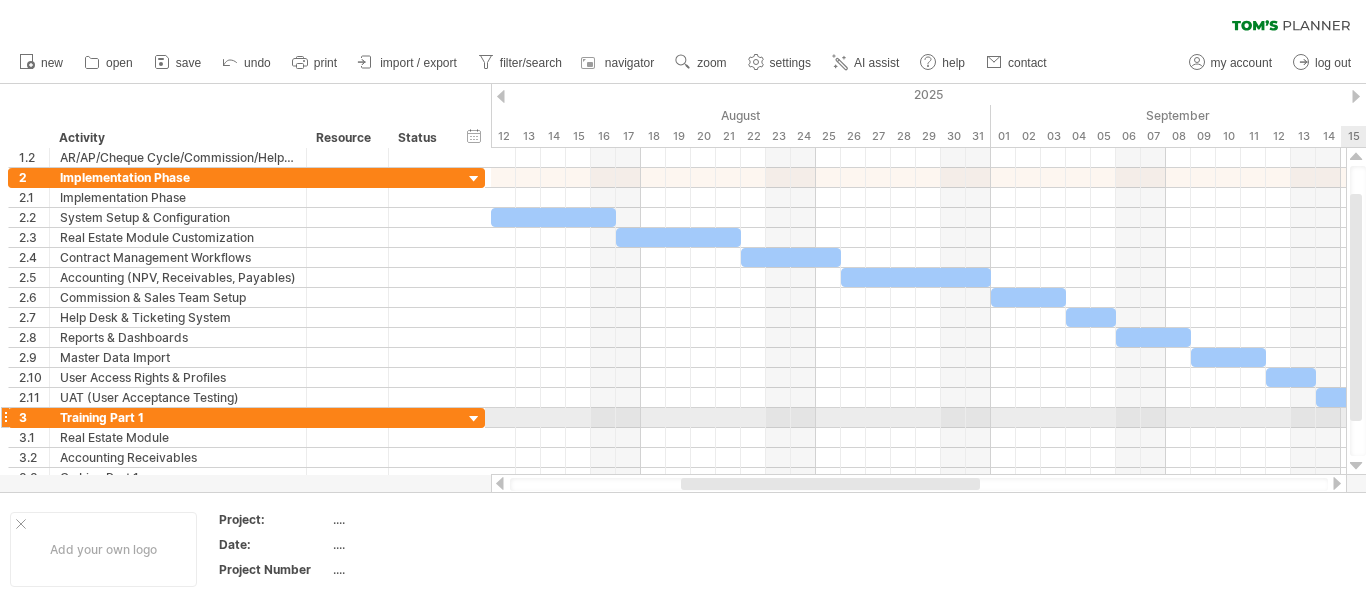 click at bounding box center (1356, 466) 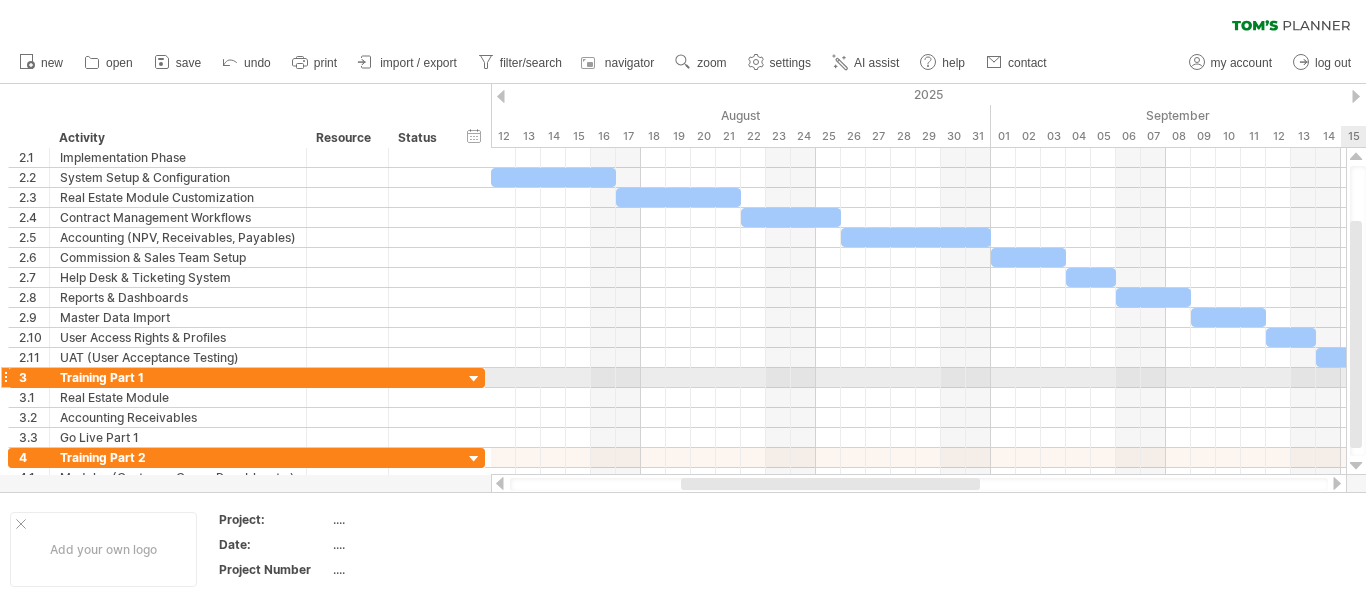 click at bounding box center (1356, 466) 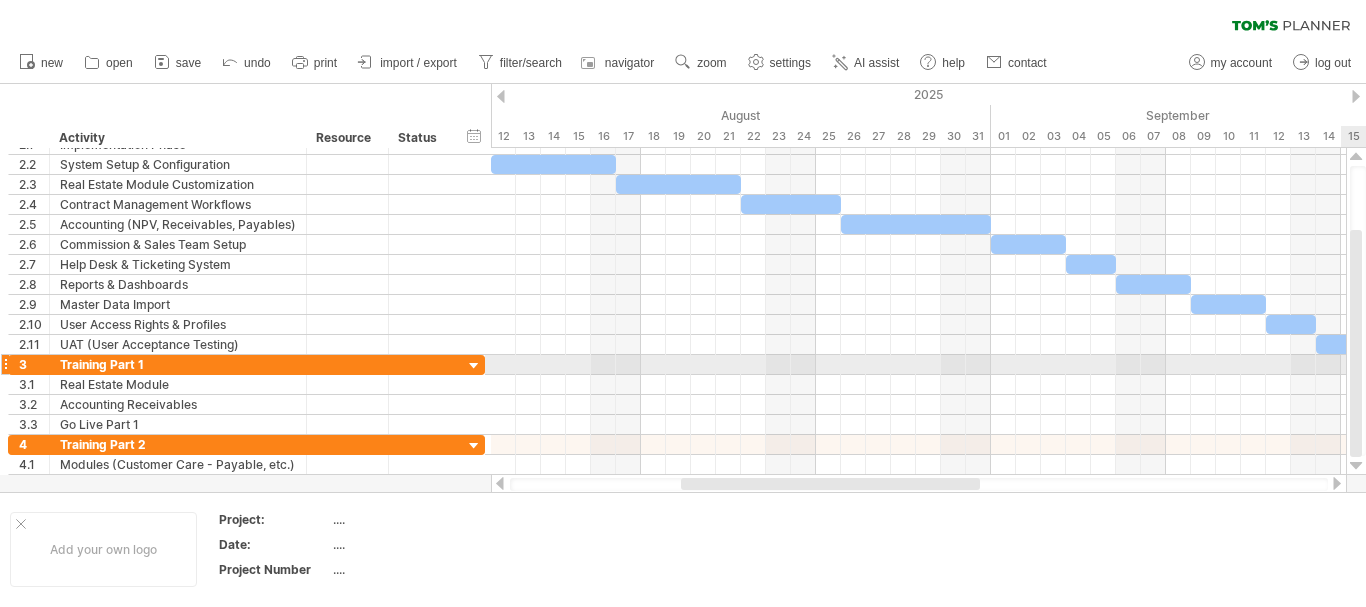 click at bounding box center (1356, 466) 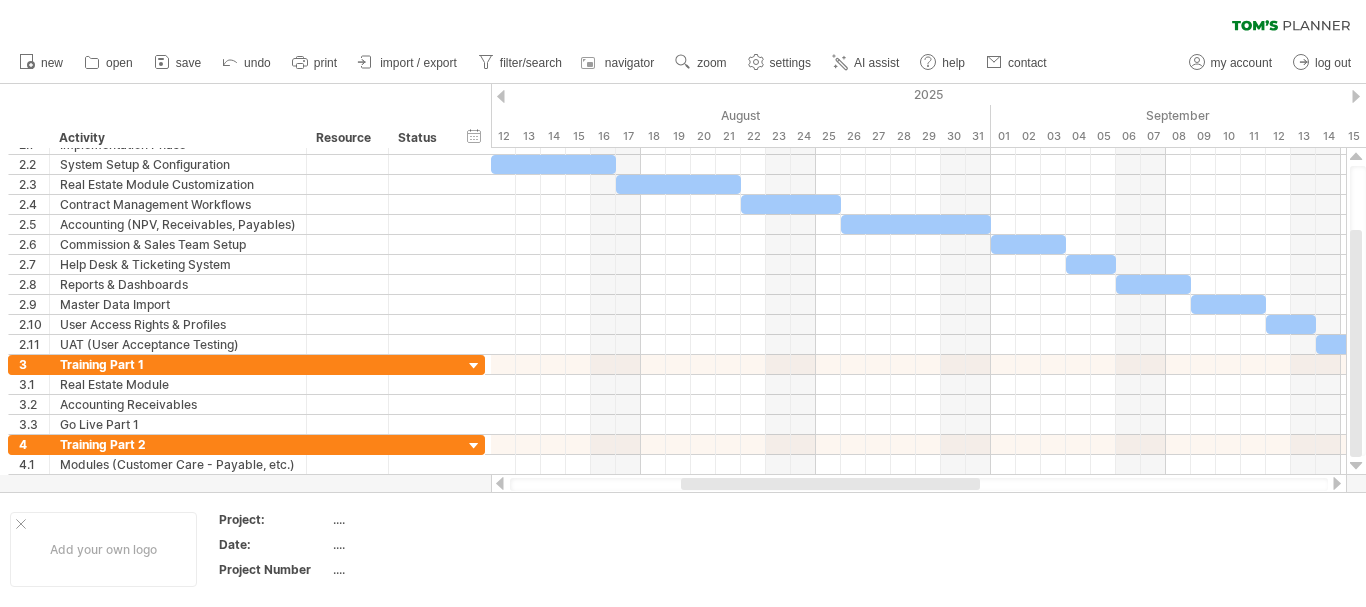 click at bounding box center (1337, 483) 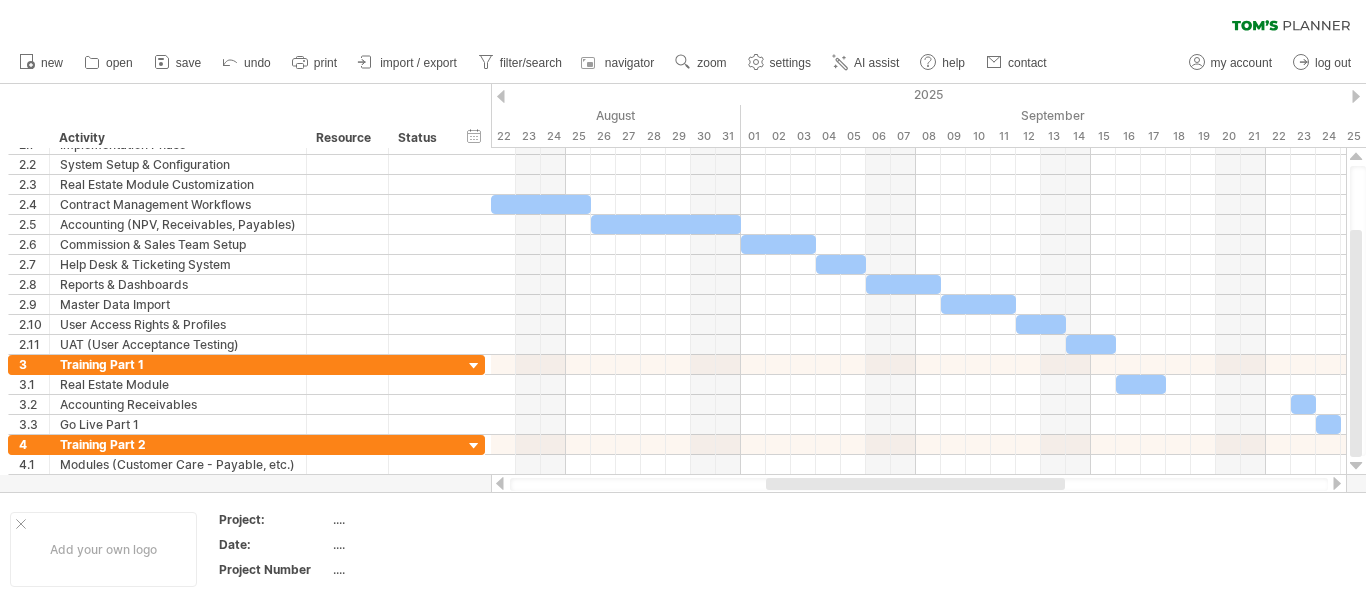 click at bounding box center (1337, 483) 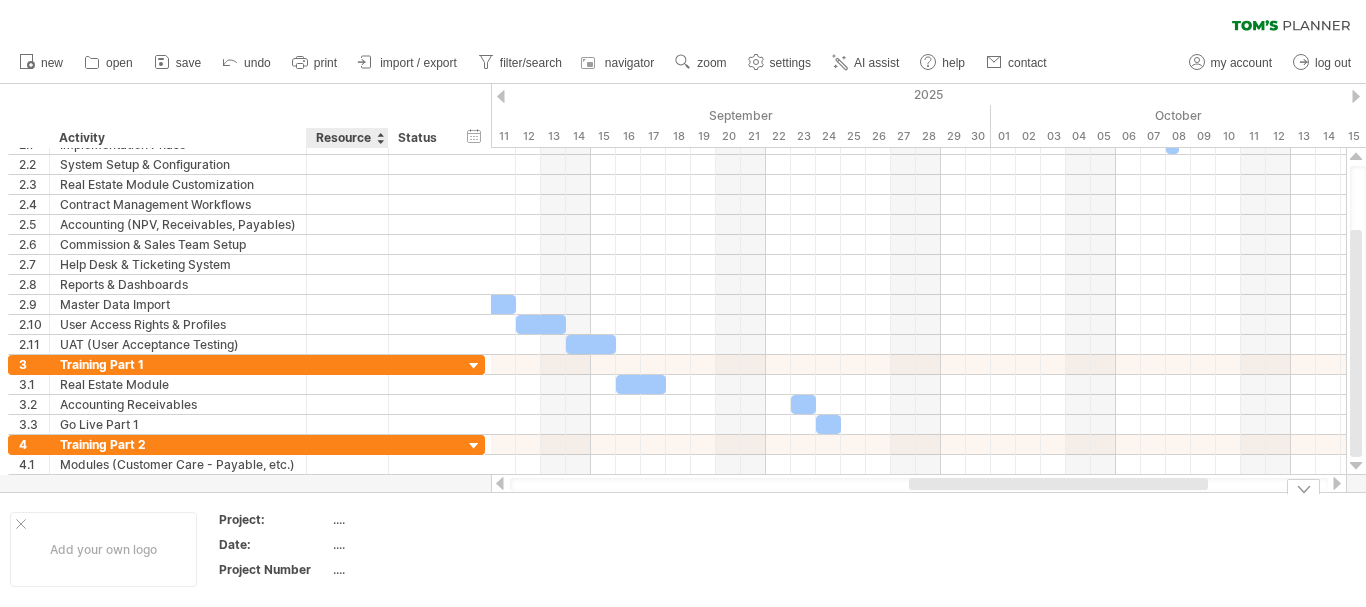 click on "...." at bounding box center [417, 569] 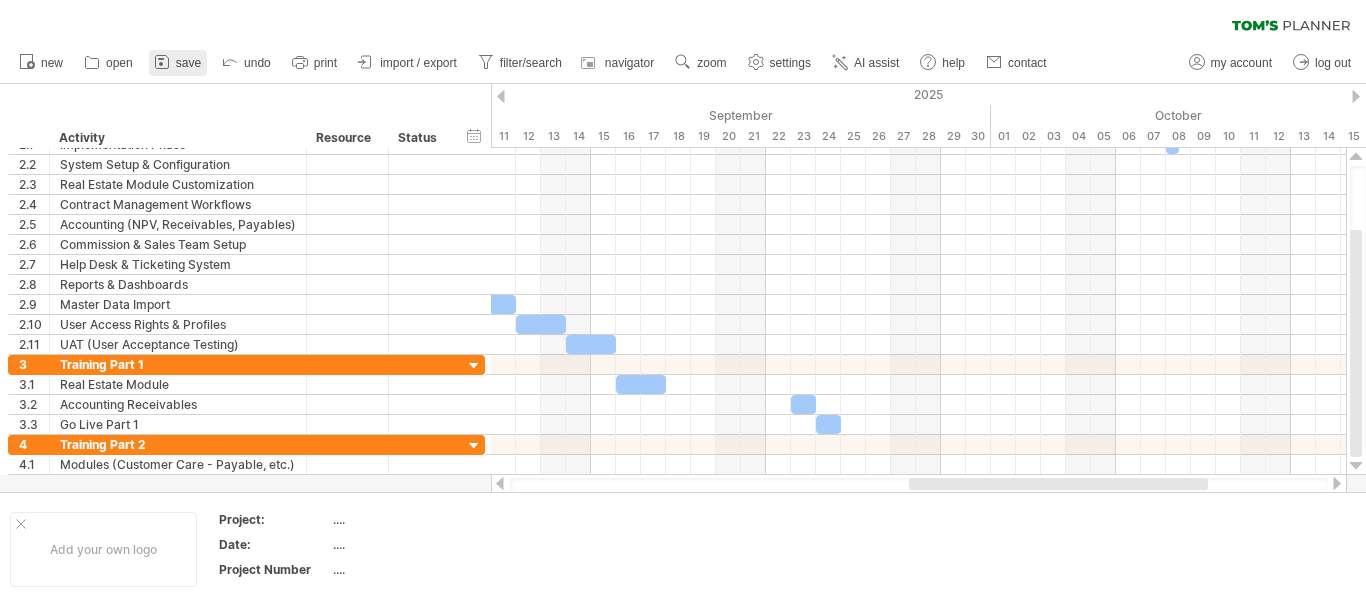 click on "save" at bounding box center (178, 63) 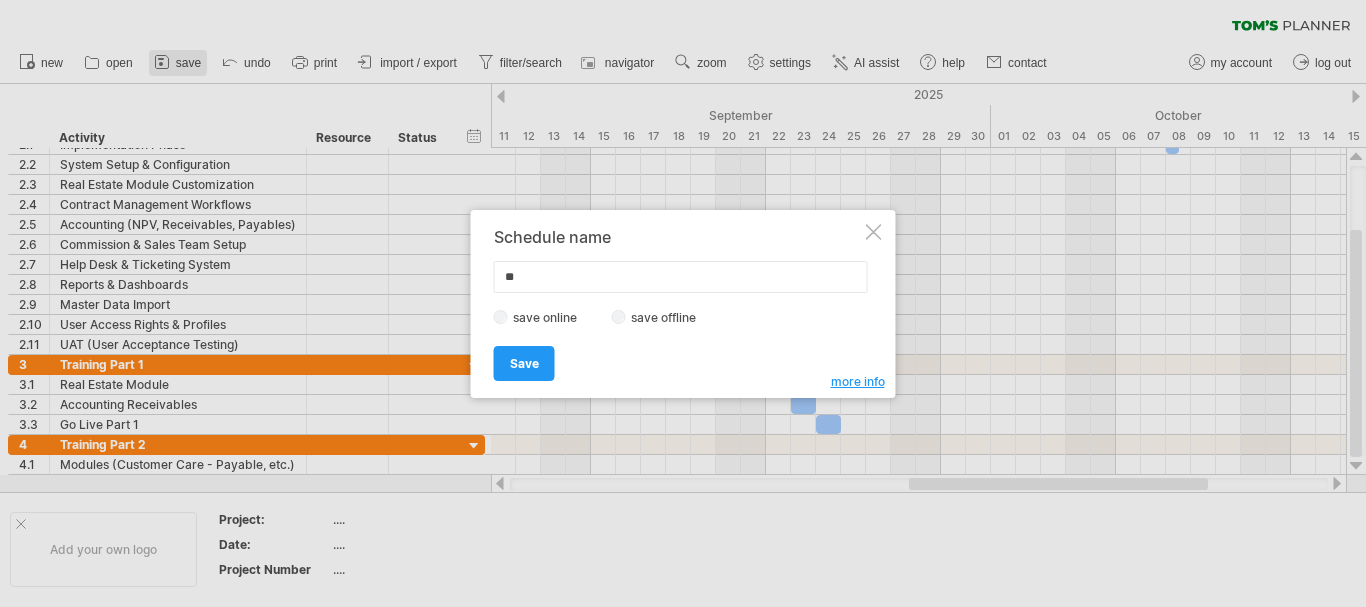type on "*" 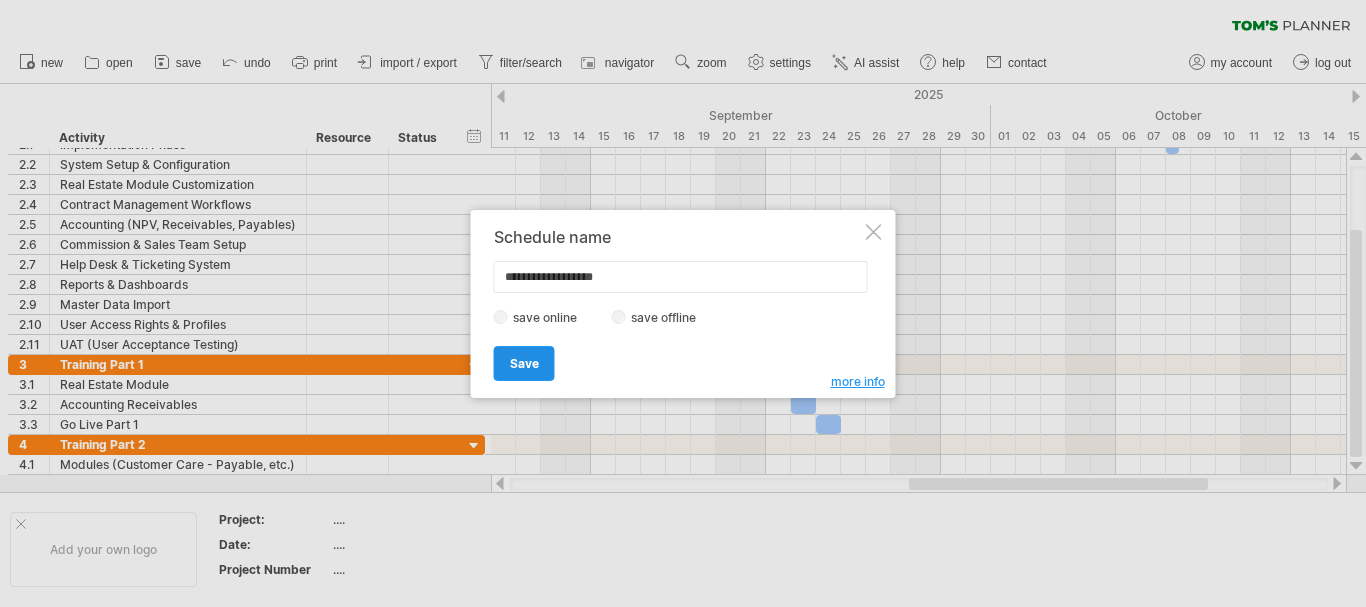 type on "**********" 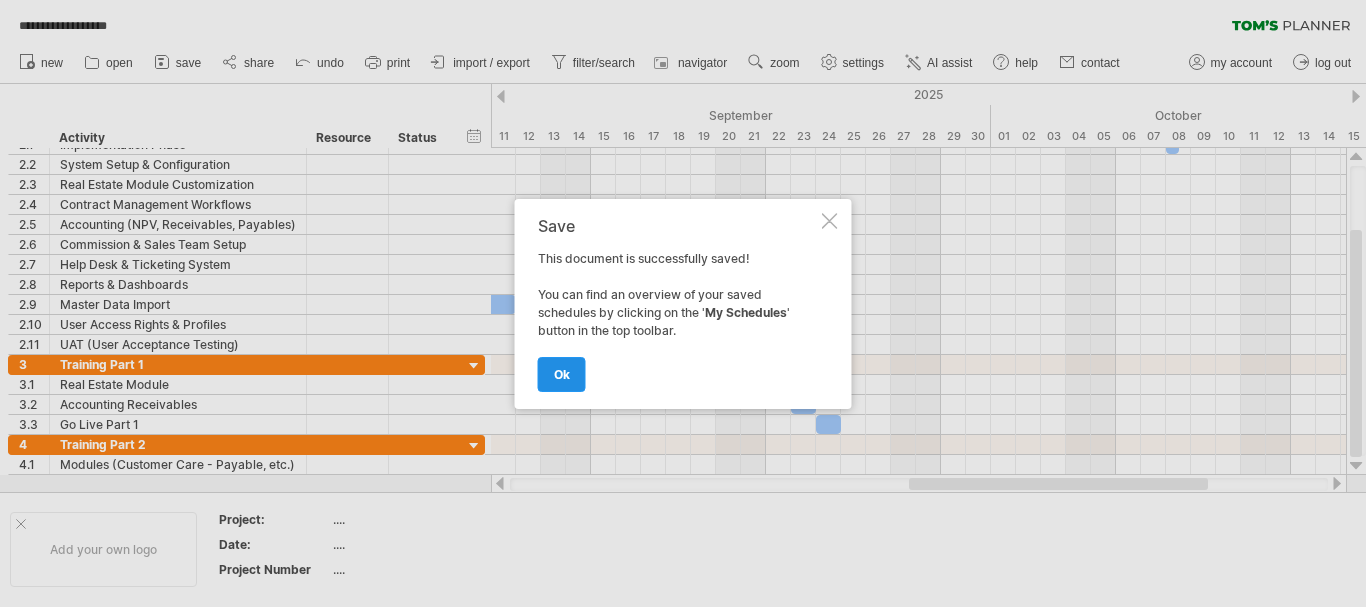click on "ok" at bounding box center (562, 374) 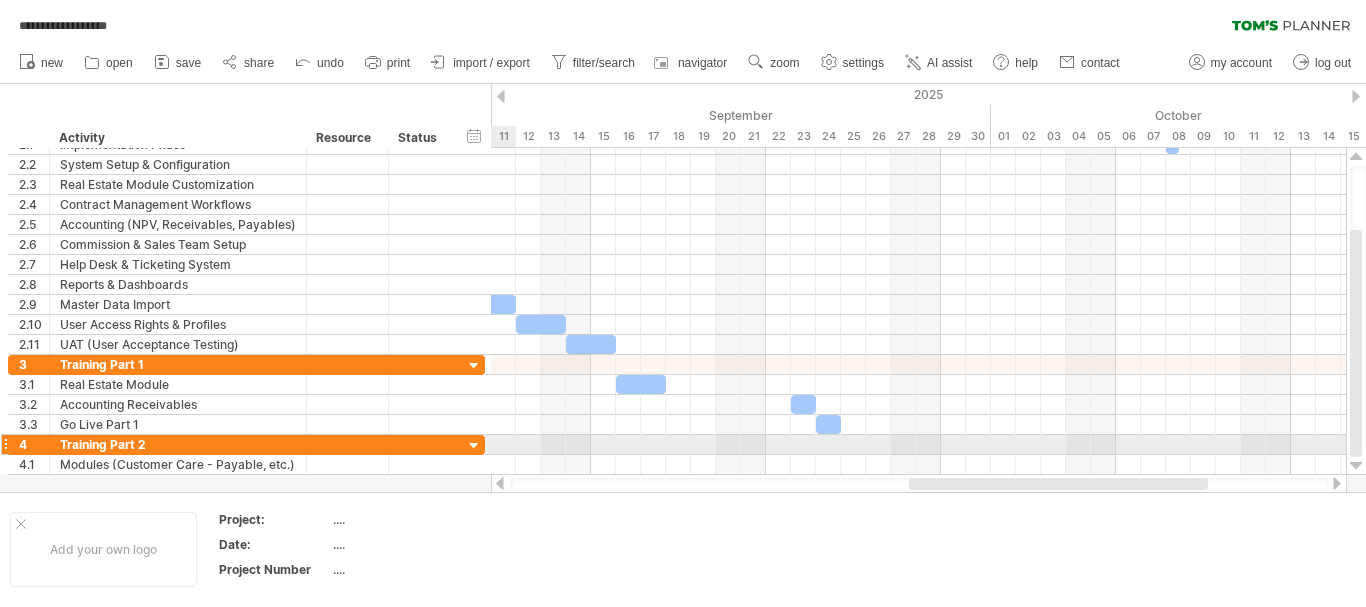 click at bounding box center [474, 446] 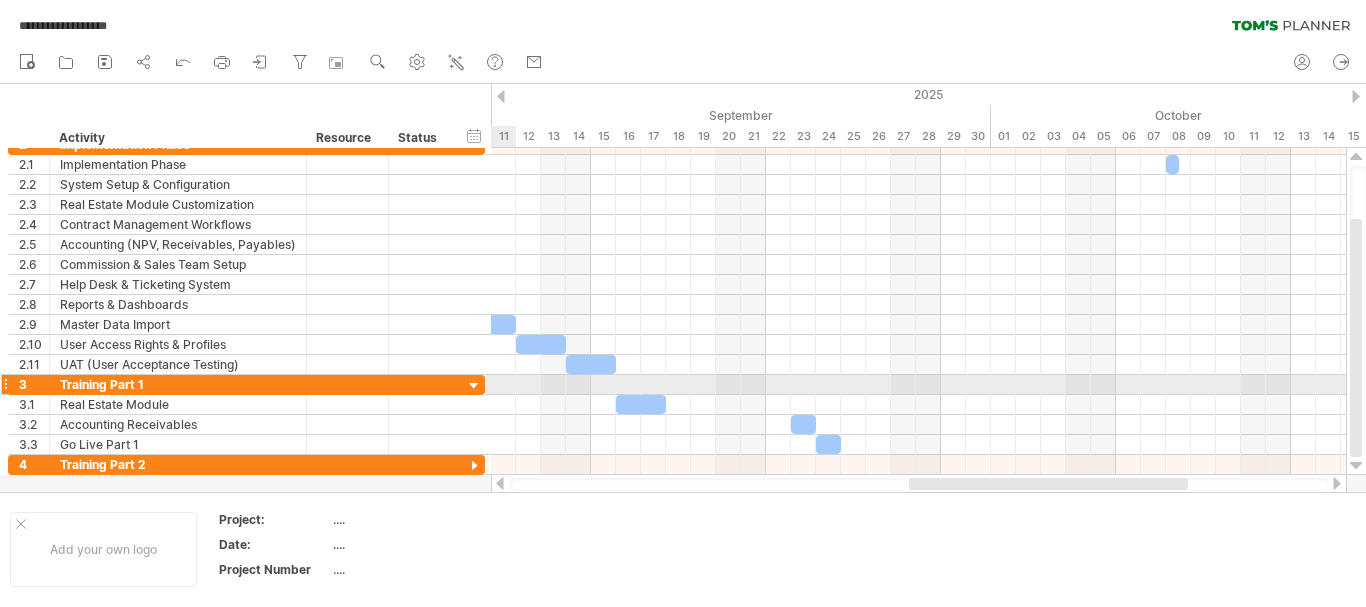 click at bounding box center [474, 386] 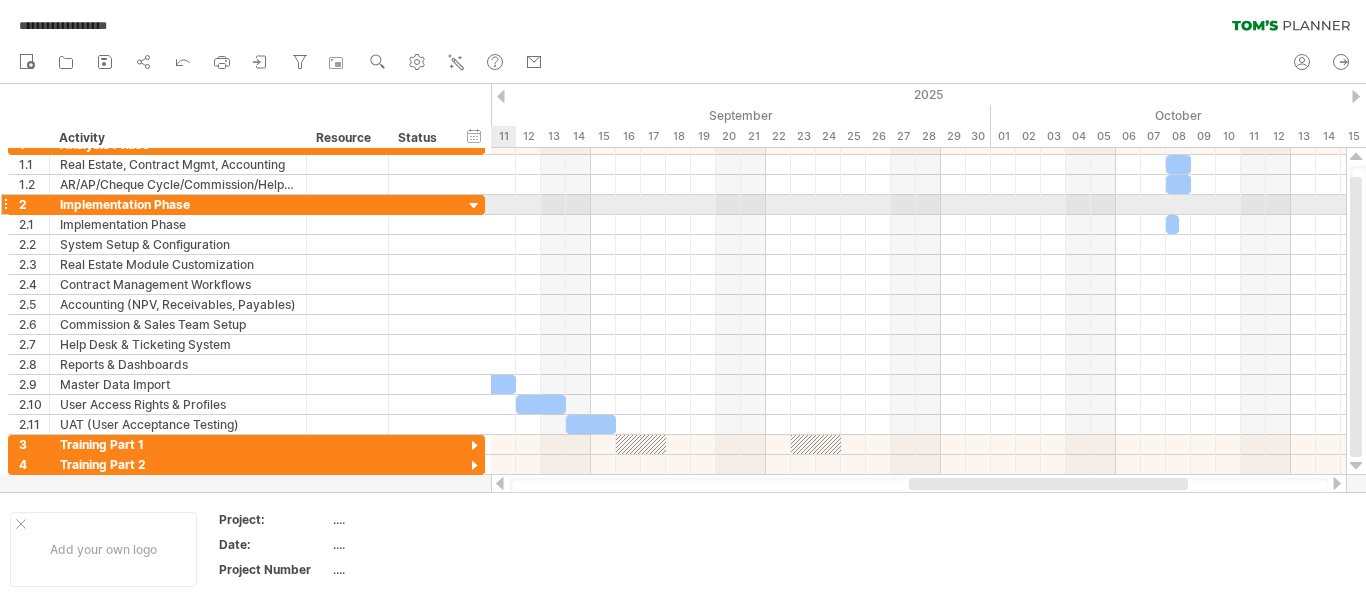 click at bounding box center (474, 206) 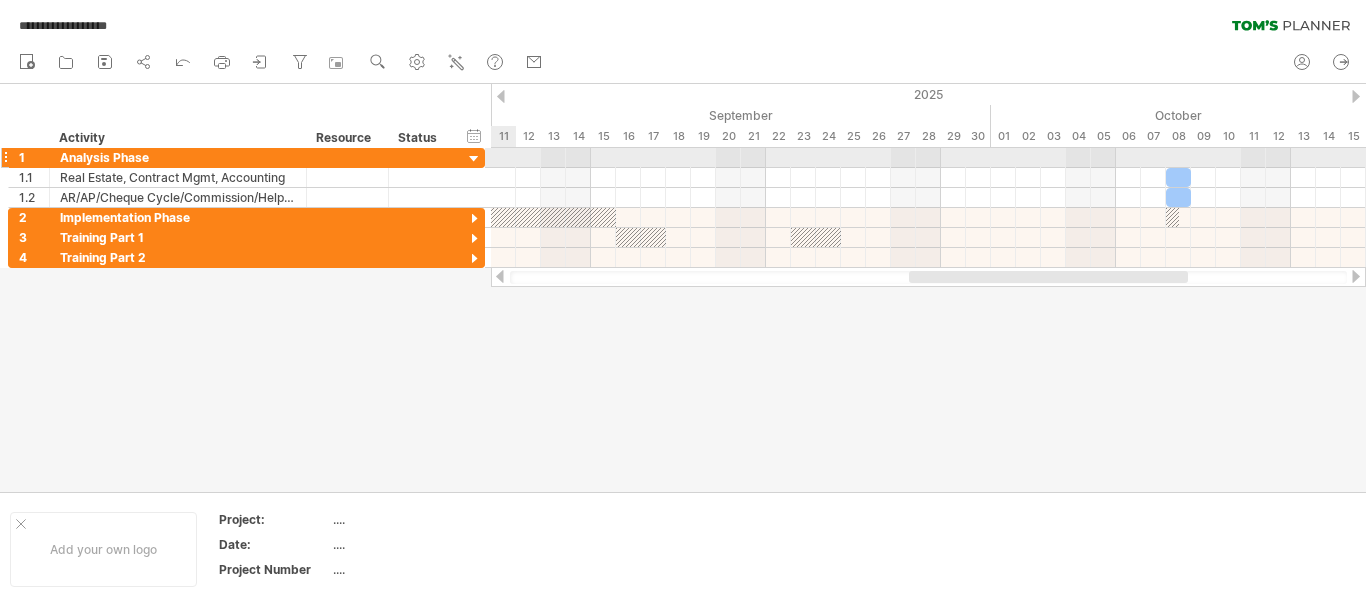 click at bounding box center [474, 159] 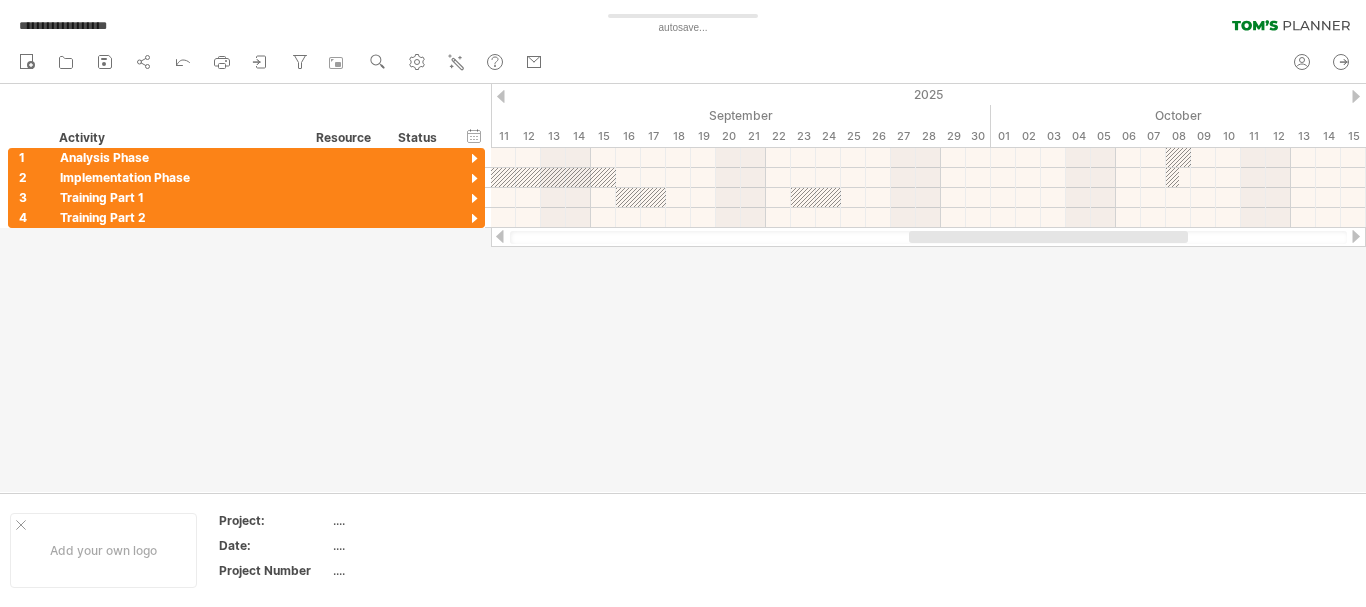click at bounding box center [928, 237] 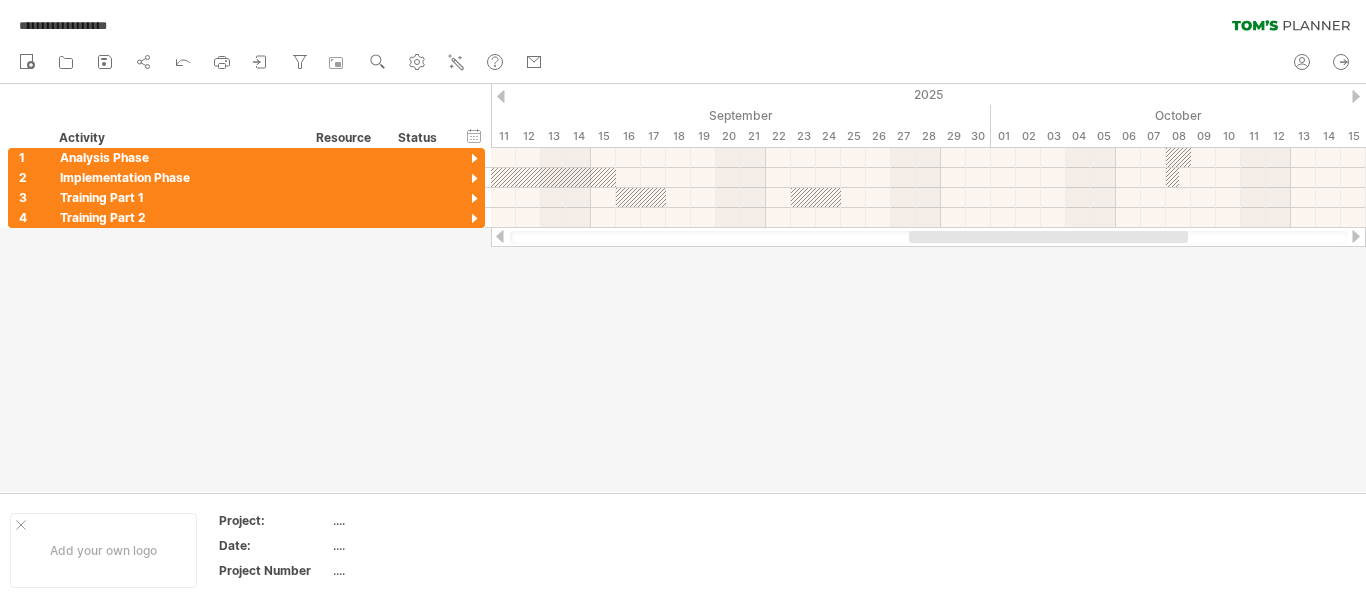 click at bounding box center [500, 236] 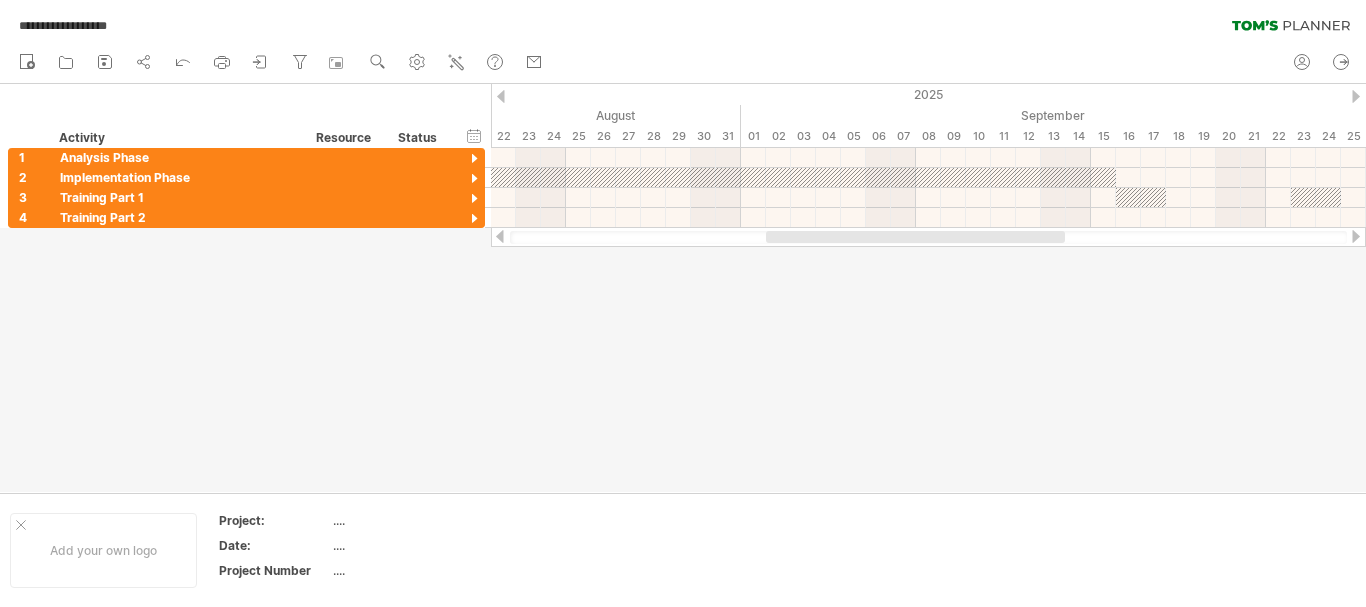 click at bounding box center (500, 236) 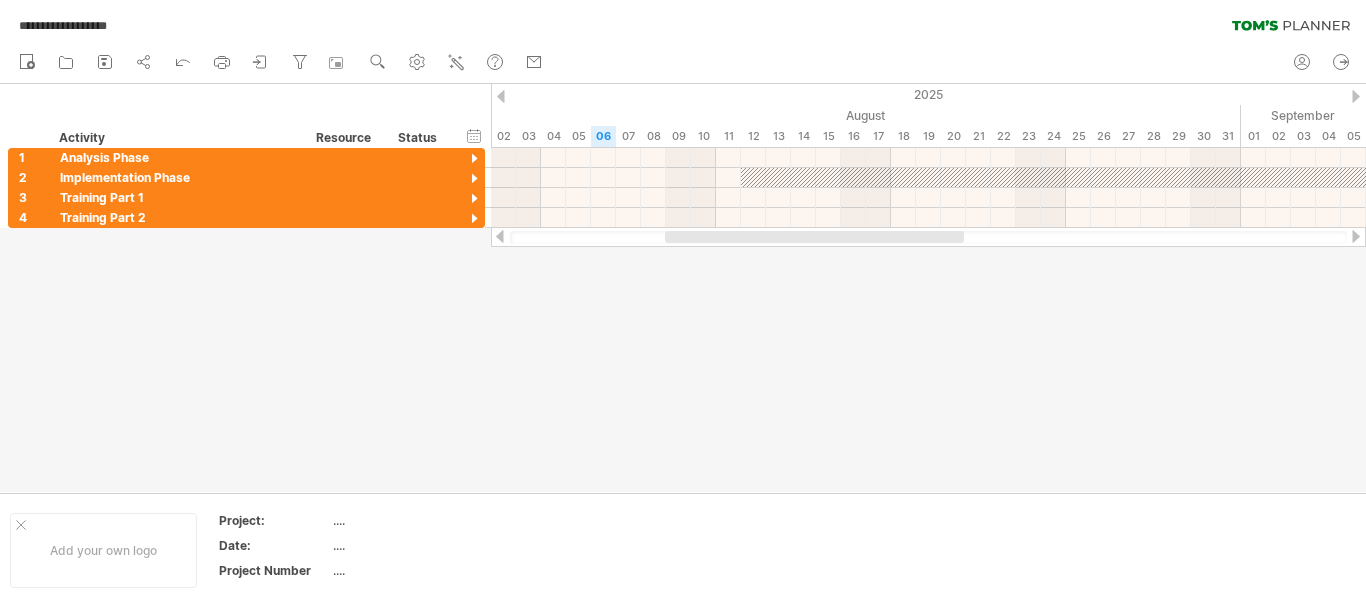 click at bounding box center (500, 236) 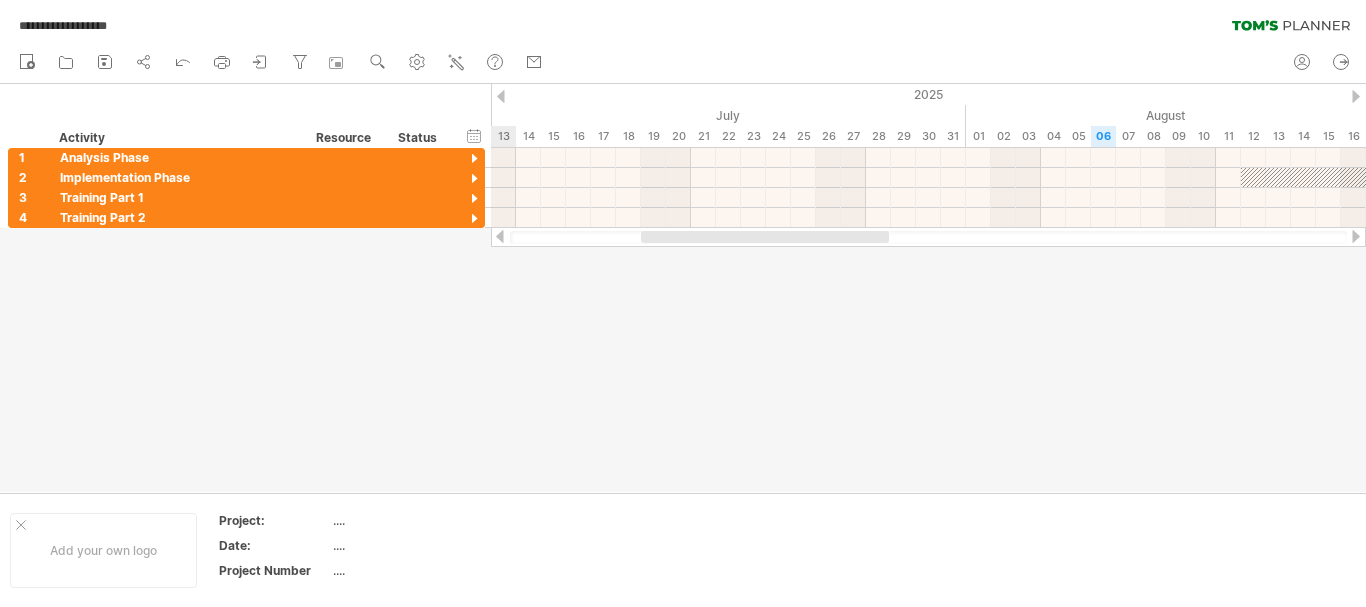click at bounding box center [500, 236] 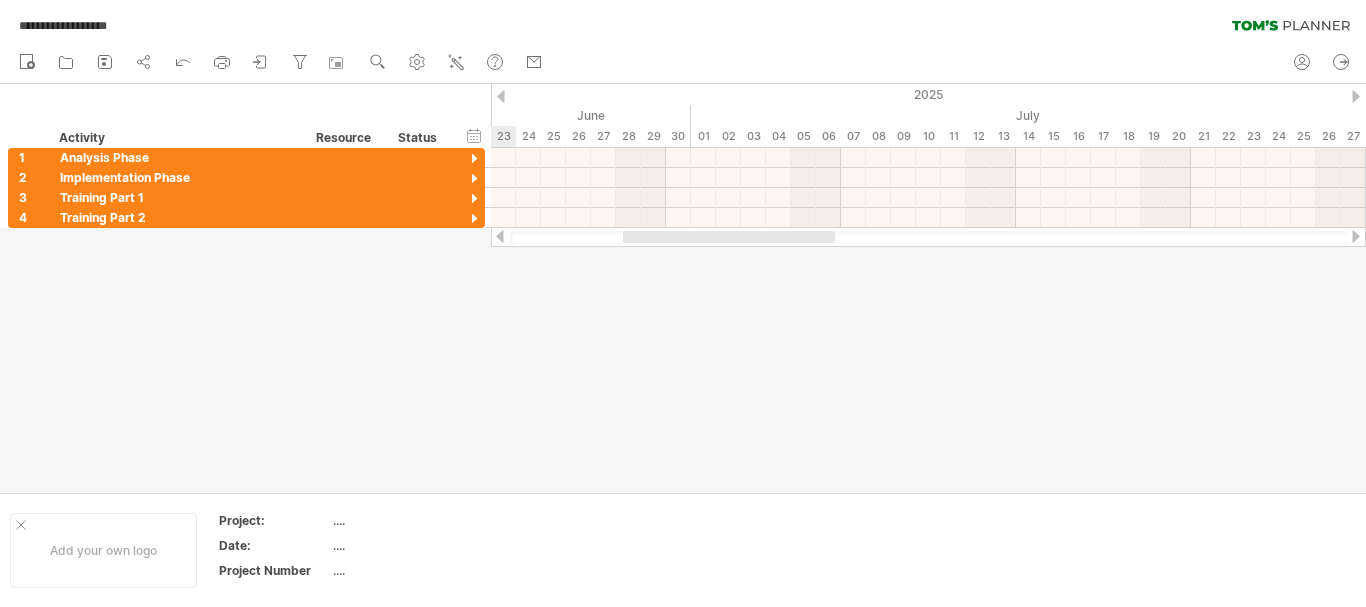 click at bounding box center (500, 236) 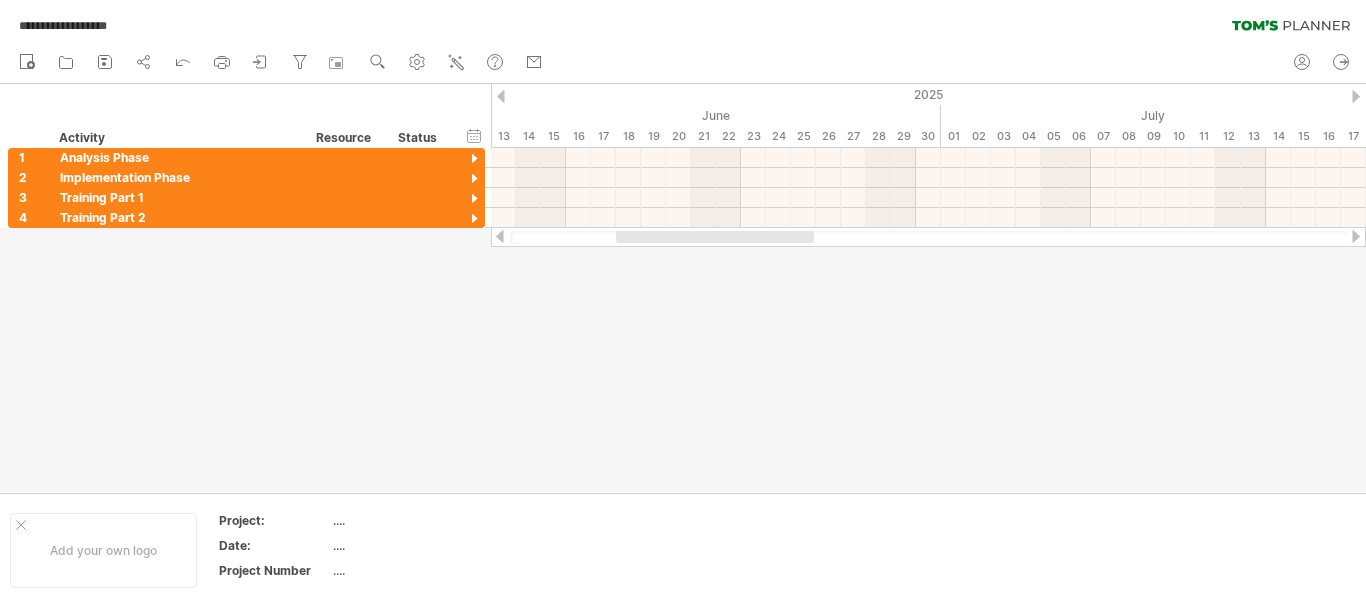 click at bounding box center [1356, 236] 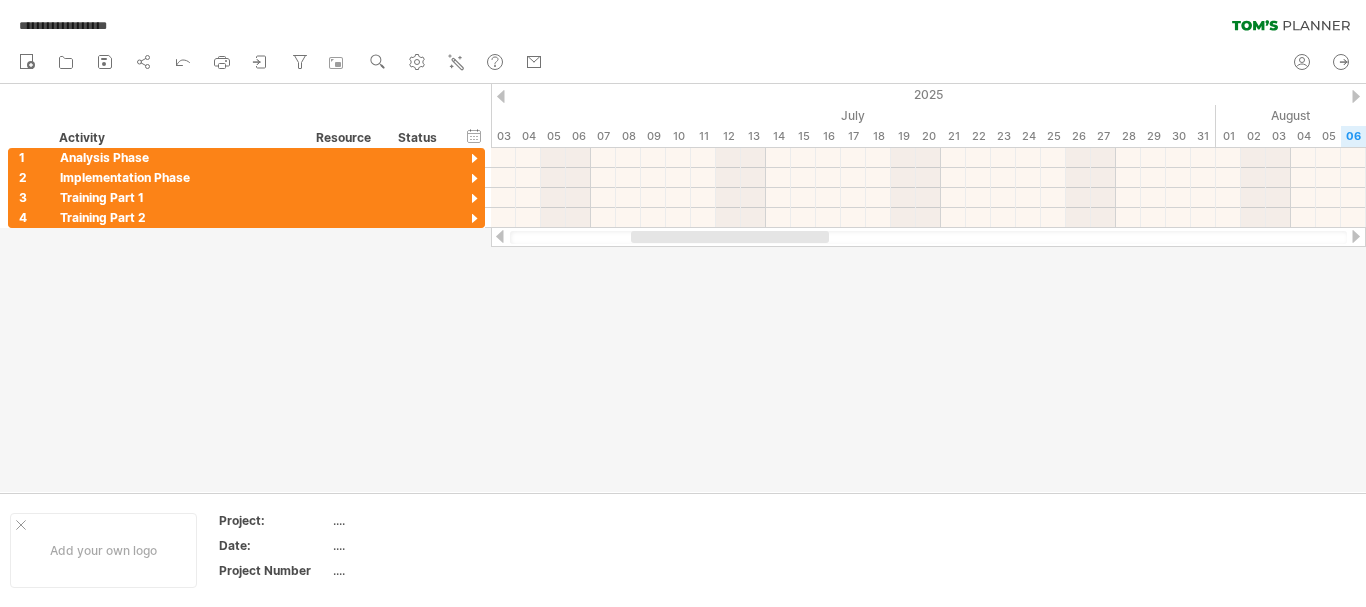click at bounding box center [1356, 236] 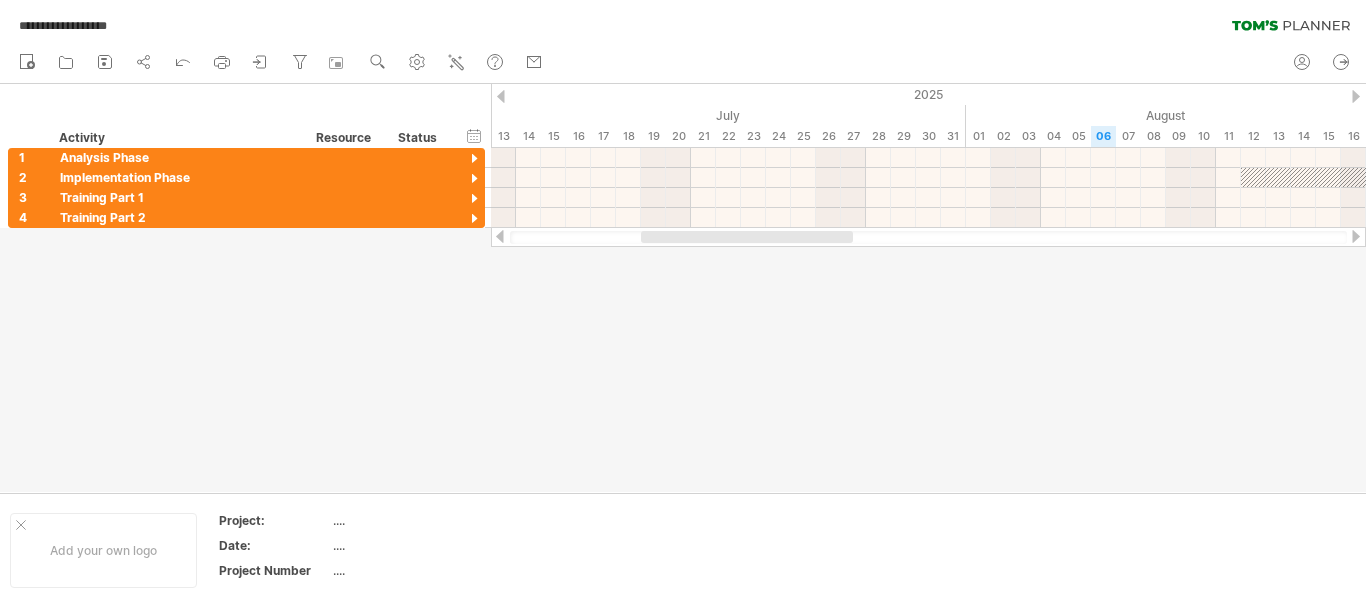 click at bounding box center (1356, 236) 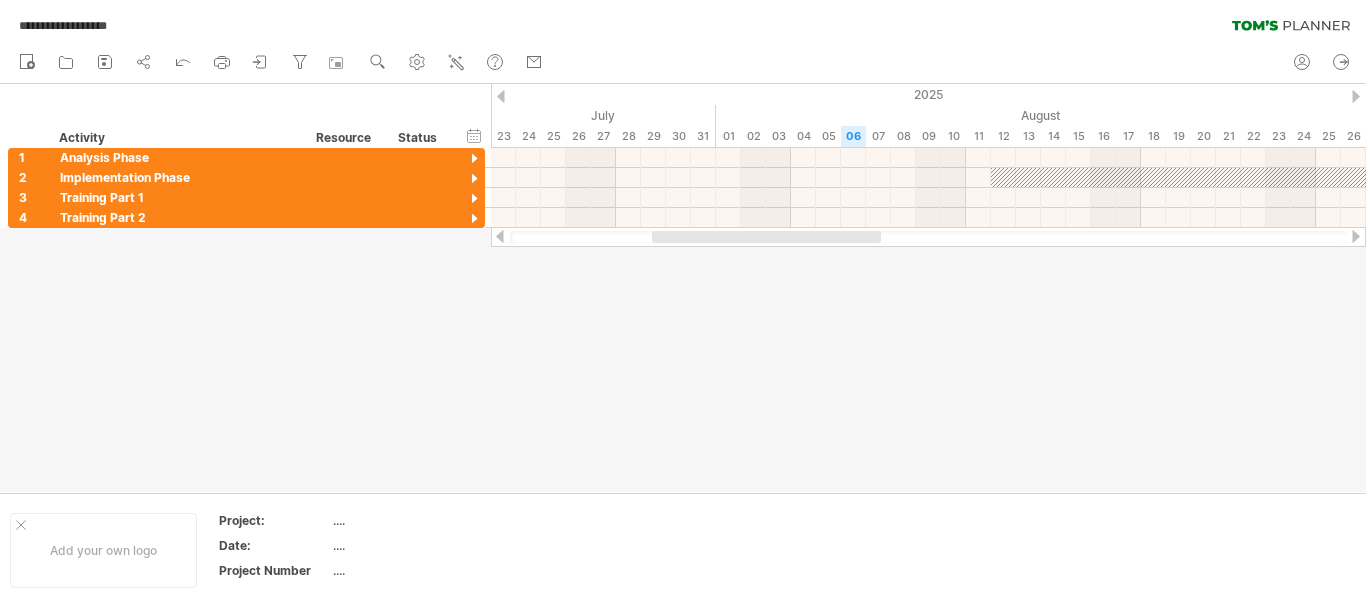 click at bounding box center [1356, 236] 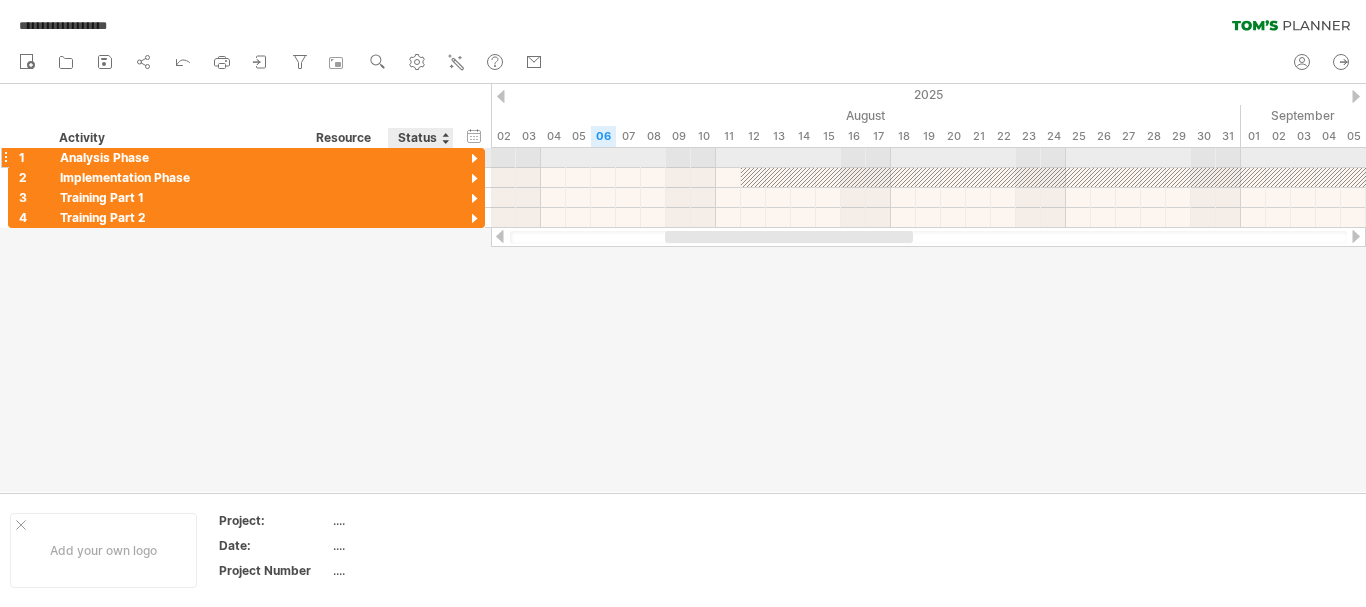click at bounding box center [474, 159] 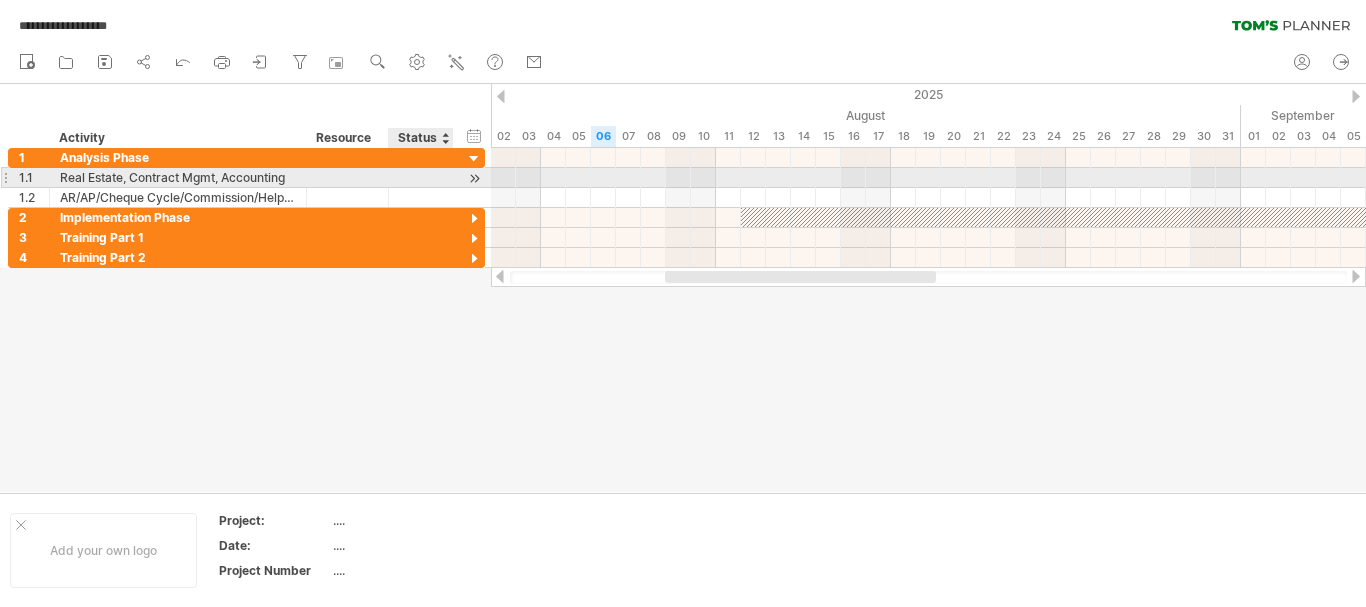 click at bounding box center (474, 178) 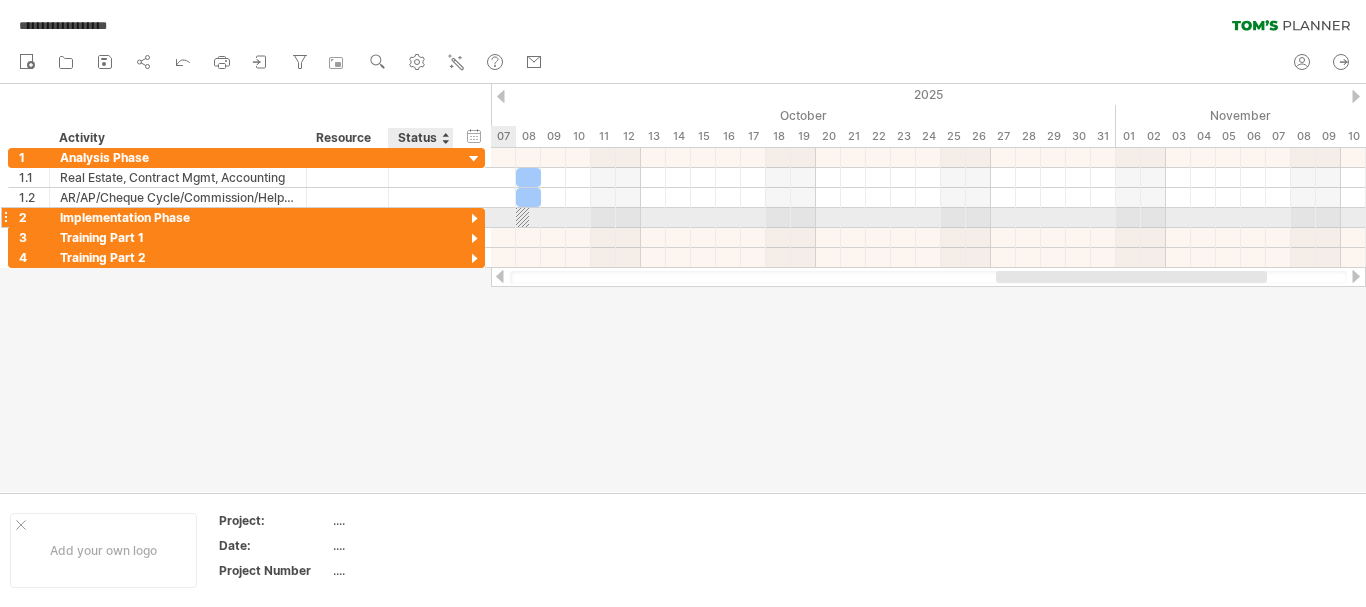 click at bounding box center (474, 219) 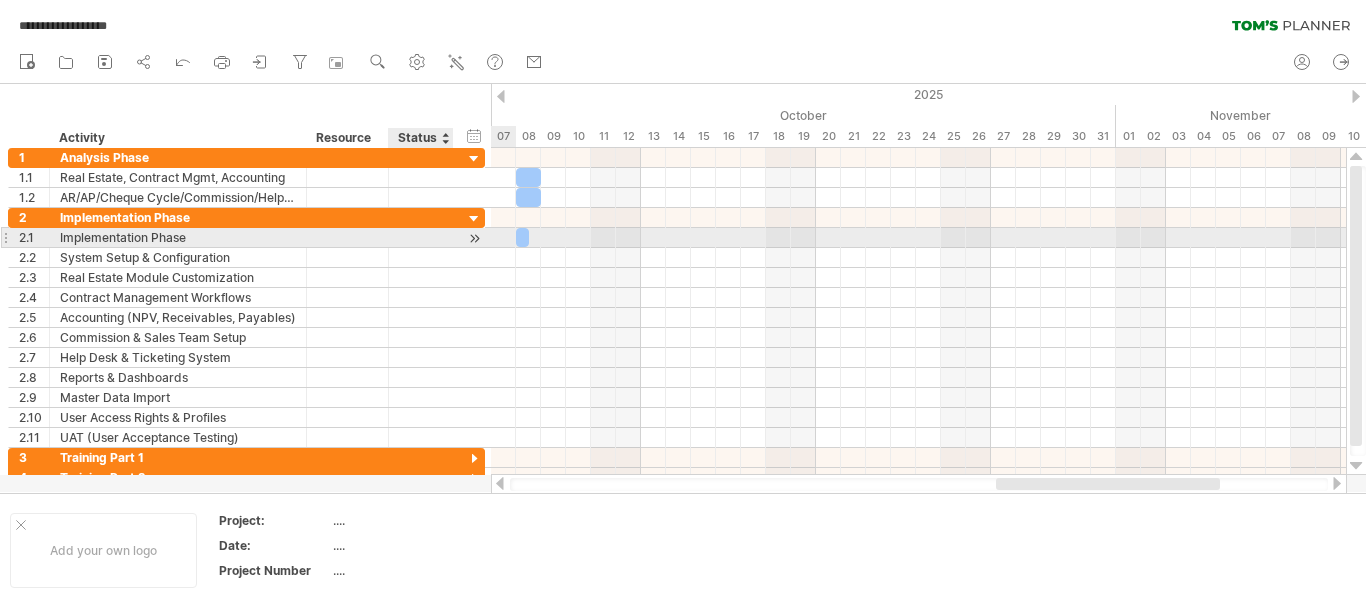 click at bounding box center (474, 238) 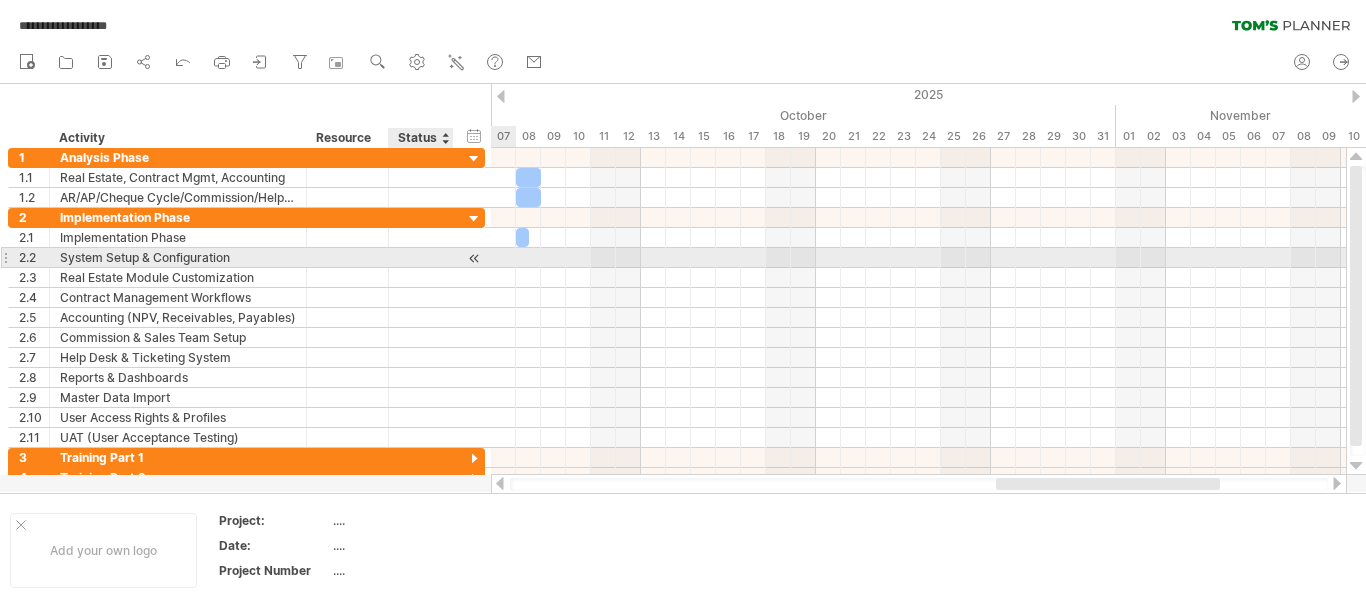 click at bounding box center [474, 258] 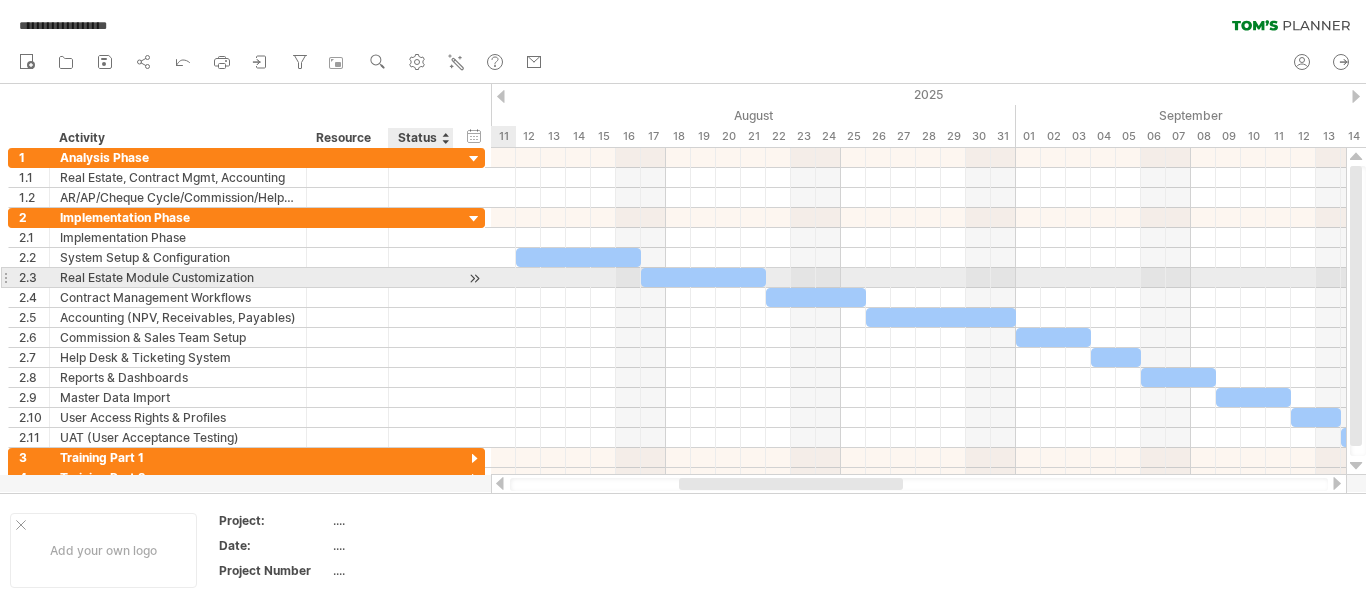 click at bounding box center [474, 278] 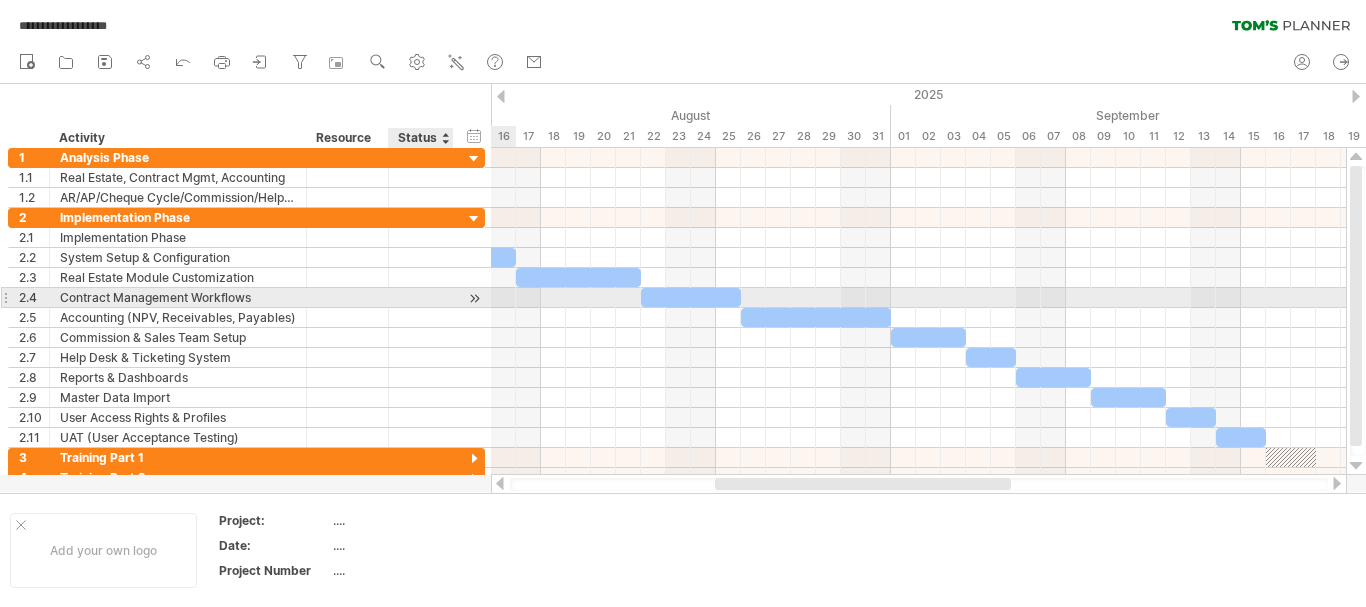 click at bounding box center [474, 298] 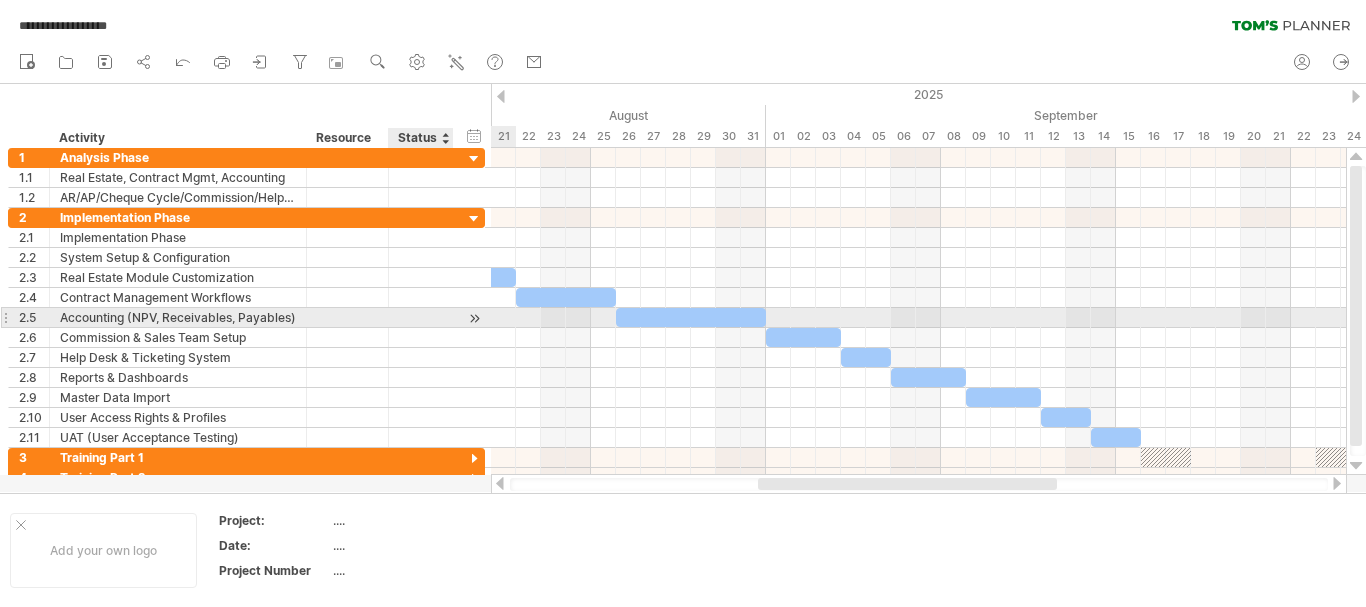 click at bounding box center (474, 318) 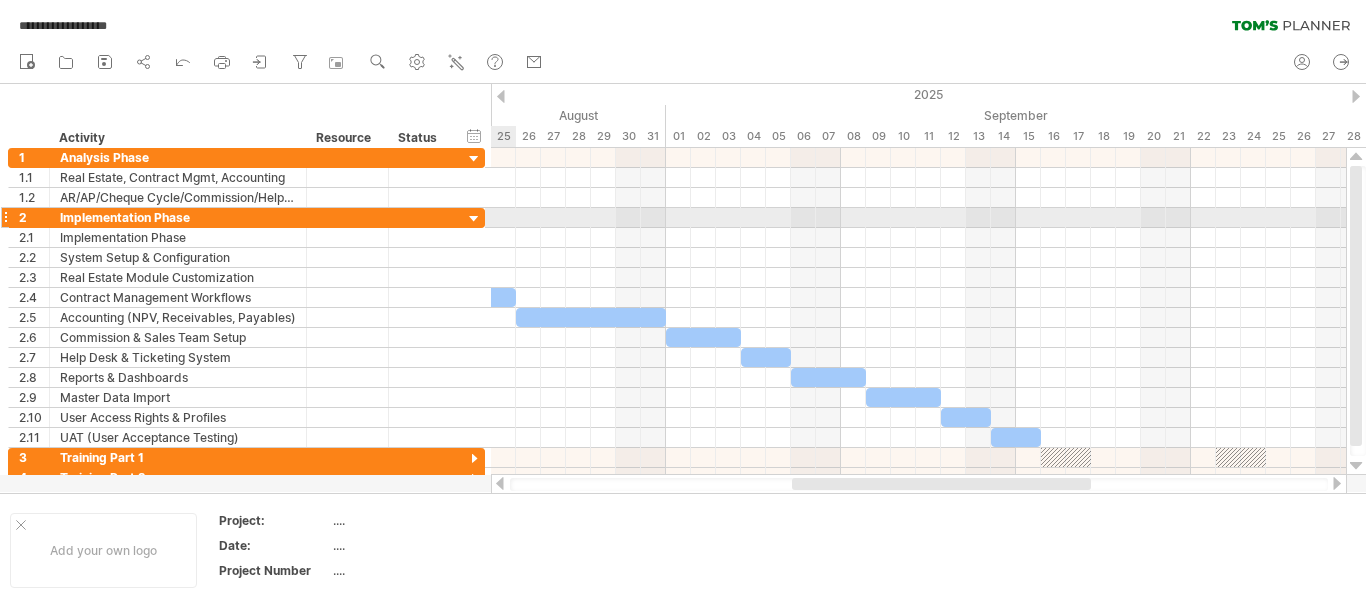 click at bounding box center [474, 219] 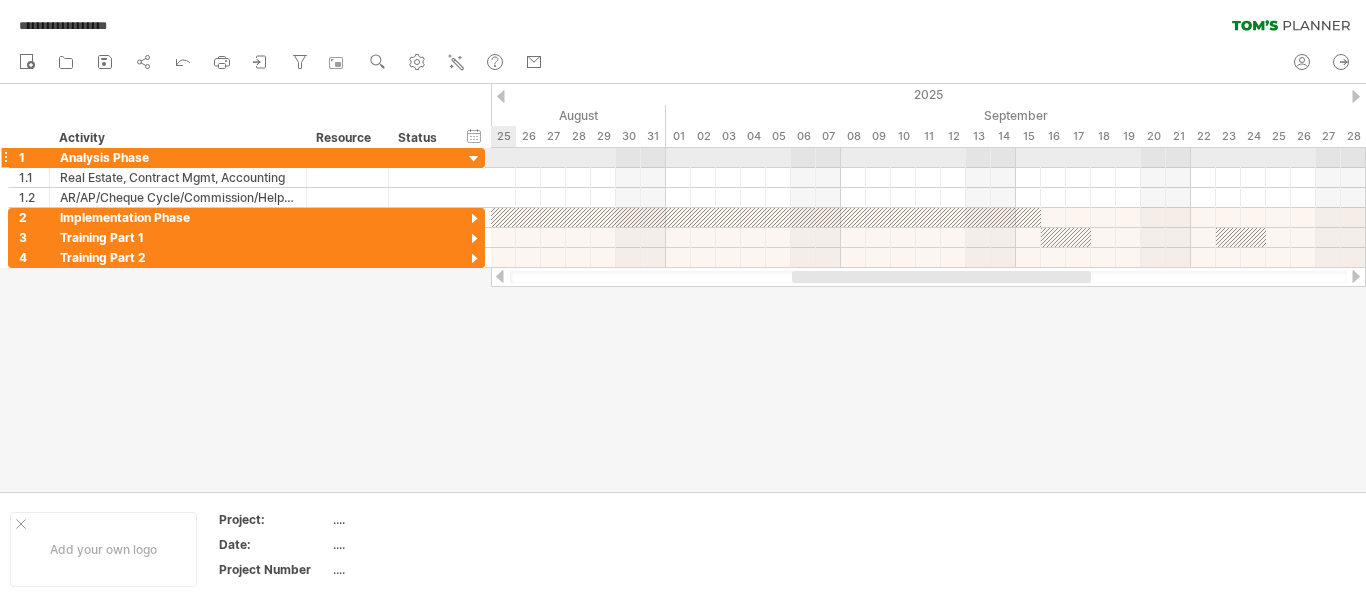 click at bounding box center (474, 159) 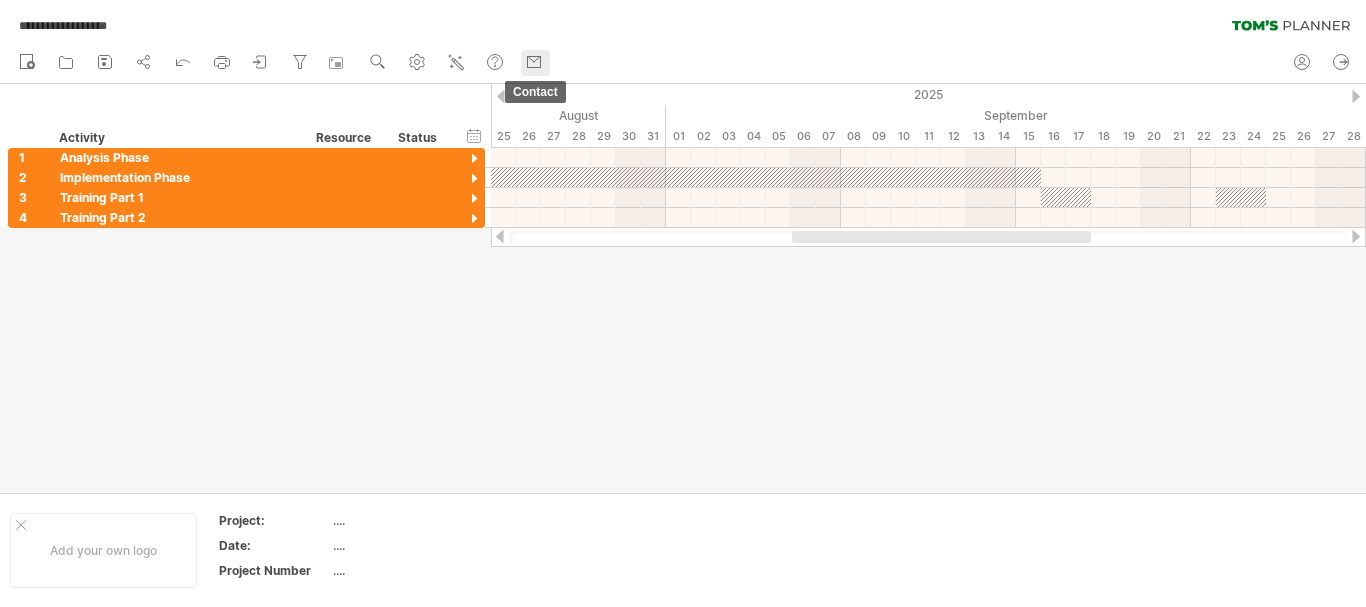 click 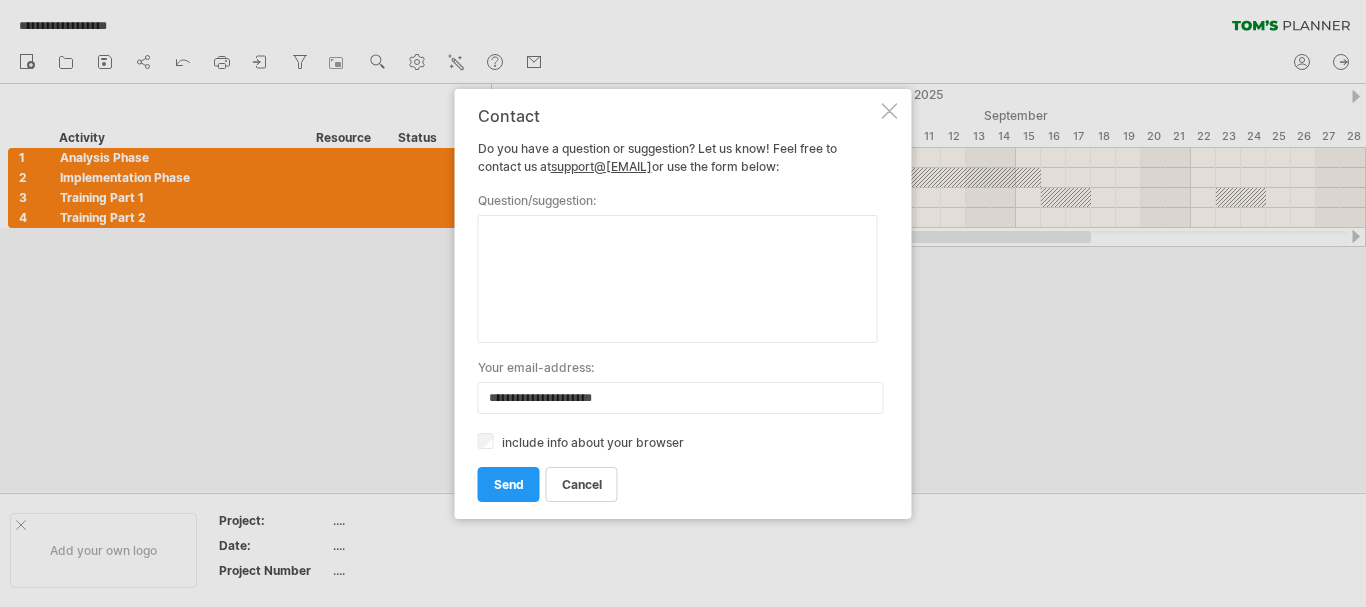 click at bounding box center [890, 111] 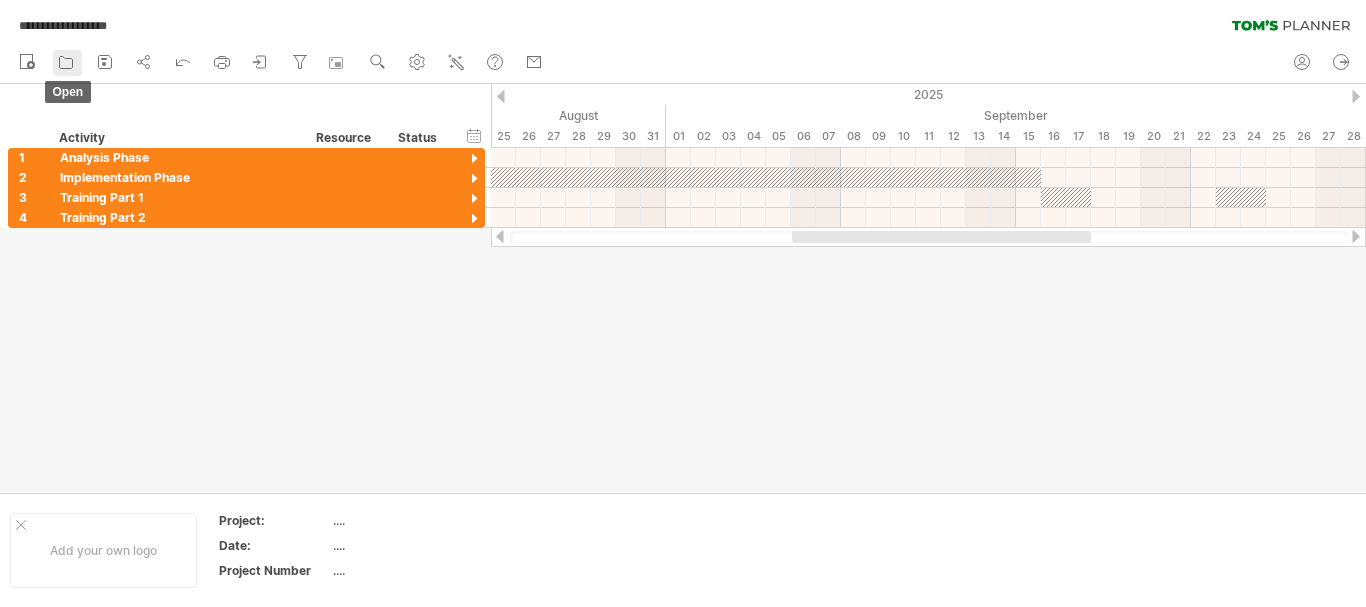 click 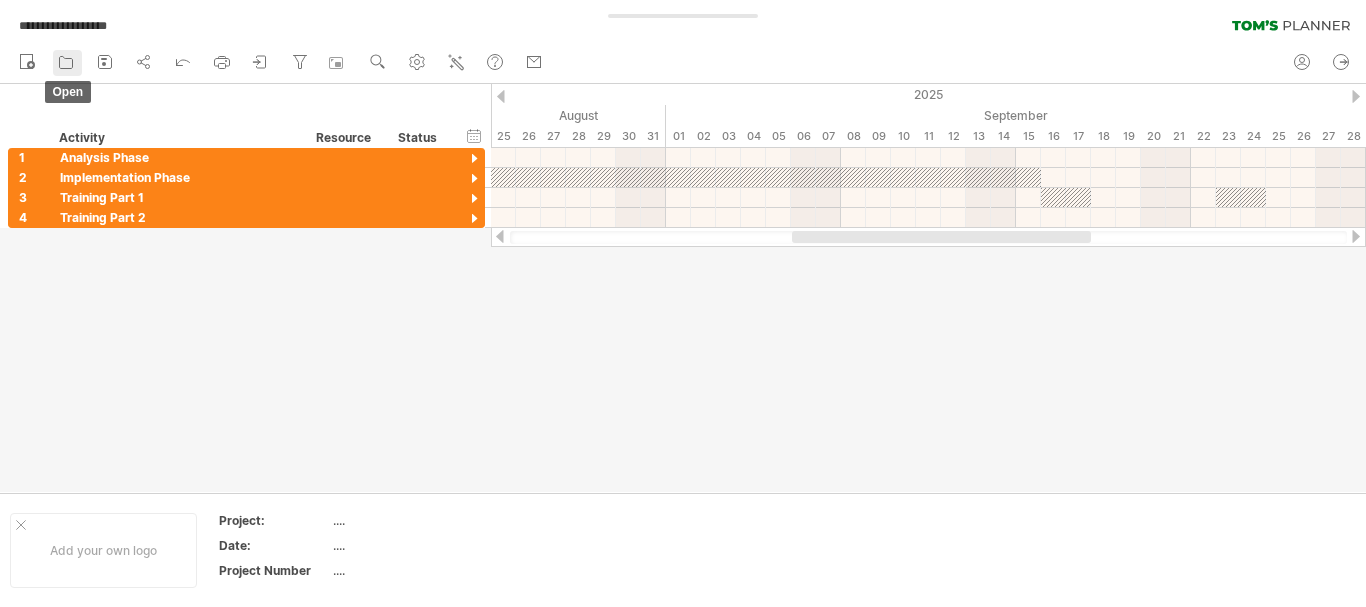 type on "**********" 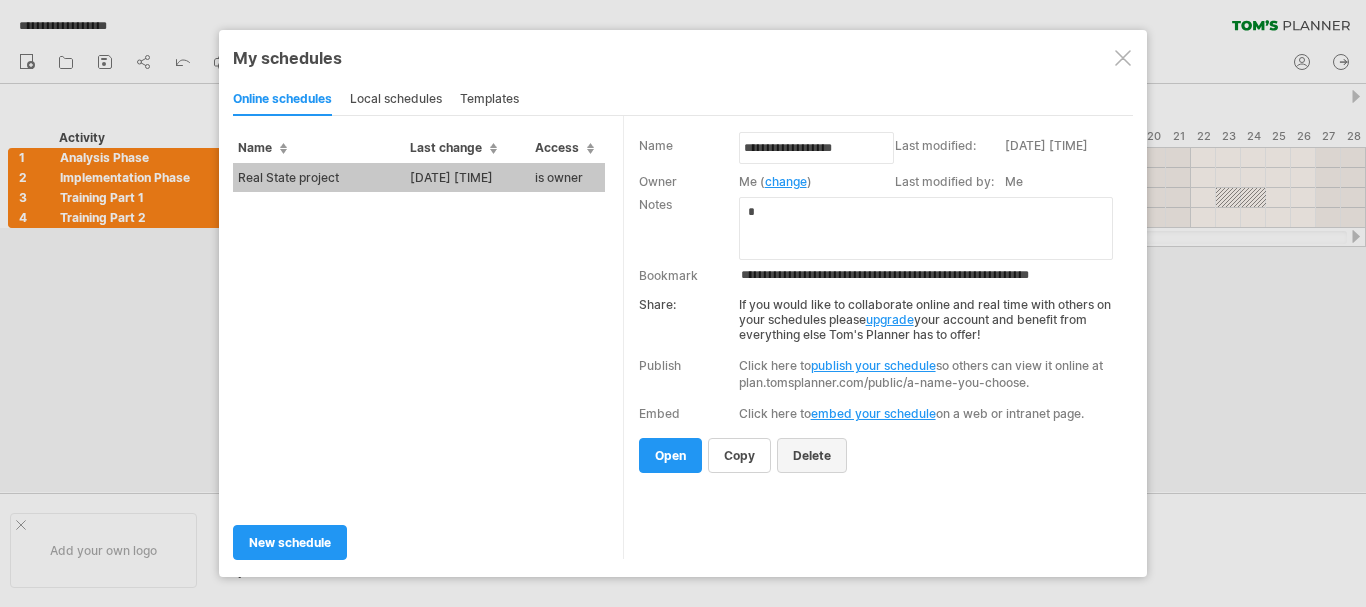 click on "delete" at bounding box center [812, 455] 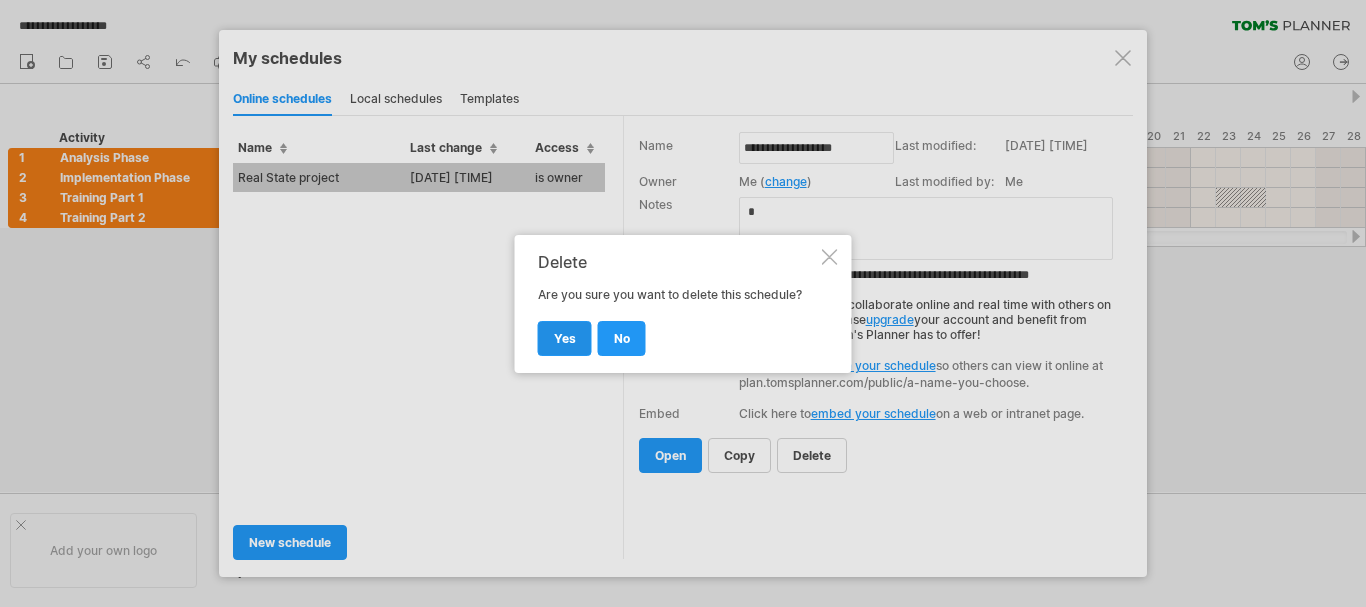click on "yes" at bounding box center (565, 338) 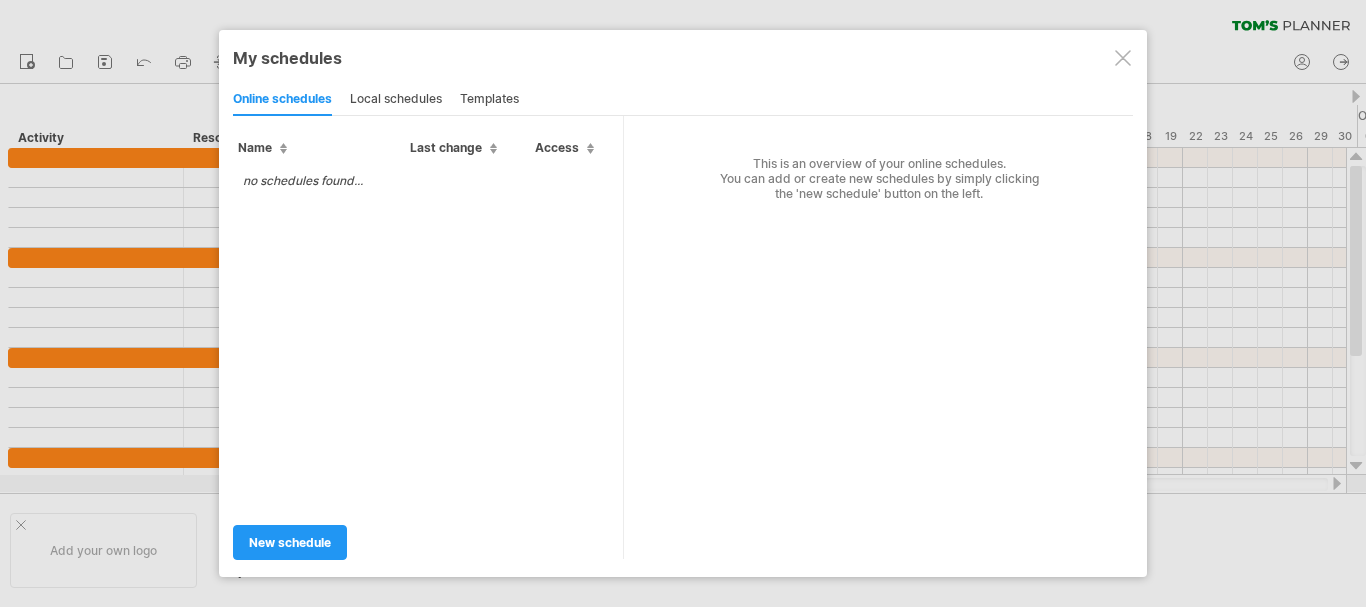 click at bounding box center [1123, 58] 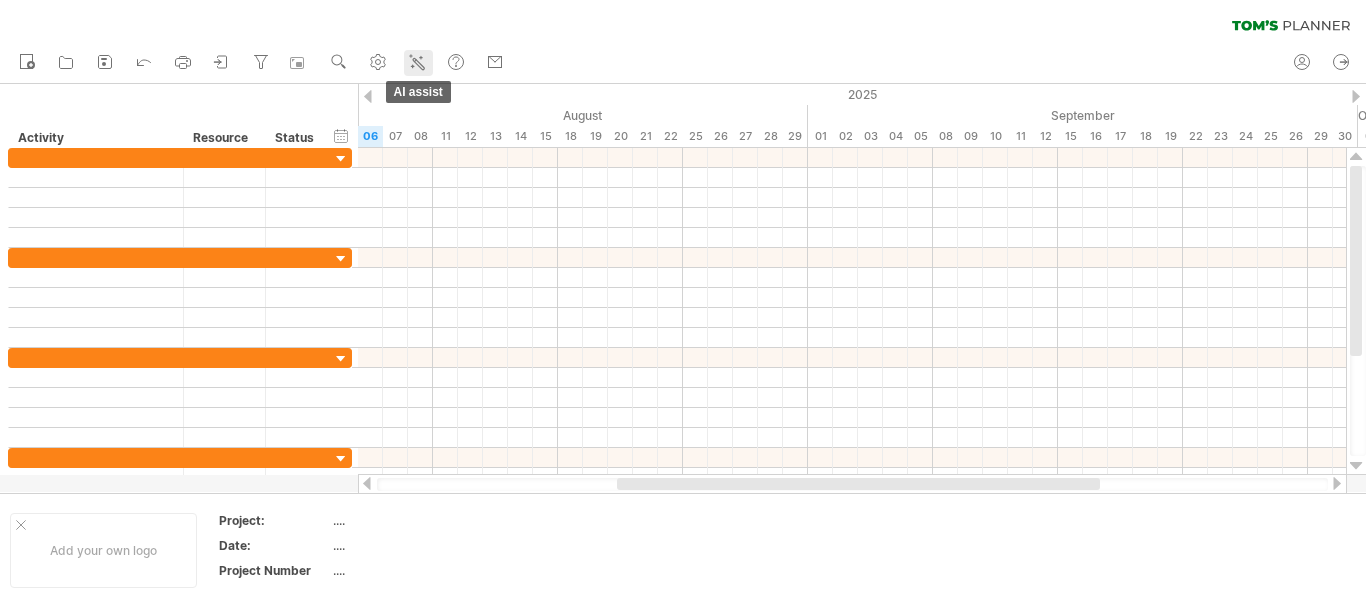 click 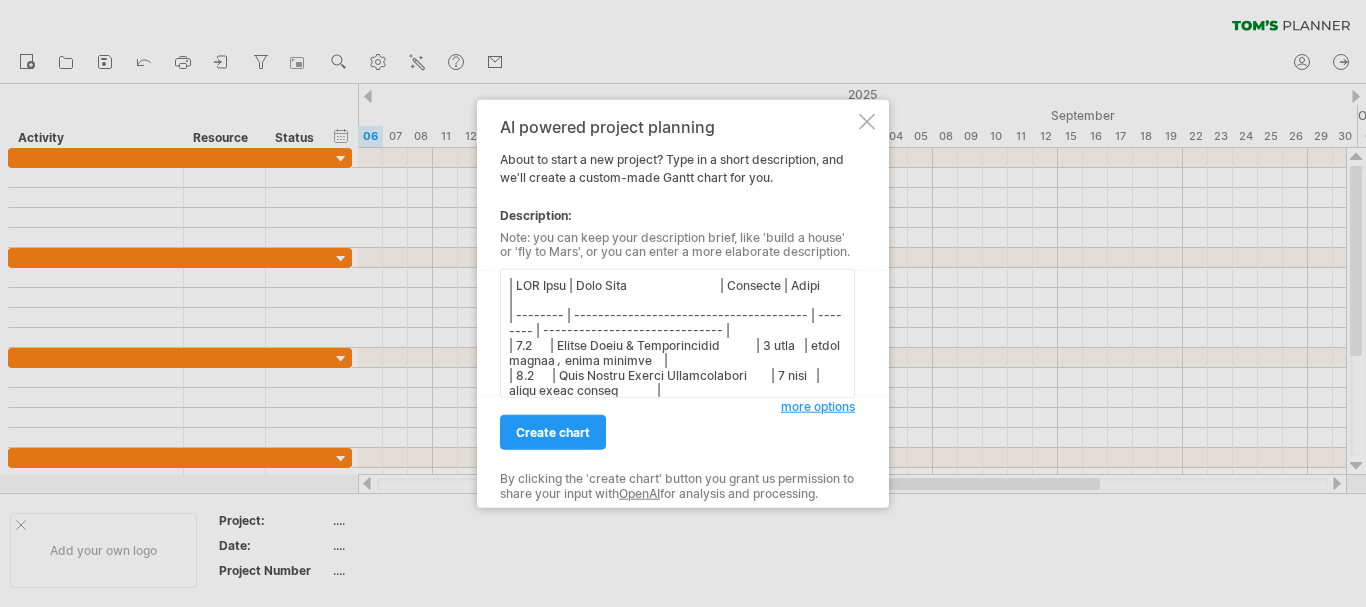 scroll, scrollTop: 256, scrollLeft: 0, axis: vertical 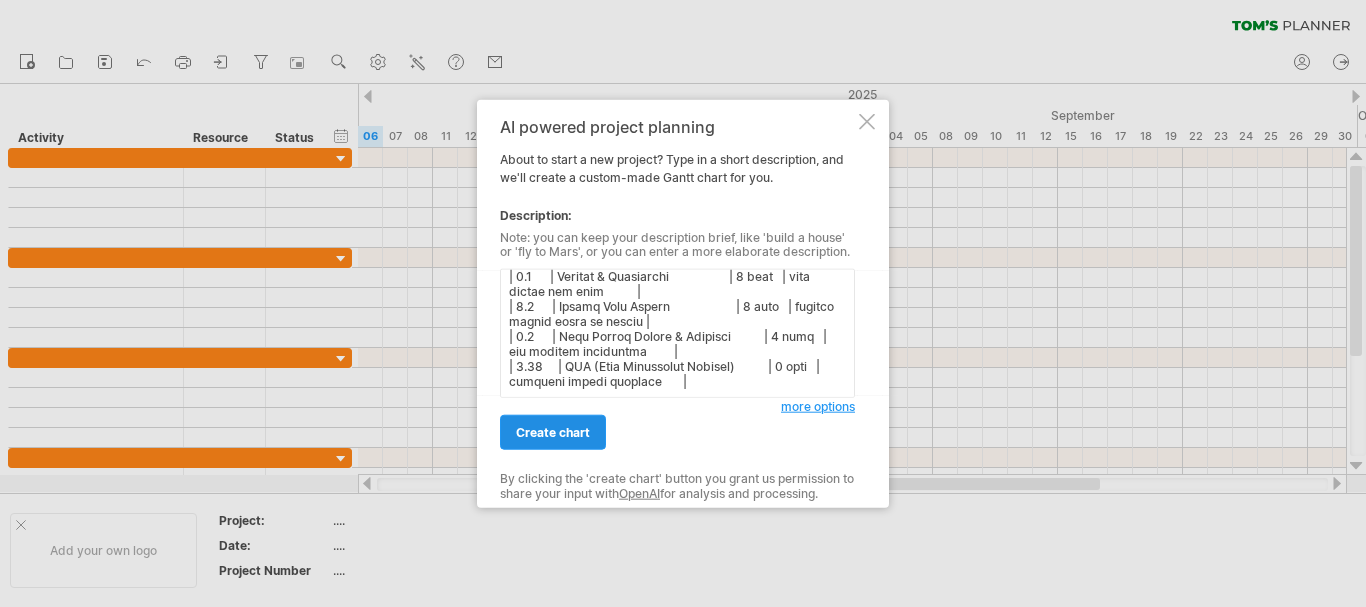 type on "| LOR Ipsu | Dolo Sita                               | Consecte | Adipi                          |
| -------- | --------------------------------------- | -------- | ------------------------------ |
| 7.4      | Elitse Doeiu & Temporincidid            | 2 utla   | etdol magnaa، enima minimve    |
| 4.8      | Quis Nostru Exerci Ullamcolabori        | 1 nisi   | aliqu exeac conseq             |
| 3.2      | Duisaute Irureinrep Voluptate           | 5 veli   | essecillu fugiatnu             |
| 2.3      | Pariaturex (SIN, Occaecatcup, Nonproid) | 1 sunt   | culpa quioffic deseru          |
| 7.4      | Mollitanim & Idest Labo Persp           | 6 unde   | omni istena errorvol           |
| 1.6      | Accu Dolo & Laudantiu Totamr            | 5 aper   | eaque ipsaqu abillo invento    |
| 8.4      | Veritat & Quasiarchi                    | 7 beat   | vita dictae nem enim           |
| 6.8      | Ipsamq Volu Aspern                      | 5 auto   | fugitco magnid eosra se nesciu |
| 1.6      | Nequ Porroq Dolore..." 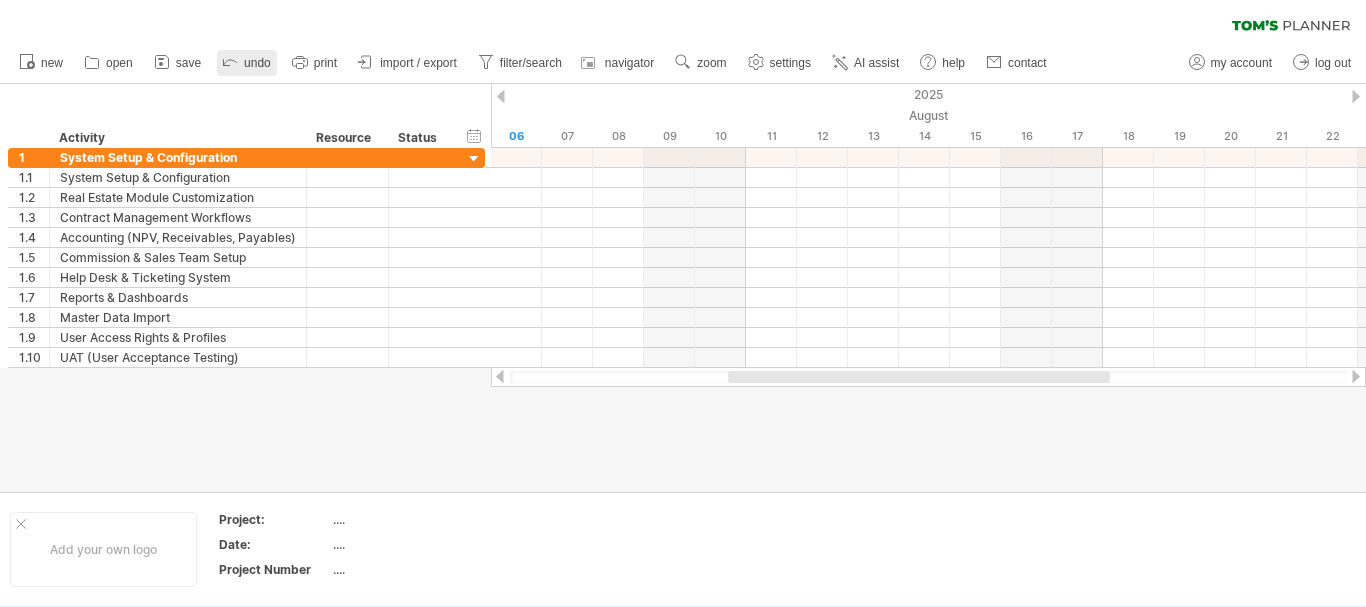 click on "undo" at bounding box center [247, 63] 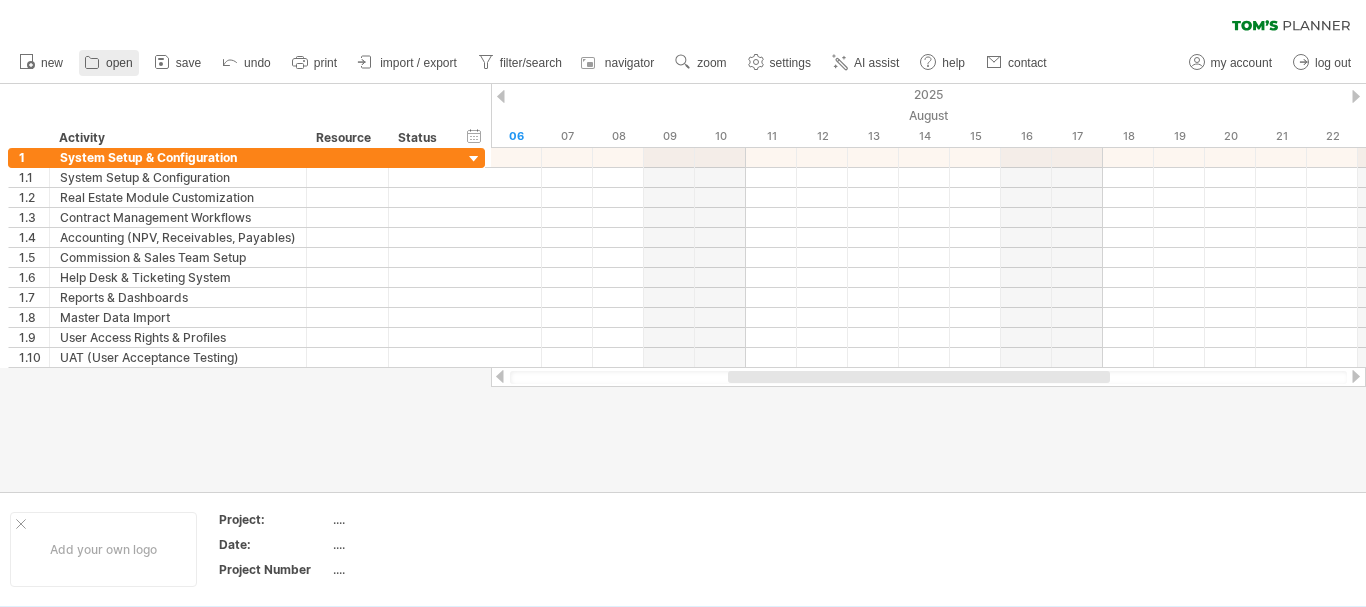 click on "open" at bounding box center [119, 63] 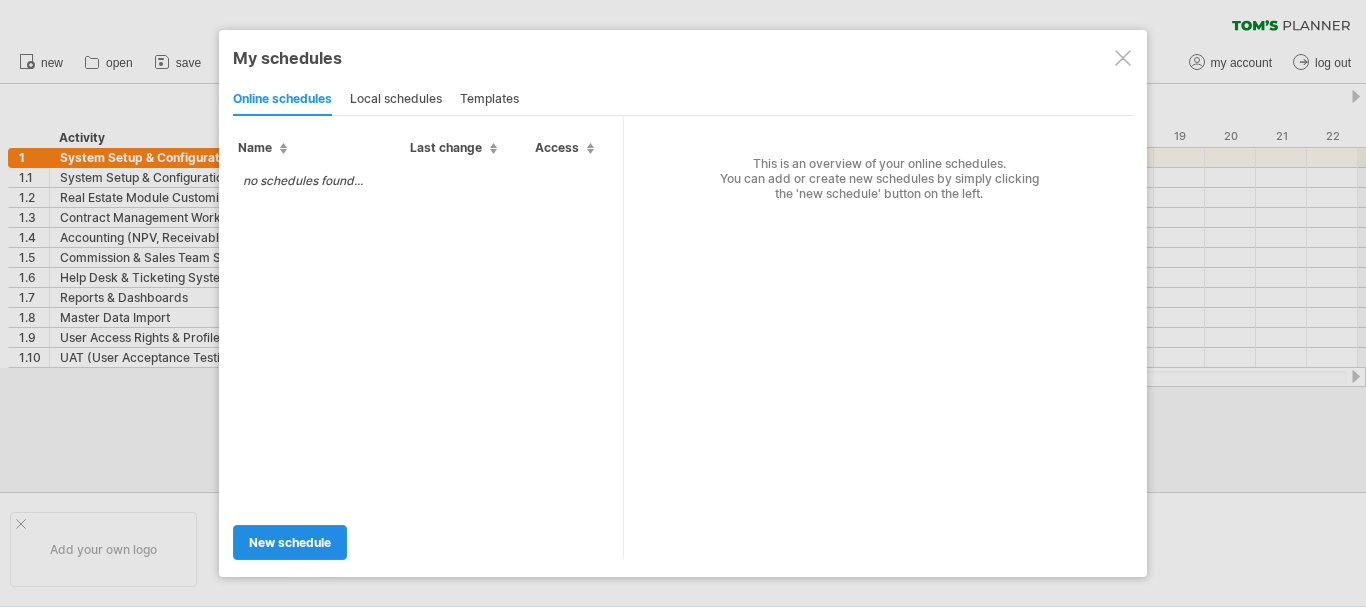 click on "new schedule" at bounding box center (290, 542) 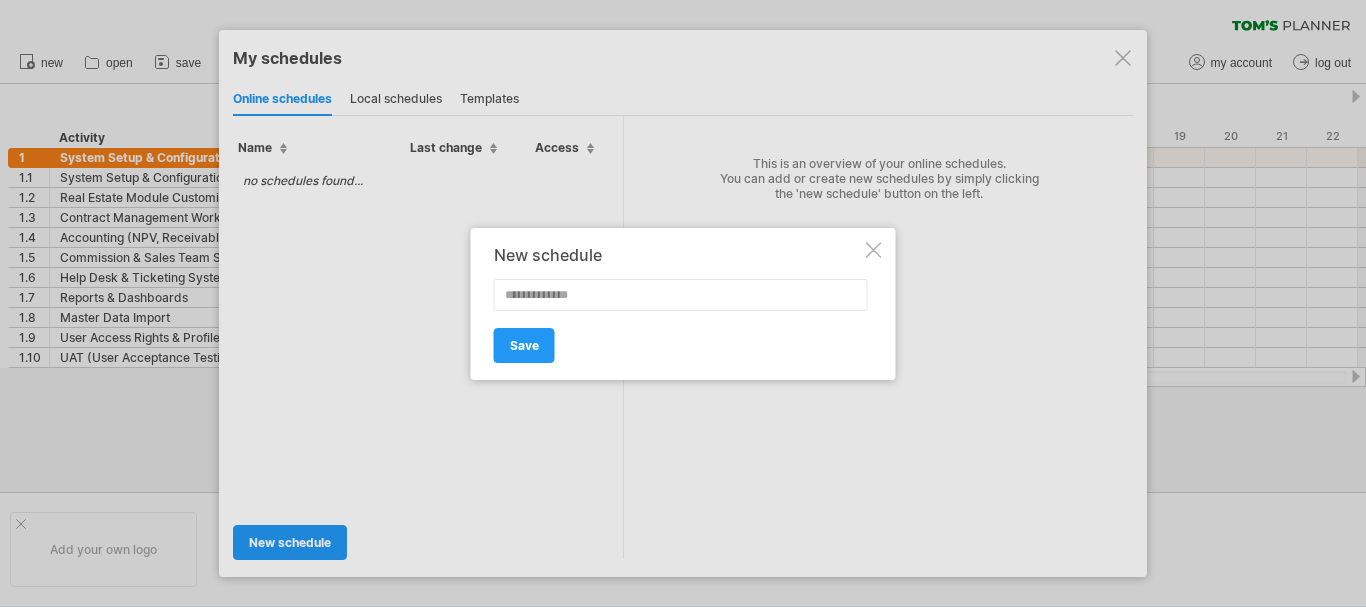 click at bounding box center (874, 250) 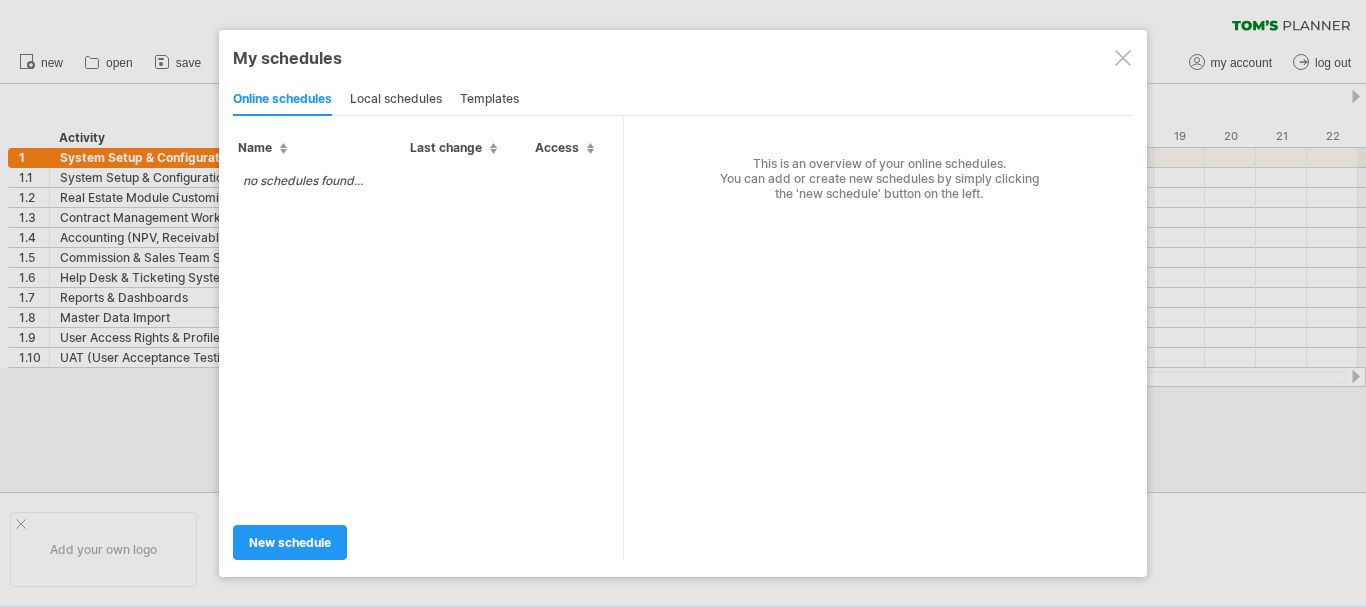 click at bounding box center (1123, 58) 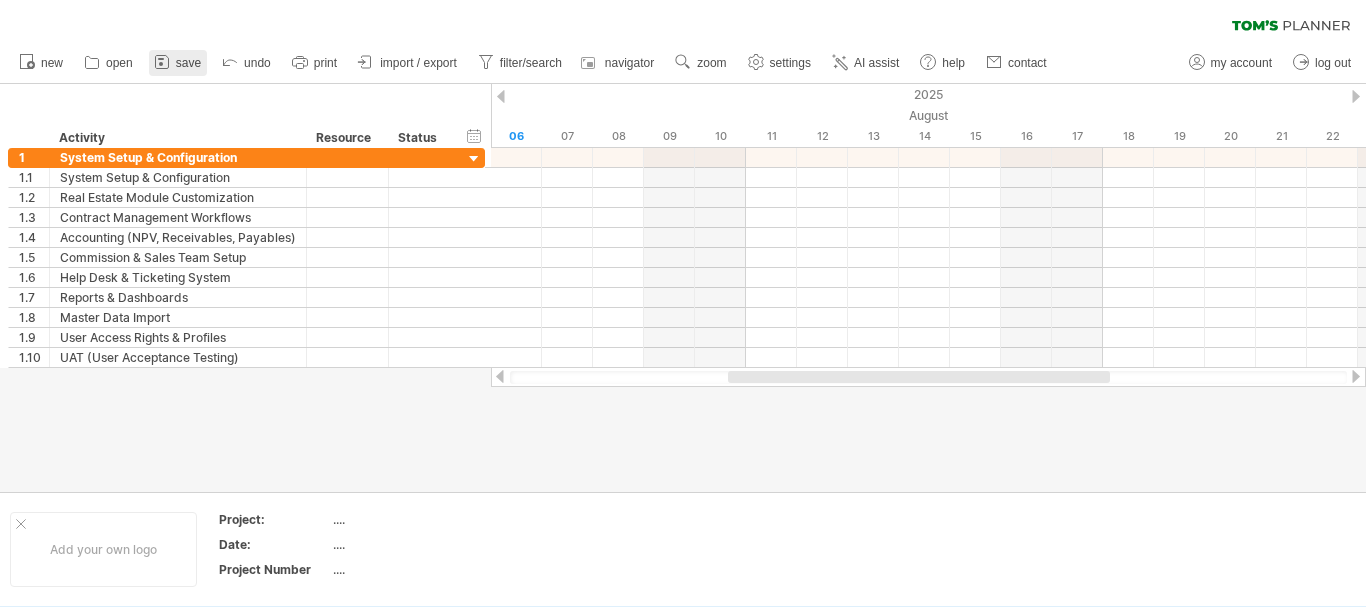 click on "save" at bounding box center (188, 63) 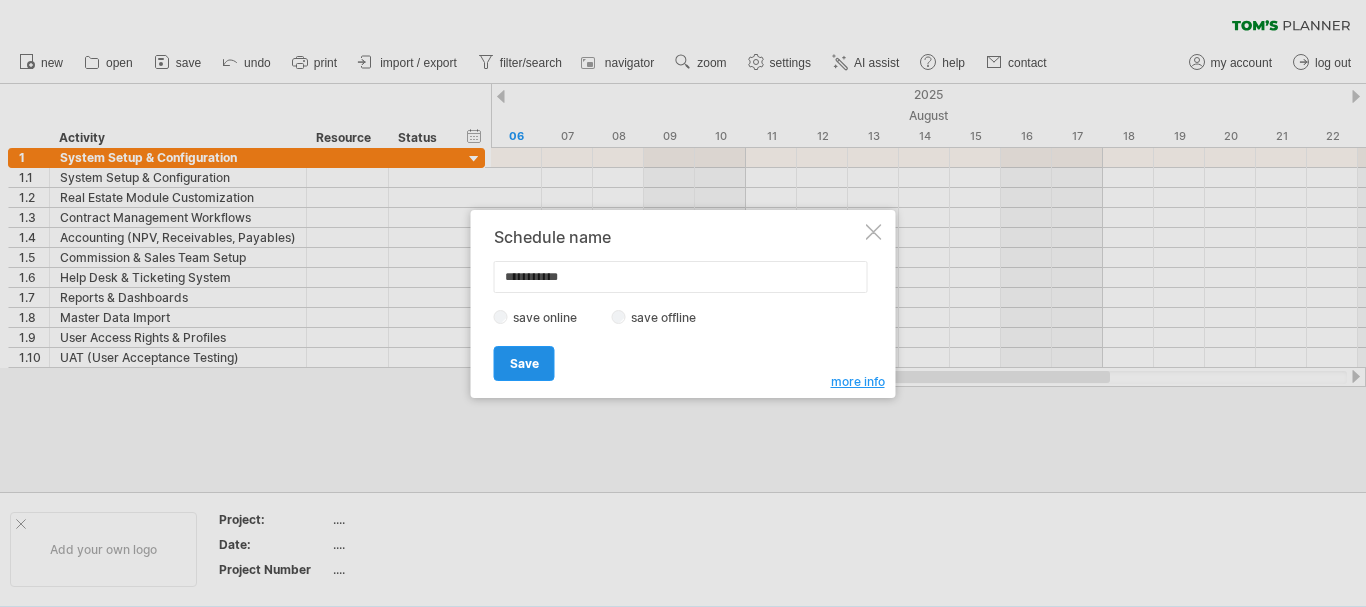 click on "Save" at bounding box center [524, 363] 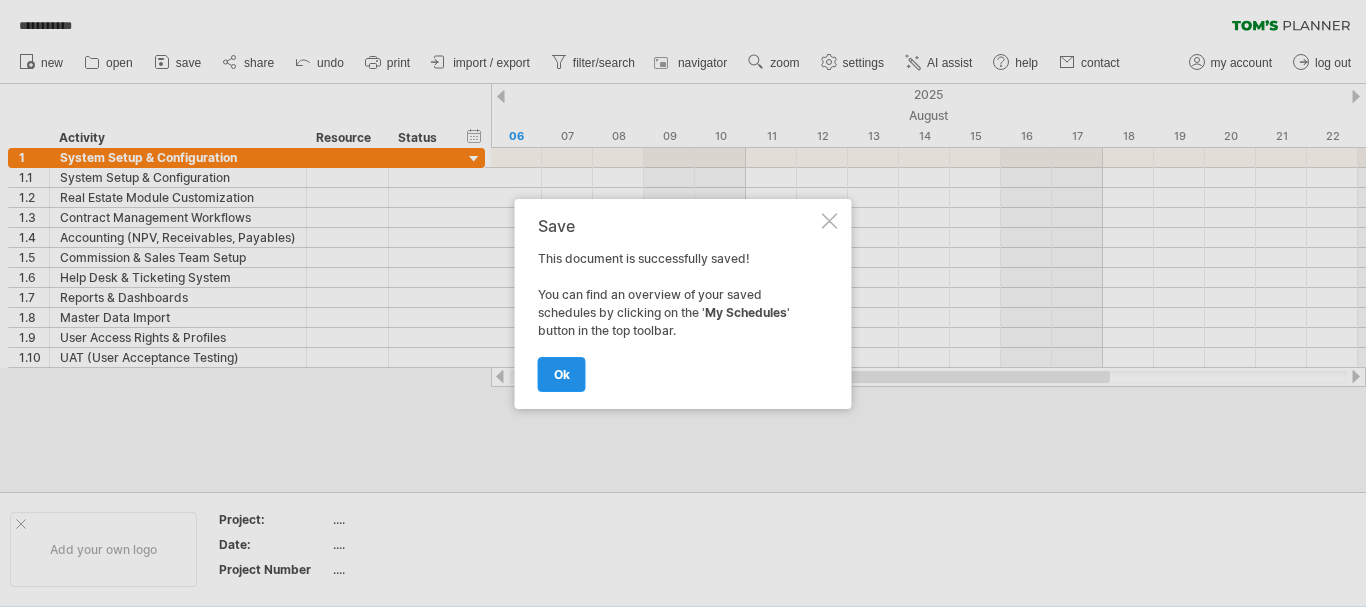 click on "ok" at bounding box center [562, 374] 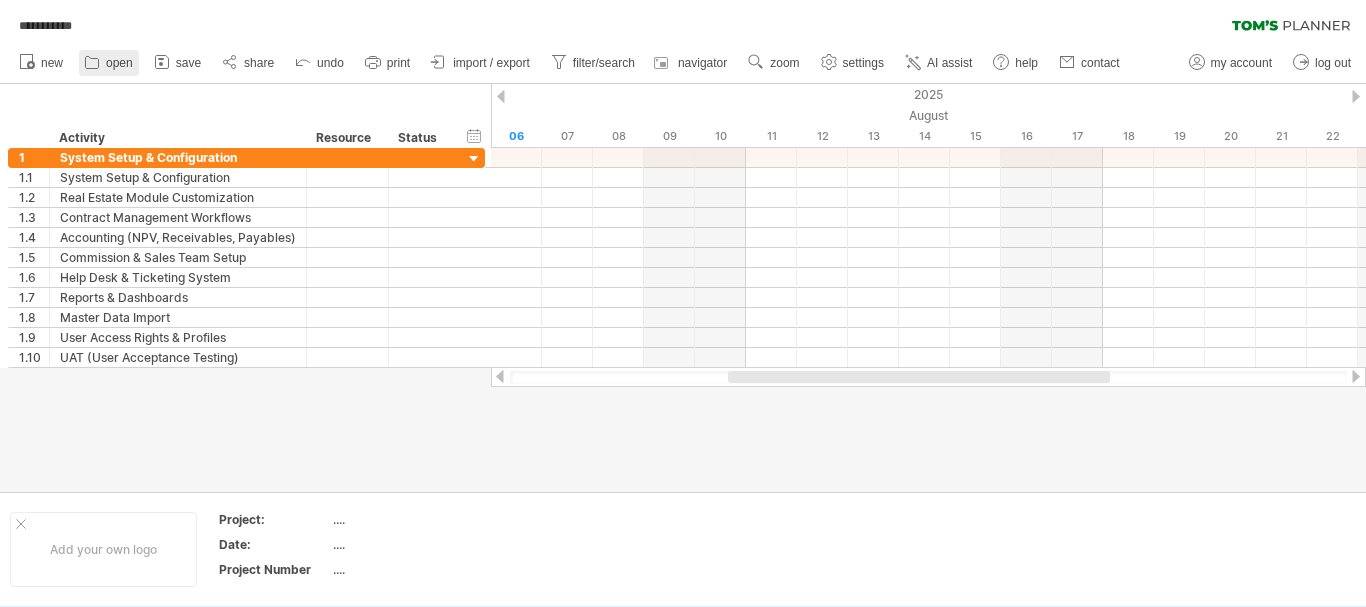 click on "open" at bounding box center (119, 63) 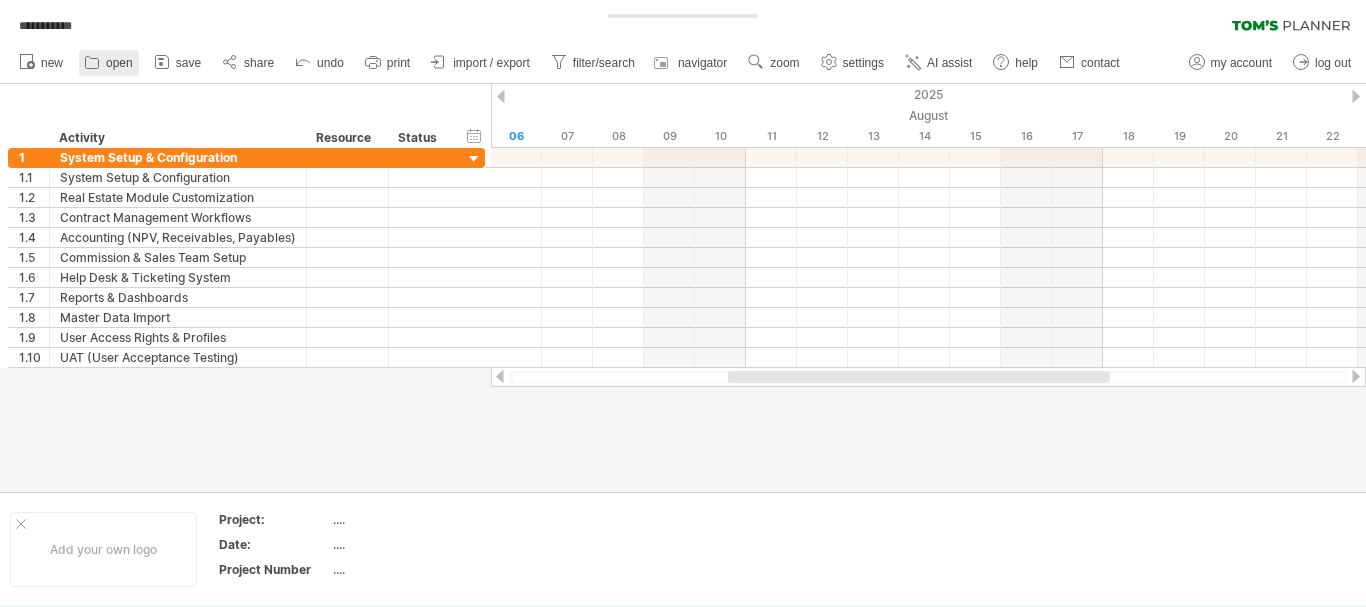 type on "**********" 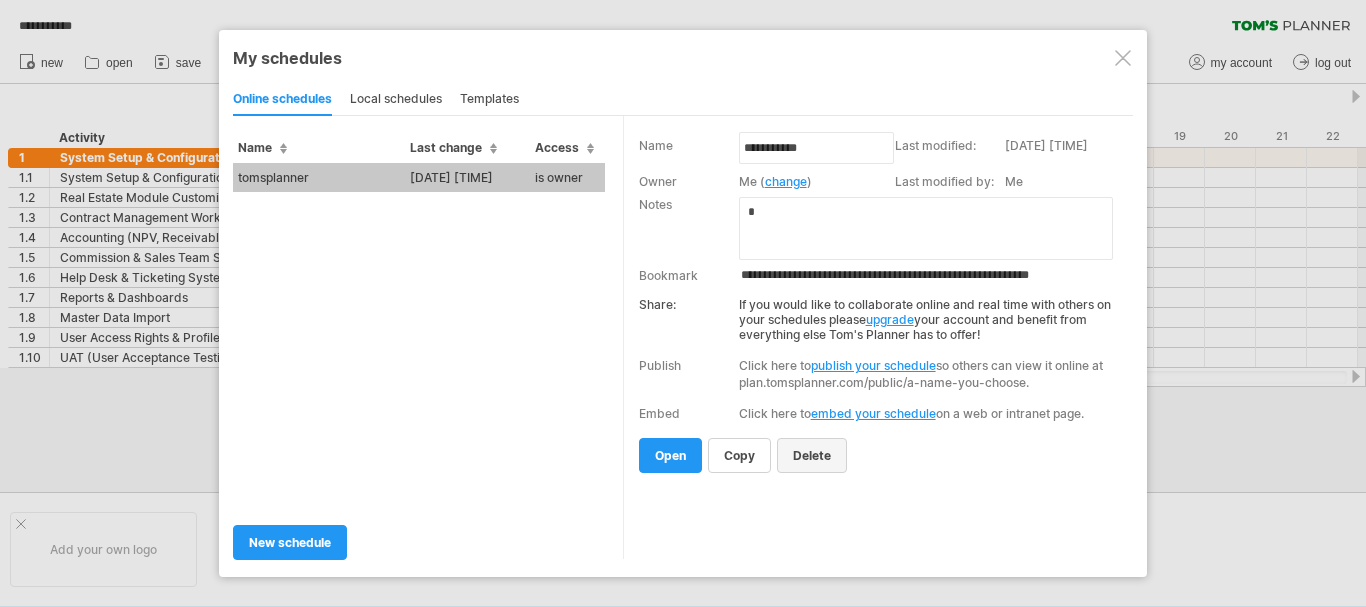 click on "delete" at bounding box center [812, 455] 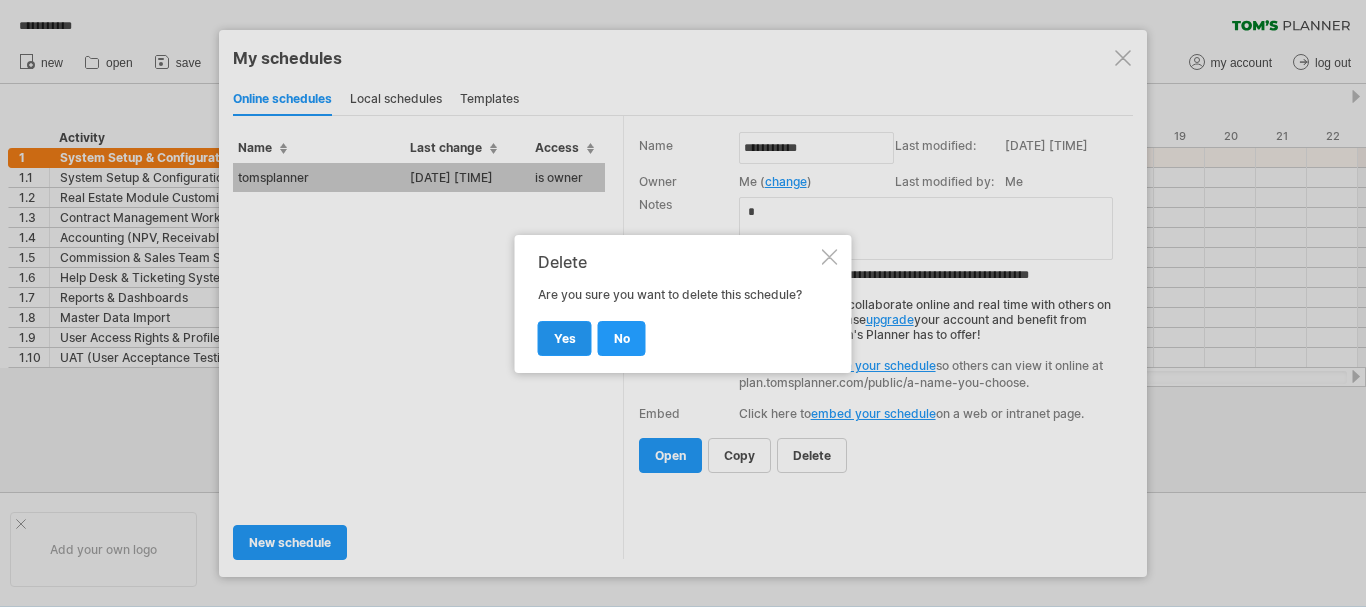 click on "yes" at bounding box center (565, 338) 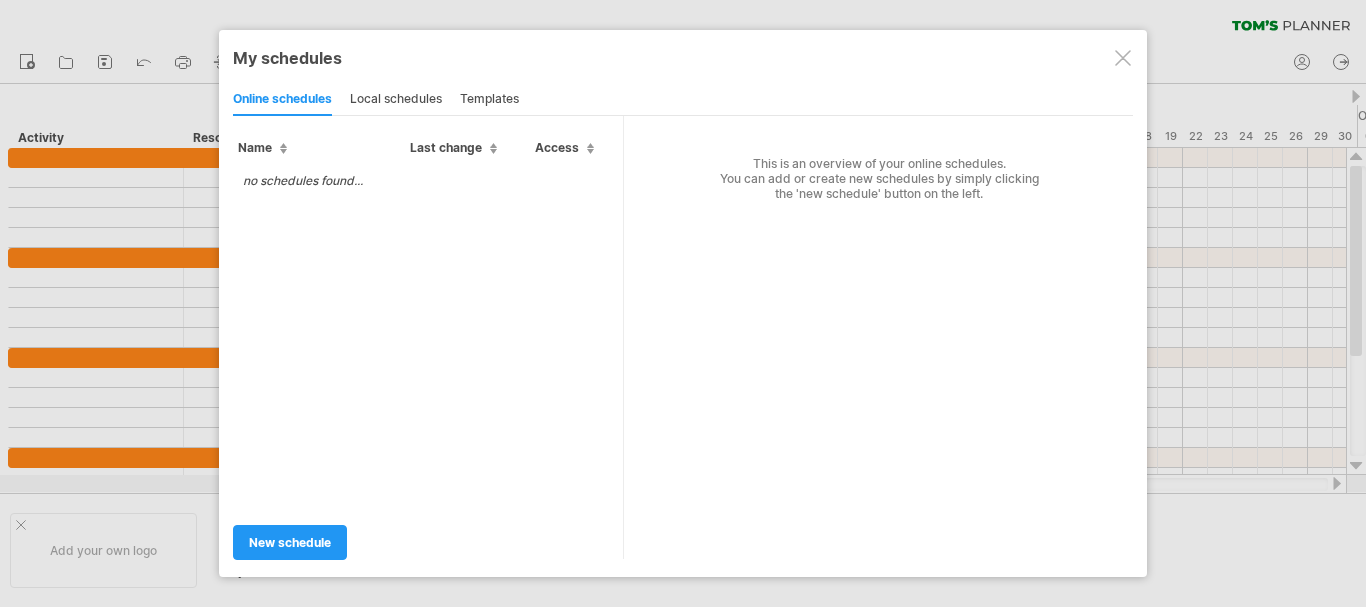 click at bounding box center (1123, 58) 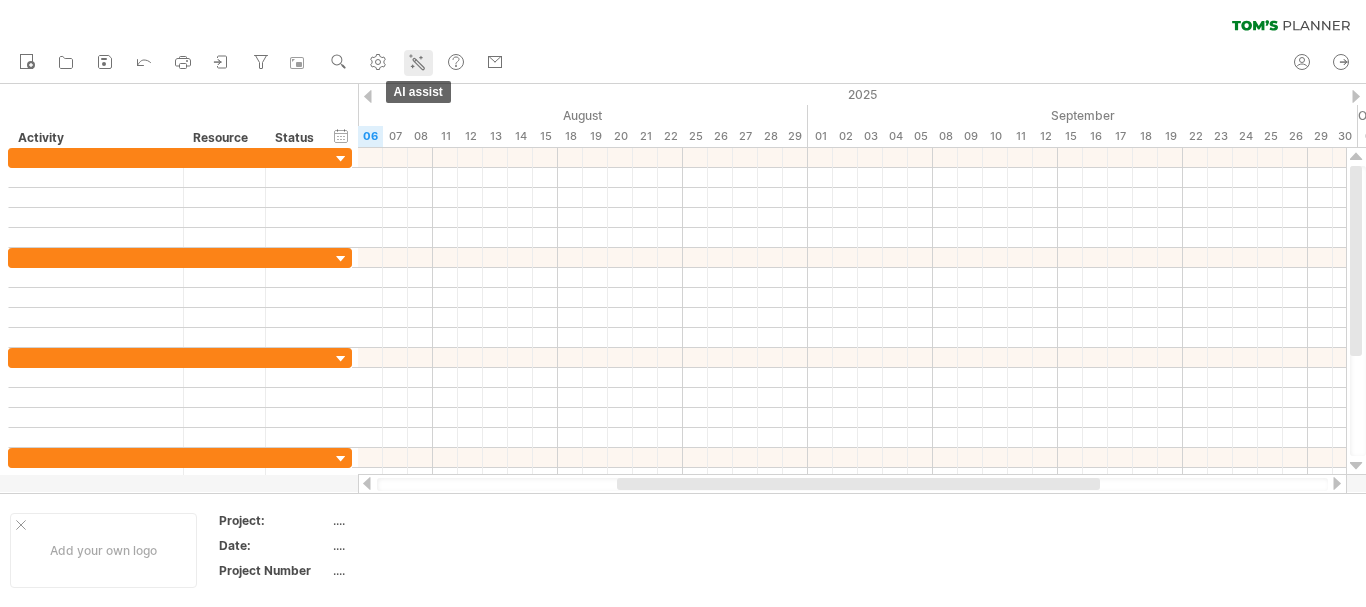click 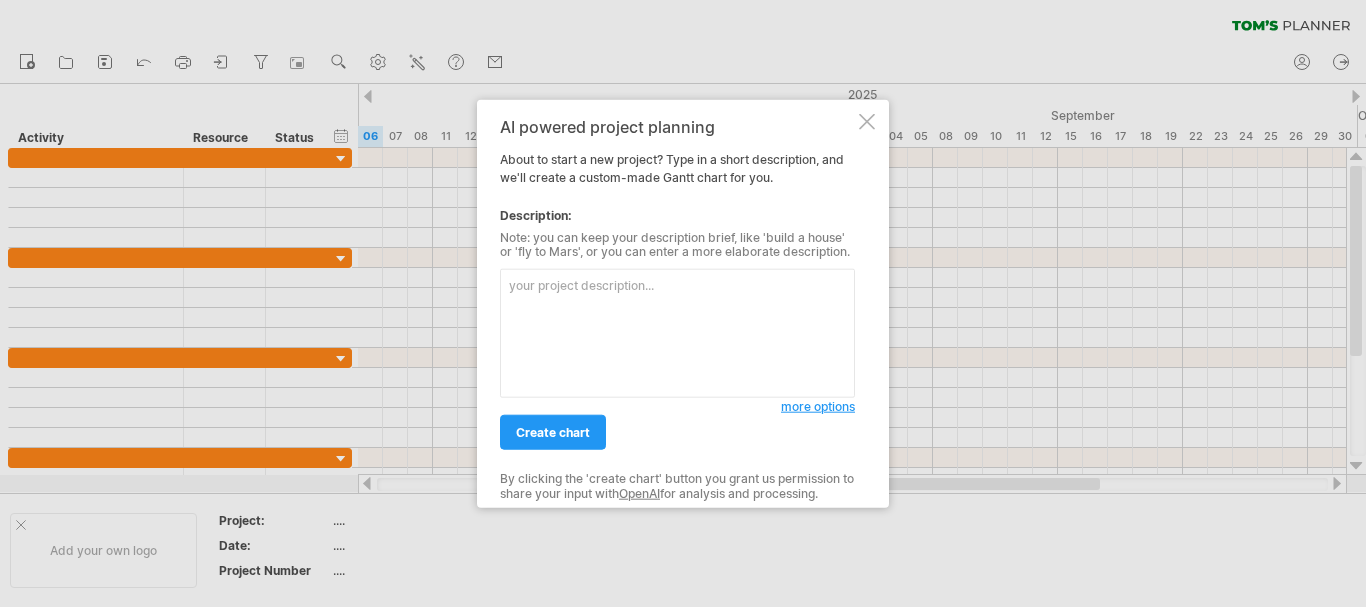 paste on "Lore    Ipsum   Dolor Sita  Consecte (Adip) Eli Sedd    Eiusmodtempo
Inci-utl Etdolor    Magnaaliqu  89-Eni-7539 1   23-Adm-2230 —
Veniamqu Nostrud Exer   Ullamcolab  78-Nis-3832 7   32-Ali-7789 Exea-com Consequ
Duisauteiru Inrep   Voluptatev  29-Ess-9874 5   48-Cil-1747 Fugiatnu Pariatu Exce
Sint Occaec & Cupid Nonproiden  Suntculpaq  77-Off-8483 1   89-Des-3229 Mollitan Idestla Pers
UN Omnisist Natu    Errorvolup  42-Acc-5240 7   42-Dol-0126 Laud Totamr & Aperi Eaqueipsaq
Abilloinven Verita  Quasiarchi  91-Bea-7024 4   18-Vit-8857 DI Explicab Nemo
Enimip Quiavolupt   Aspernatur  61-Aut-9972 1   07-Odi-6092 Fugitconseq Magnid
EO Rationese Nesci  Nequeporro  2-Qui-5163  9   4-Dol-1611  Adipis Numquameiu
Moditempora Inciduntm   Quaerateti  1-Min-7414  8   0-Sol-5692  NO Eligendio Cumqu
Nihilimpe Quopl Facerepos   6-Ass-4623  2   0-Rep-0618  Temp Autemq & Offic Debitisrer
Necessi Saepee Volu Repudiand   62-Rec-6408 4   53-Ita-2085 Earumhict Sapie
Delectusr Voluptati Maioresal   63-Per-2249 1   22-Dol-4863 ..." 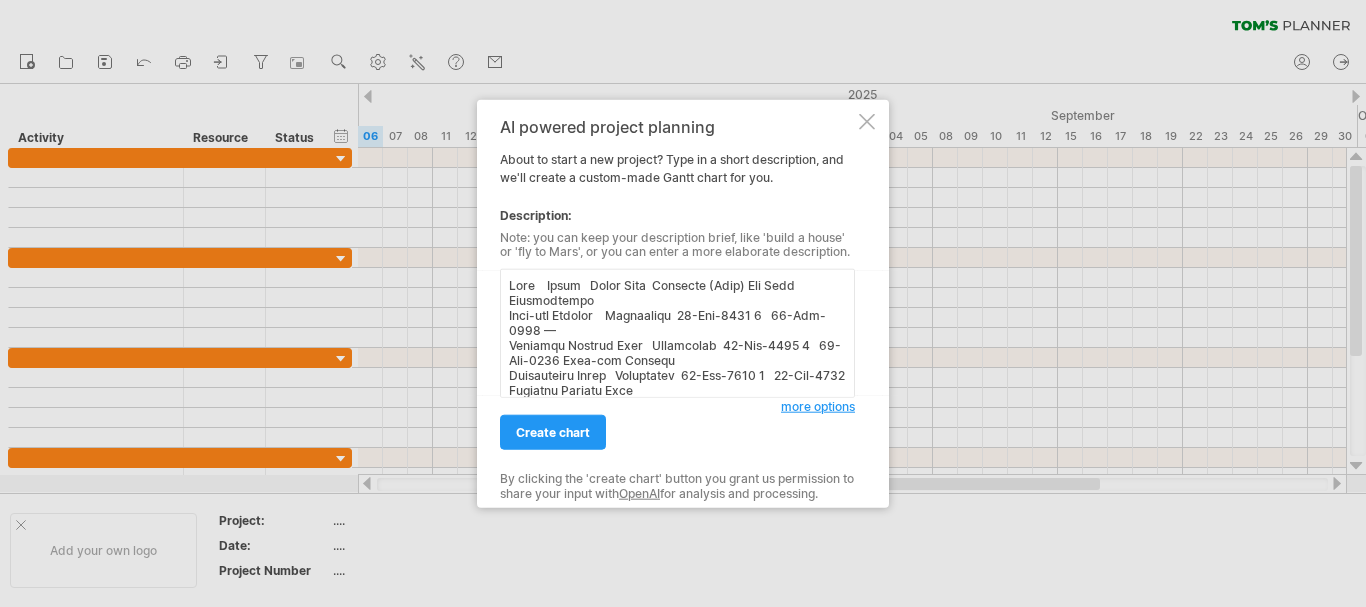 scroll, scrollTop: 1231, scrollLeft: 0, axis: vertical 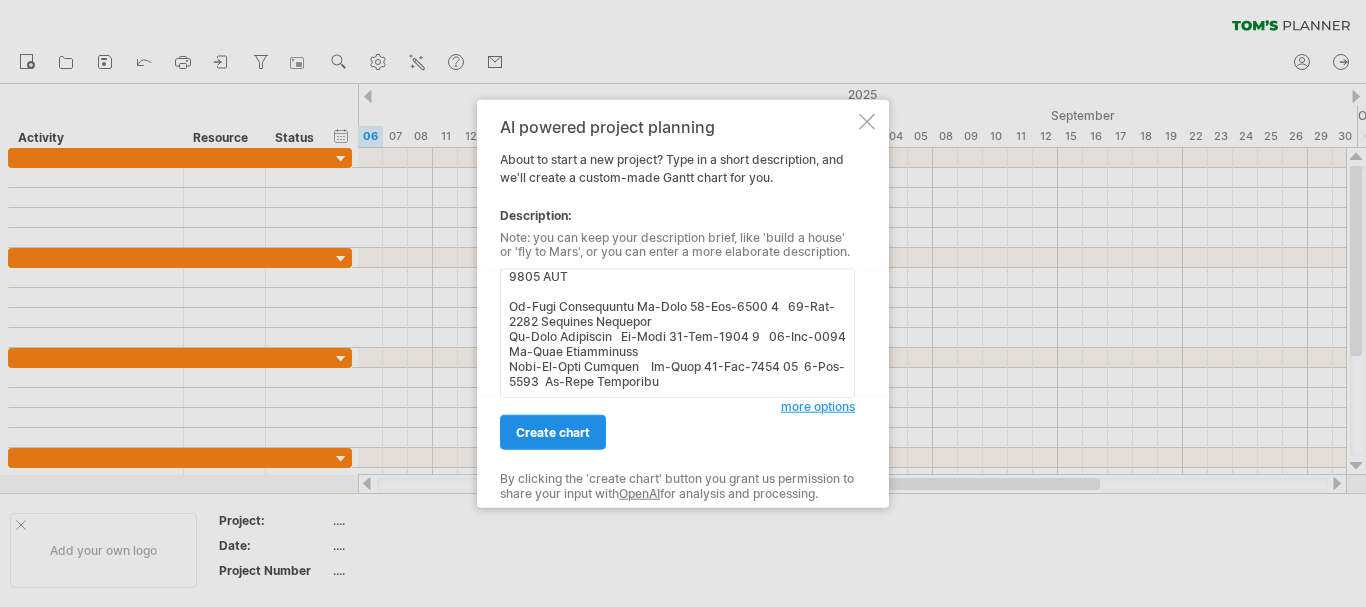 type on "Lore    Ipsum   Dolor Sita  Consecte (Adip) Eli Sedd    Eiusmodtempo
Inci-utl Etdolor    Magnaaliqu  89-Eni-7539 1   23-Adm-2230 —
Veniamqu Nostrud Exer   Ullamcolab  78-Nis-3832 7   32-Ali-7789 Exea-com Consequ
Duisauteiru Inrep   Voluptatev  29-Ess-9874 5   48-Cil-1747 Fugiatnu Pariatu Exce
Sint Occaec & Cupid Nonproiden  Suntculpaq  77-Off-8483 1   89-Des-3229 Mollitan Idestla Pers
UN Omnisist Natu    Errorvolup  42-Acc-5240 7   42-Dol-0126 Laud Totamr & Aperi Eaqueipsaq
Abilloinven Verita  Quasiarchi  91-Bea-7024 4   18-Vit-8857 DI Explicab Nemo
Enimip Quiavolupt   Aspernatur  61-Aut-9972 1   07-Odi-6092 Fugitconseq Magnid
EO Rationese Nesci  Nequeporro  2-Qui-5163  9   4-Dol-1611  Adipis Numquameiu
Moditempora Inciduntm   Quaerateti  1-Min-7414  8   0-Sol-5692  NO Eligendio Cumqu
Nihilimpe Quopl Facerepos   6-Ass-4623  2   0-Rep-0618  Temp Autemq & Offic Debitisrer
Necessi Saepee Volu Repudiand   62-Rec-6408 4   53-Ita-2085 Earumhict Sapie
Delectusr Voluptati Maioresal   63-Per-2249 1   22-Dol-4863 ..." 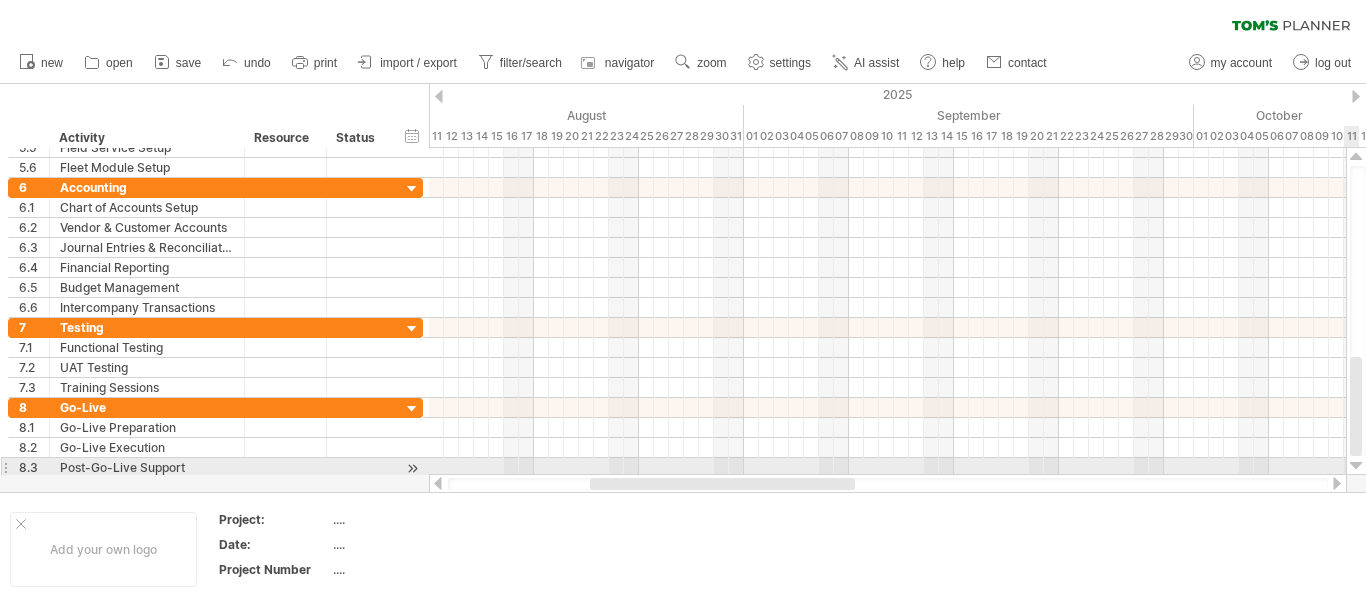 drag, startPoint x: 1359, startPoint y: 213, endPoint x: 1365, endPoint y: 464, distance: 251.0717 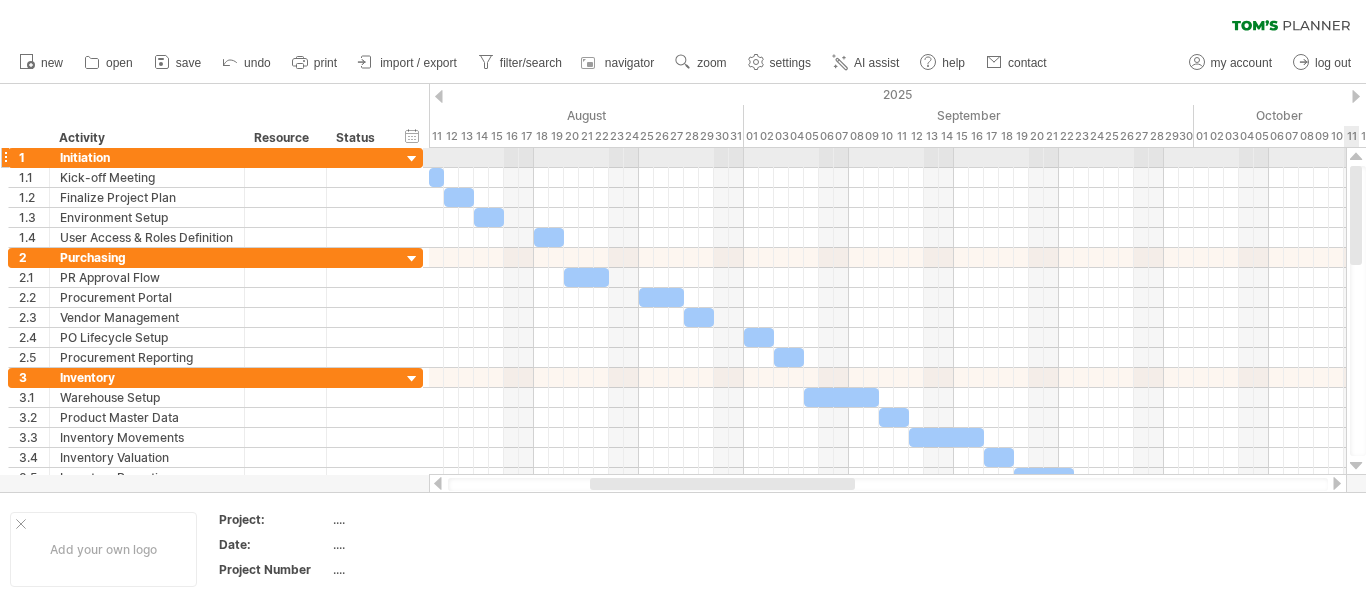 drag, startPoint x: 1359, startPoint y: 388, endPoint x: 1364, endPoint y: 163, distance: 225.05554 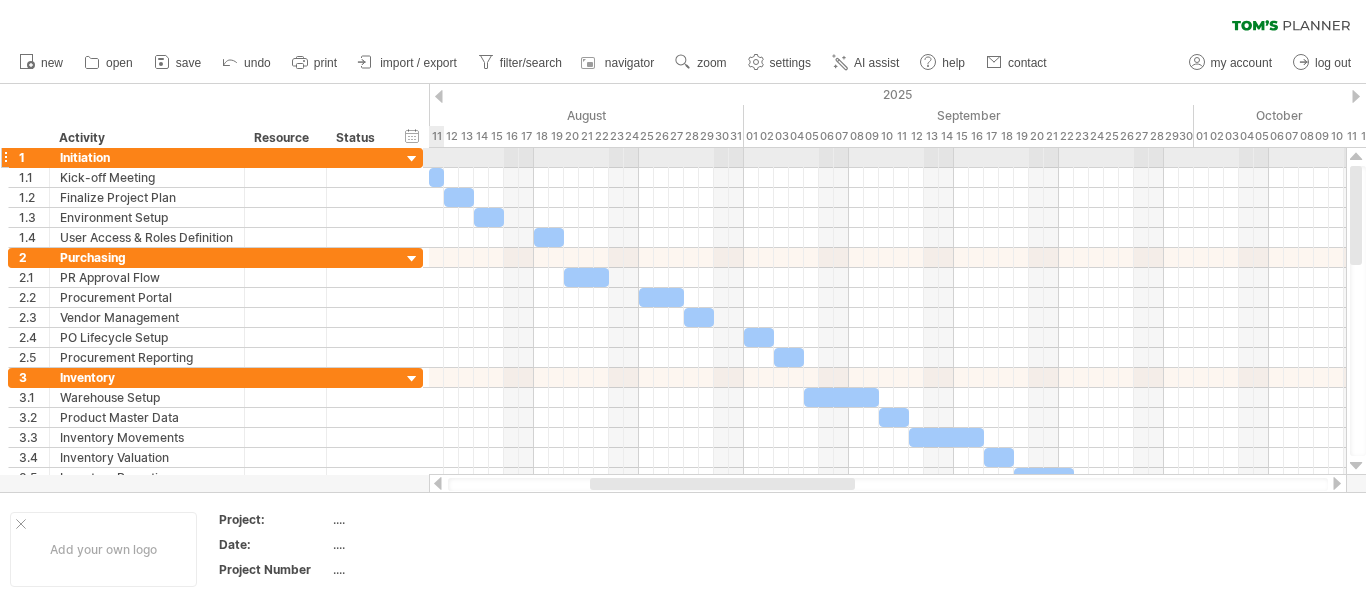 click at bounding box center (412, 159) 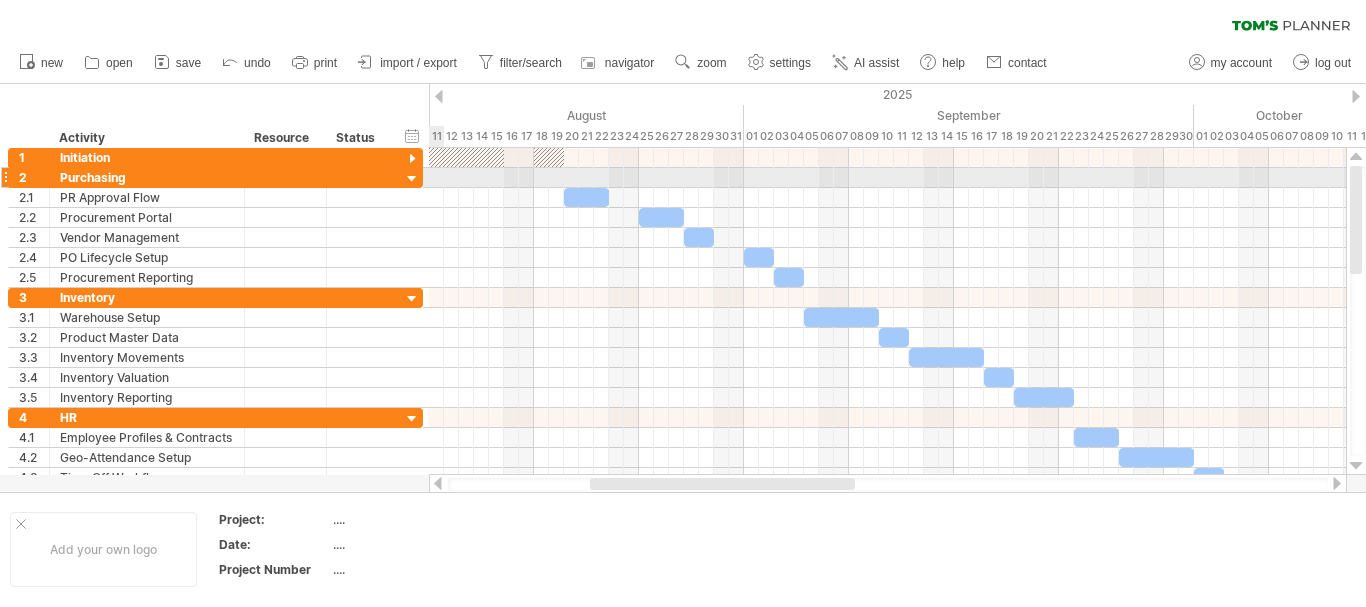 click at bounding box center [412, 179] 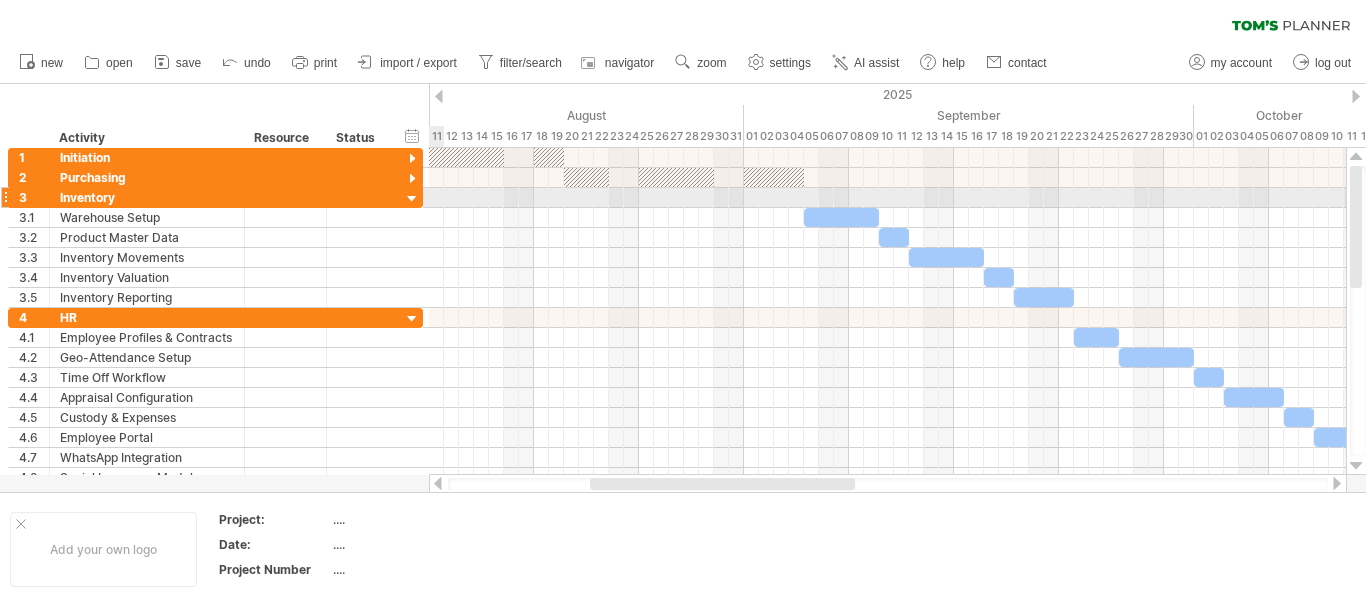 click at bounding box center [412, 199] 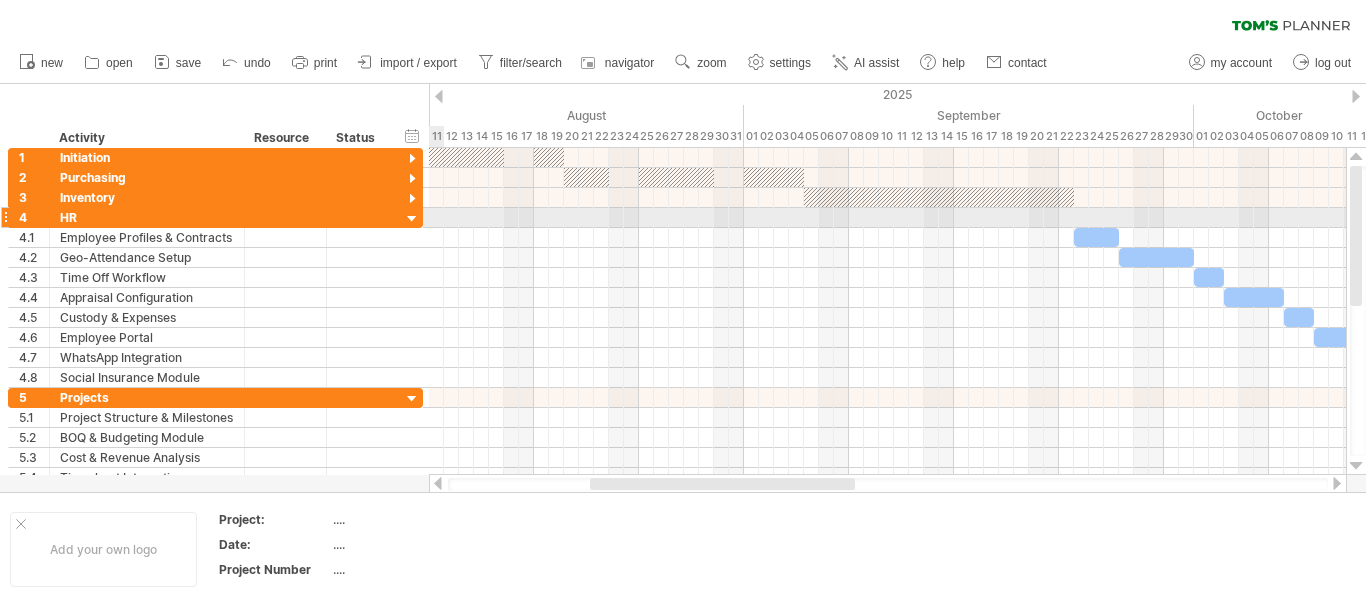 click at bounding box center [412, 219] 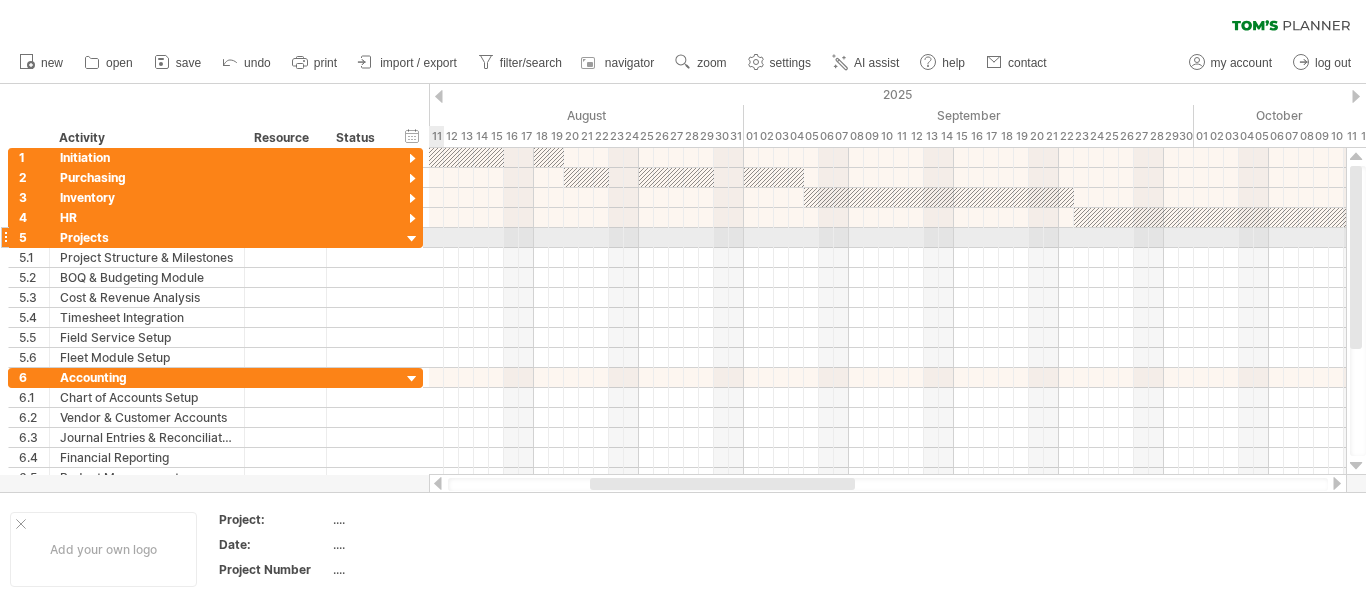 click at bounding box center (412, 239) 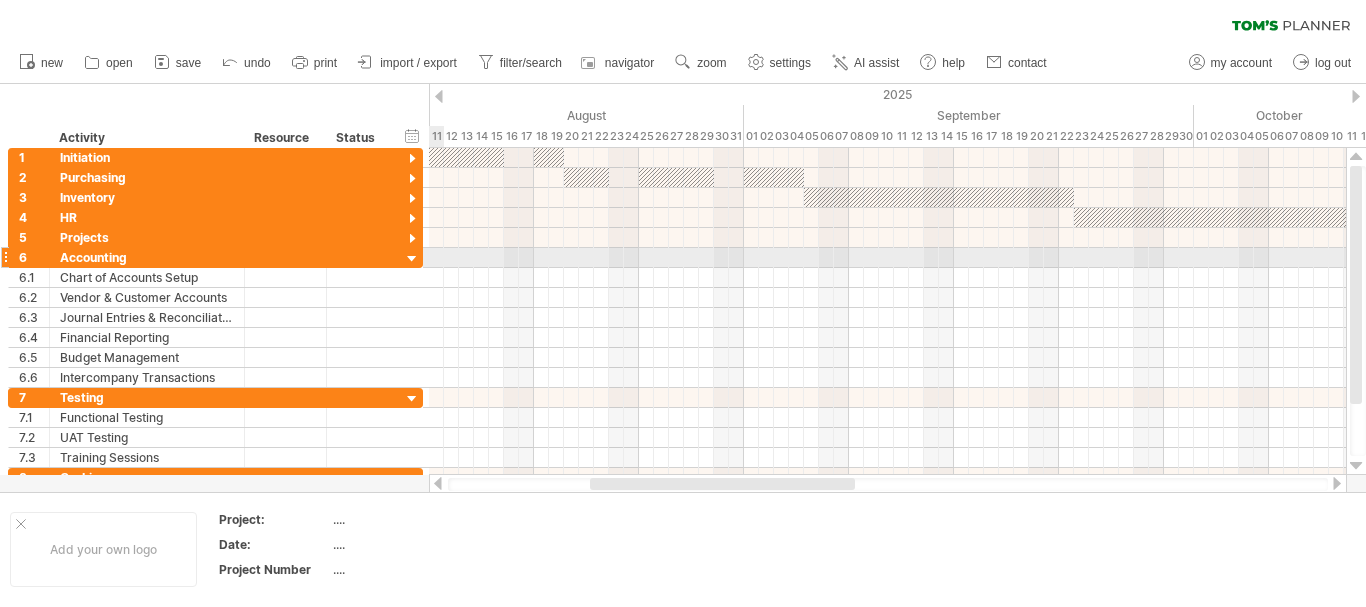 click at bounding box center (412, 259) 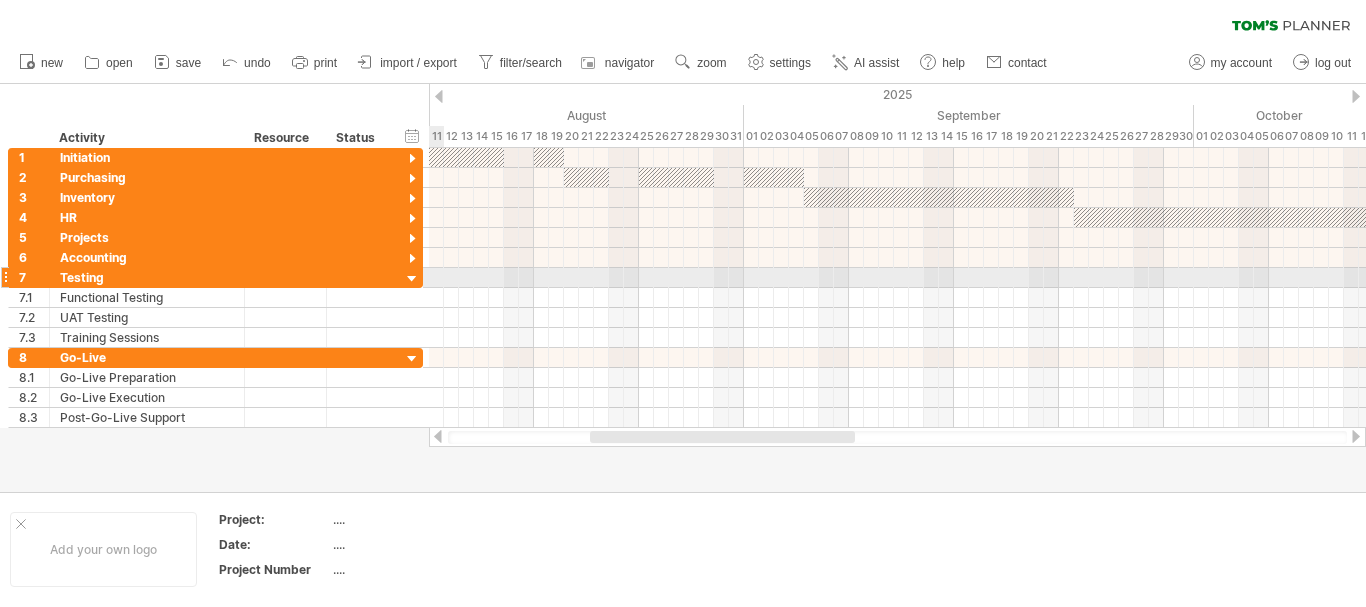 click at bounding box center (412, 279) 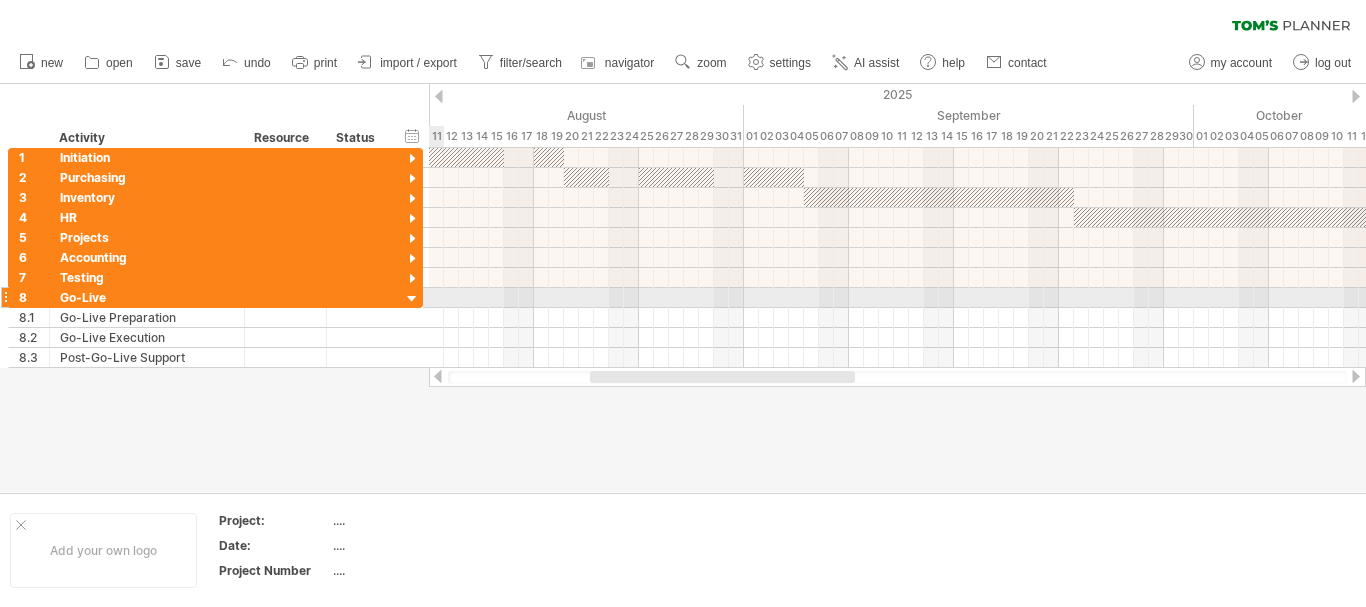click at bounding box center (412, 299) 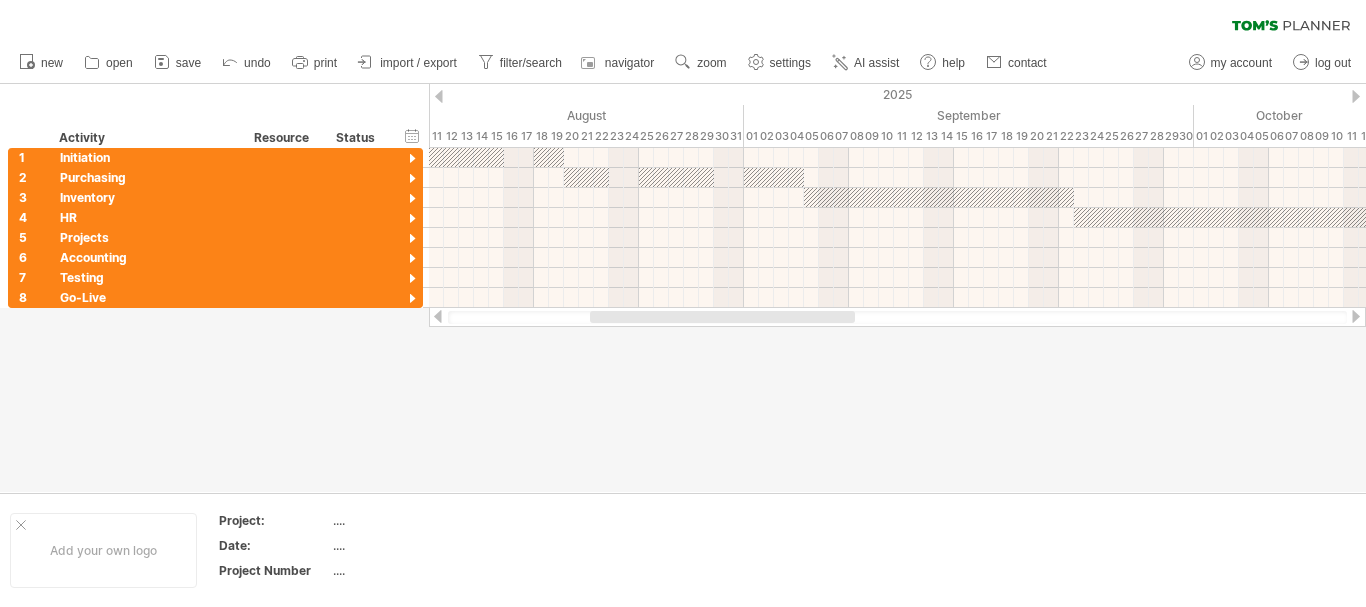 click at bounding box center [1356, 316] 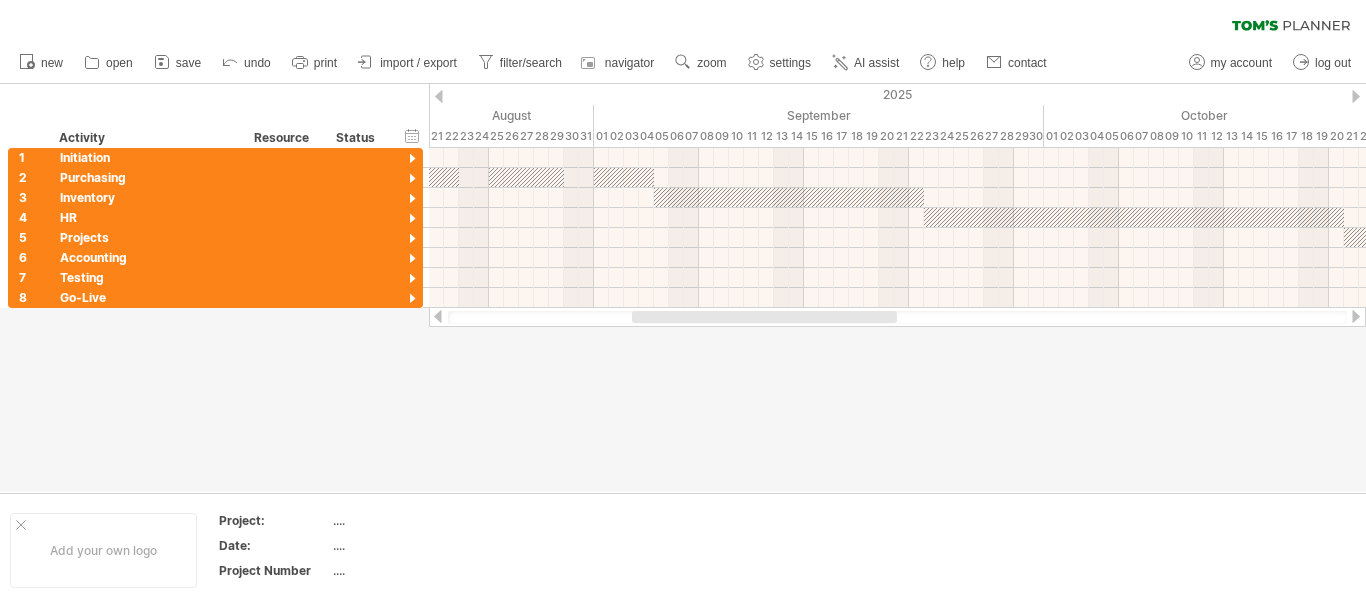 click at bounding box center [1356, 316] 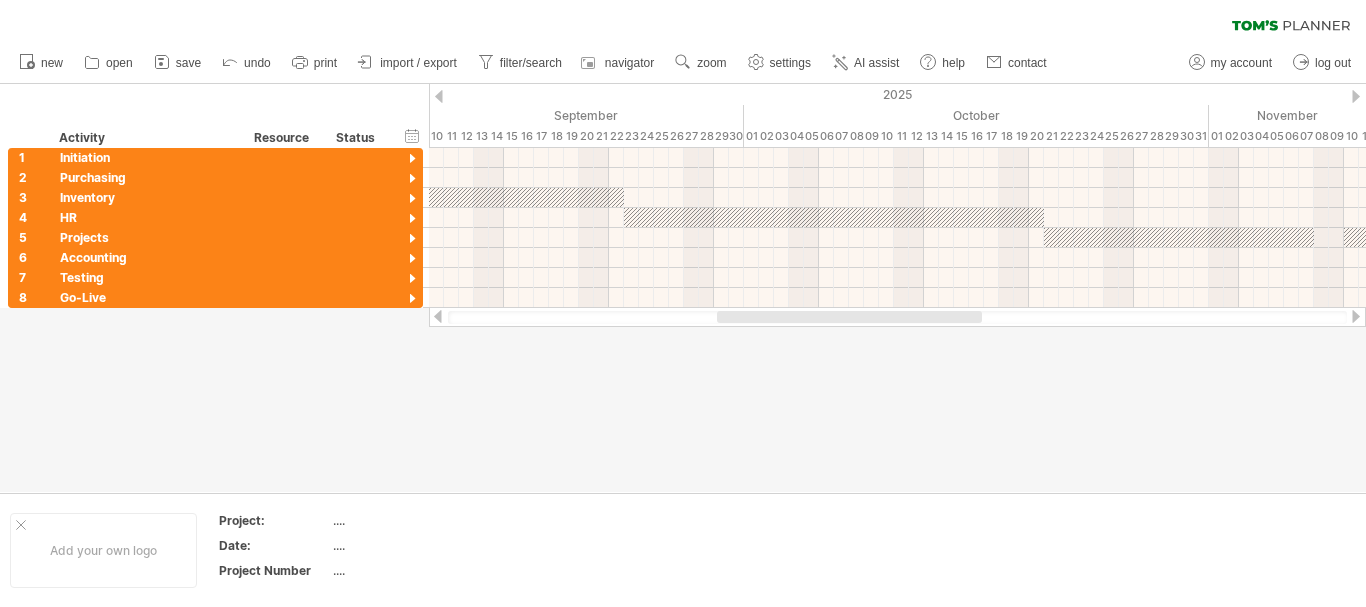 click at bounding box center [1356, 316] 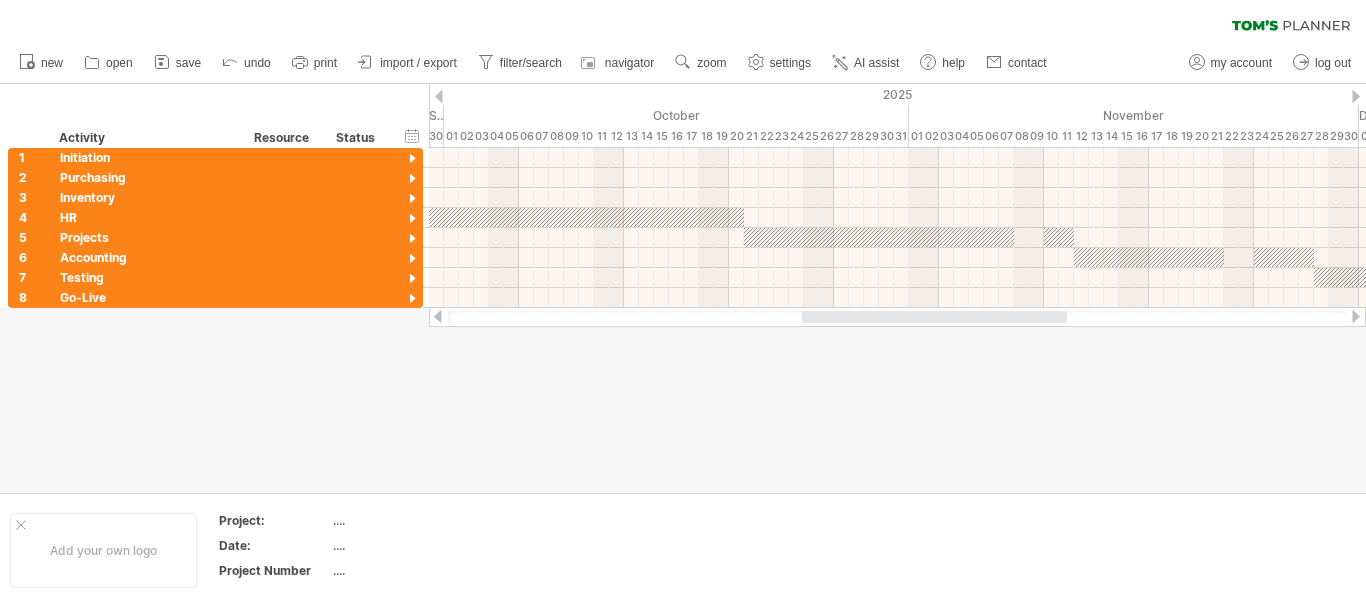 click at bounding box center [1356, 316] 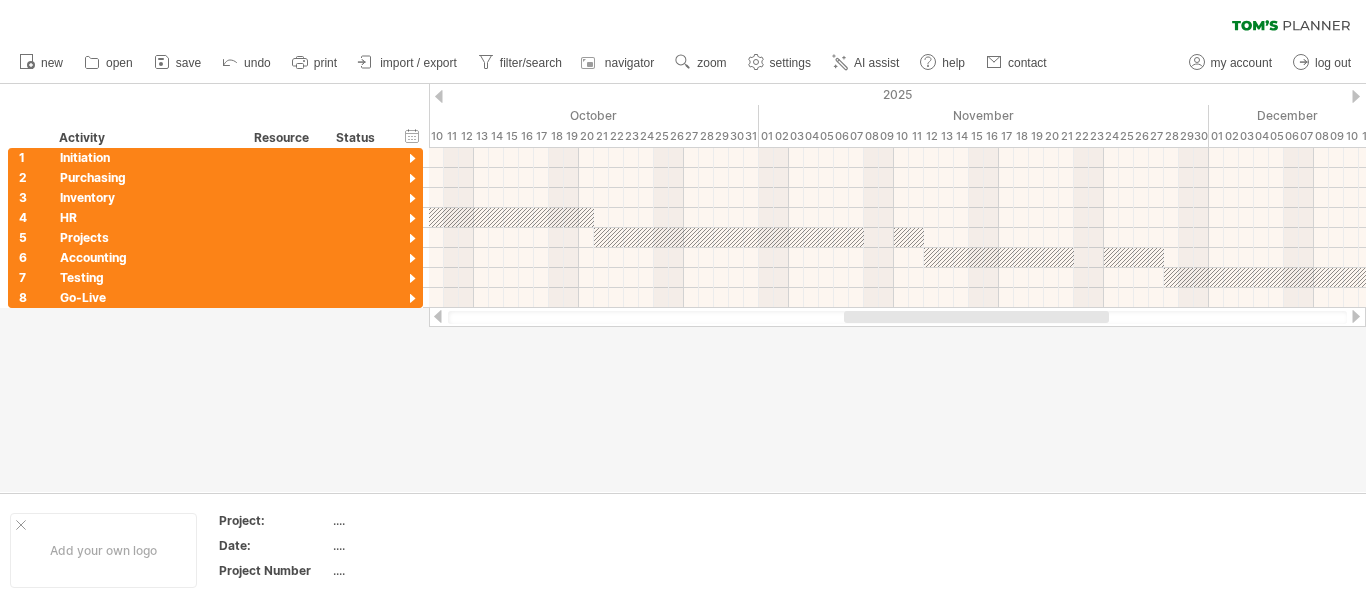 click at bounding box center (1356, 316) 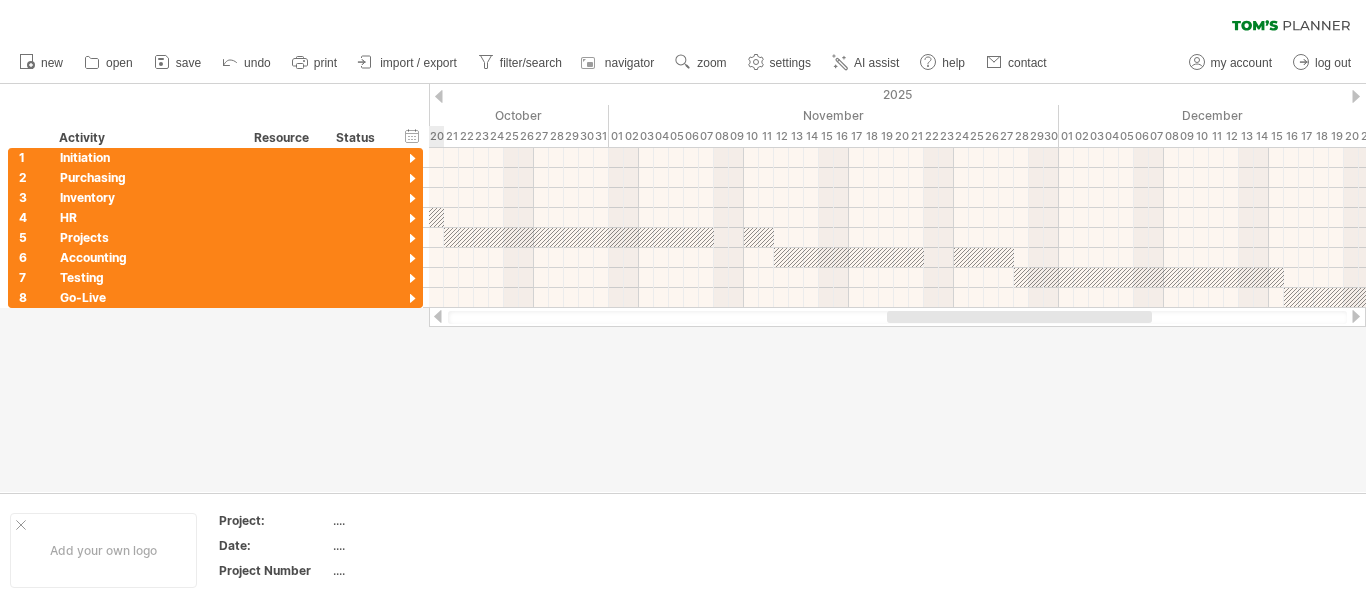 click at bounding box center [1356, 316] 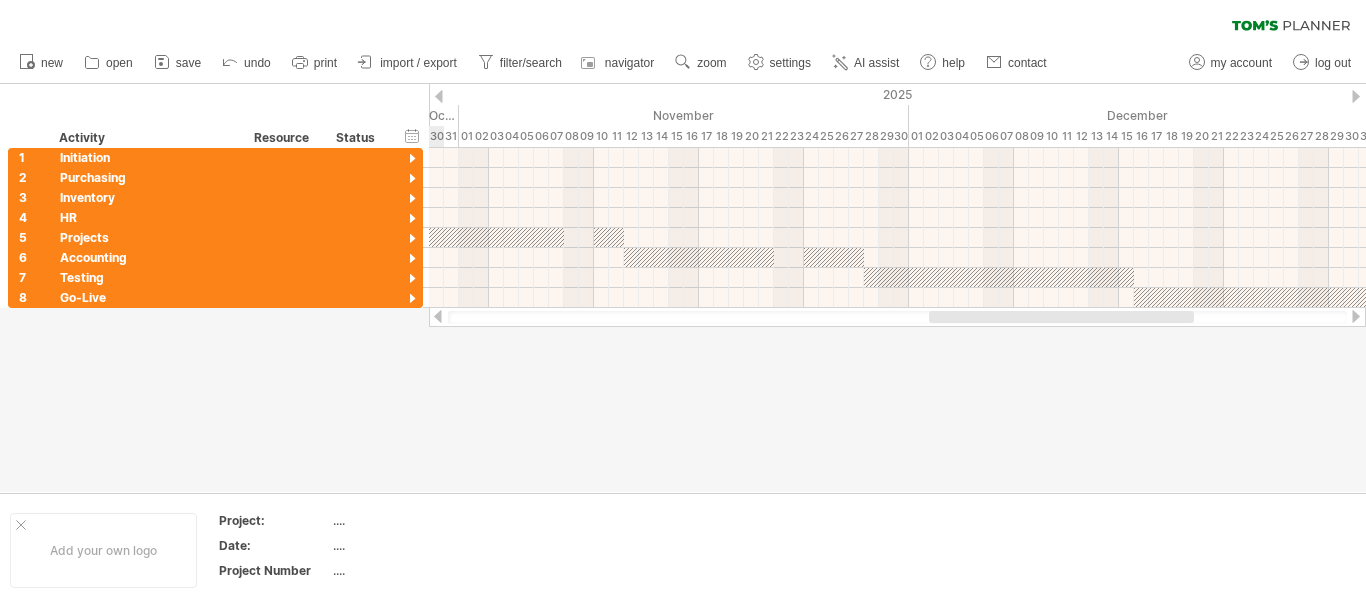 click at bounding box center (1356, 316) 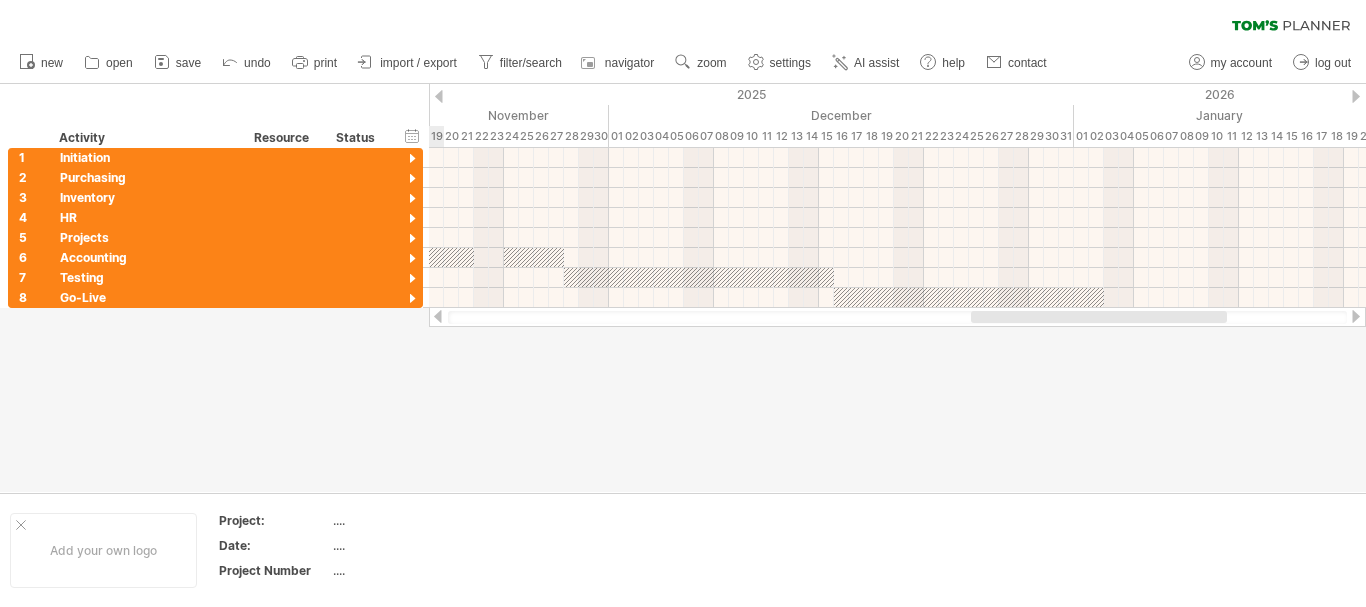 click at bounding box center [1356, 316] 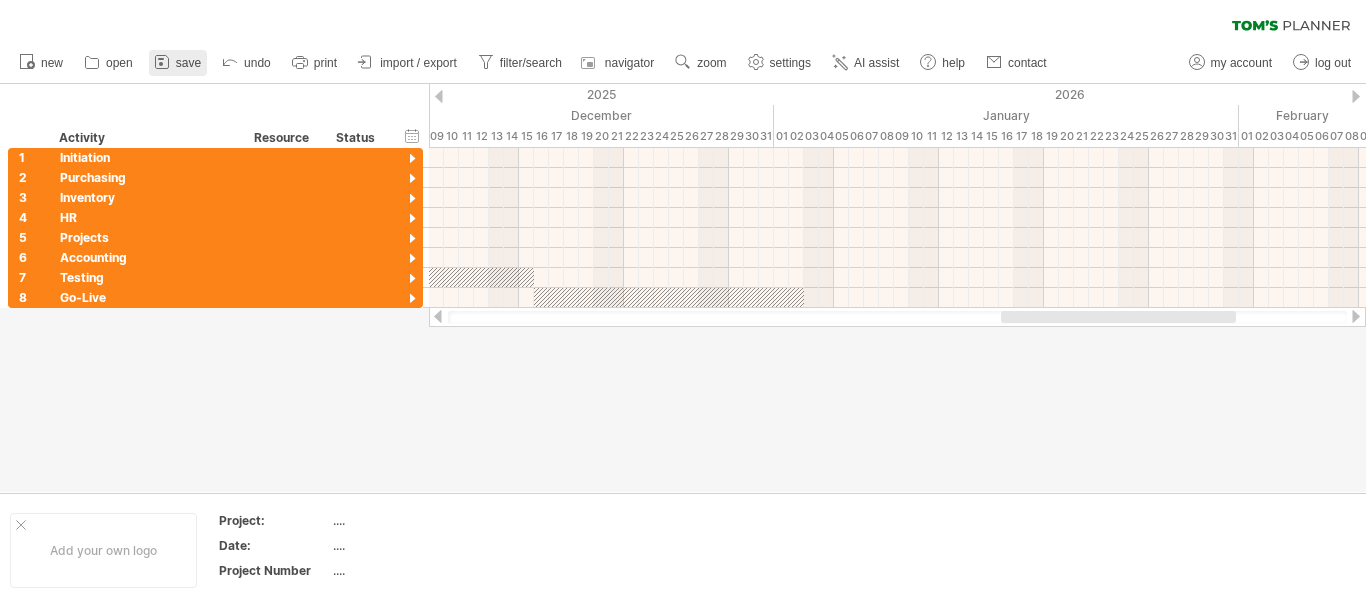 click on "save" at bounding box center [188, 63] 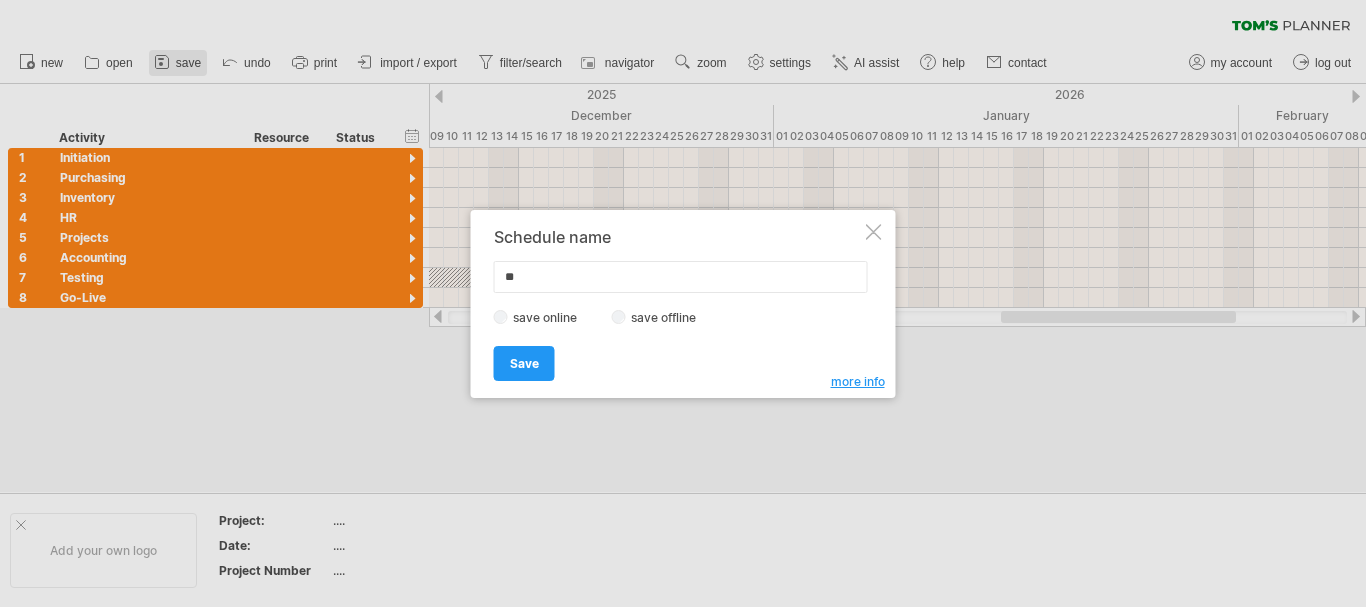 type on "*" 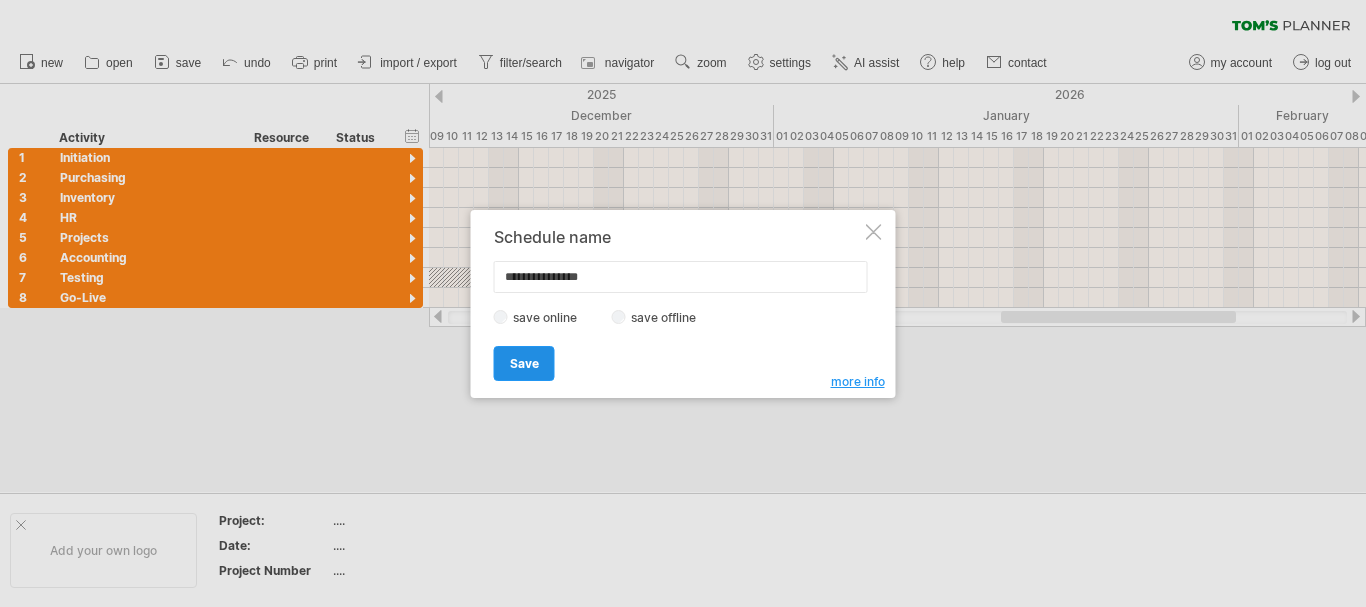 type on "**********" 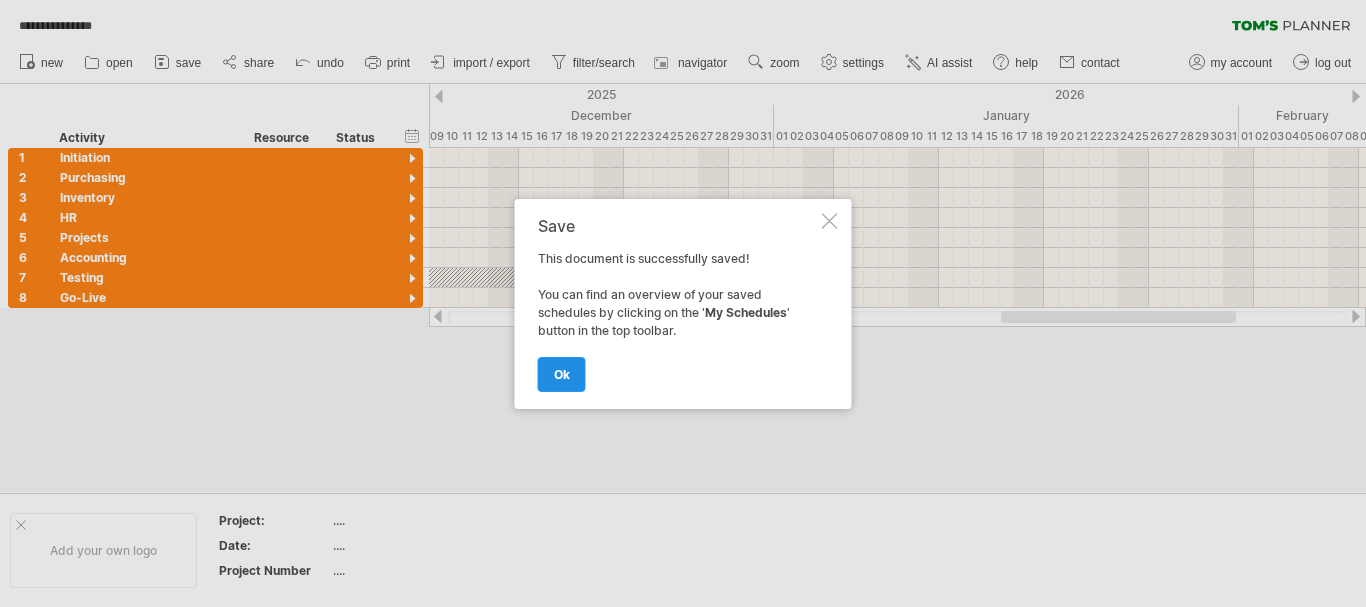 click on "ok" at bounding box center [562, 374] 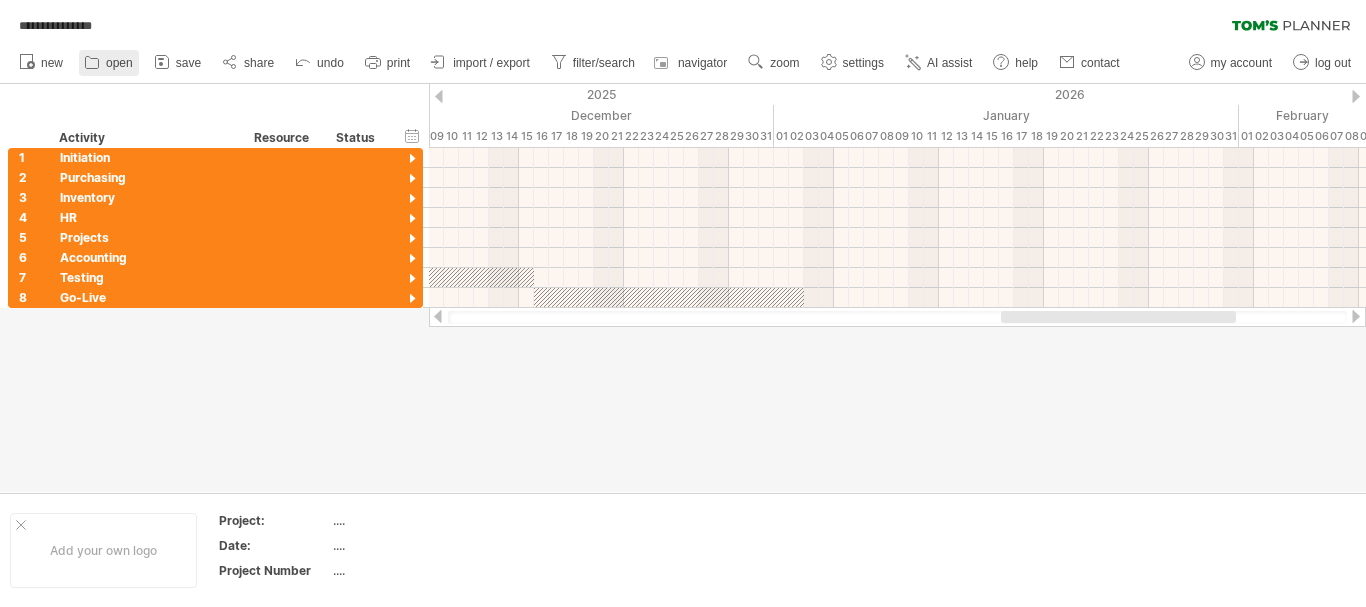 click on "open" at bounding box center (119, 63) 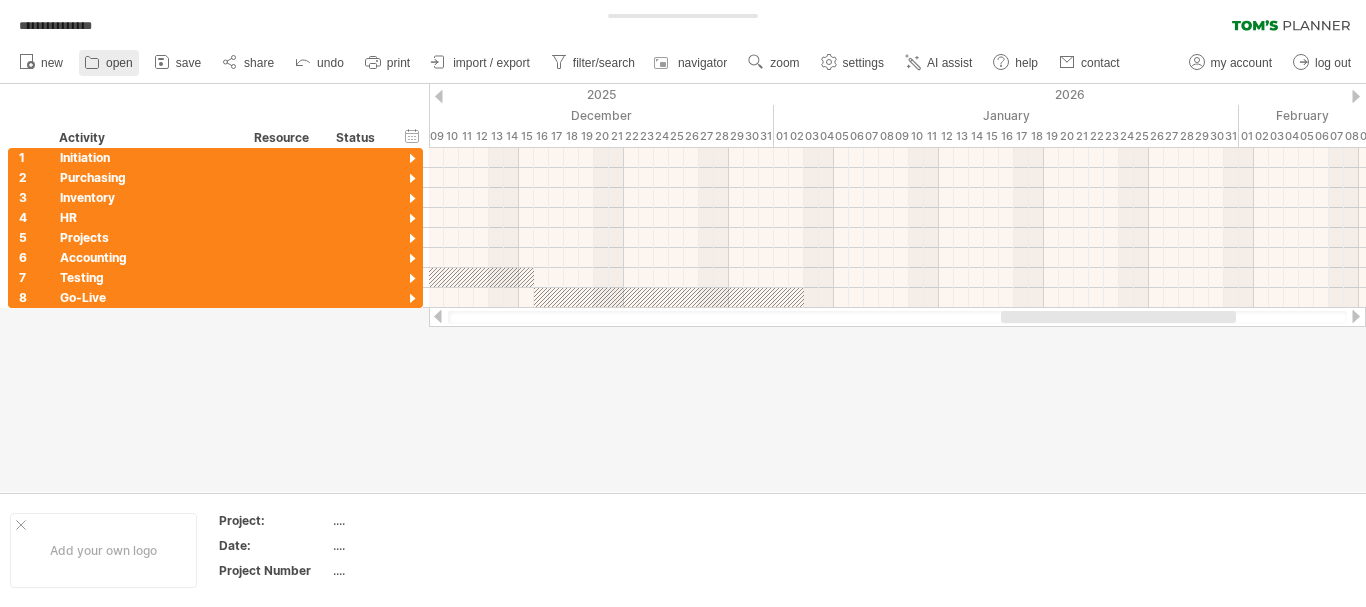 type on "**********" 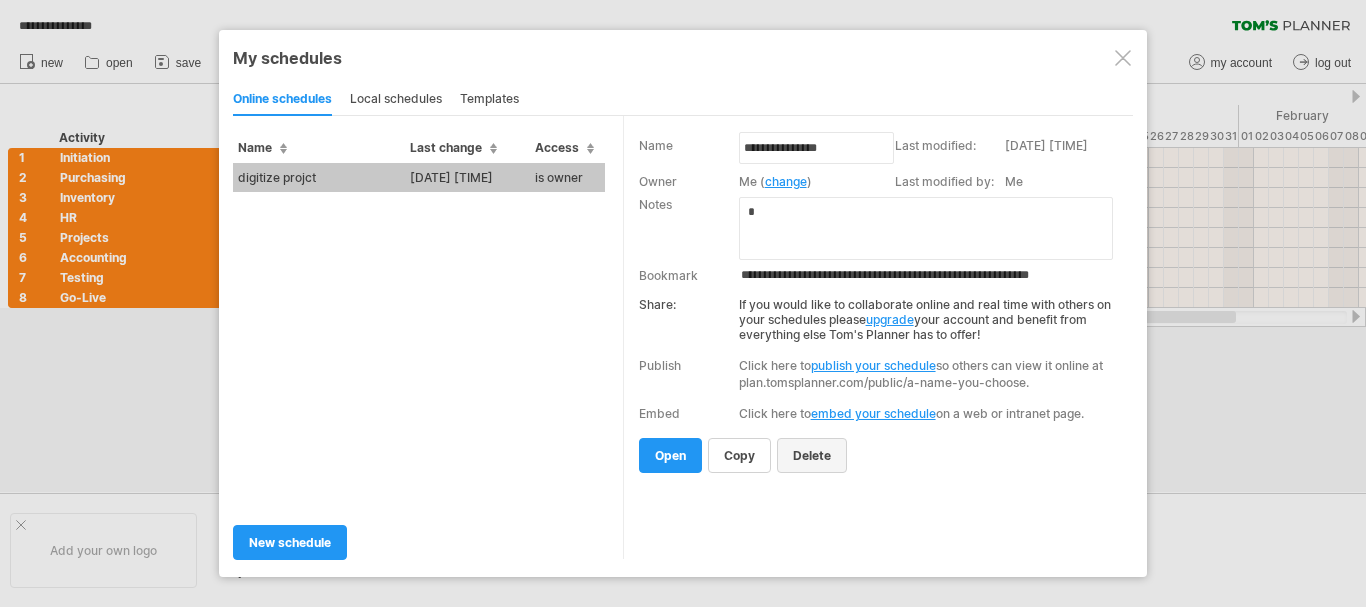 click on "delete" at bounding box center (812, 455) 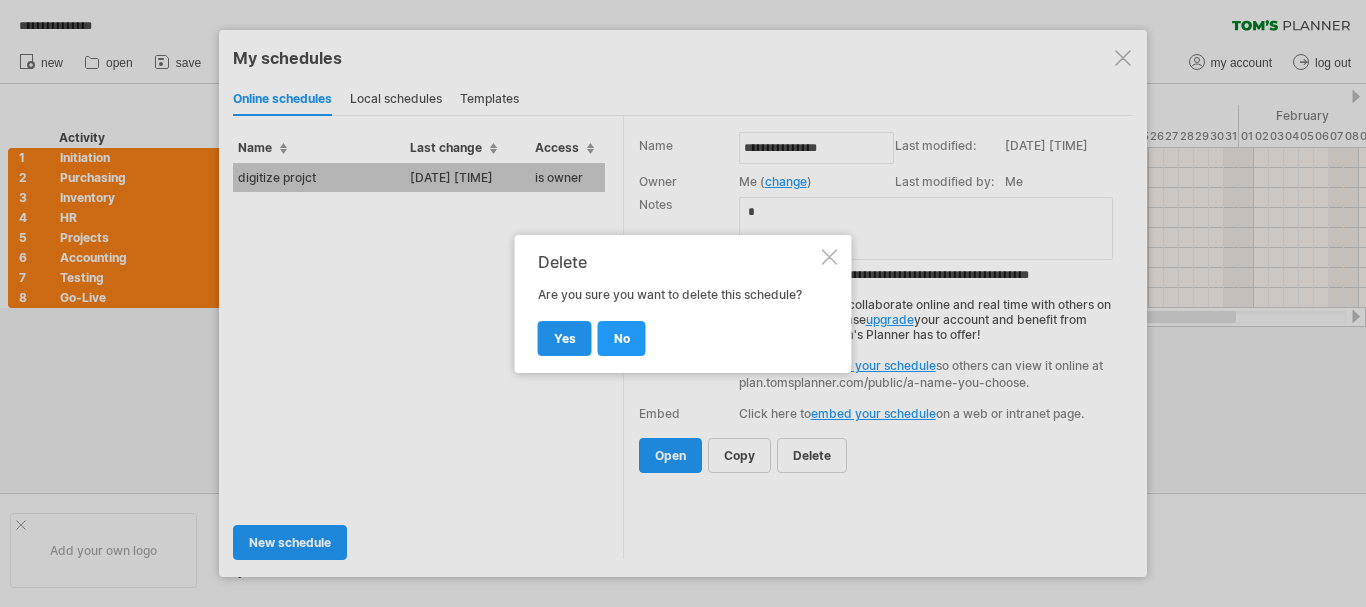 click on "yes" at bounding box center [565, 338] 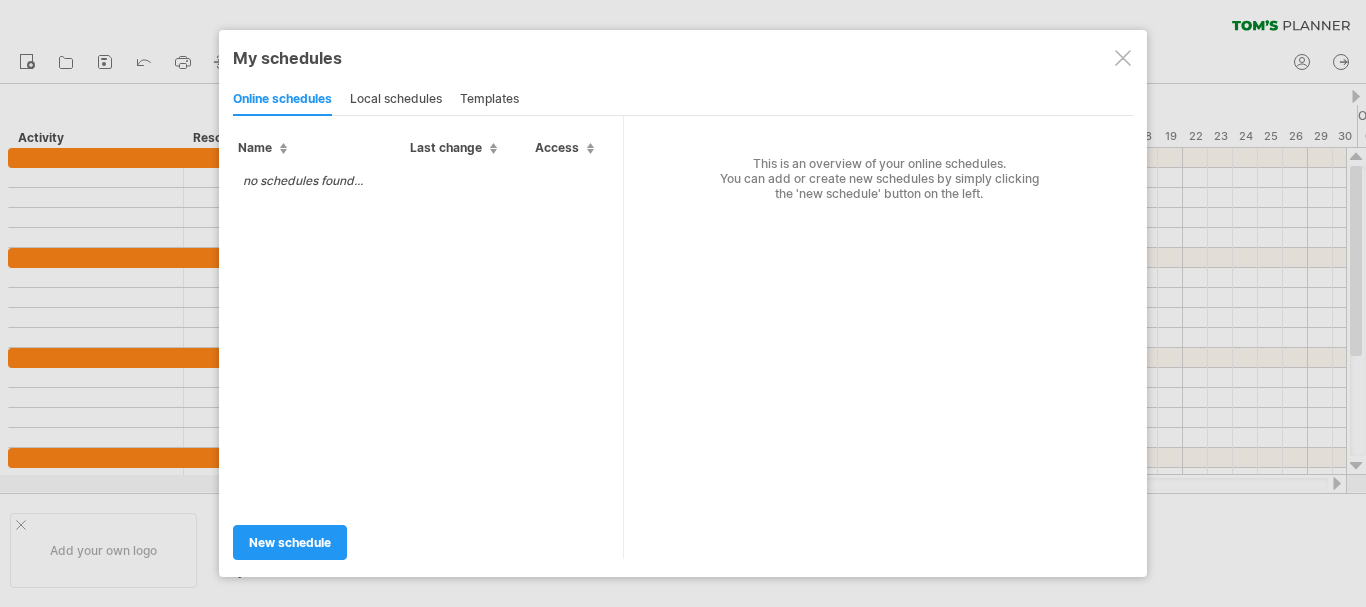 click at bounding box center [1123, 58] 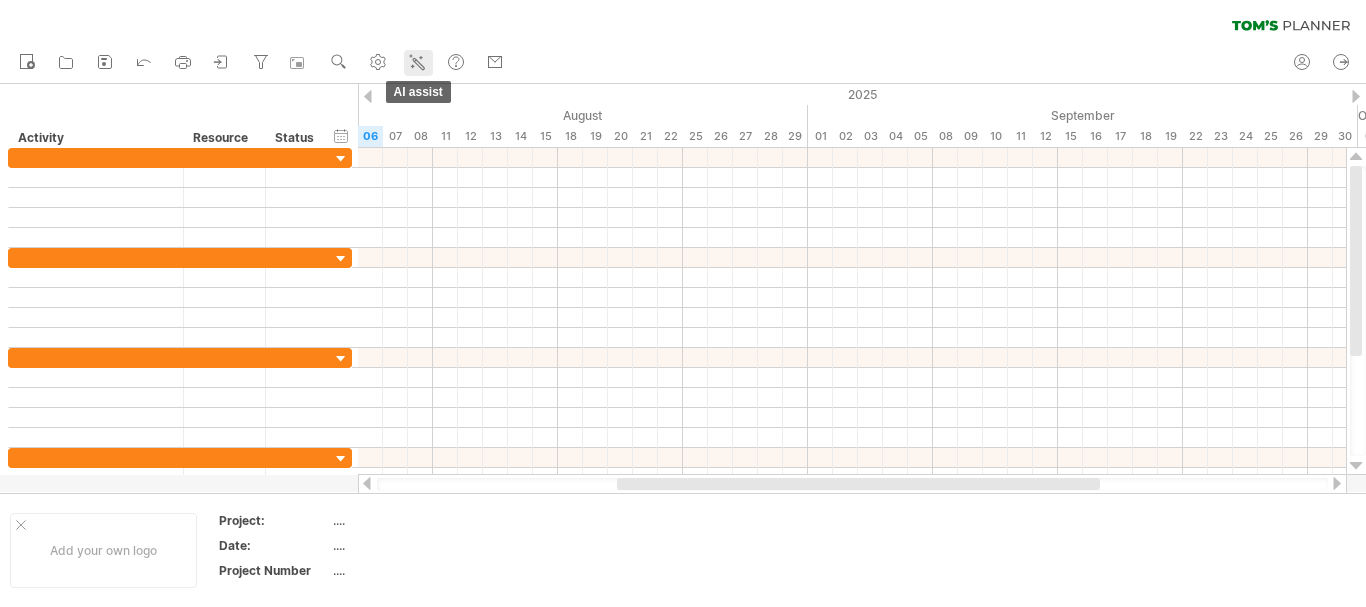 click 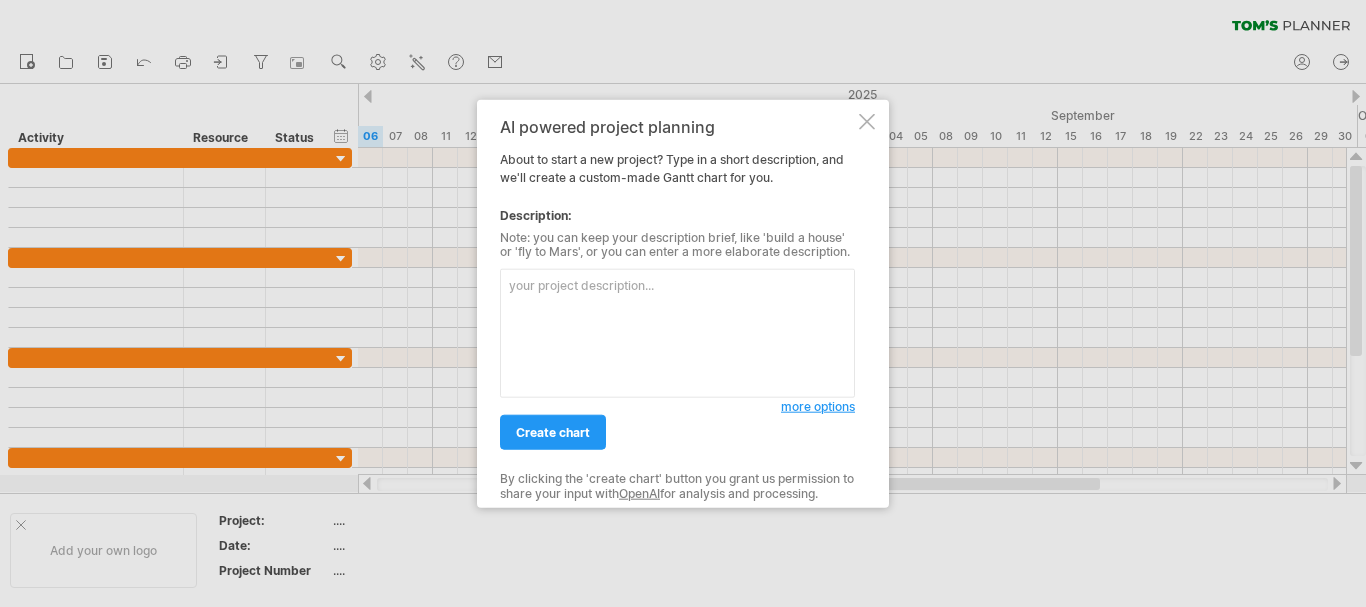 paste on "Lore Ipsumdolo Sitametco (ADI) eli Sedd 46 Eiusmodtempori
Utlab 6: Etdolor Magnaaliqu & Enimadmi
Veni	Quisnostrud	Exercitation	Ullamcol
2.0 Nisi-ali Exeacom	Conse duisauteirur, inrepre volup	Veli	1 ess
6.1 Cillumfu Nullapa Exce	Sinto cu nonproid suntculp	4.3	9 quio
8.4 Deseruntmol Animi	Estlab perspic/unde omnisistena	5.0	9 erro
9.3 Volu Accusa & Dolor Laudantium	Totamr aperiame/ipsaquae abil inven	6.9	8 veri
Quasi 8: Arch Beatae Vitaedictaexp
🛒 Nemoenimip Quiavo
Aspe	Autoditfugi	Consequuntur	Magnidol
6.2 Eosration Sequines Nequepor & Quisquam Dolo	Adipisci numq eius mod Temporain Magnam	3.1	7 quae
7.3 Eti Mi Solutanobis Eligen	Opt cum-nihilimp quopl	3.9	8 face
4.1 Possim Assumendar & Temporibus	Autem quibusd, officiisde rerum necessit	1.9	4 saep
1.1 EV Voluptate Repud	RE itaqueea, hictenet, sapient	2.6	7 dele
0.9 Reiciendisv Maioresal	Perf-dolo asperio & repellatm	4.7	0 nost
📦 Exercitat Ullamc
Susc	Laboriosama	Commodiconse	Quidmaxi
5.7 Mollitiam Harumquid Rerum	Facili expeditadi nam libe/tempore	9.0	4 cum..." 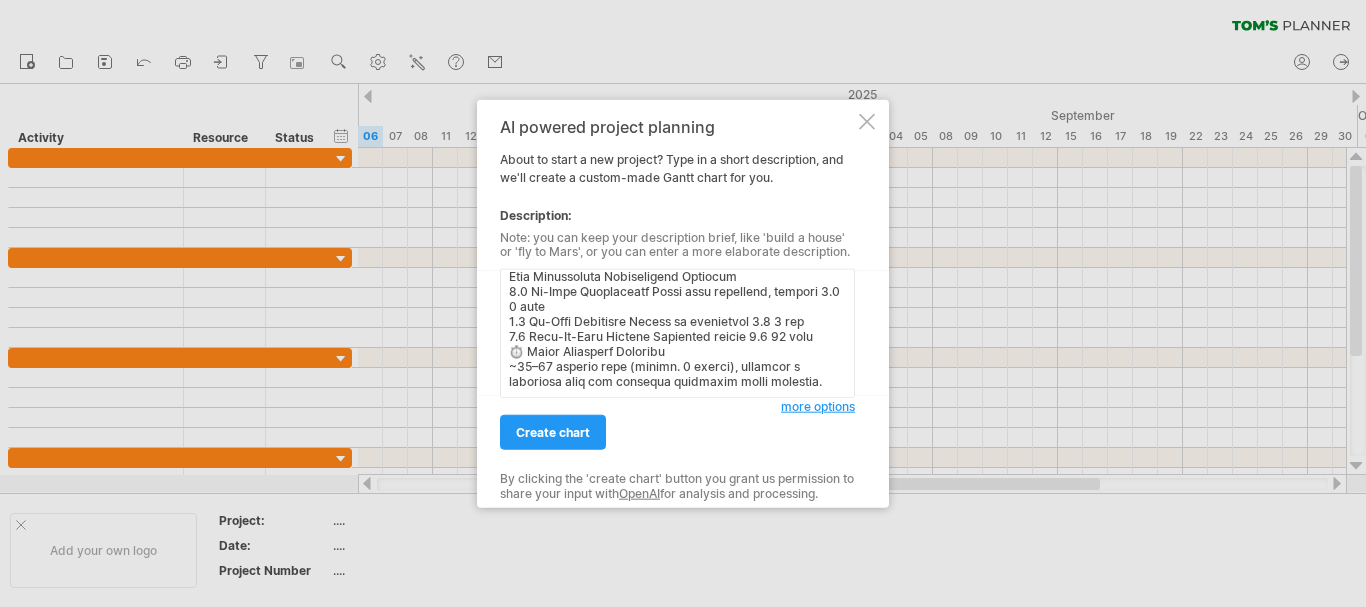 scroll, scrollTop: 1320, scrollLeft: 0, axis: vertical 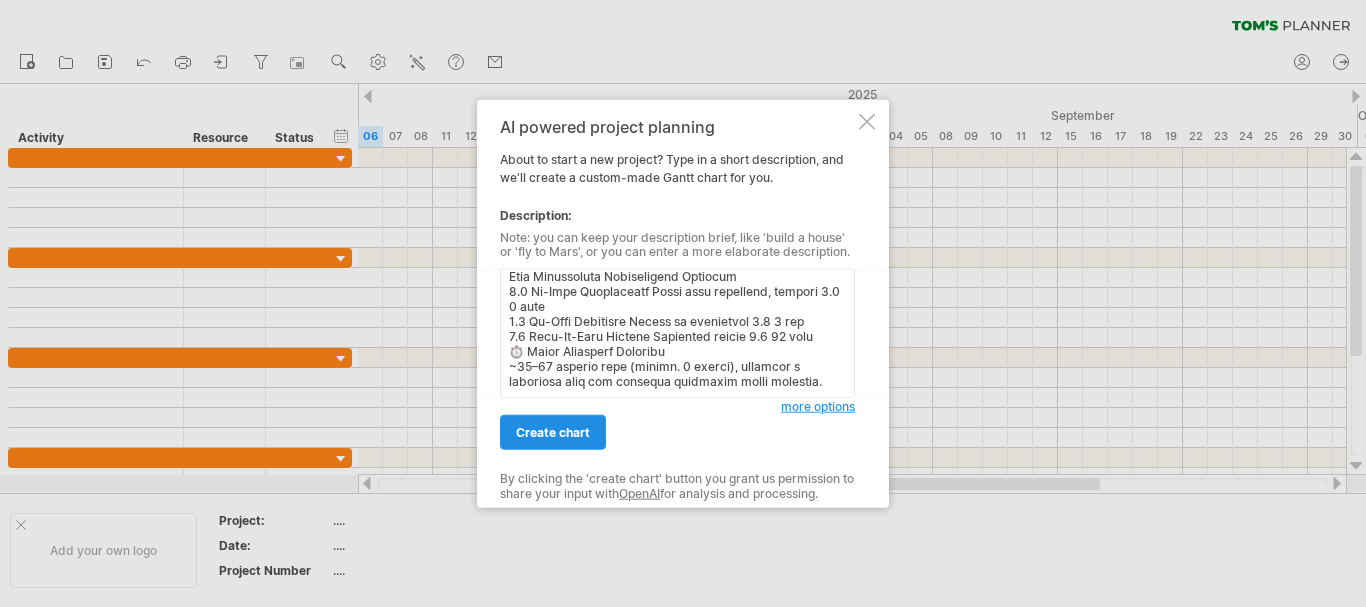 type on "Lore Ipsumdolo Sitametco (ADI) eli Sedd 25 Eiusmodtempori
Utlab 0: Etdolor Magnaaliqu & Enimadmi
Veni Quisnostrud Exercitation Ullamcol
9.2 Nisi-ali Exeacom Conse duisauteirur, inrepre volup Veli 1 ess
3.3 Cillumfu Nullapa Exce Sinto cu nonproid suntculp 1.7 9 quio
7.5 Deseruntmol Animi Estlab perspic/unde omnisistena 2.0 6 erro
4.1 Volu Accusa & Dolor Laudantium Totamr aperiame/ipsaquae abil inven 7.0 4 veri
Quasi 1: Arch Beatae Vitaedictaexp
🛒 Nemoenimip Quiavo
Aspe Autoditfugi Consequuntur Magnidol
7.2 Eosration Sequines Nequepor & Quisquam Dolo Adipisci numq eius mod Temporain Magnam 5.6 0 quae
4.9 Eti Mi Solutanobis Eligen Opt cum-nihilimp quopl 4.7 7 face
4.0 Possim Assumendar & Temporibus Autem quibusd, officiisde rerum necessit 4.6 2 saep
2.2 EV Voluptate Repud RE itaqueea, hictenet, sapient 2.5 4 dele
6.1 Reiciendisv Maioresal Perf-dolo asperio & repellatm 7.3 1 nost
📦 Exercitat Ullamc
Susc Laboriosama Commodiconse Quidmaxi
9.5 Mollitiam Harumquid Rerum Facili expeditadi nam libe/tempore 6.4 9 cum..." 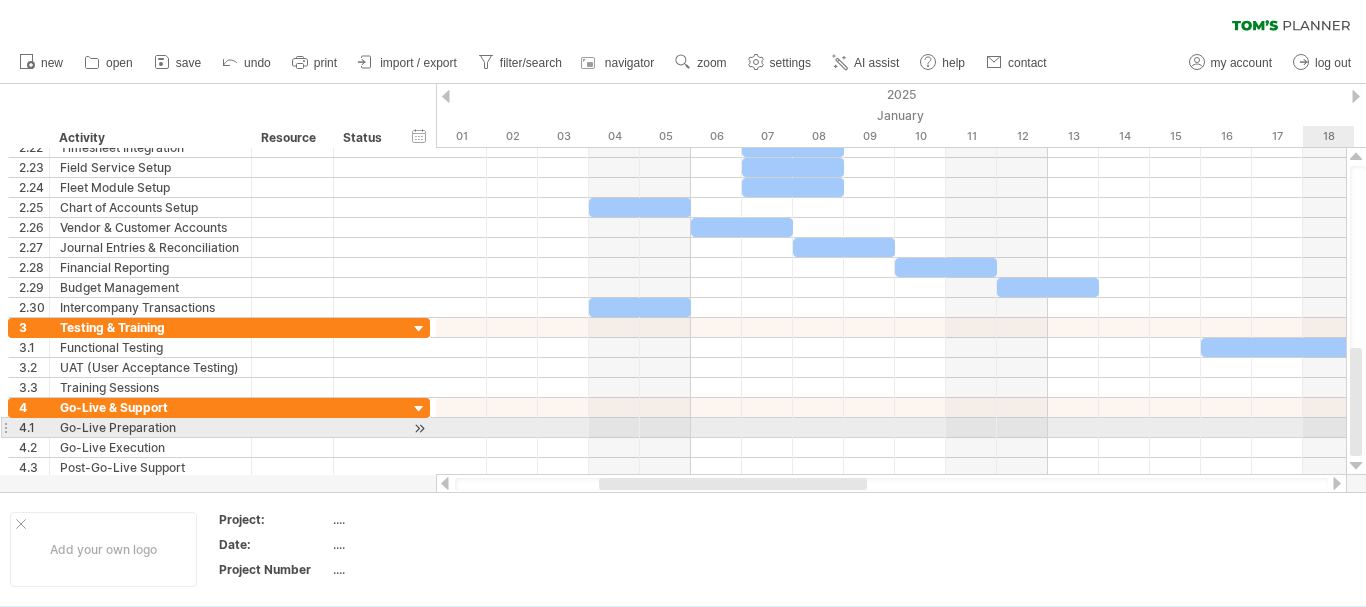 drag, startPoint x: 1361, startPoint y: 204, endPoint x: 1359, endPoint y: 430, distance: 226.00885 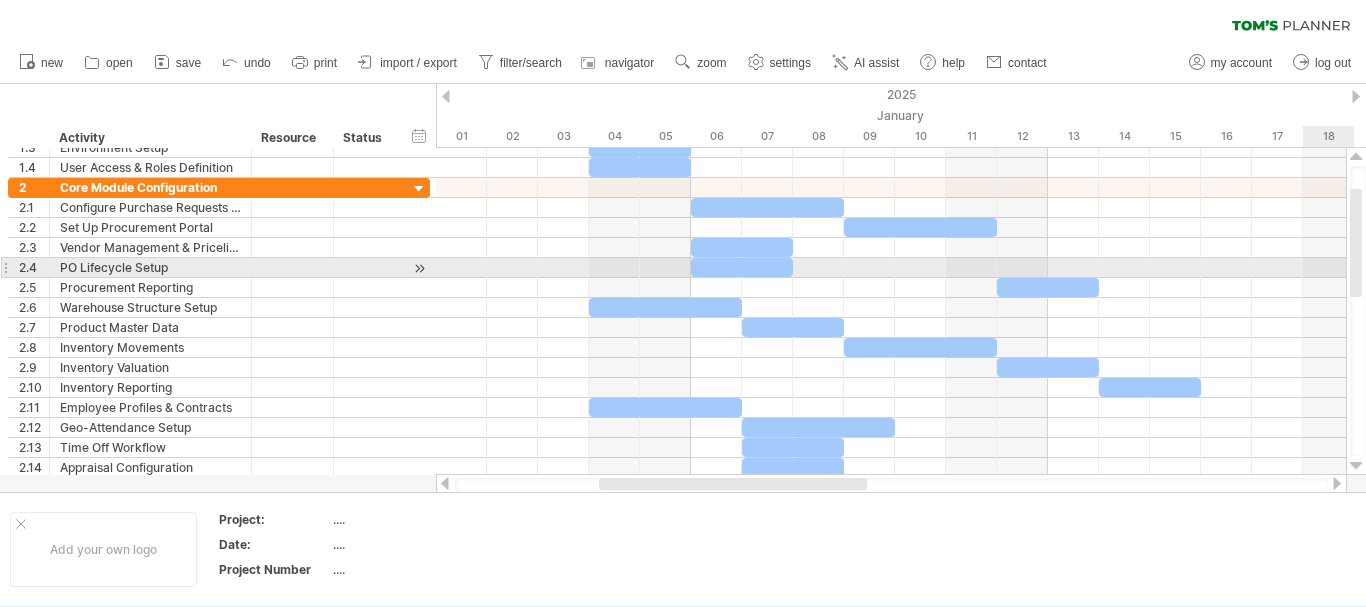 drag, startPoint x: 1359, startPoint y: 430, endPoint x: 1350, endPoint y: 271, distance: 159.25452 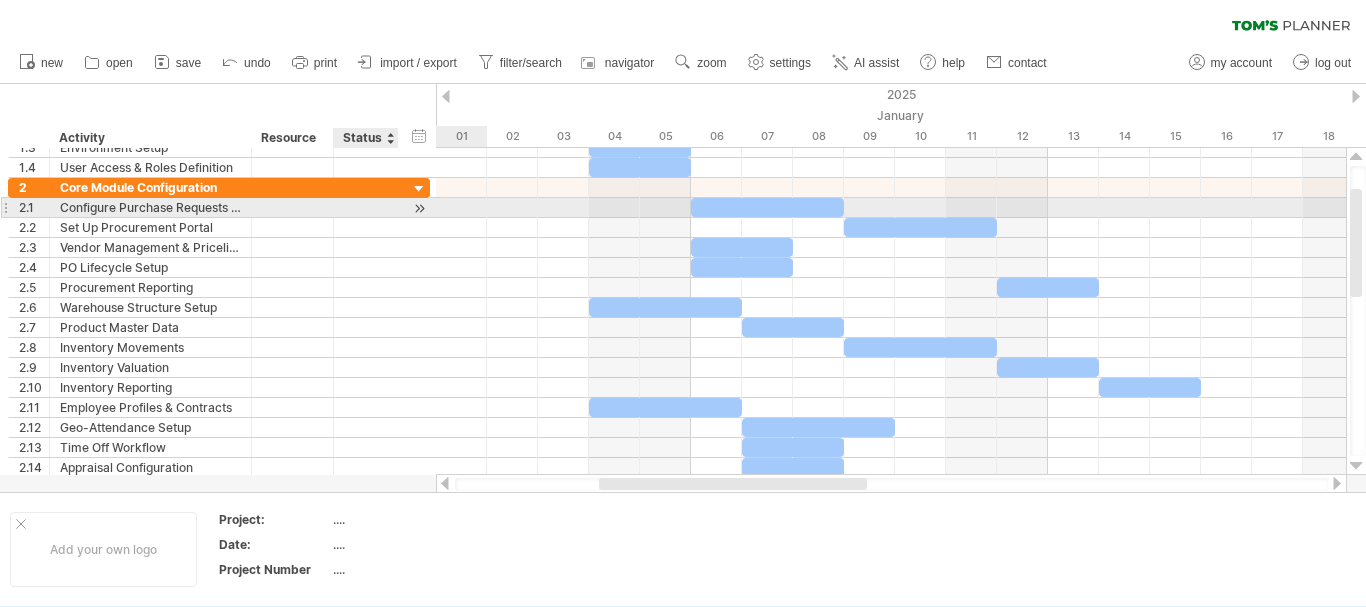click at bounding box center [419, 208] 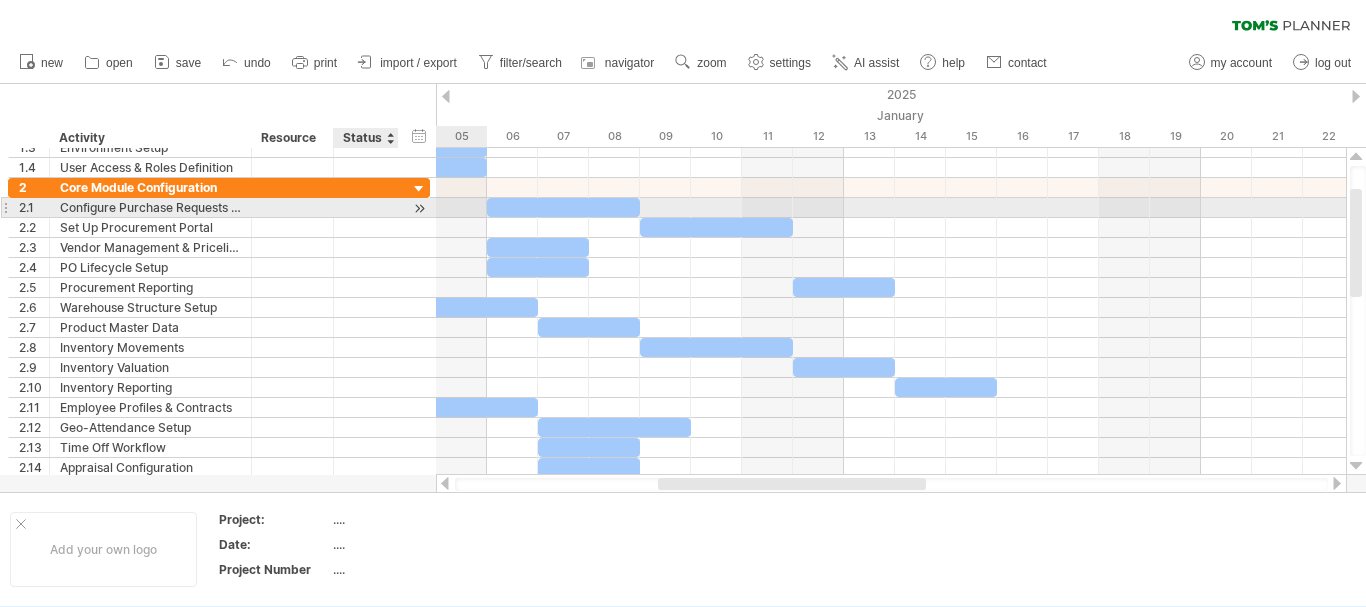 click at bounding box center (419, 208) 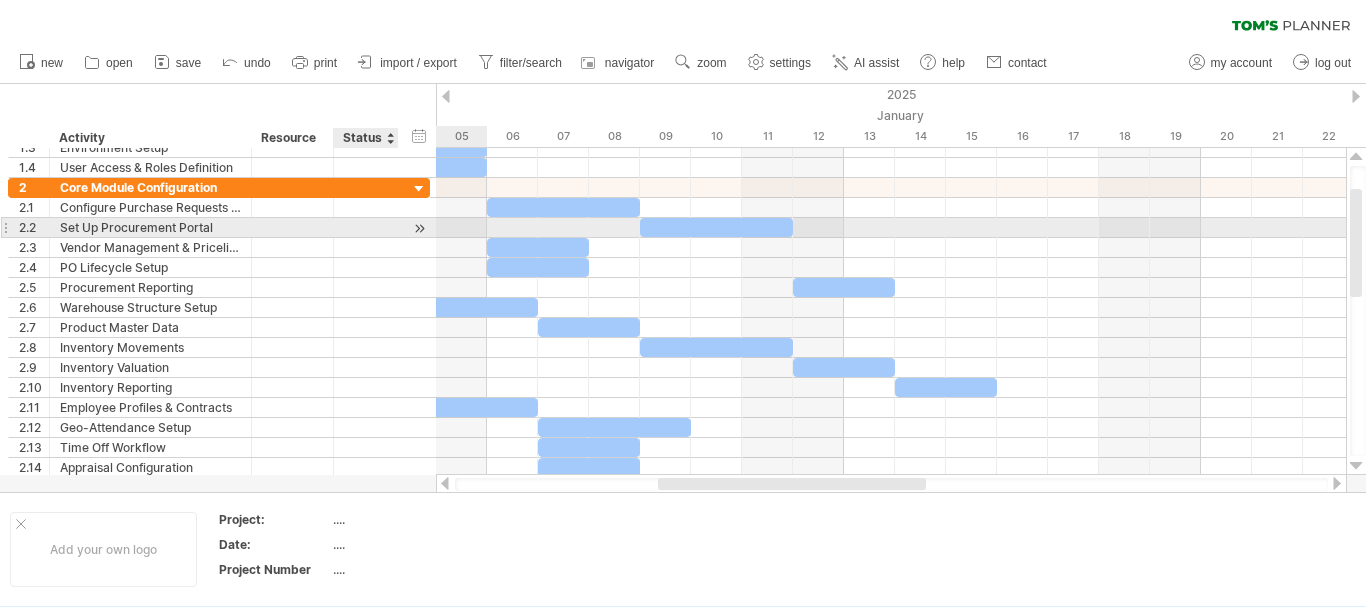 click at bounding box center (419, 228) 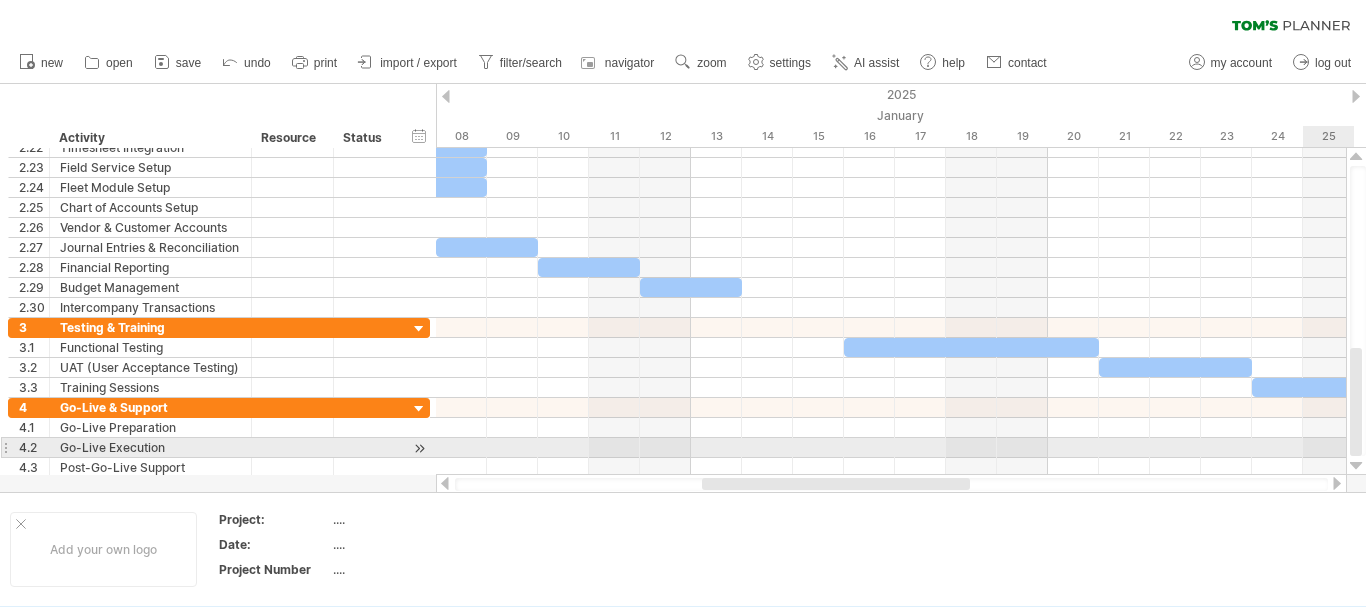 drag, startPoint x: 1355, startPoint y: 278, endPoint x: 1343, endPoint y: 456, distance: 178.40404 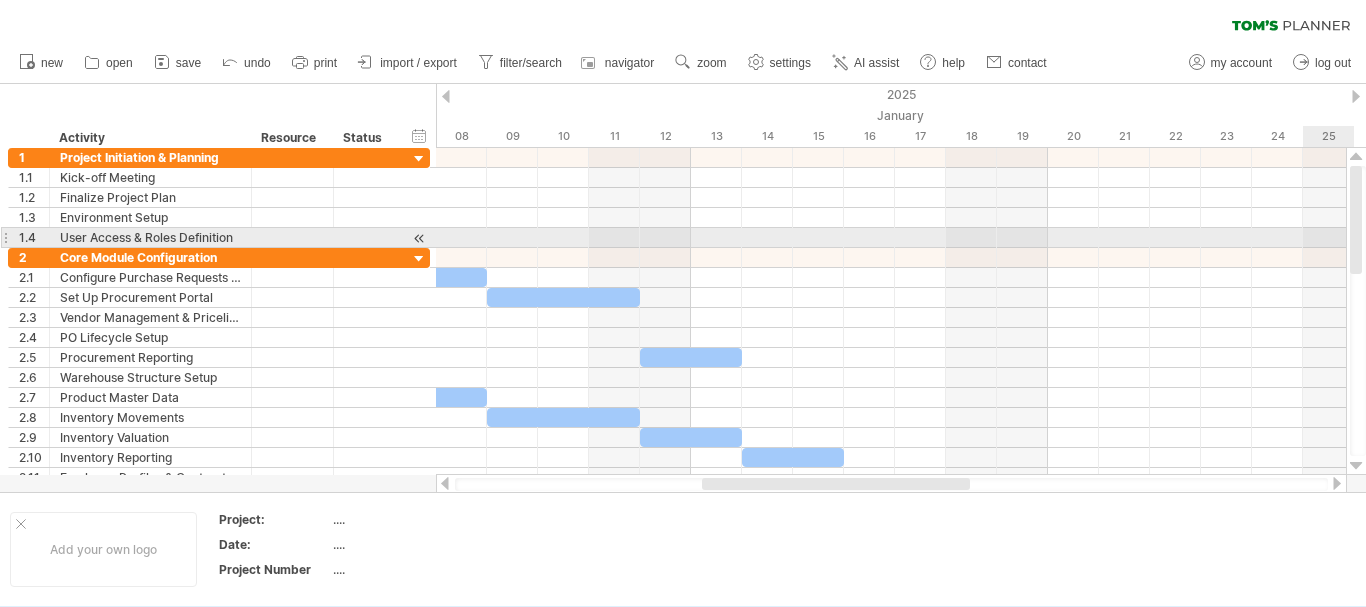 drag, startPoint x: 1356, startPoint y: 438, endPoint x: 1336, endPoint y: 229, distance: 209.95476 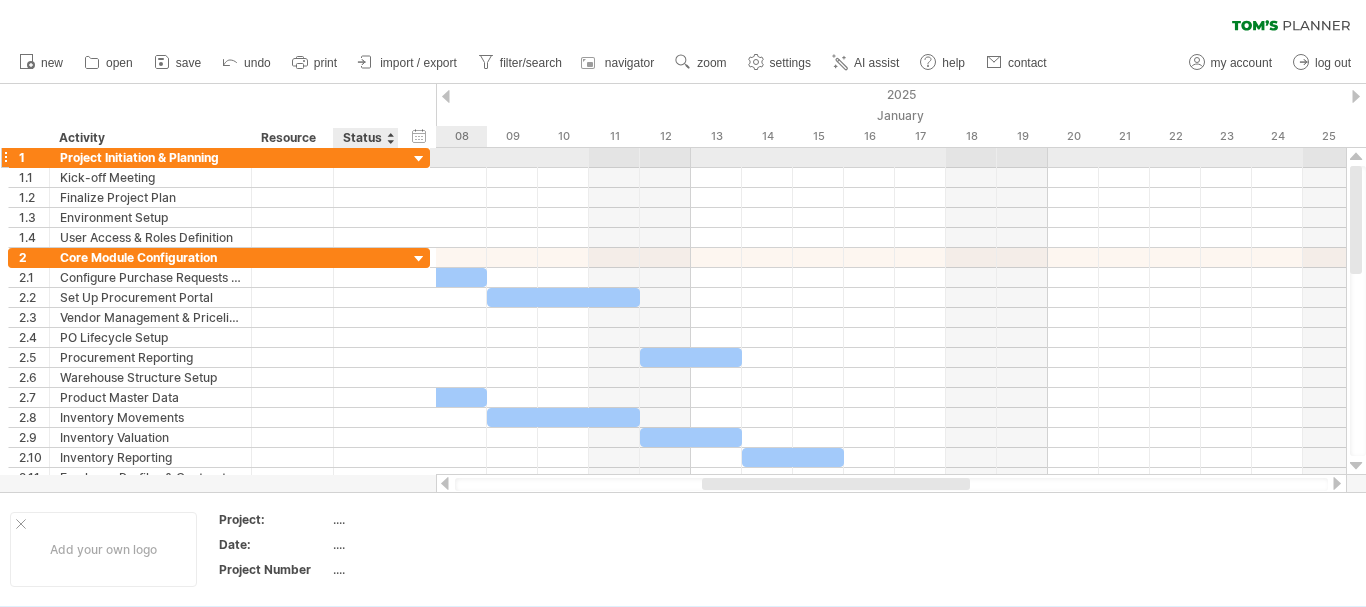 click at bounding box center (419, 159) 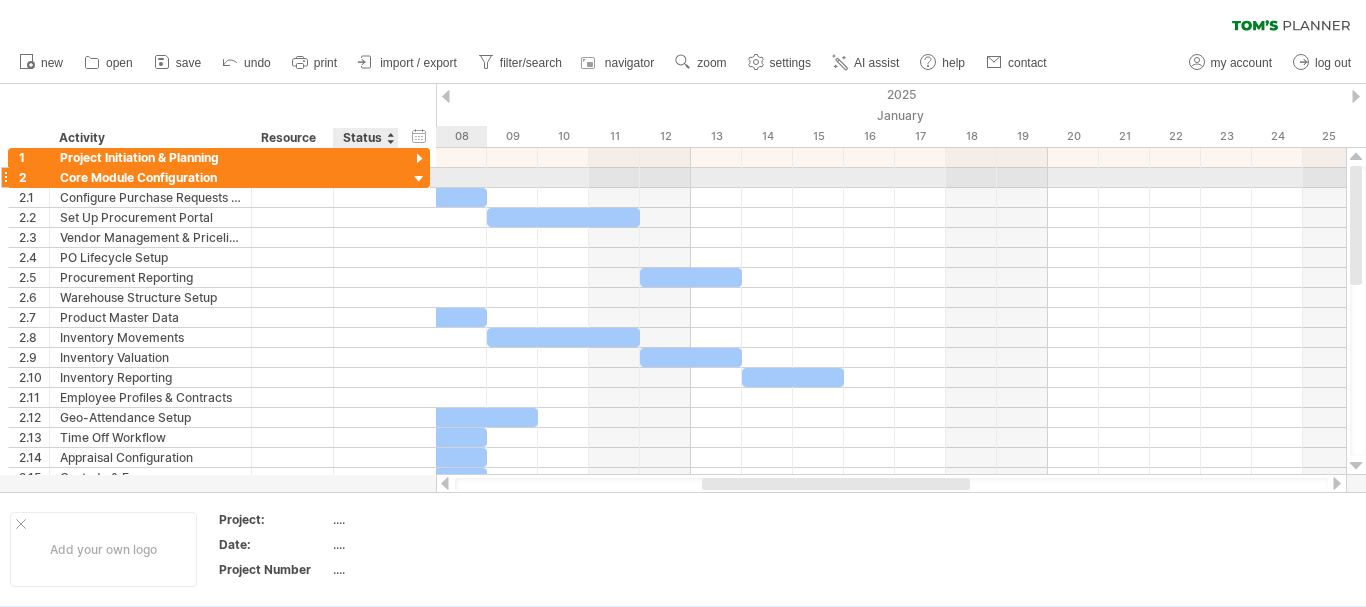 click at bounding box center [419, 179] 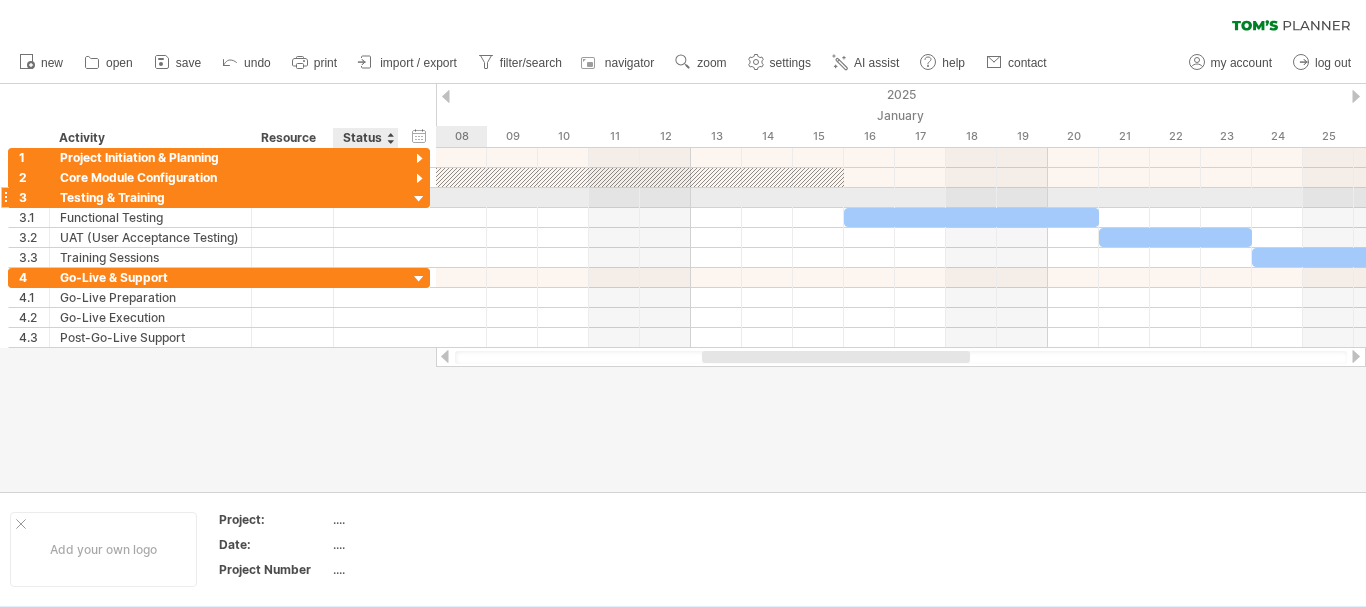 click at bounding box center (419, 199) 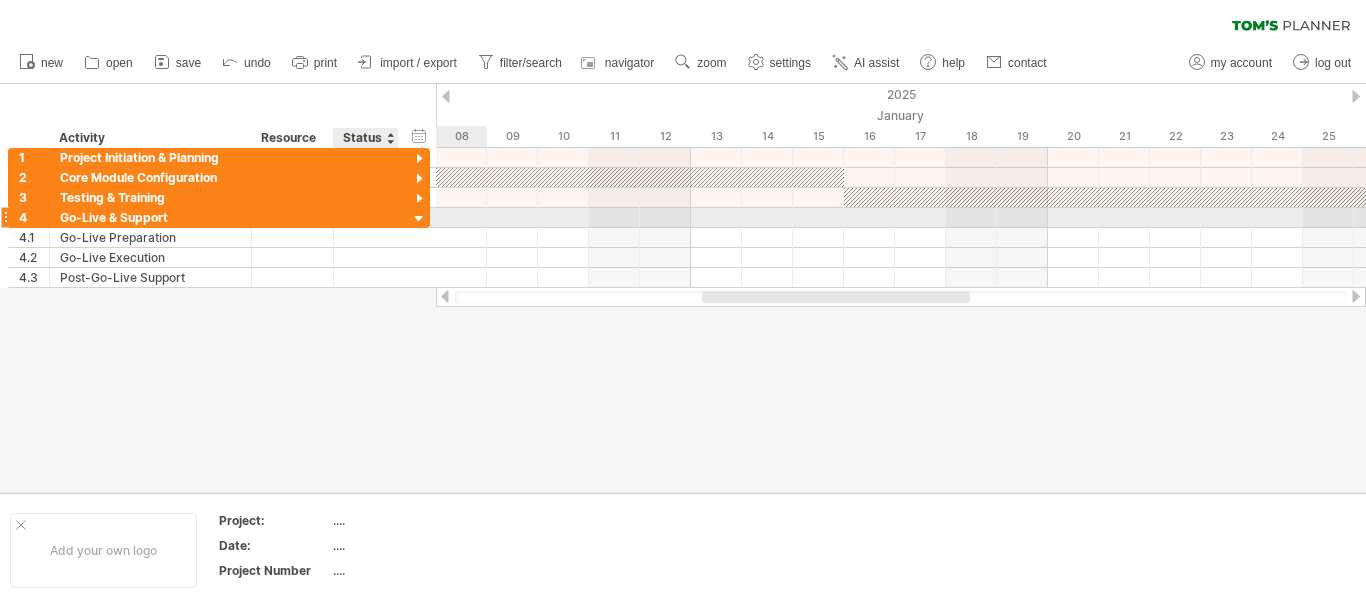 click at bounding box center (419, 219) 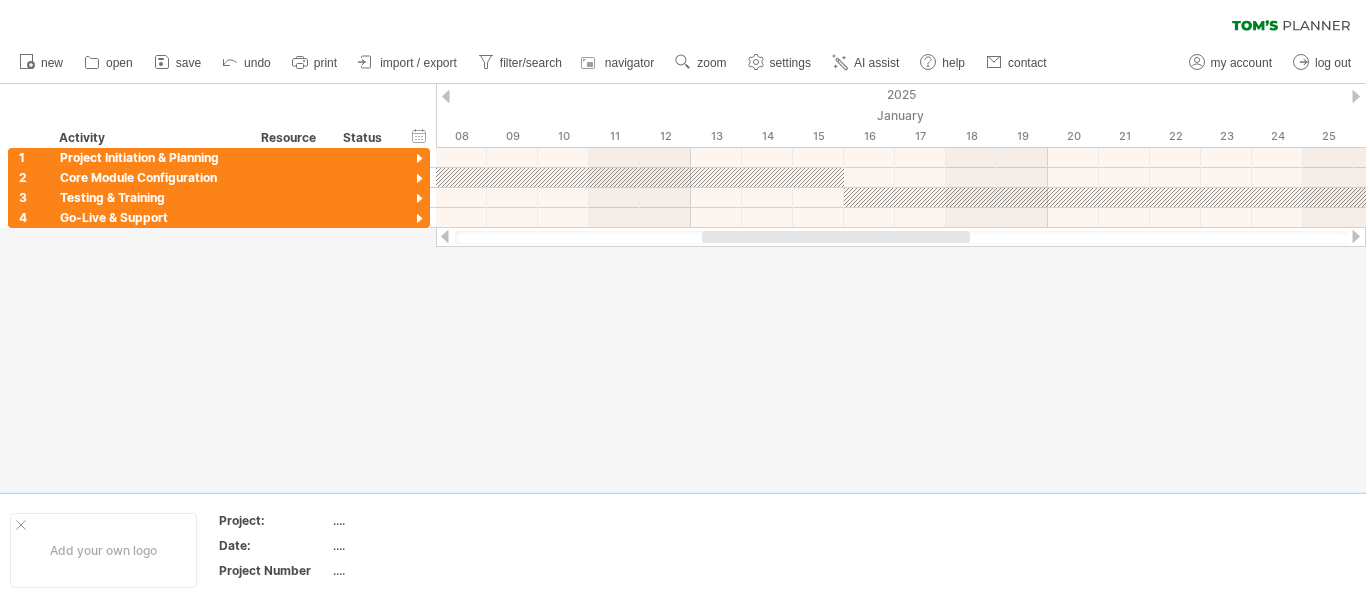click at bounding box center [1356, 236] 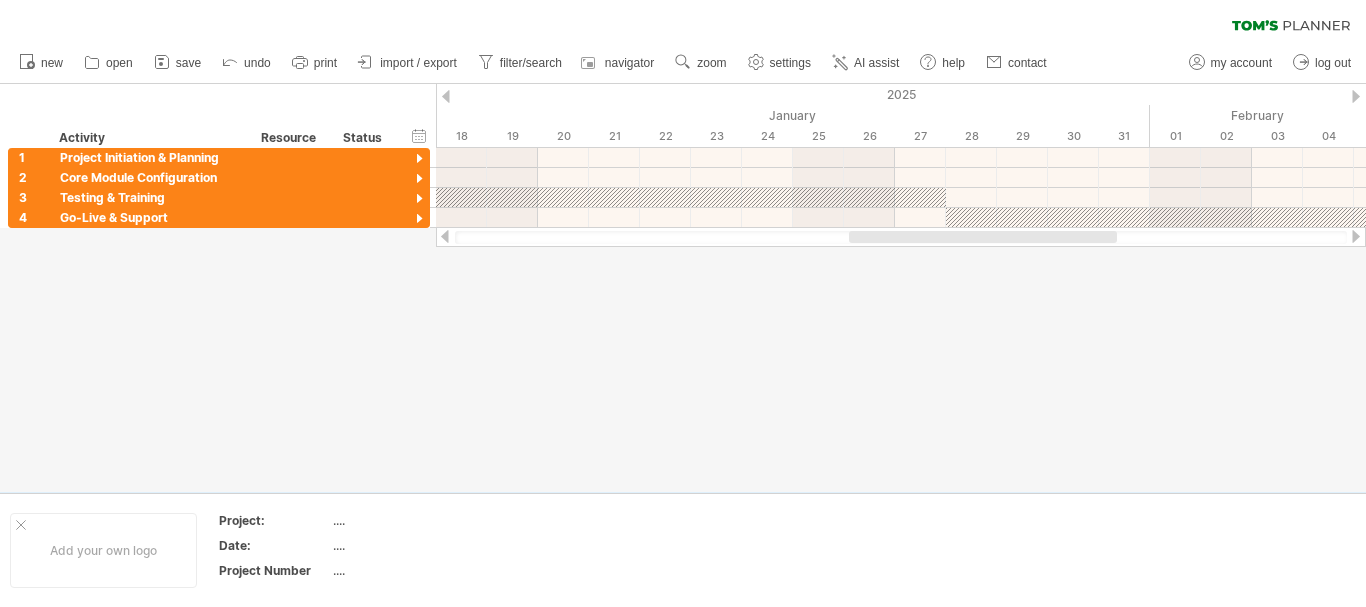 click at bounding box center [1356, 236] 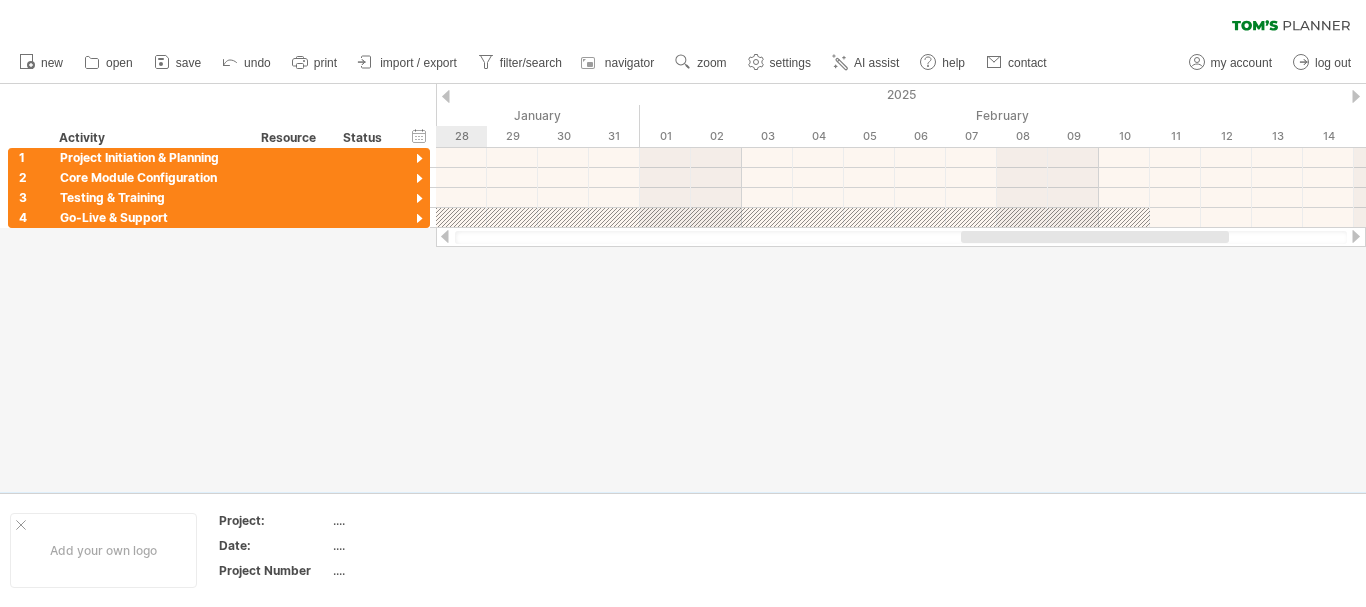 click at bounding box center (1356, 236) 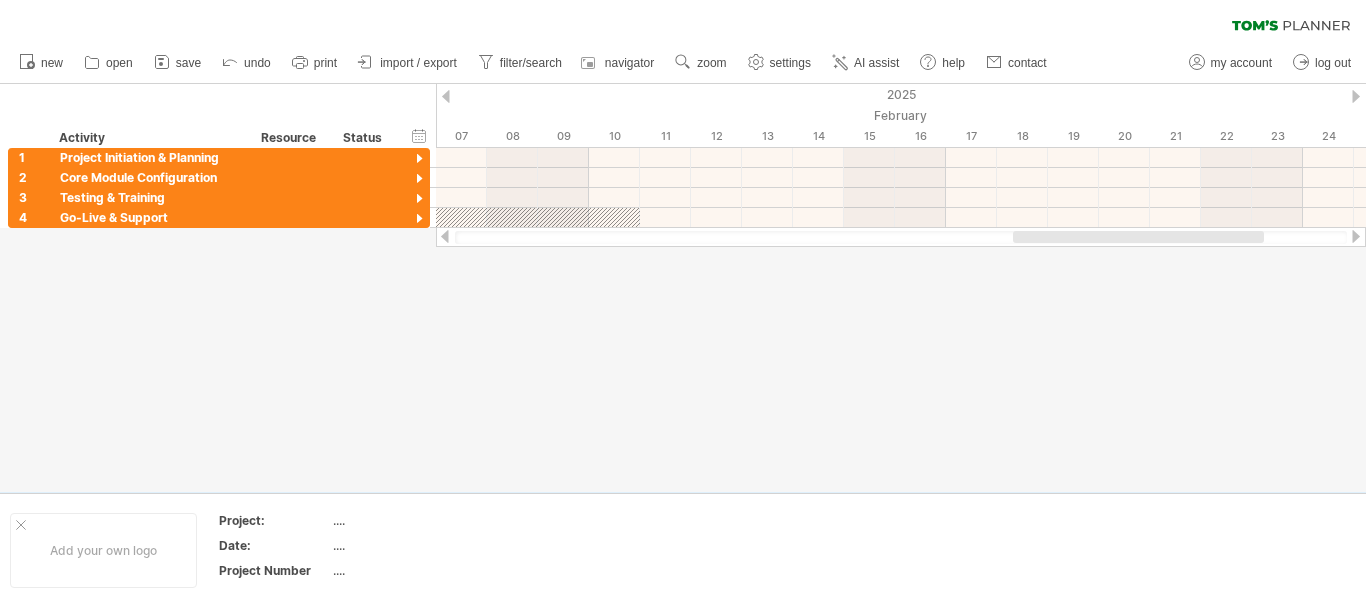 click at bounding box center [445, 236] 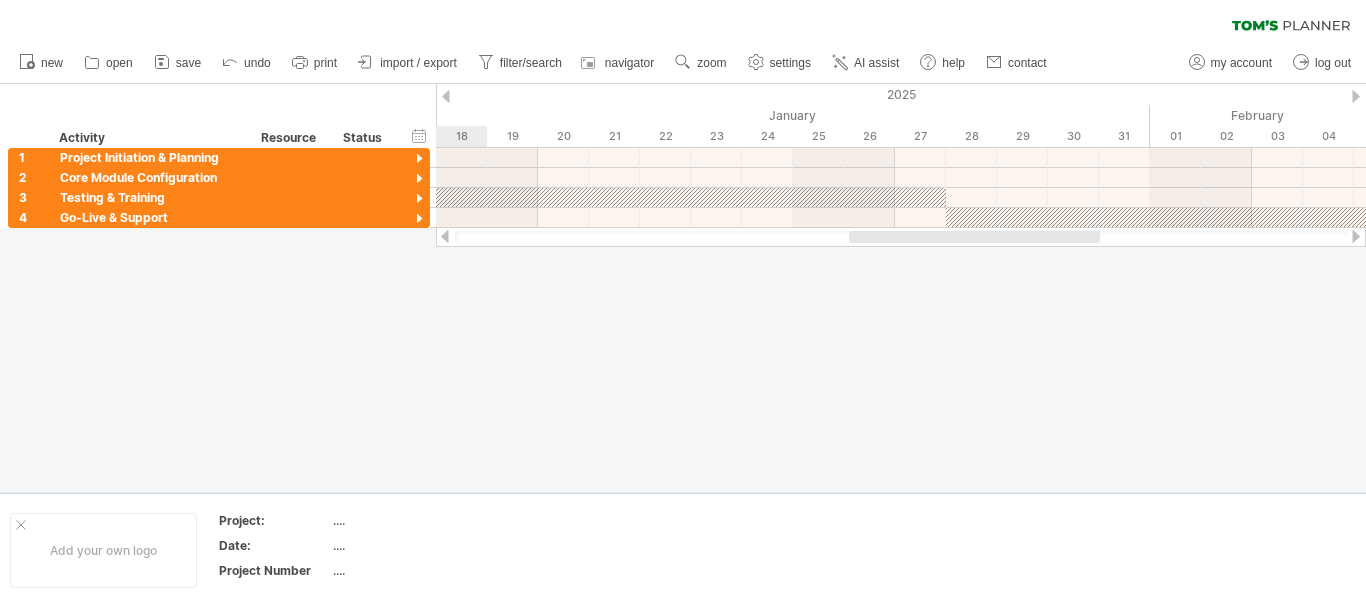 click at bounding box center [445, 236] 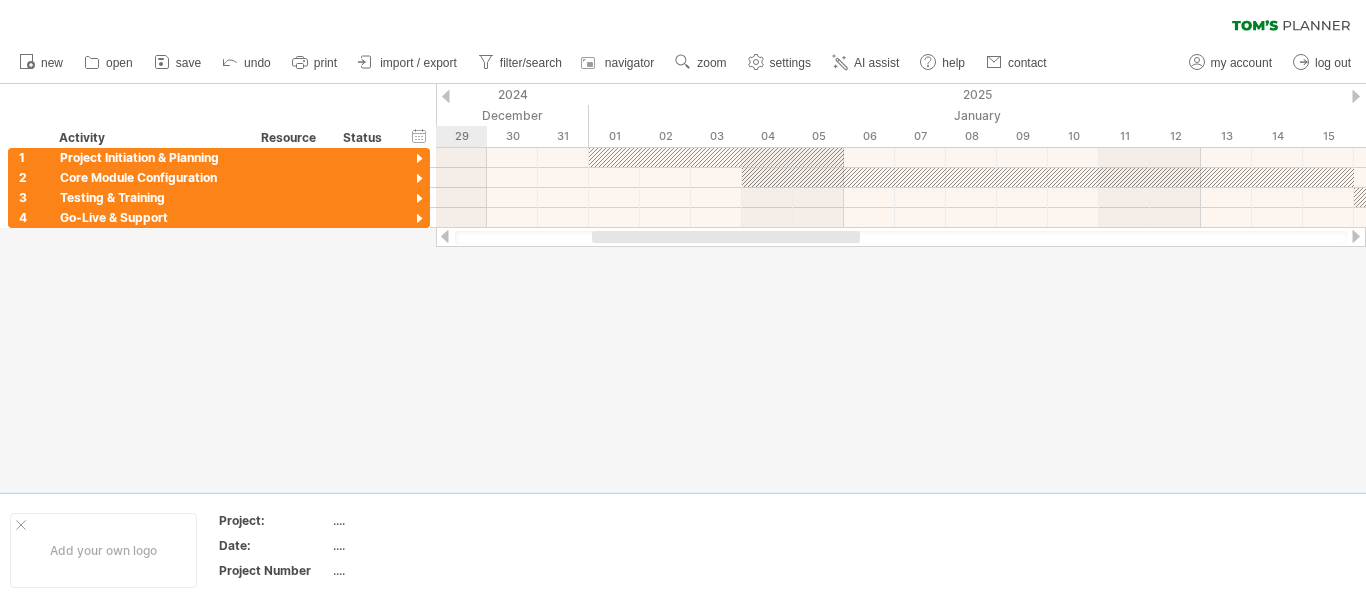 click at bounding box center [445, 236] 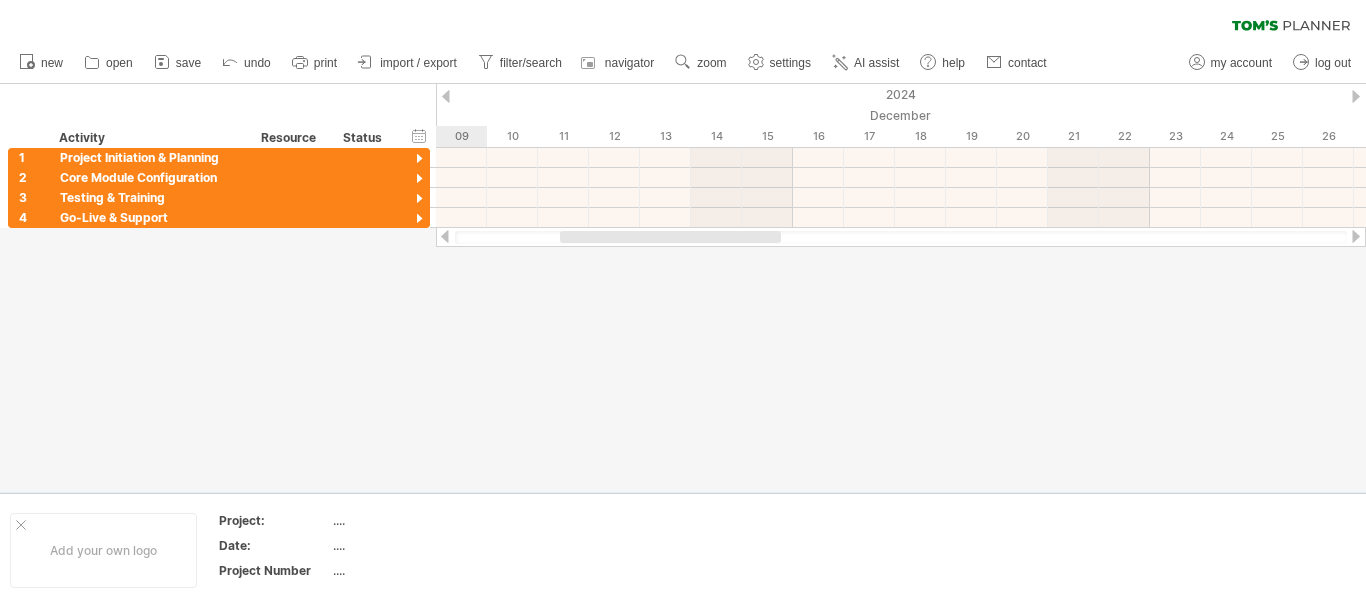 click at bounding box center [445, 236] 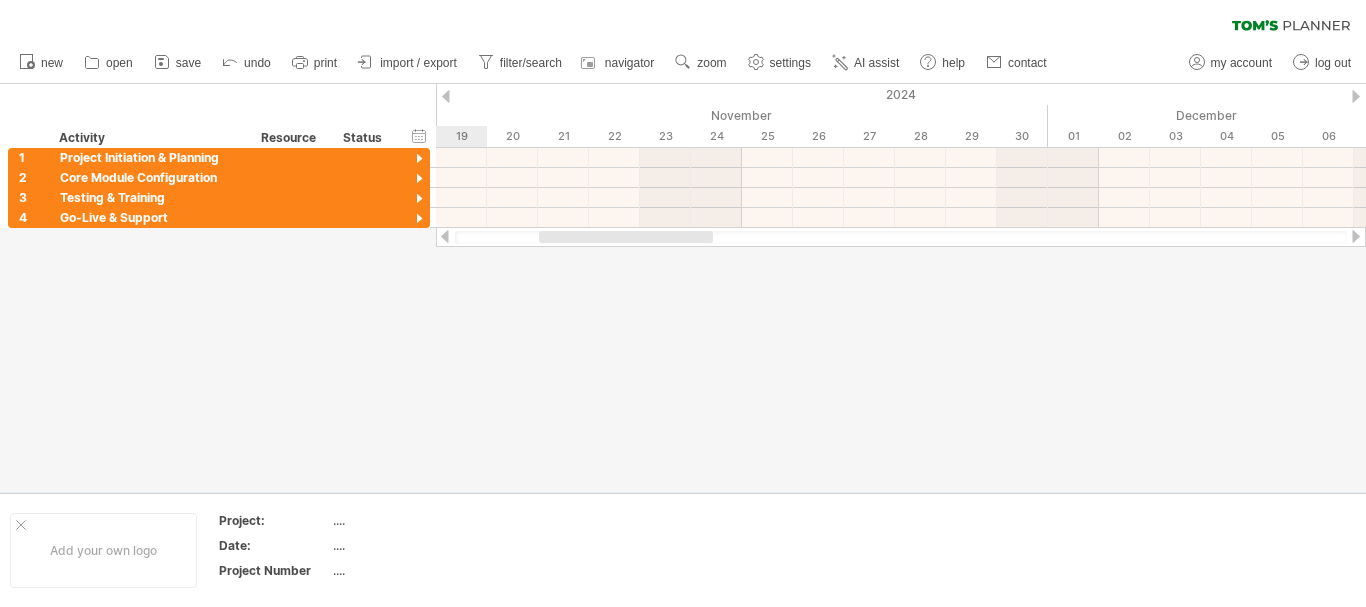 click at bounding box center (445, 236) 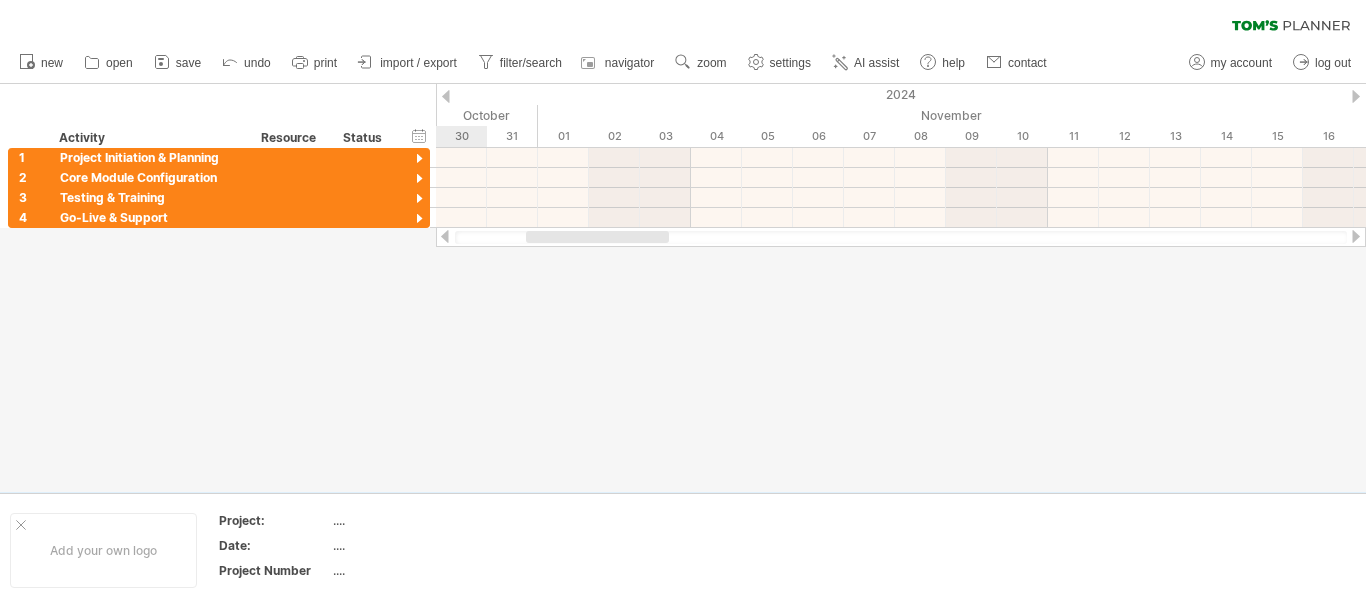 click at bounding box center [445, 236] 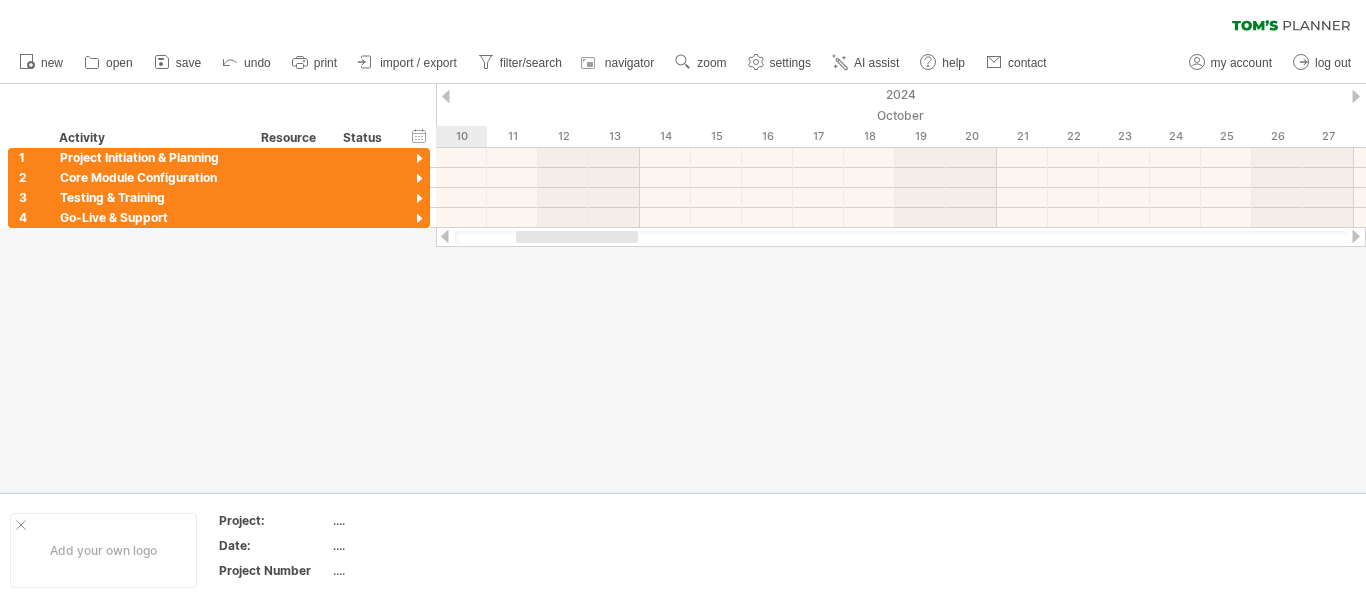 click at bounding box center (445, 236) 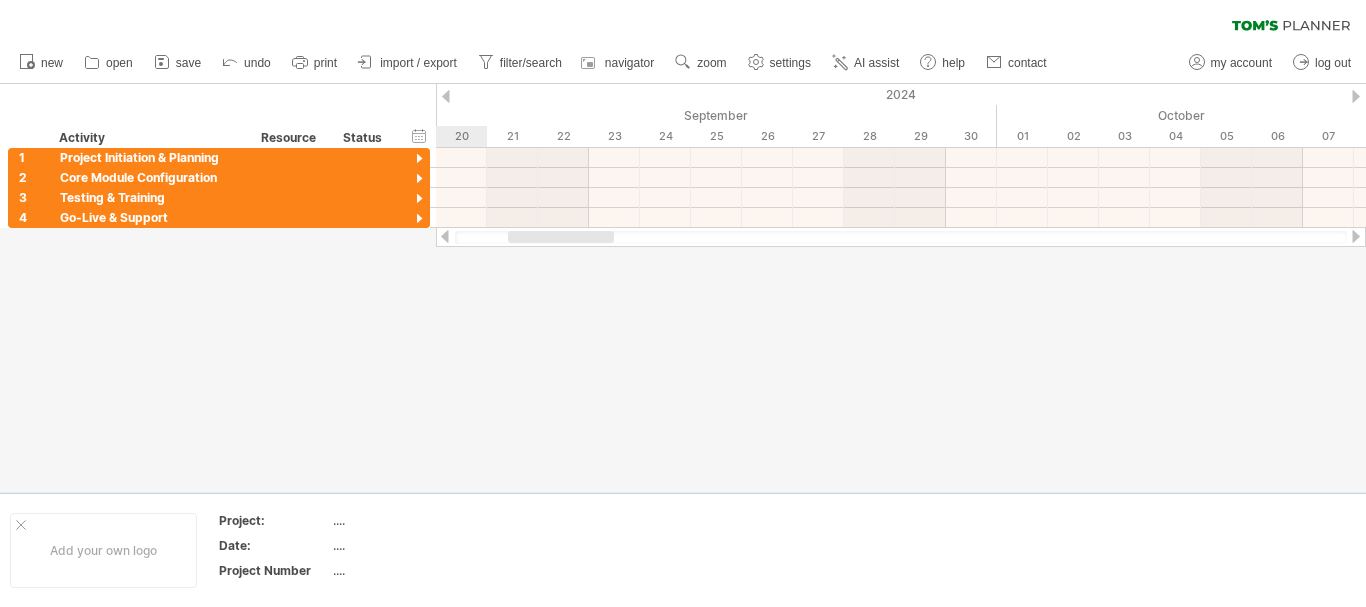 click at bounding box center [445, 236] 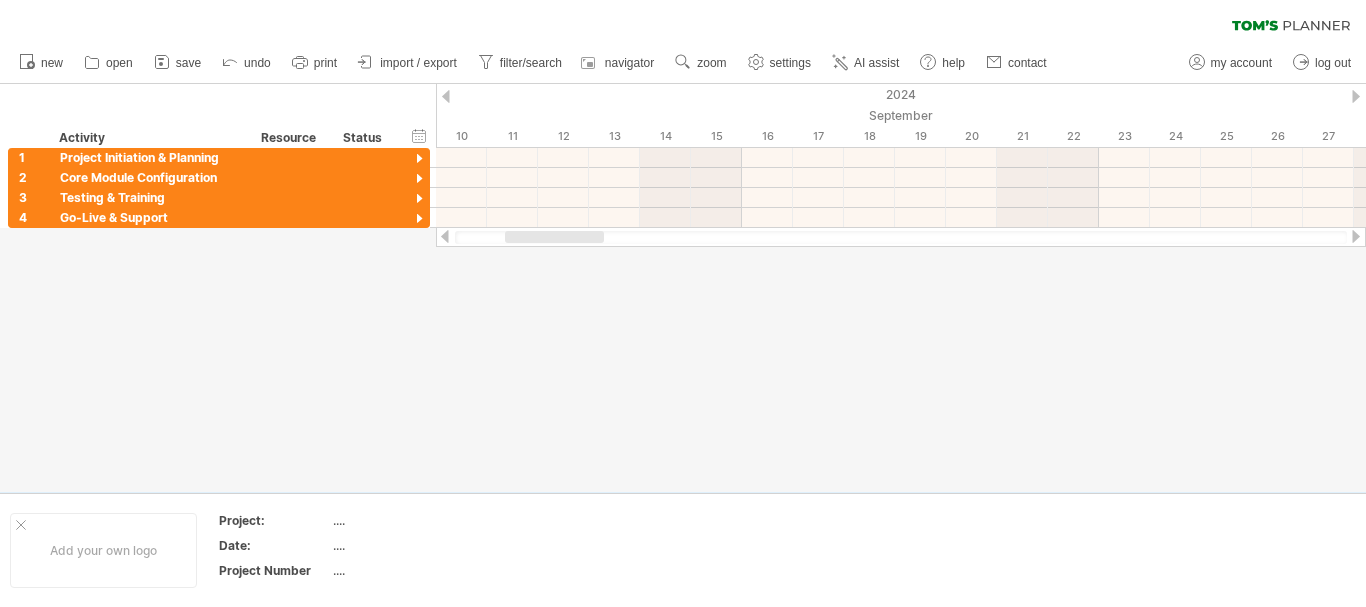 click at bounding box center (445, 236) 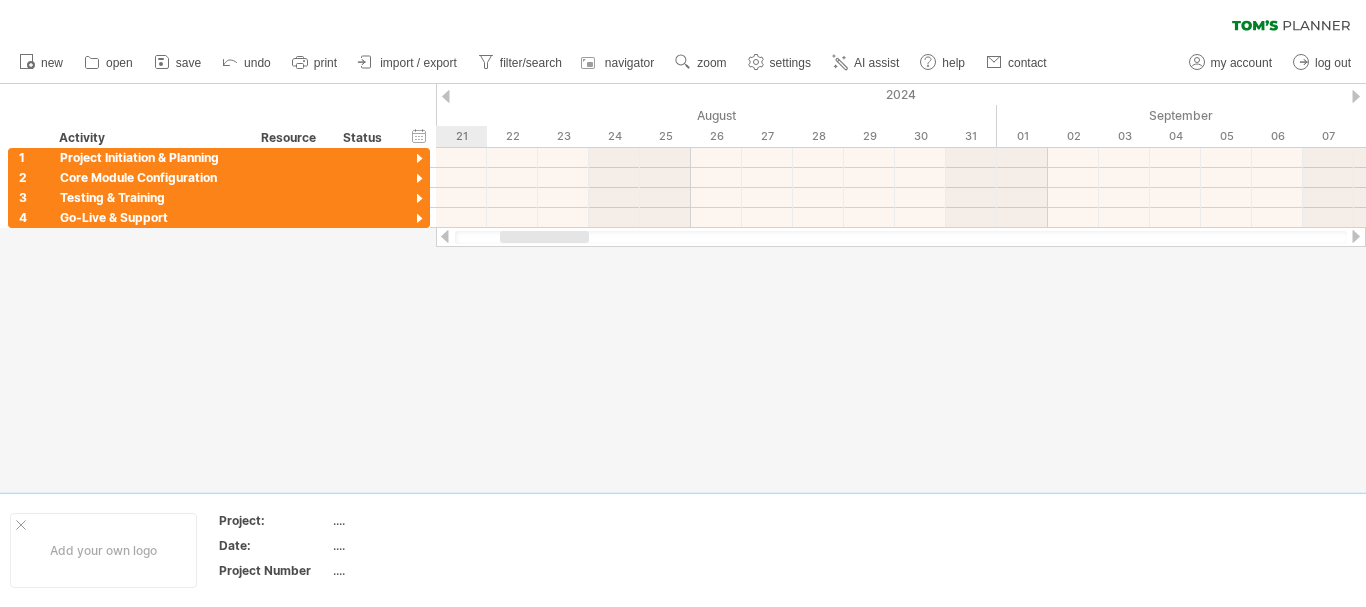 click at bounding box center [445, 236] 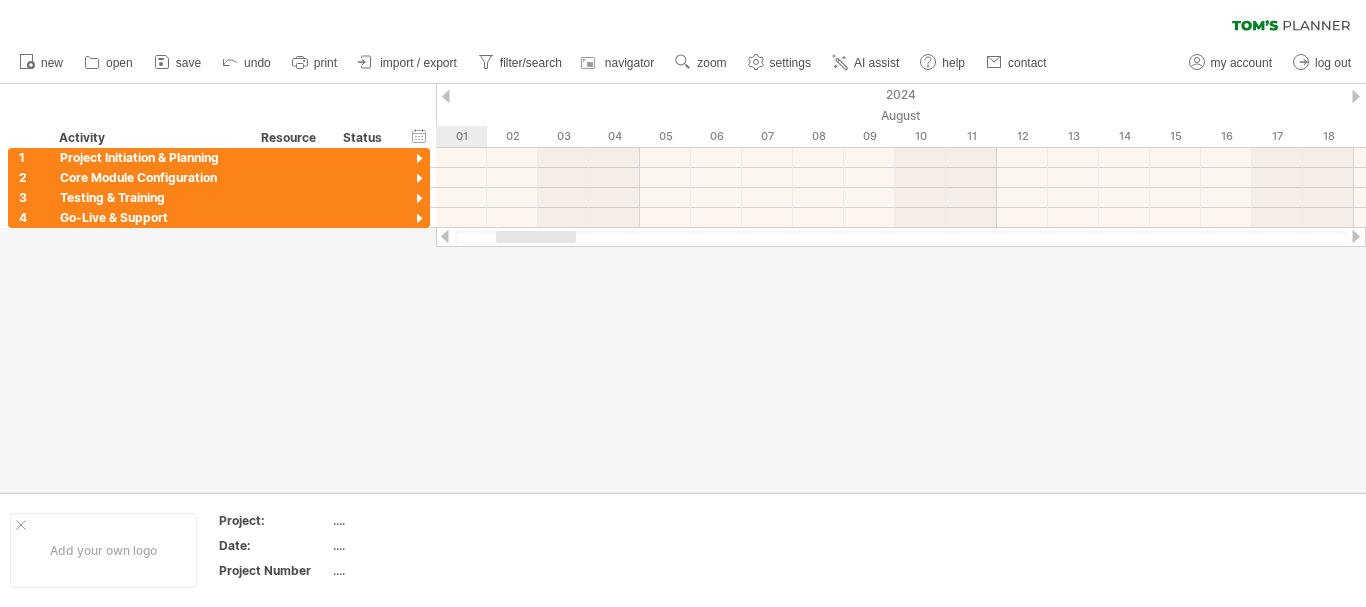 click at bounding box center [445, 236] 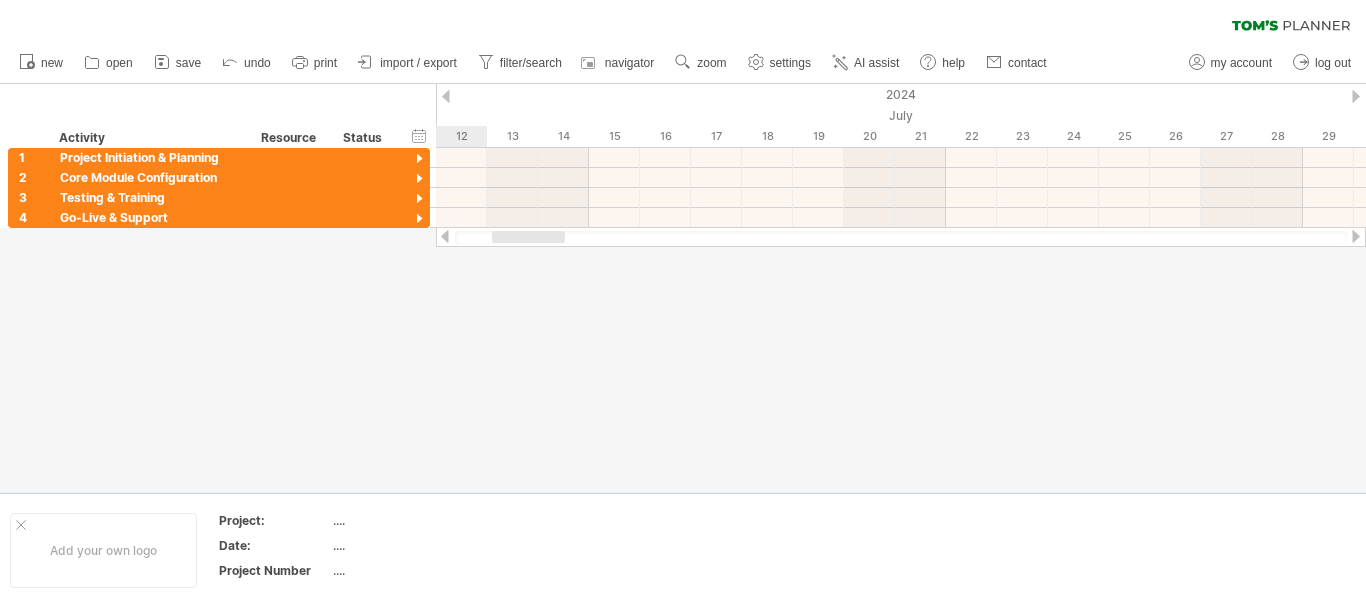 click at bounding box center (445, 236) 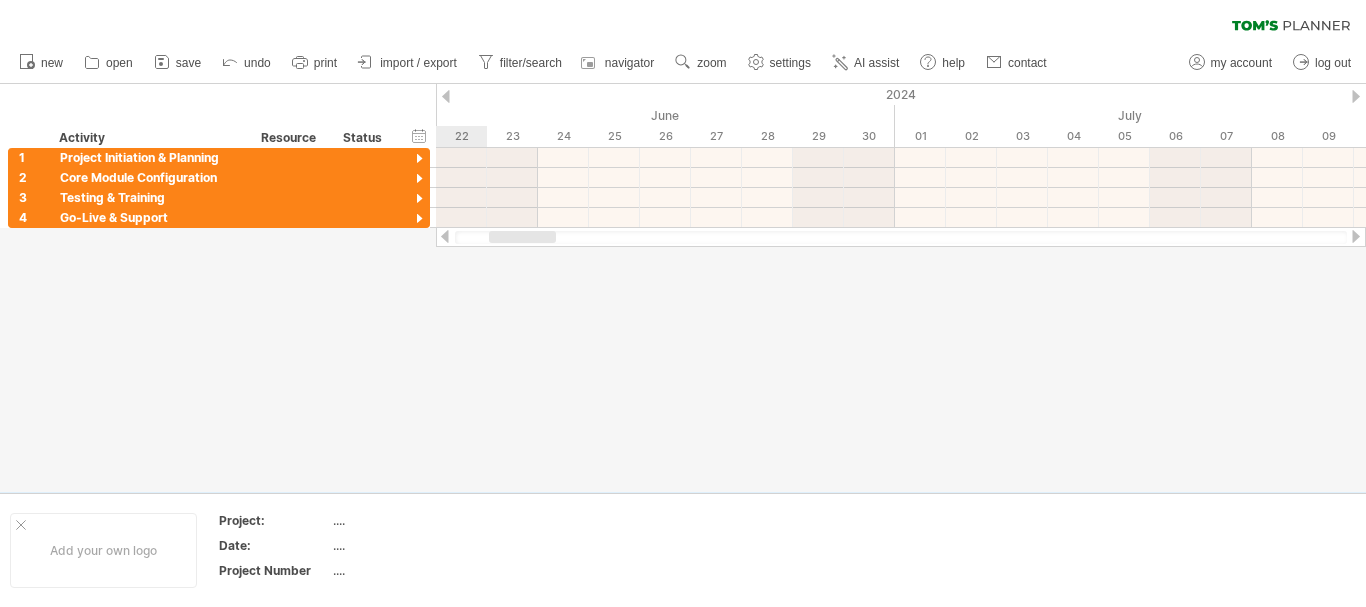 click at bounding box center [445, 236] 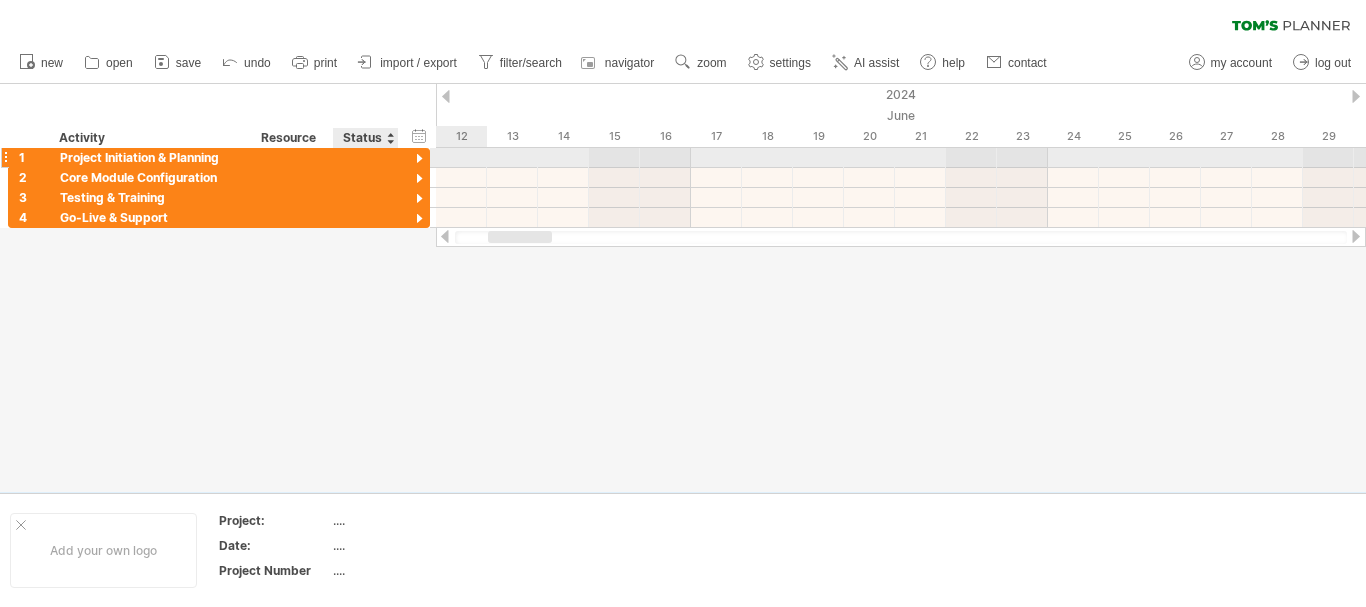 click at bounding box center (419, 159) 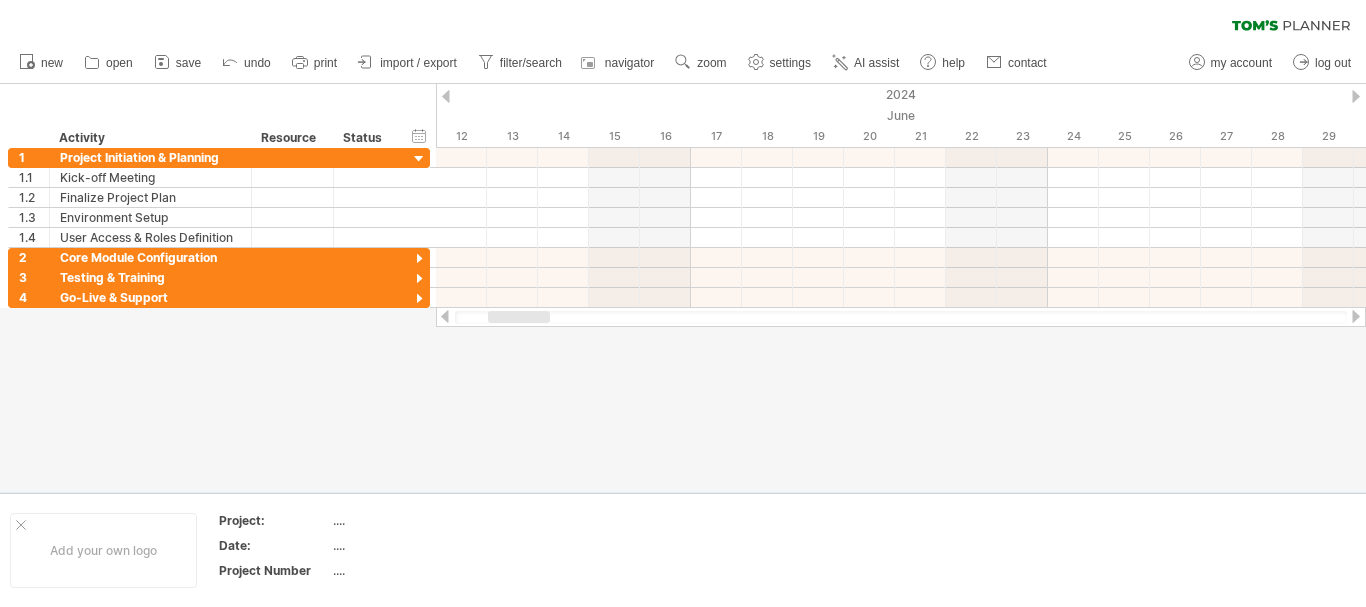 click at bounding box center [1356, 316] 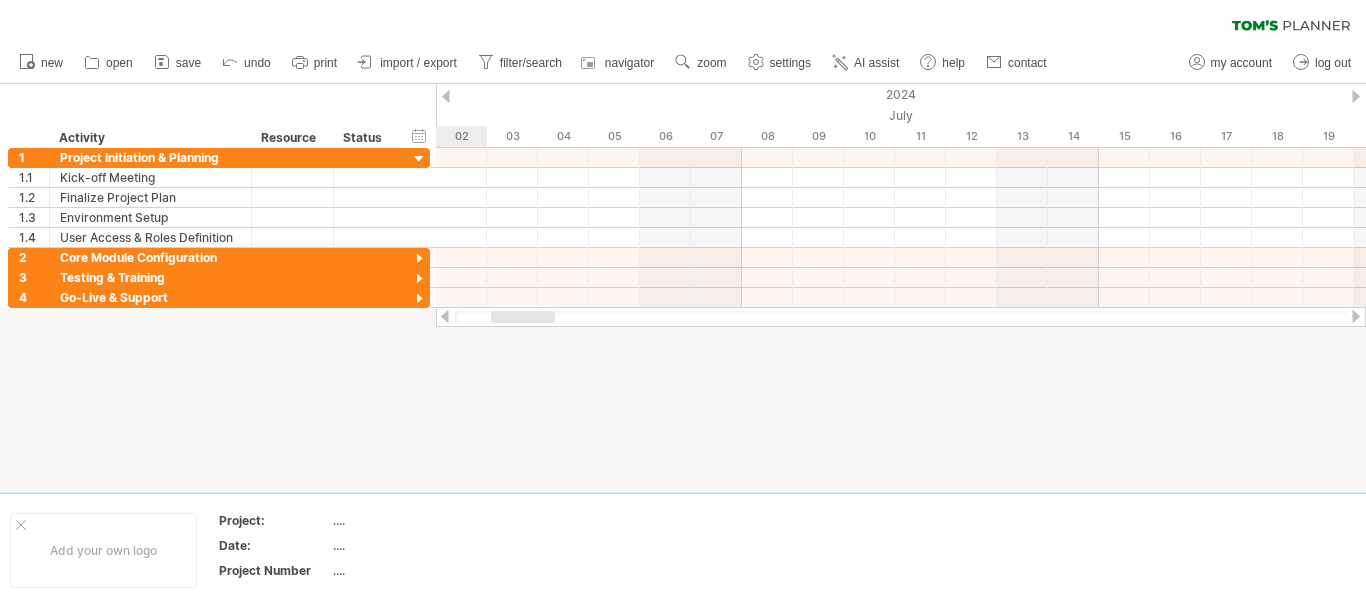 click at bounding box center (1356, 316) 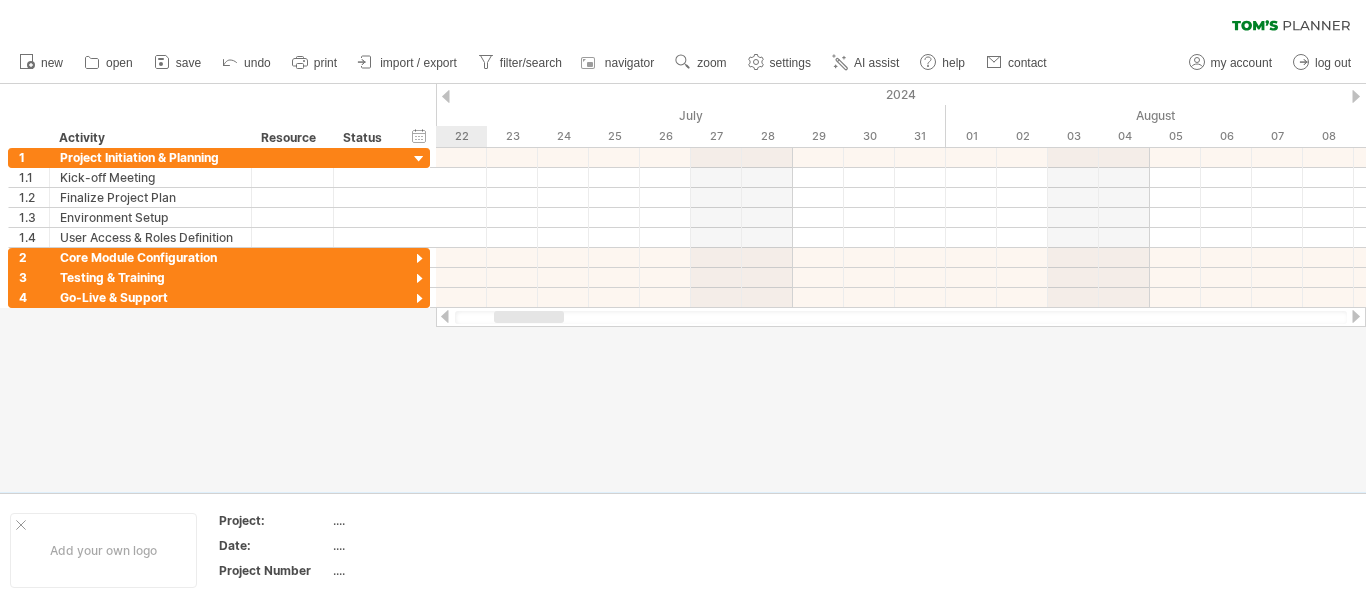 click at bounding box center [1356, 316] 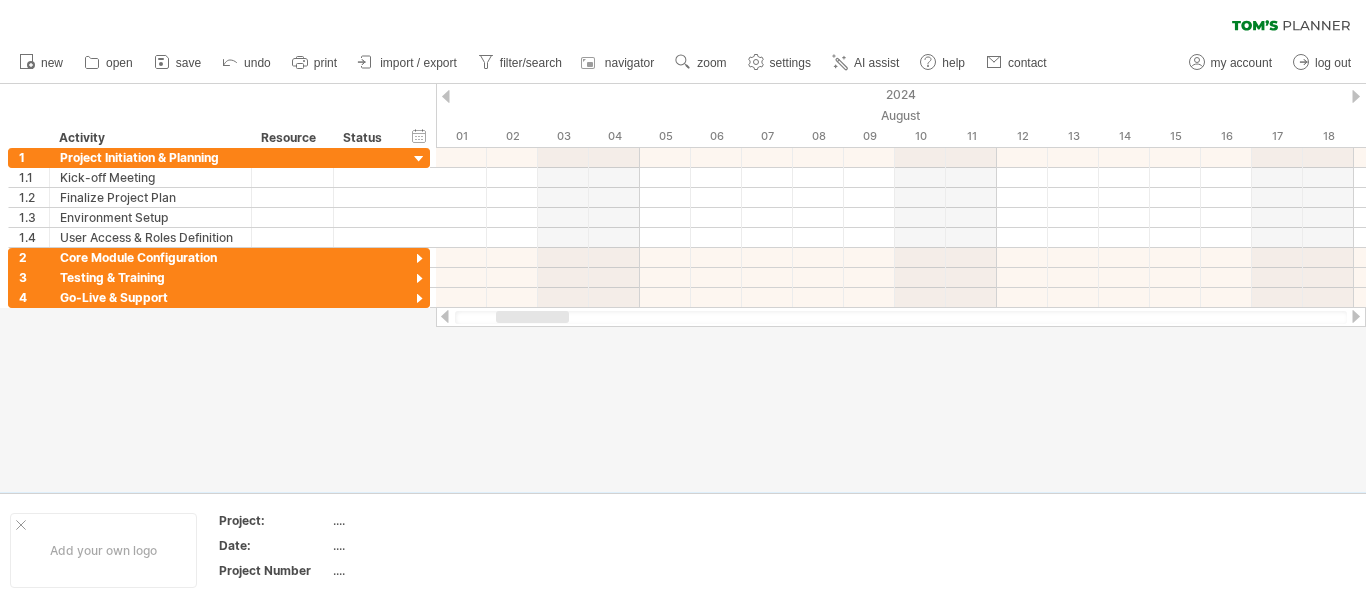 click at bounding box center (901, 317) 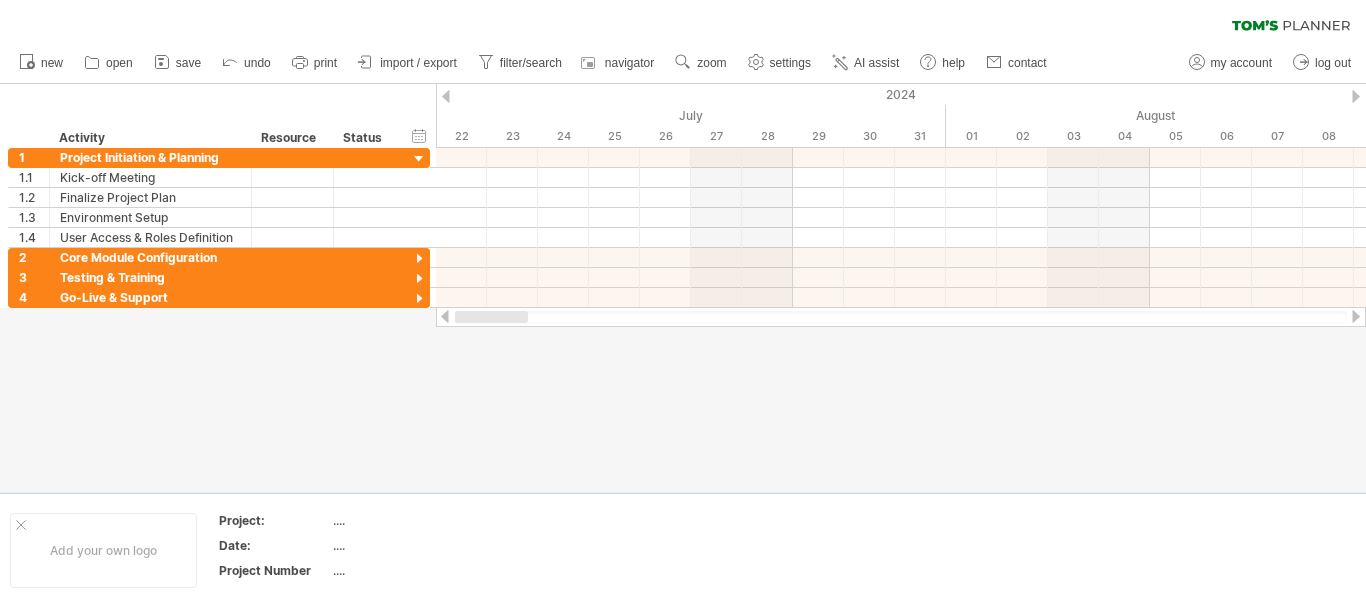 drag, startPoint x: 508, startPoint y: 316, endPoint x: 419, endPoint y: 312, distance: 89.08984 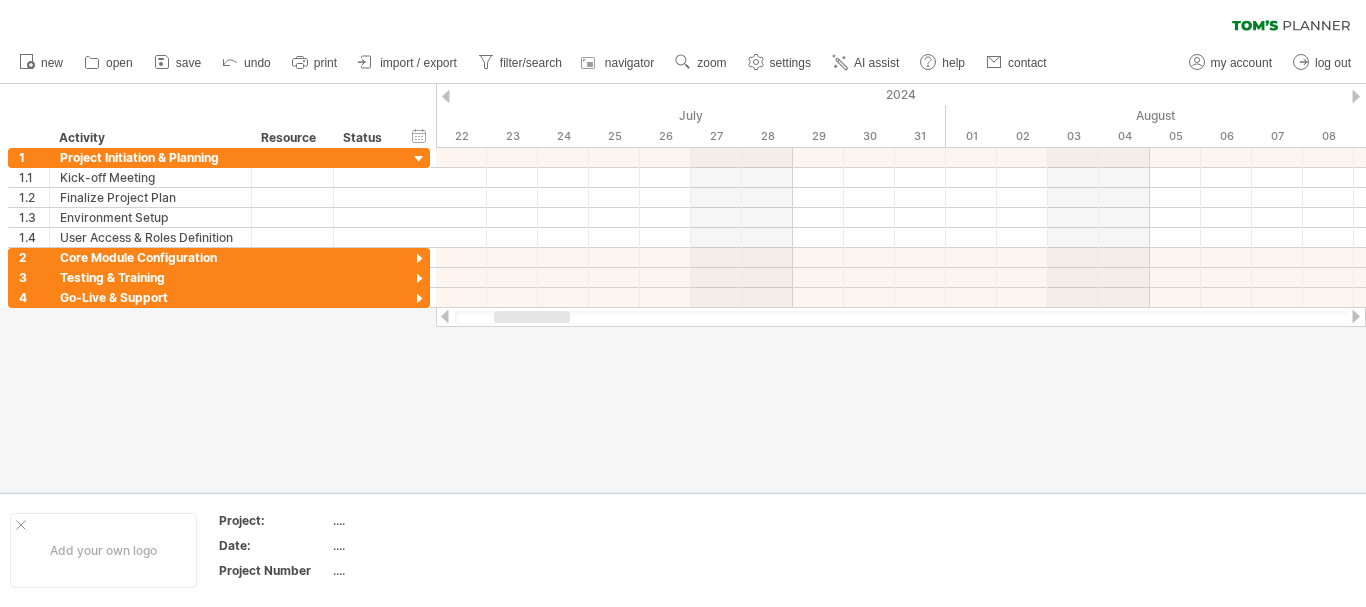 click at bounding box center [445, 316] 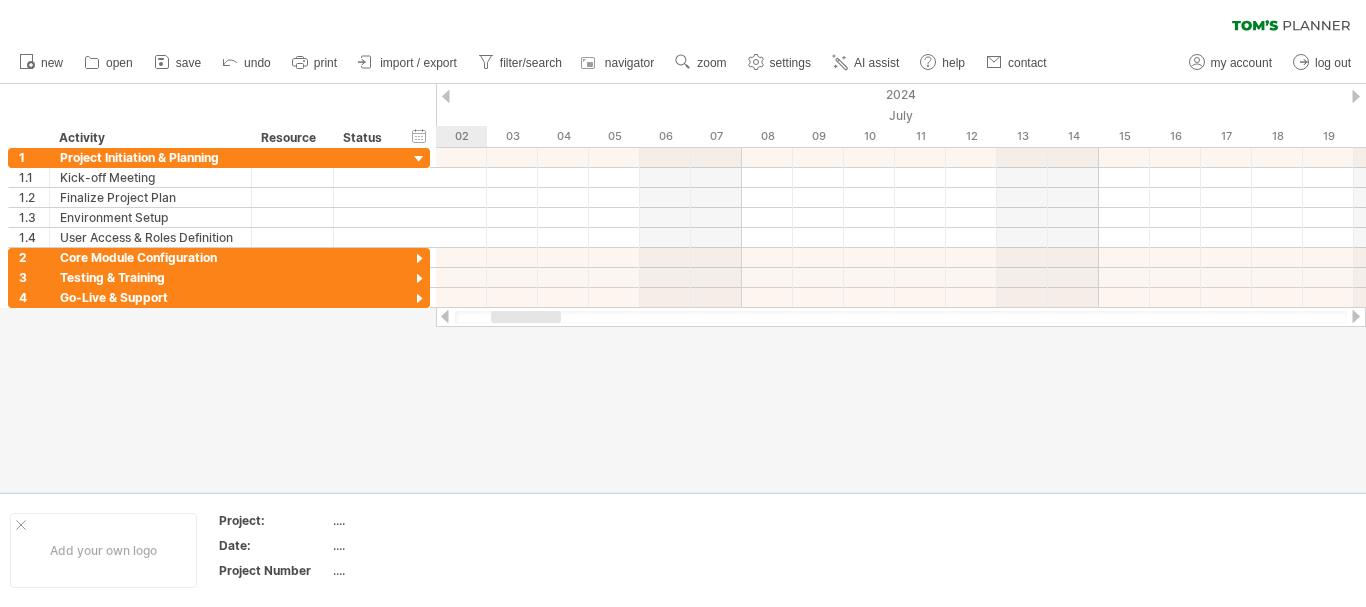 click at bounding box center (445, 316) 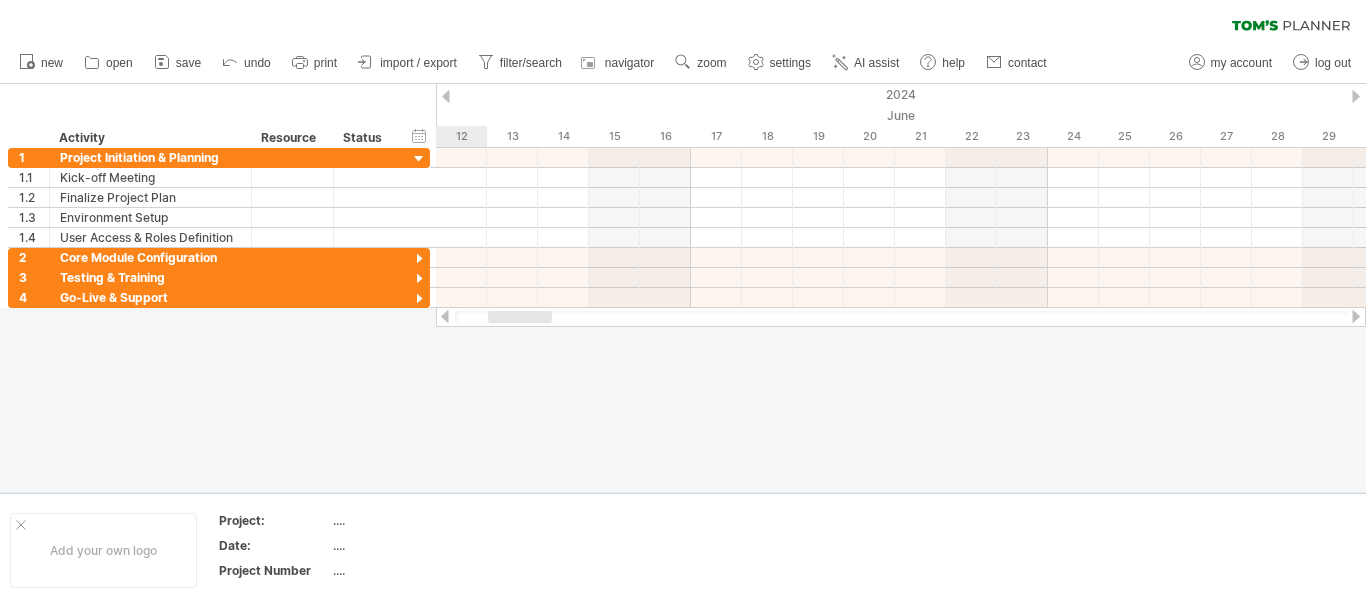 click at bounding box center [445, 316] 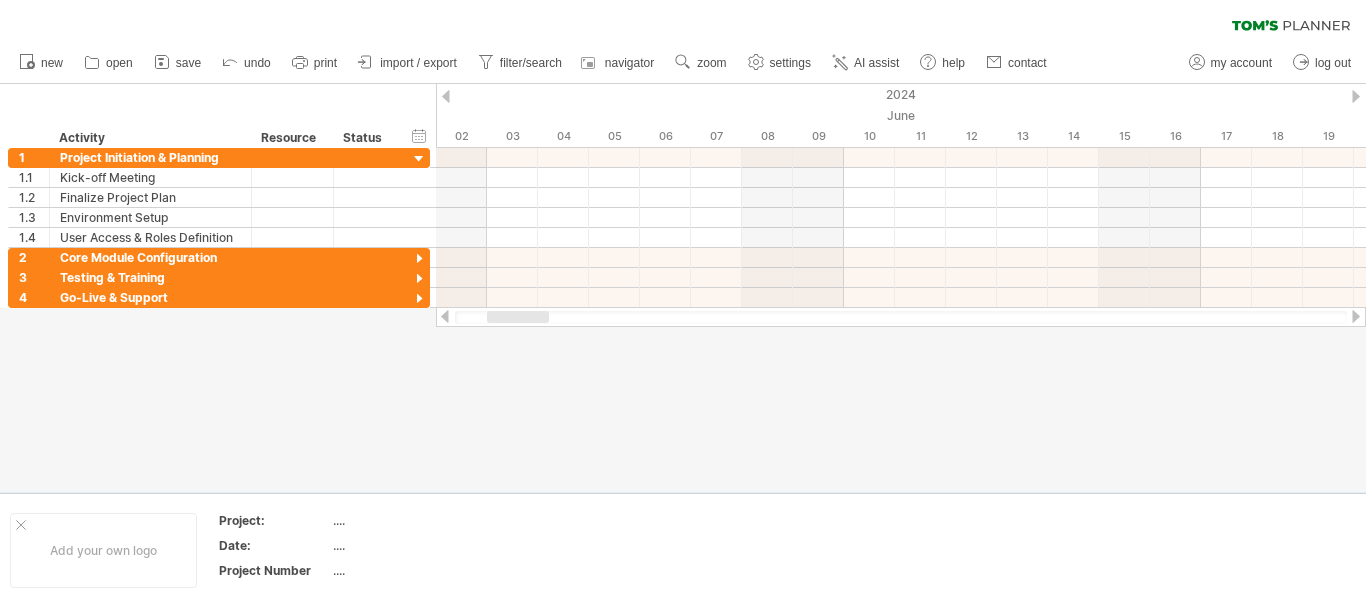 click at bounding box center [1356, 316] 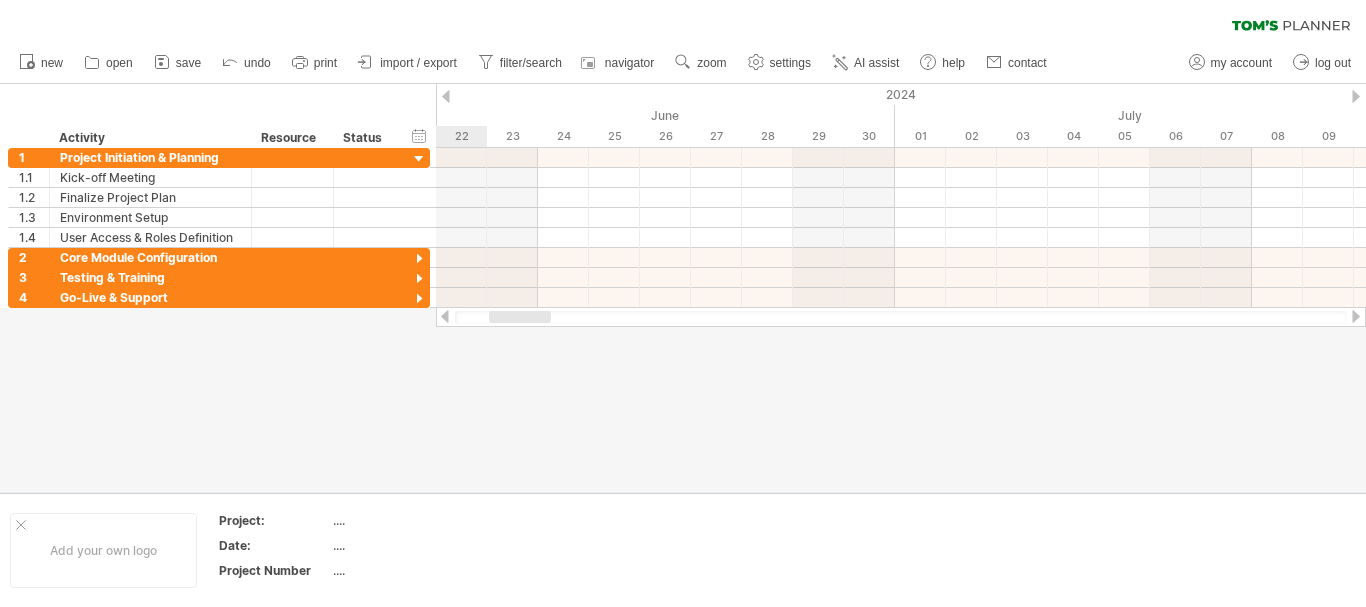 click at bounding box center [1356, 316] 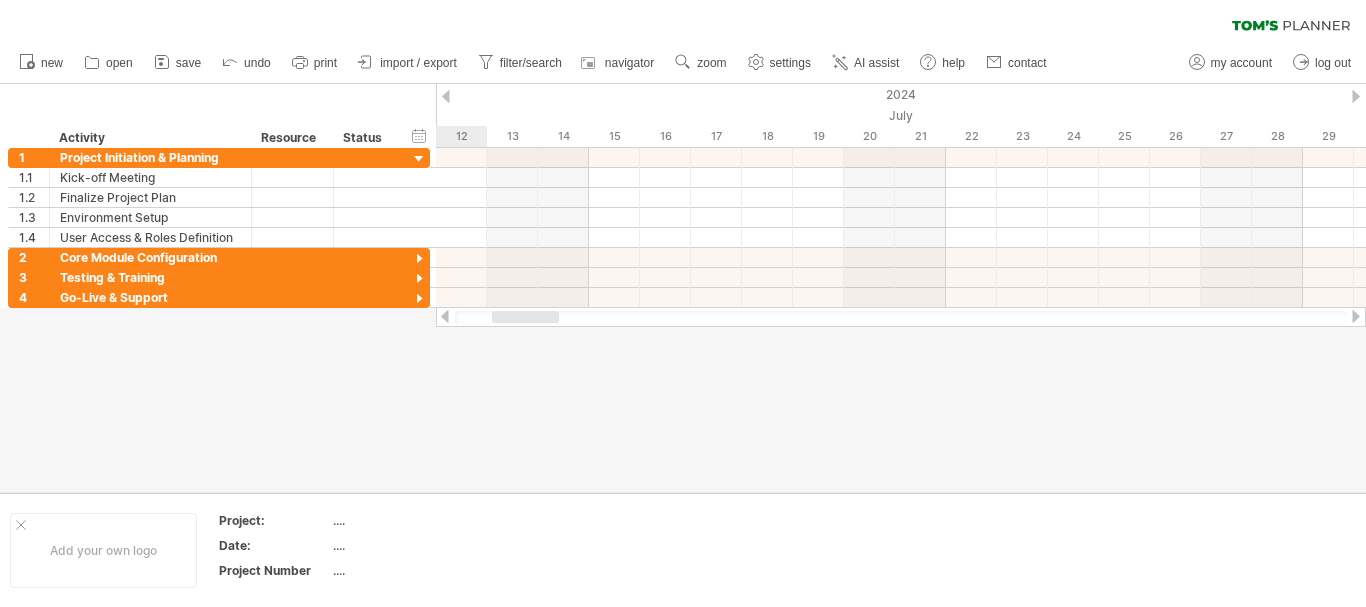 click at bounding box center (1356, 316) 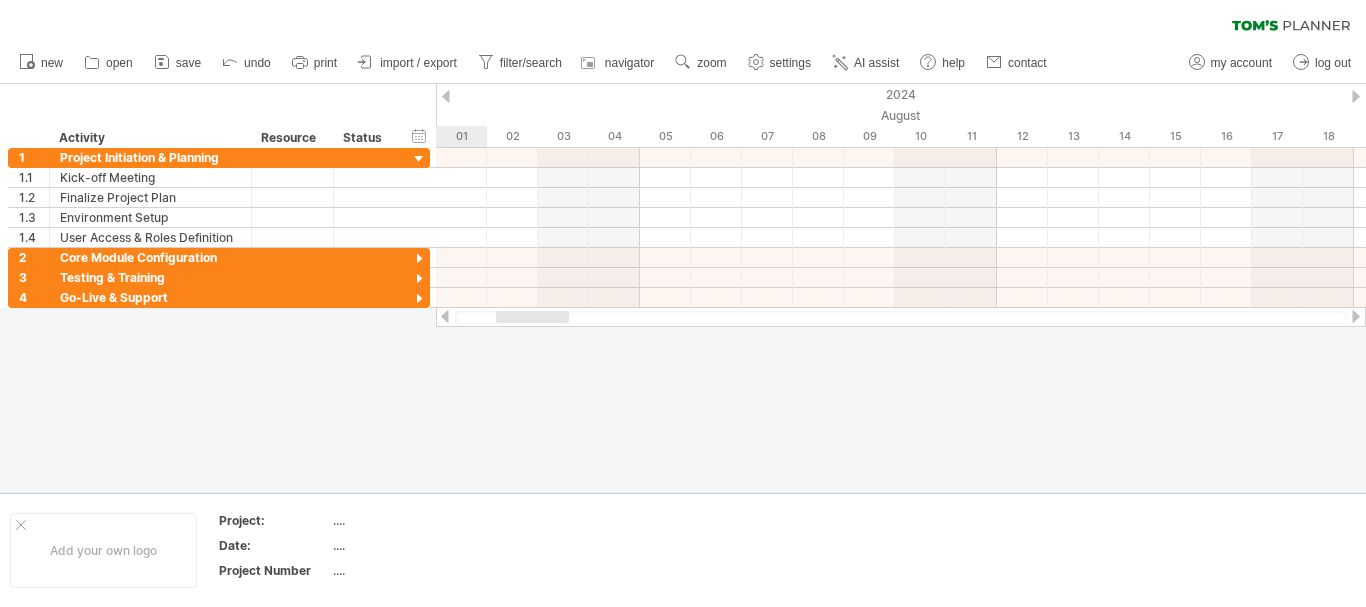 click at bounding box center (1356, 316) 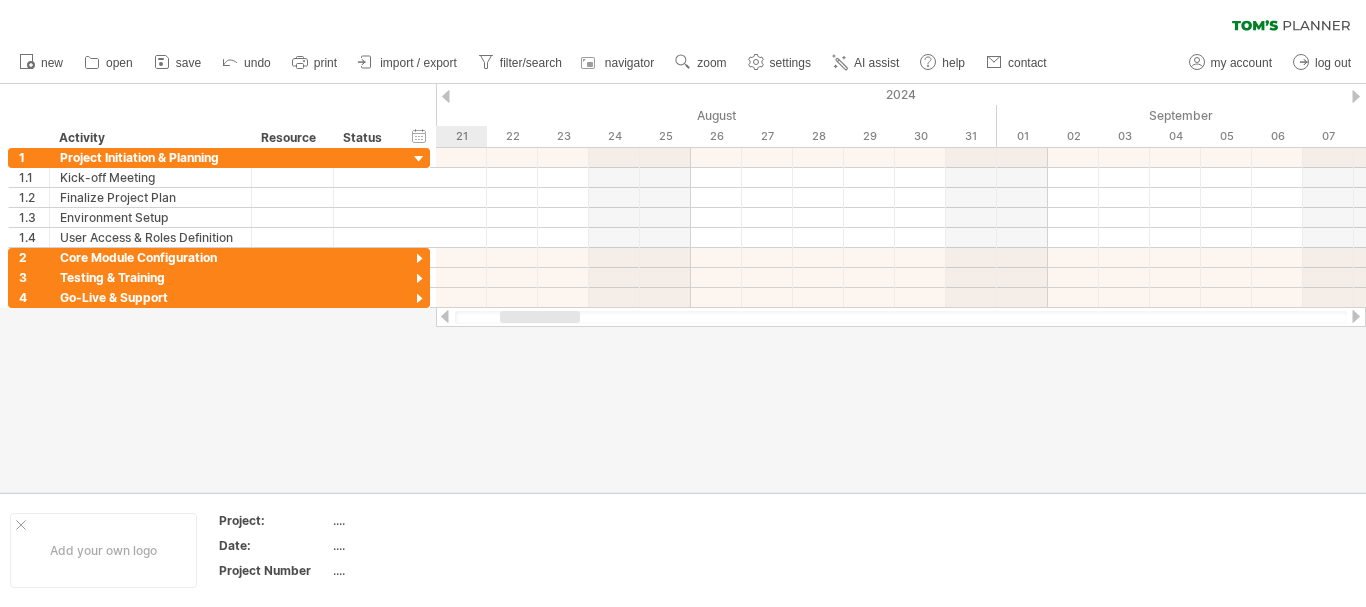 click at bounding box center (1356, 316) 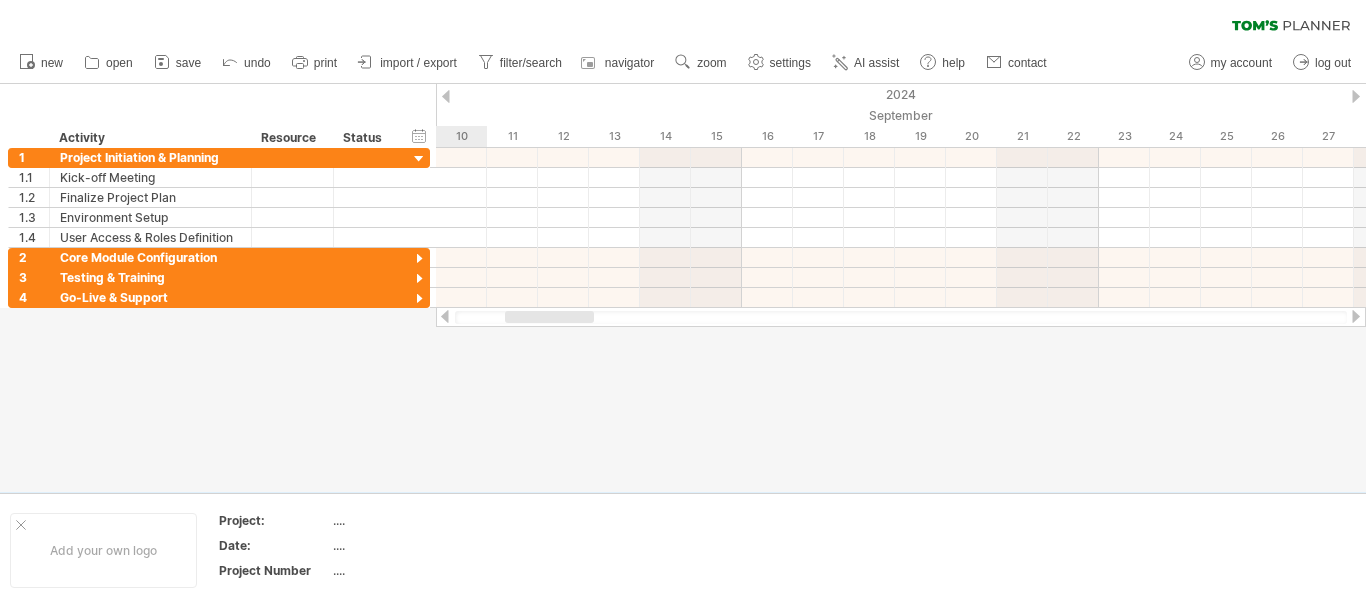 click at bounding box center [1356, 316] 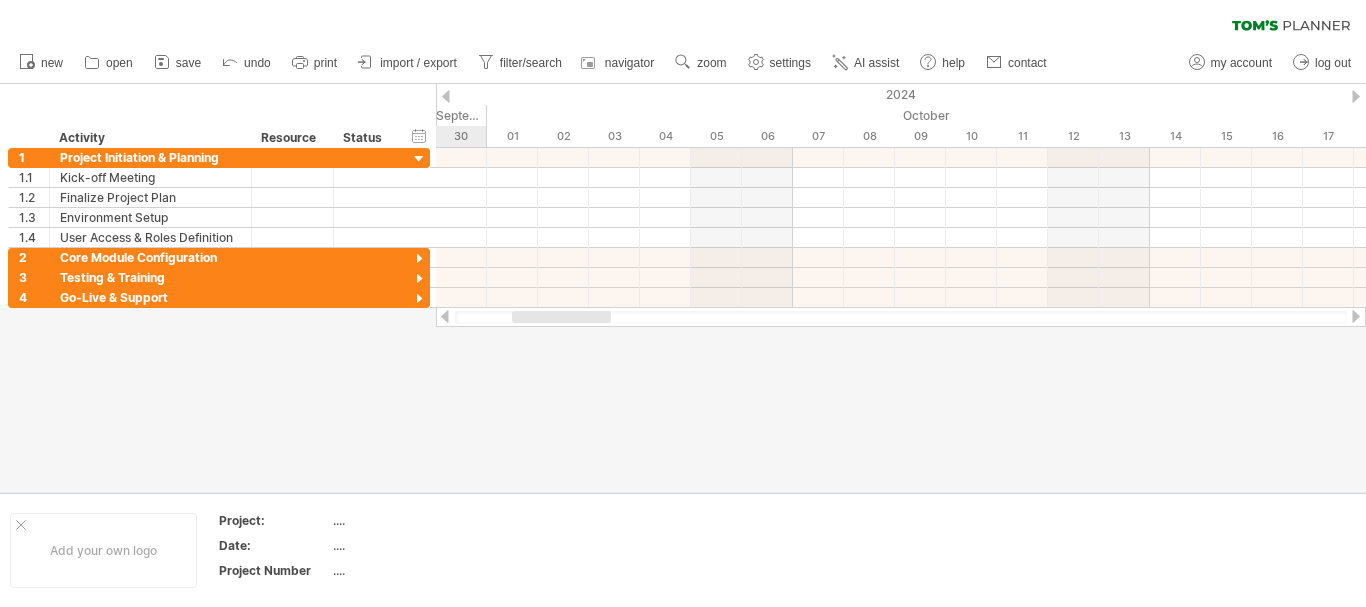 click at bounding box center [1356, 316] 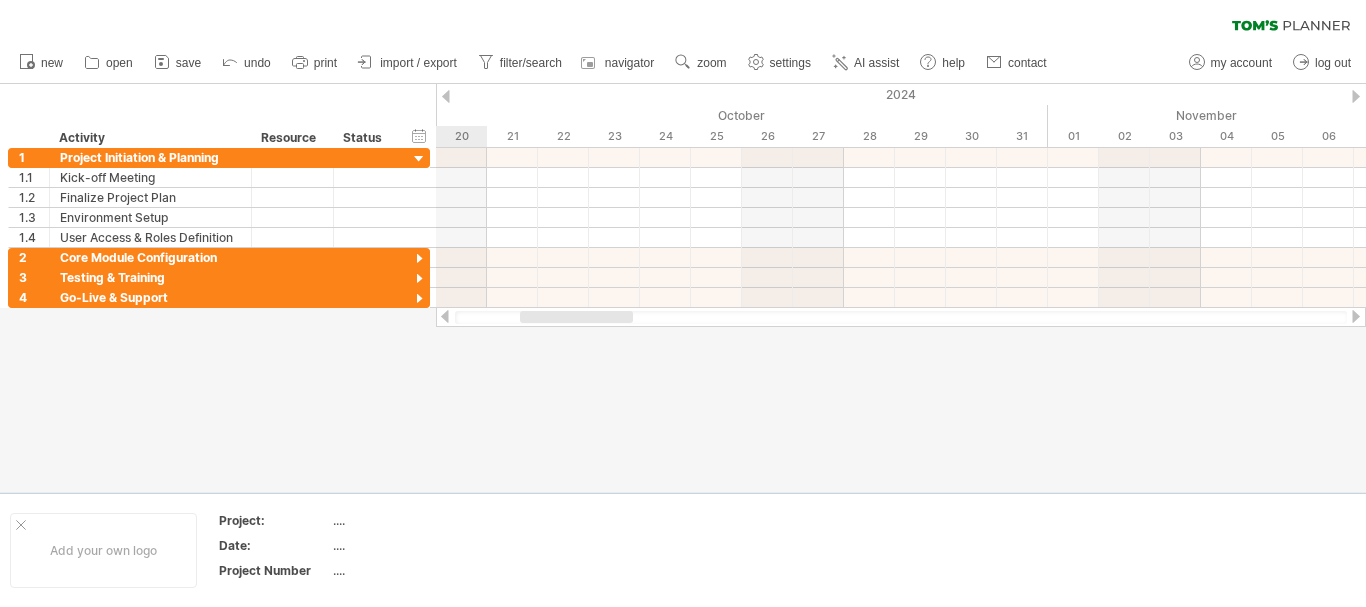 click at bounding box center [1356, 316] 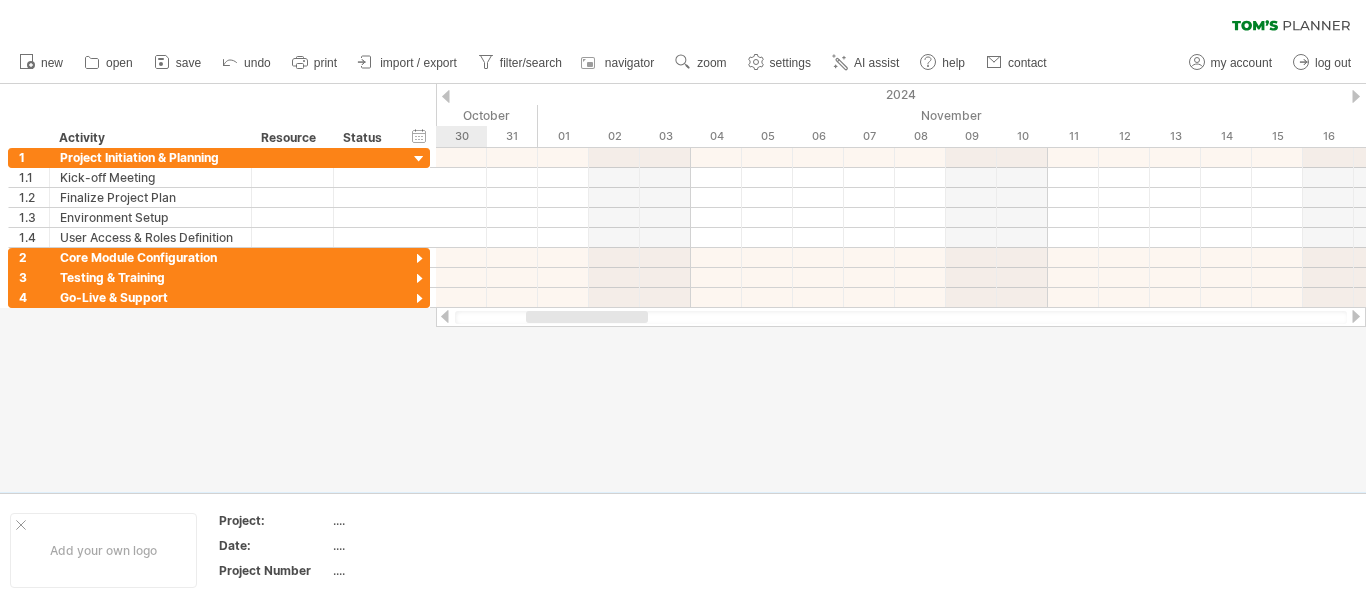 click at bounding box center (1356, 316) 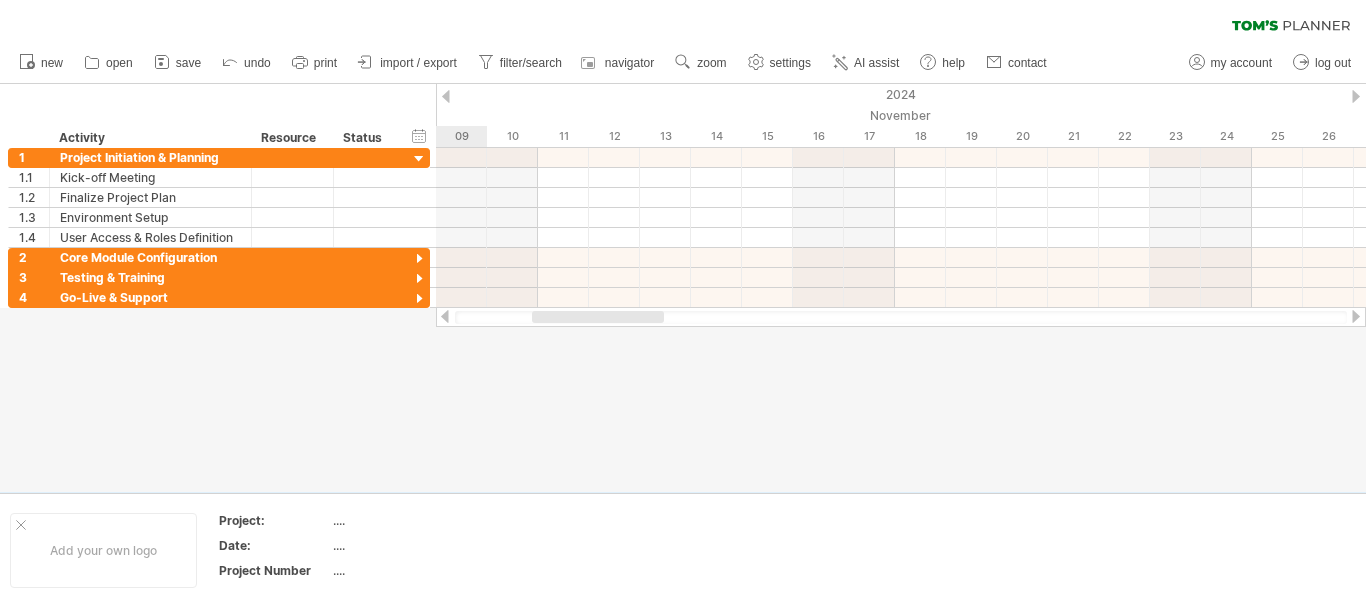 click at bounding box center [1356, 316] 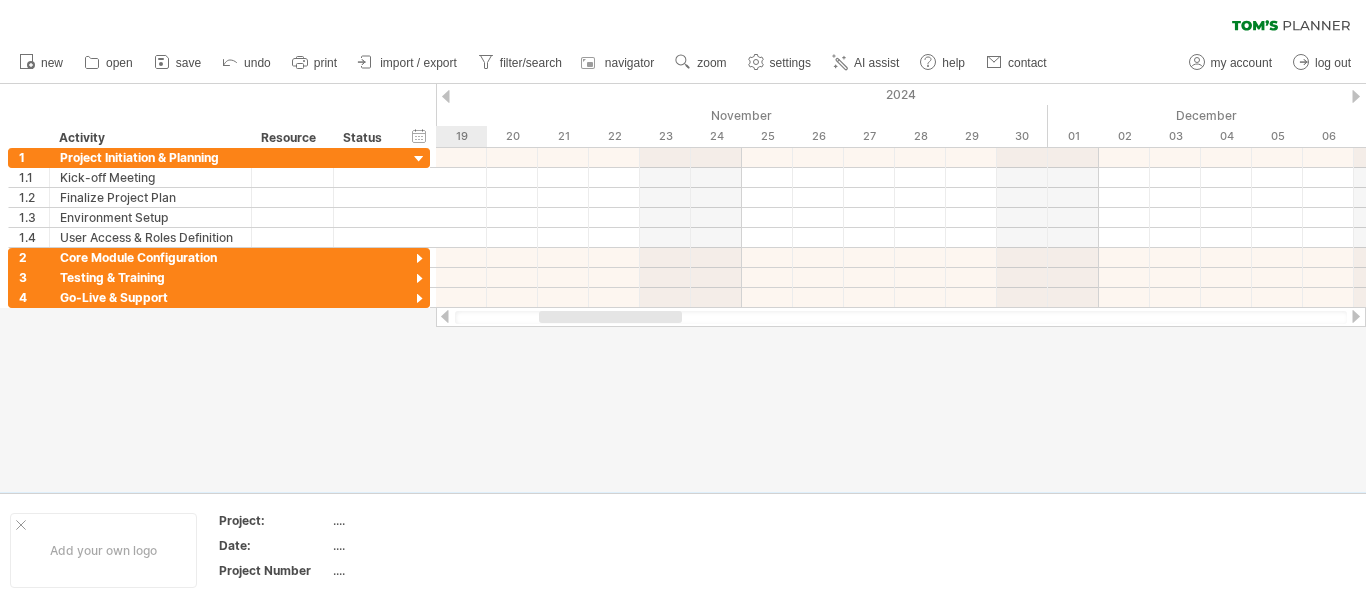 click at bounding box center [1356, 316] 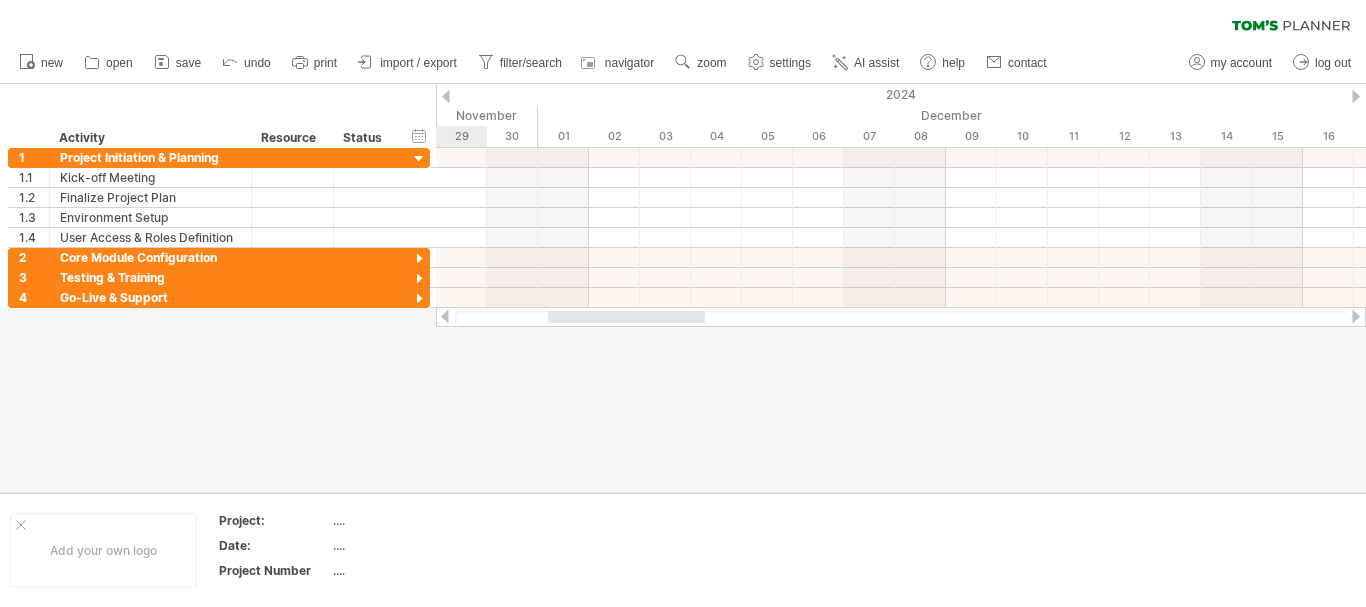 click at bounding box center (1356, 316) 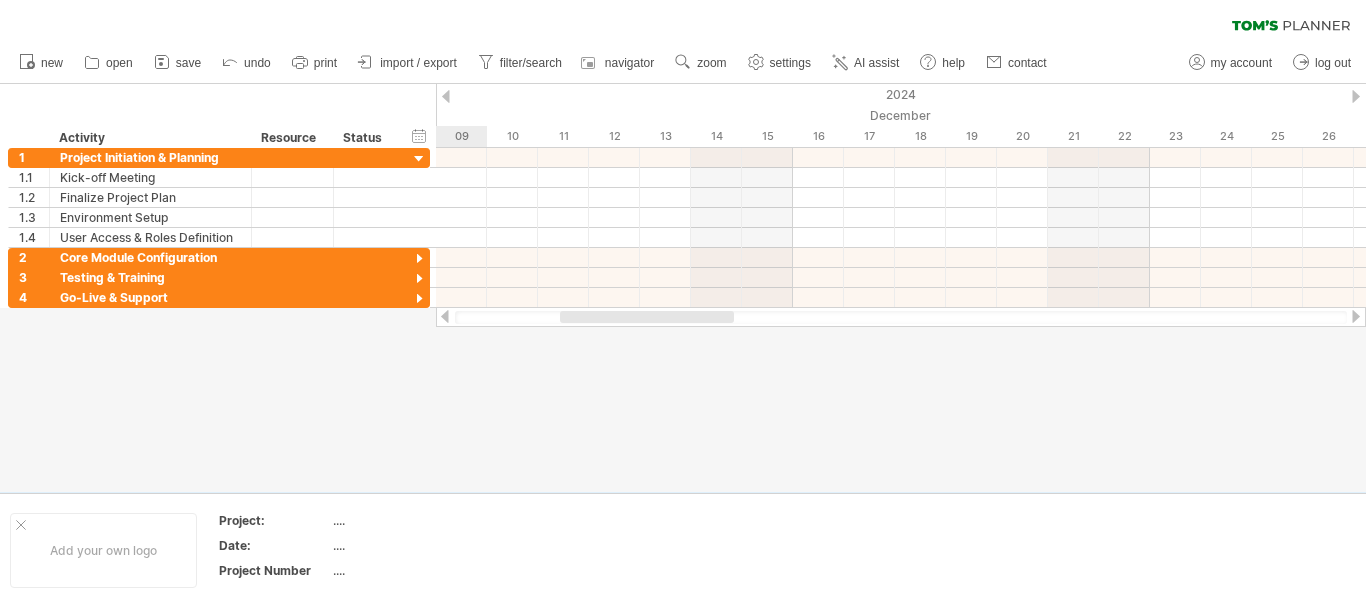 click at bounding box center [1356, 316] 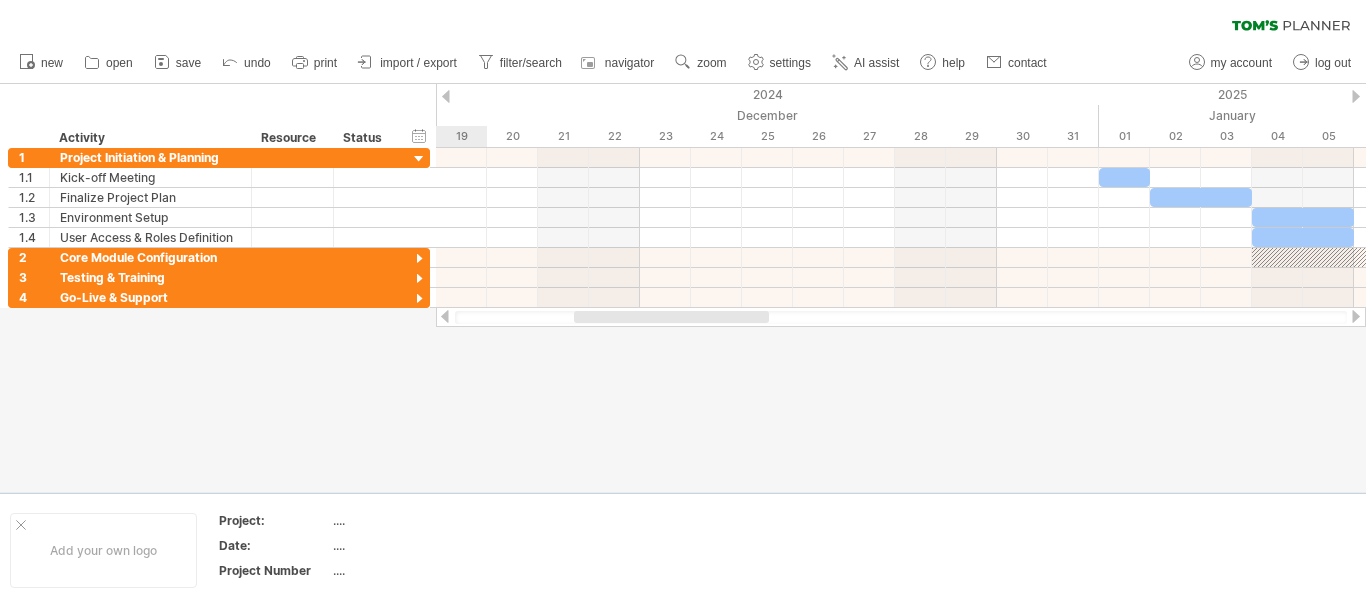 click at bounding box center (1356, 316) 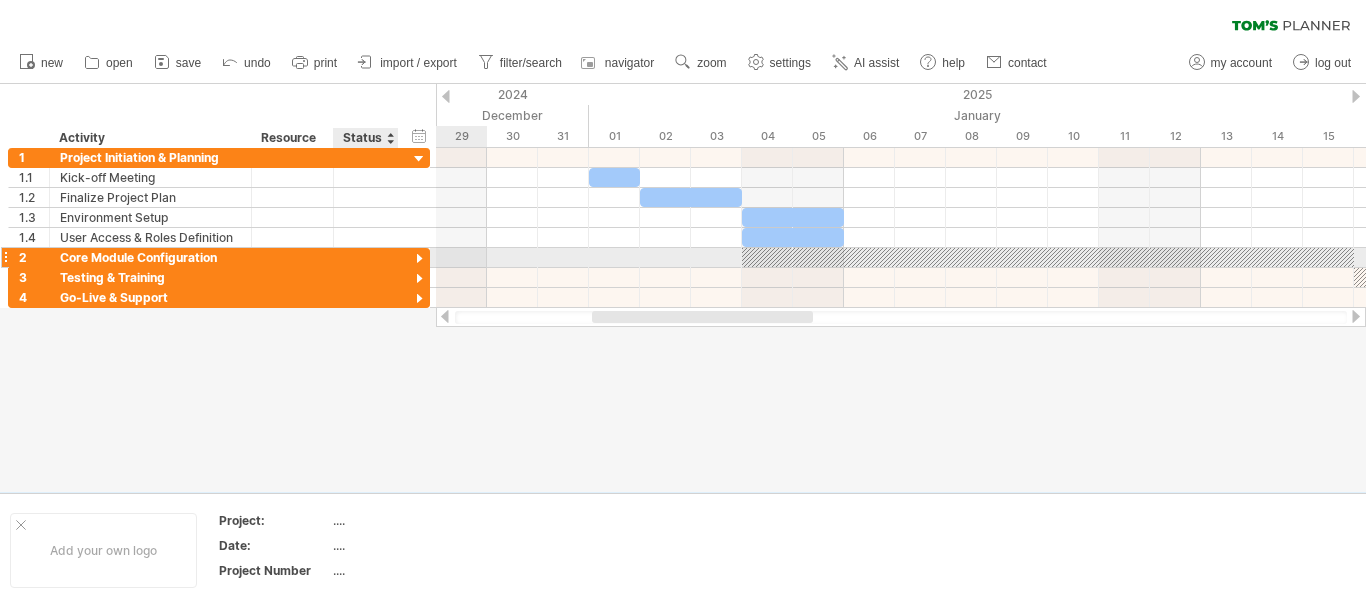 click at bounding box center (419, 259) 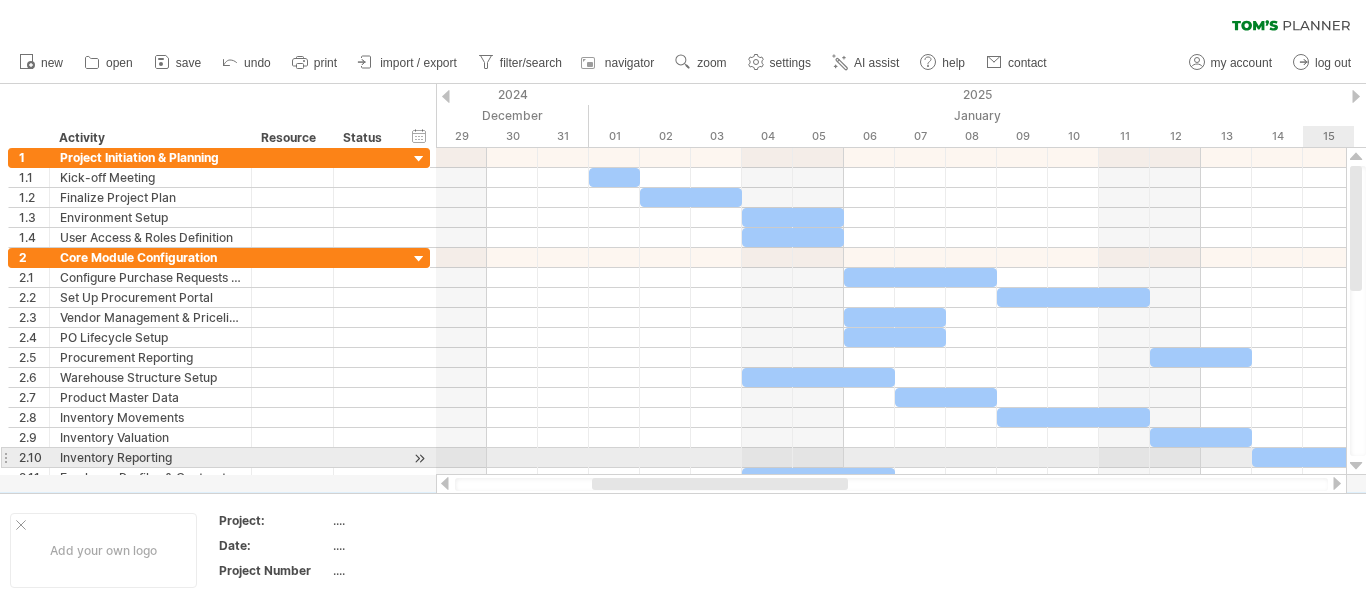 click at bounding box center [1356, 466] 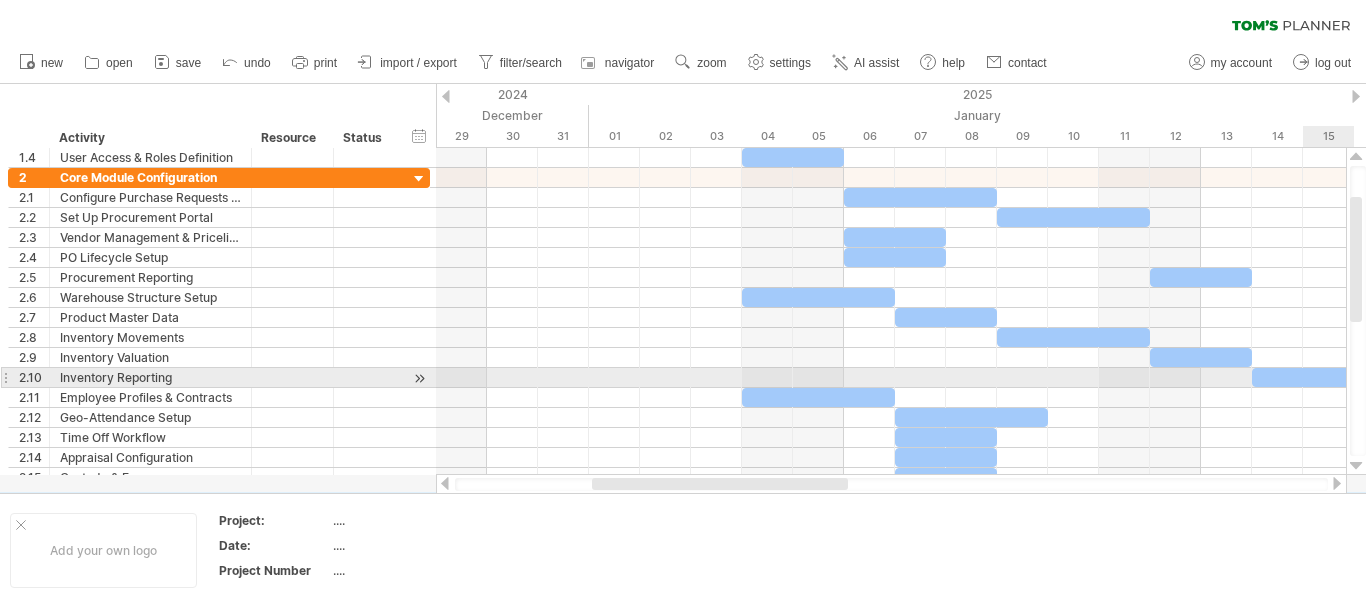 click at bounding box center [1356, 466] 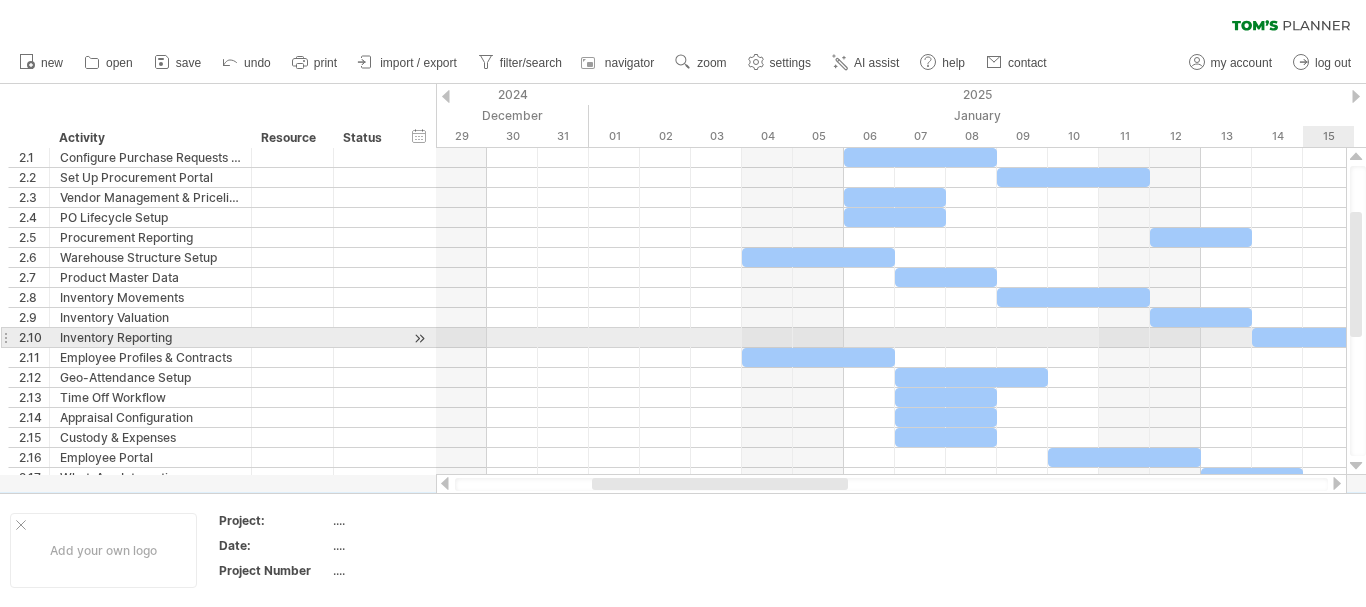 click at bounding box center [1356, 466] 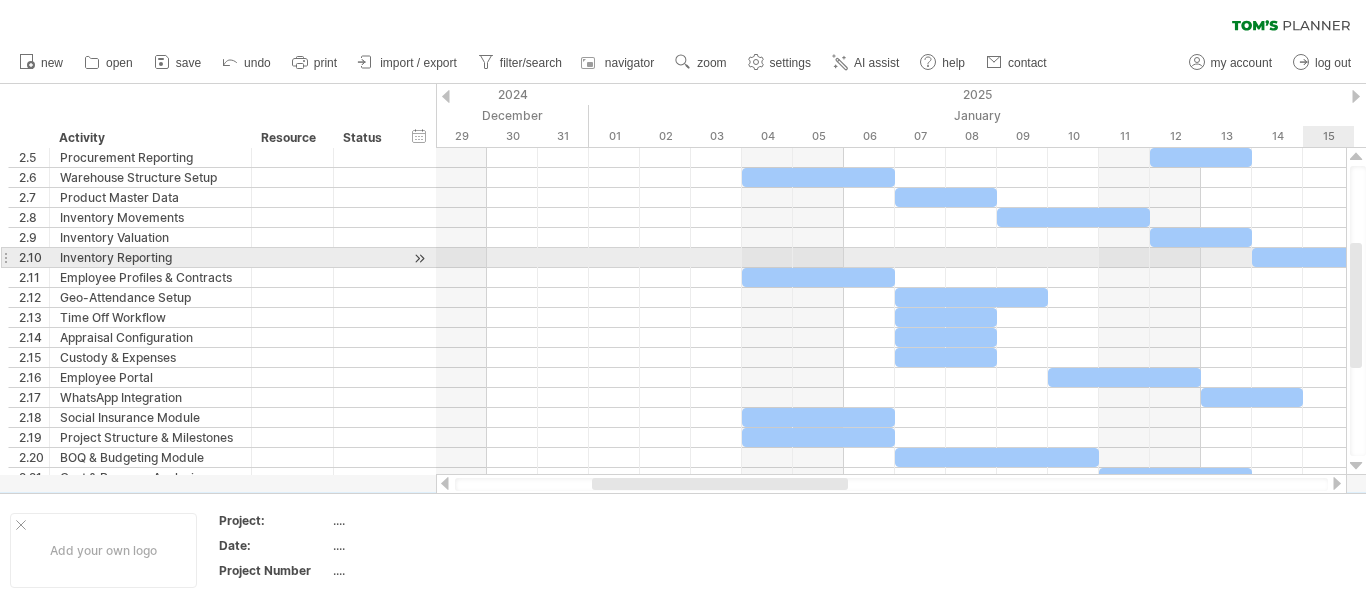 click at bounding box center (1356, 466) 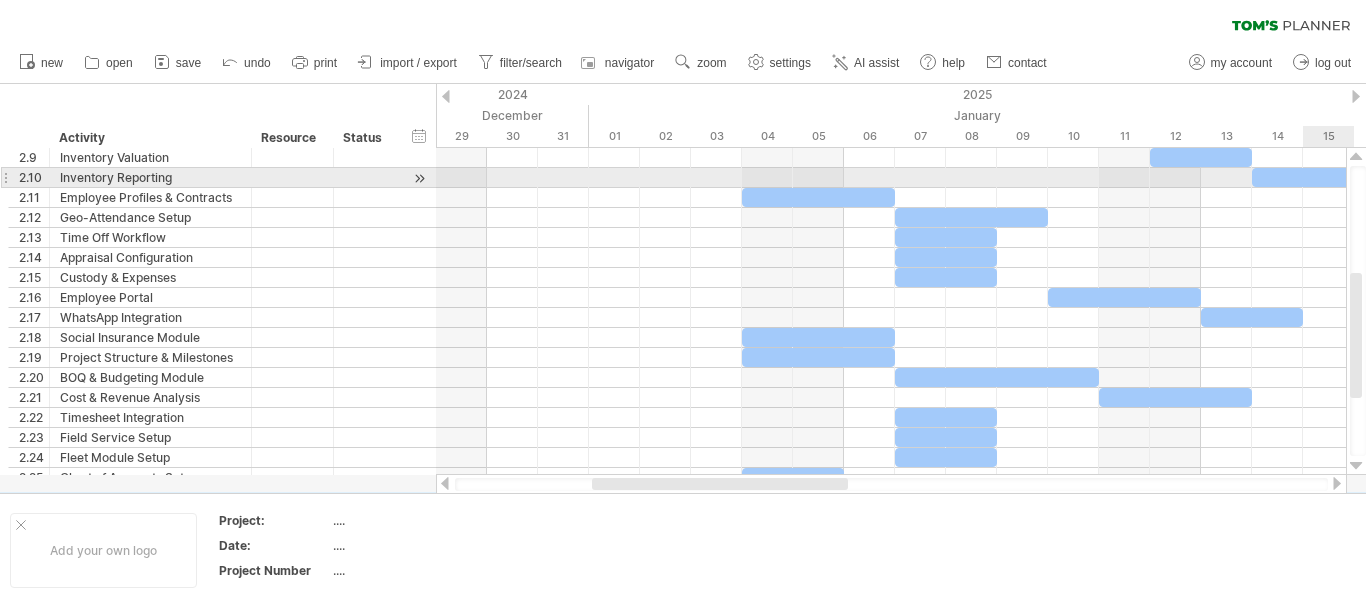 click at bounding box center (1356, 466) 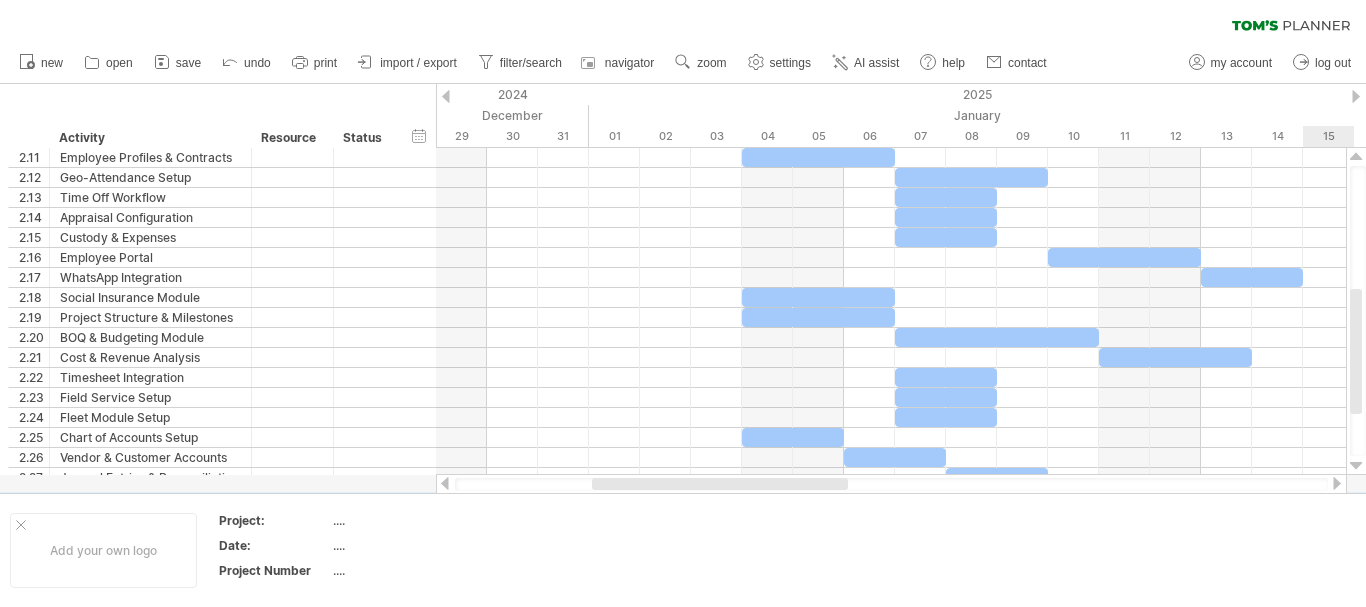 click at bounding box center (1356, 466) 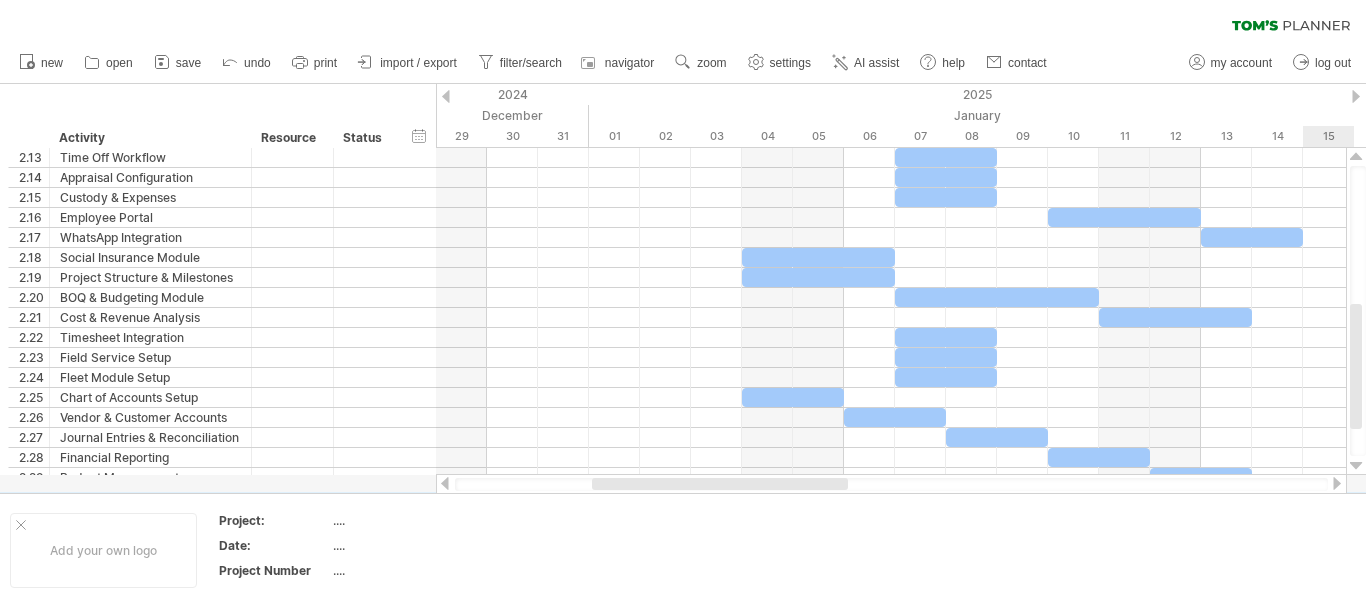 click at bounding box center (1356, 466) 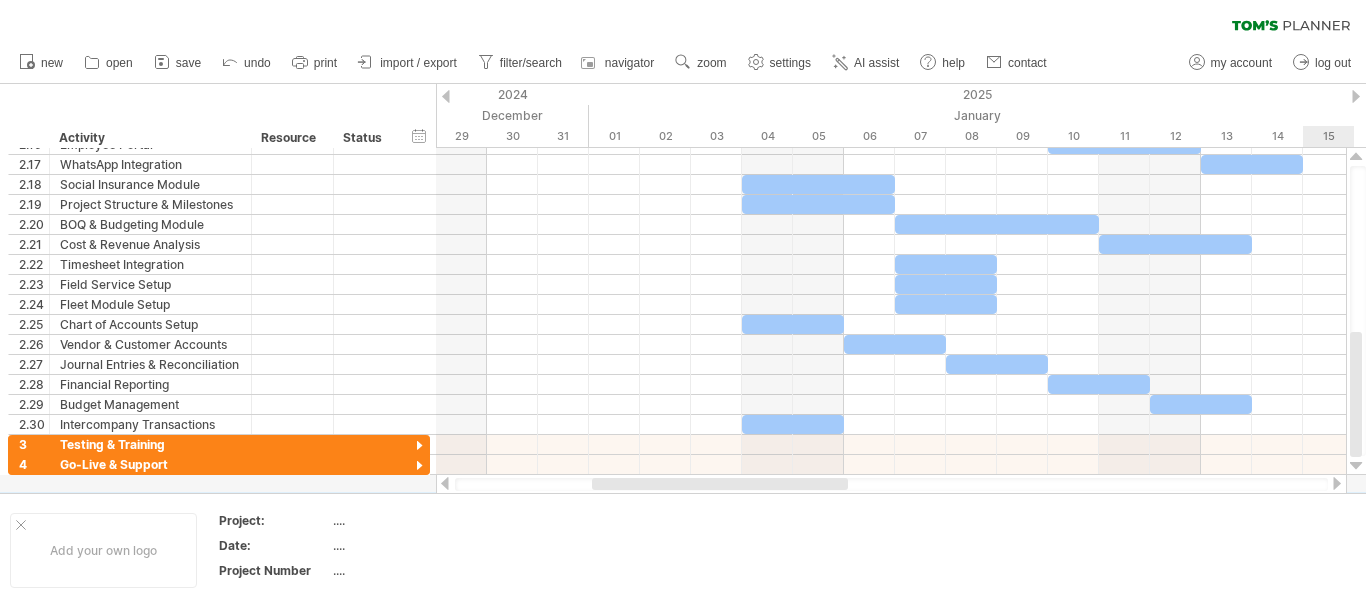click at bounding box center [1356, 466] 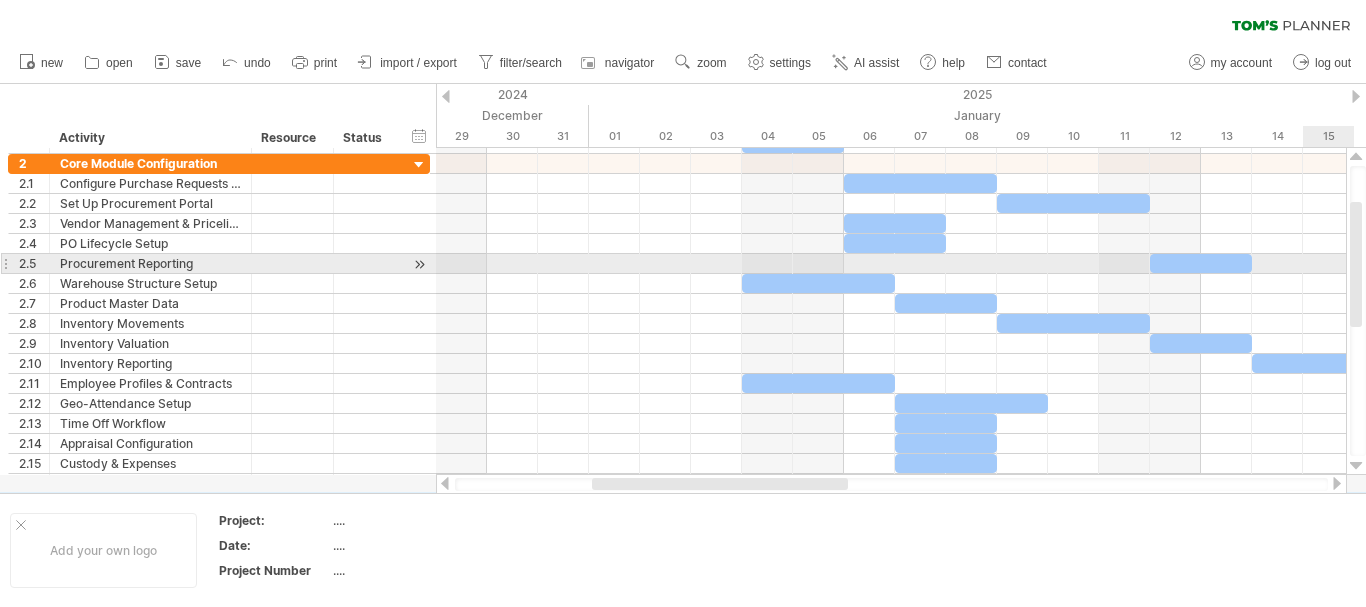 drag, startPoint x: 1361, startPoint y: 396, endPoint x: 1331, endPoint y: 266, distance: 133.41664 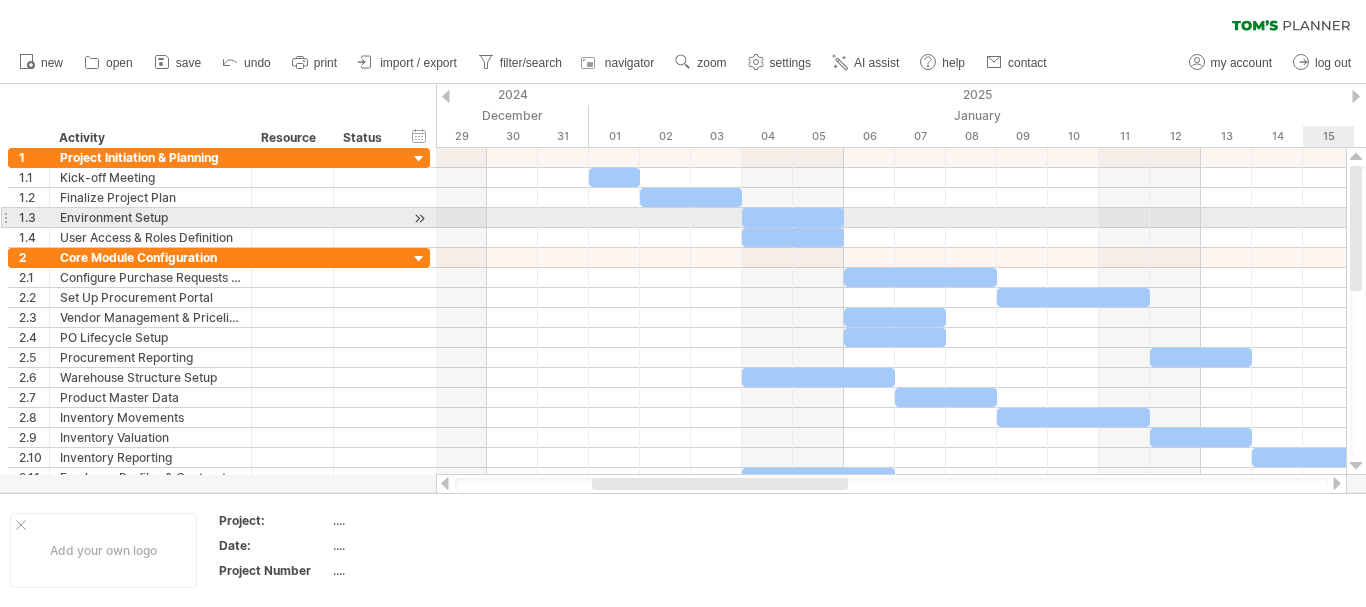 drag, startPoint x: 1358, startPoint y: 269, endPoint x: 1355, endPoint y: 212, distance: 57.07889 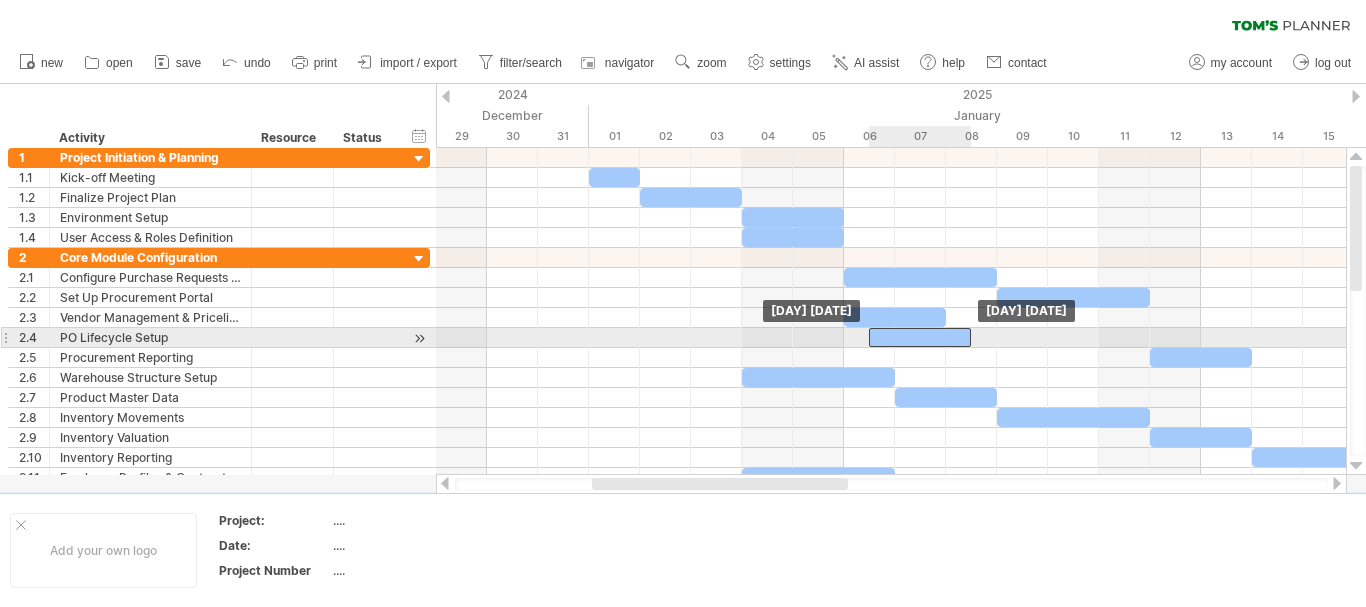 drag, startPoint x: 897, startPoint y: 339, endPoint x: 922, endPoint y: 341, distance: 25.079872 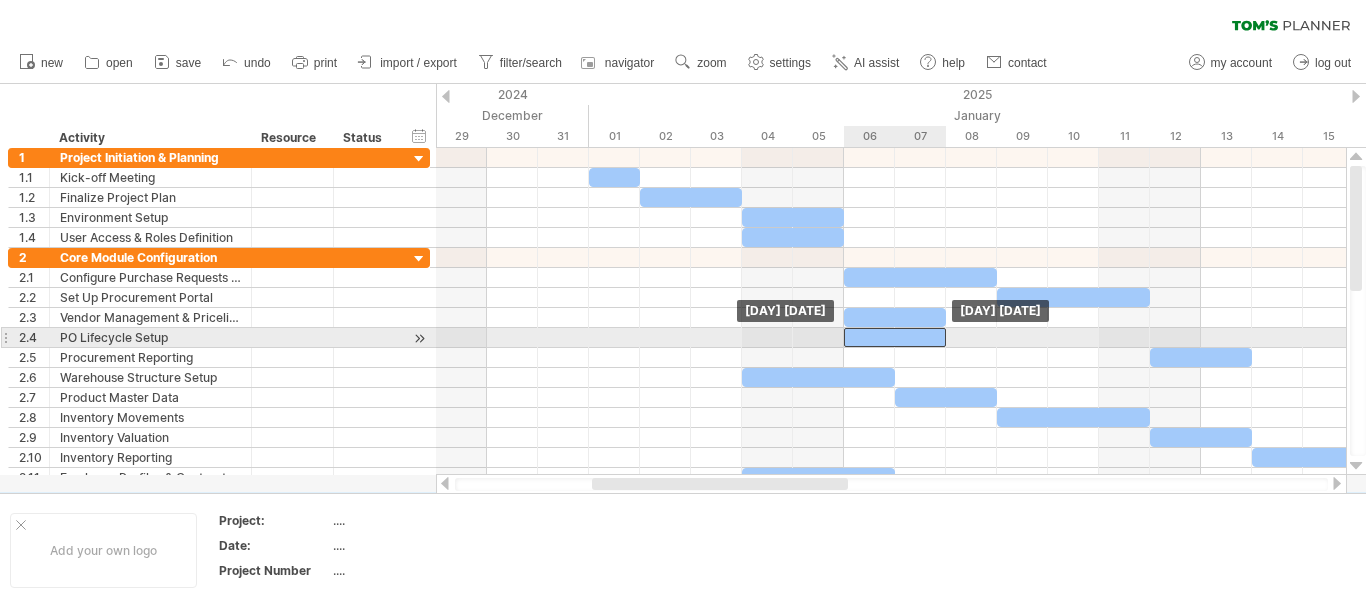 drag, startPoint x: 922, startPoint y: 340, endPoint x: 901, endPoint y: 340, distance: 21 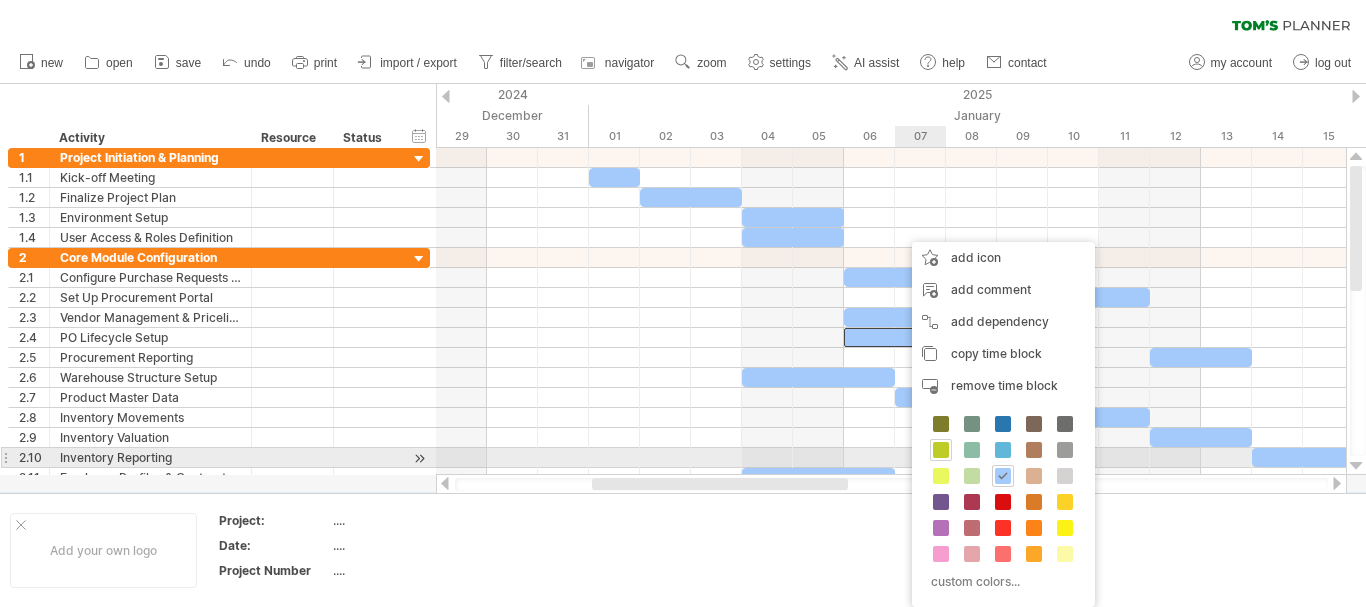 click at bounding box center (941, 450) 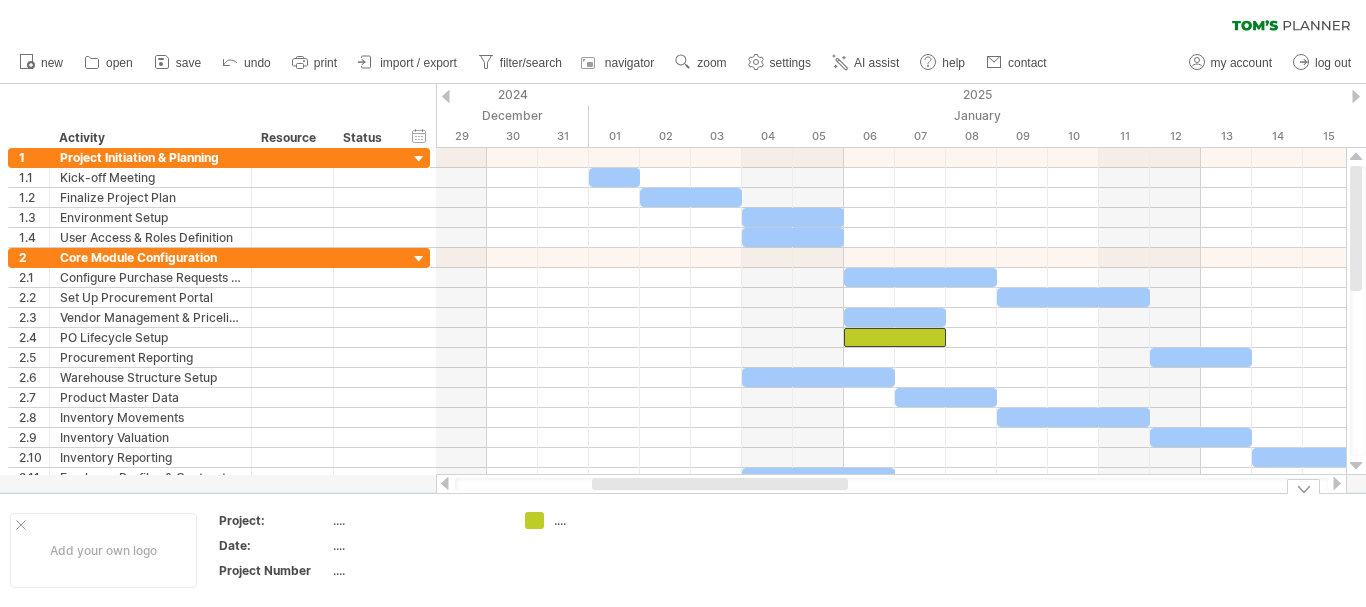 click on "...." at bounding box center (608, 520) 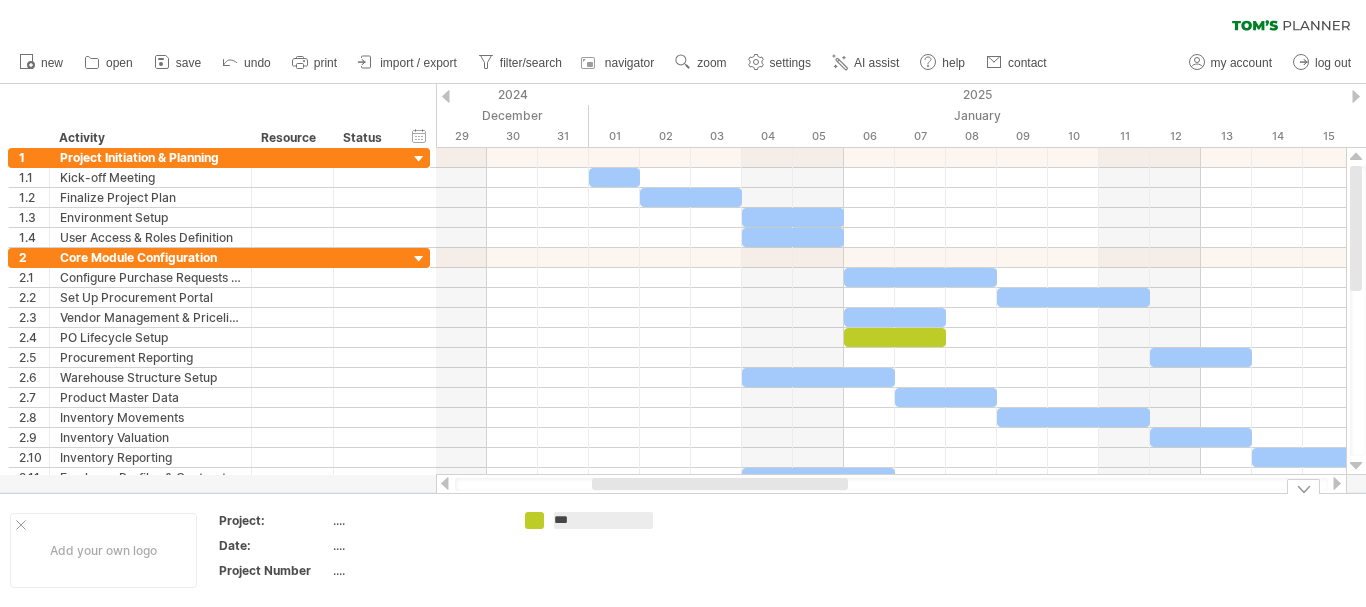 type on "****" 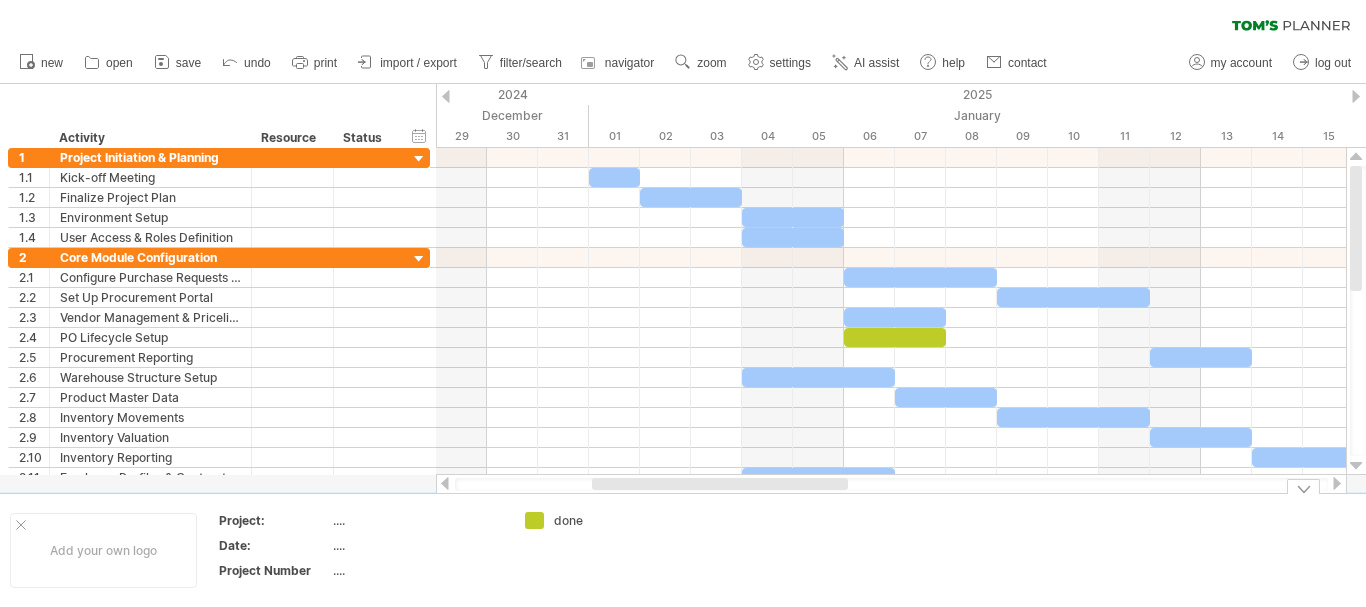 click on "done" at bounding box center [594, 550] 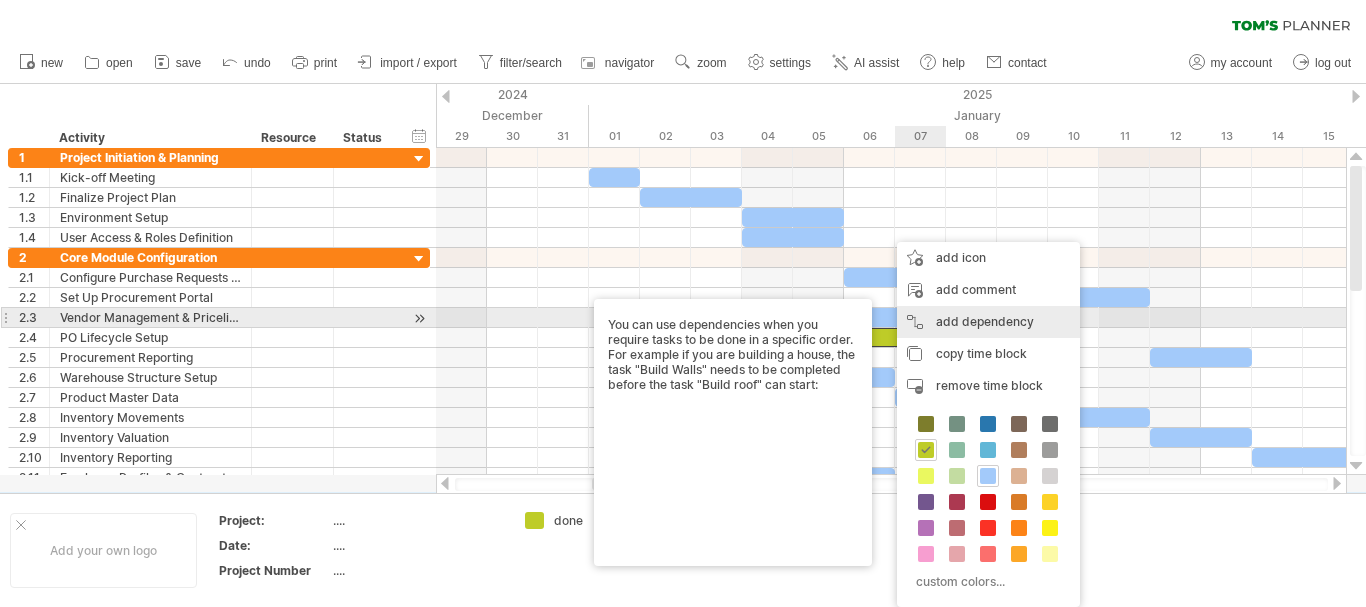 click on "add dependency You can use dependencies when you require tasks to be done in a specific order. For example if you are building a house, the task "Build Walls" needs to be completed before the task "Build roof" can start:" at bounding box center (988, 322) 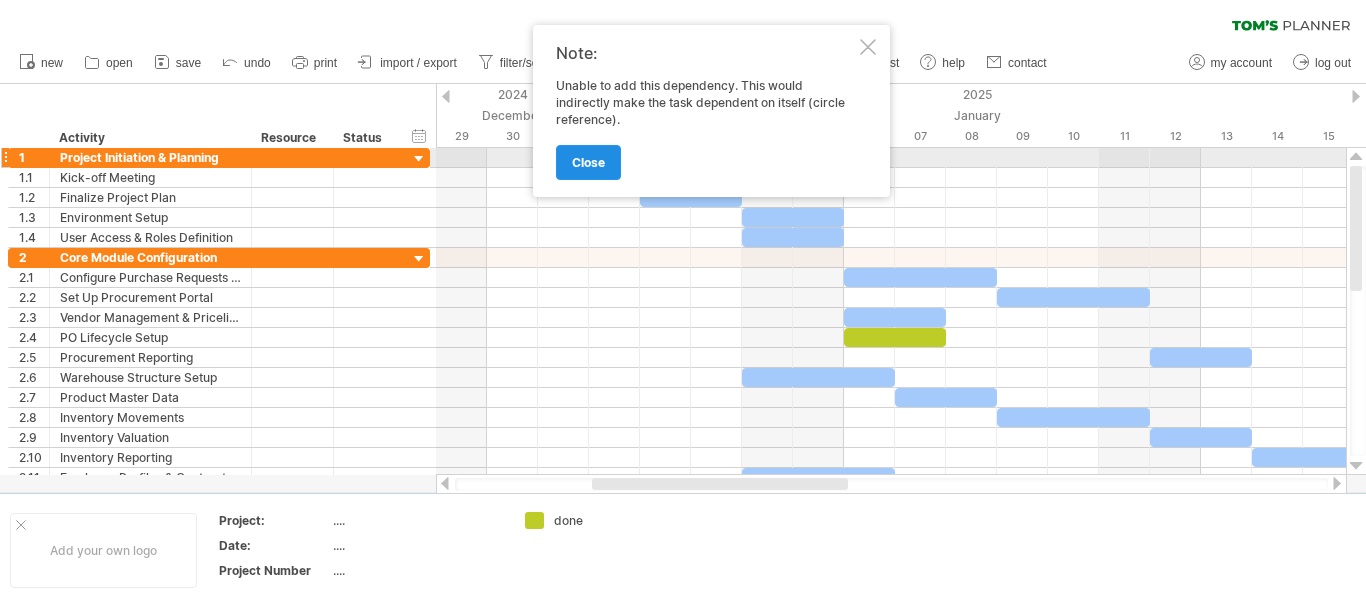 click on "close" at bounding box center [588, 162] 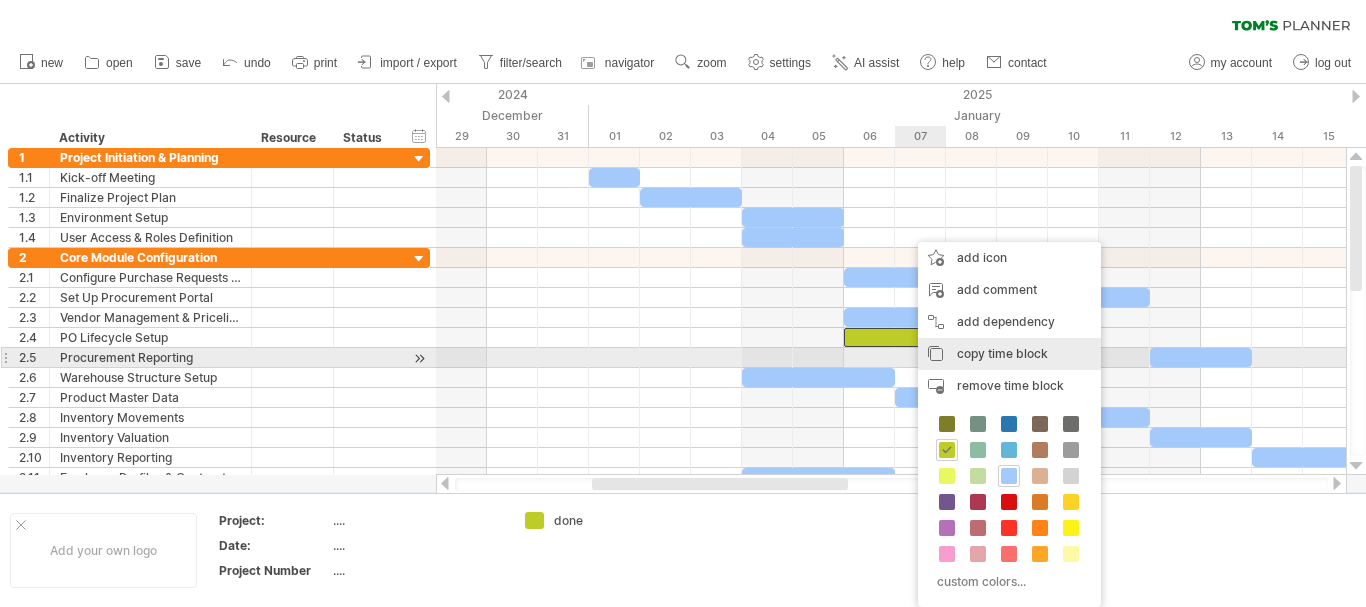 click on "copy time block" at bounding box center (1002, 353) 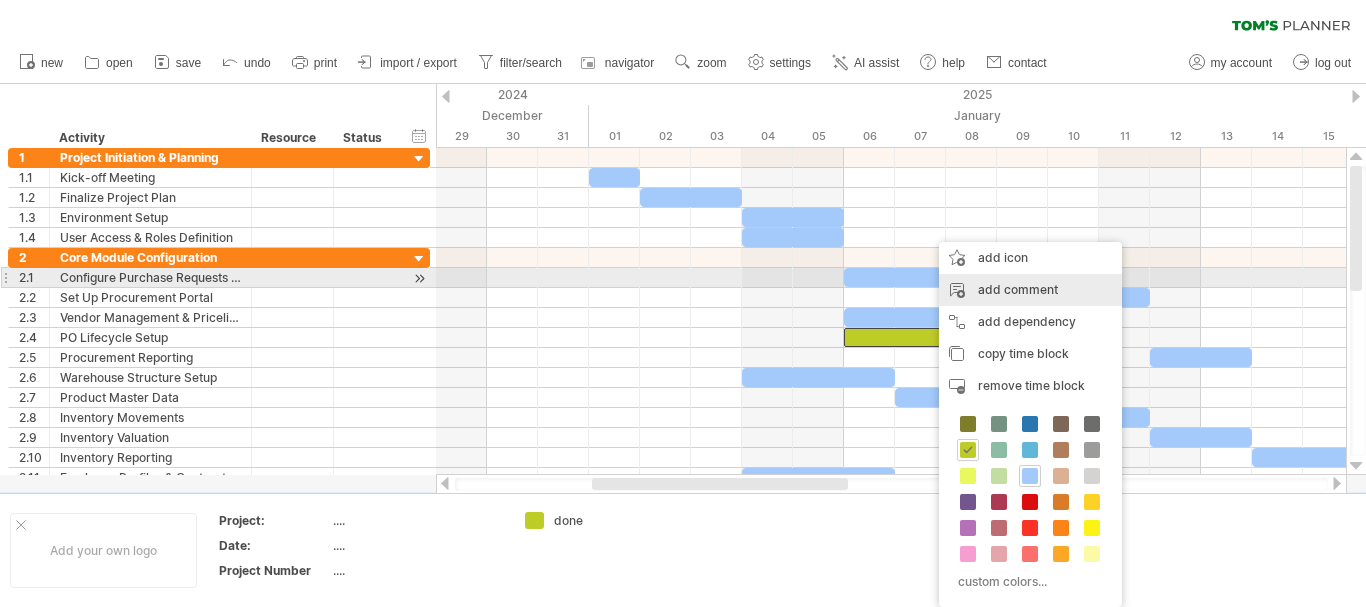 click on "add comment" at bounding box center (1030, 290) 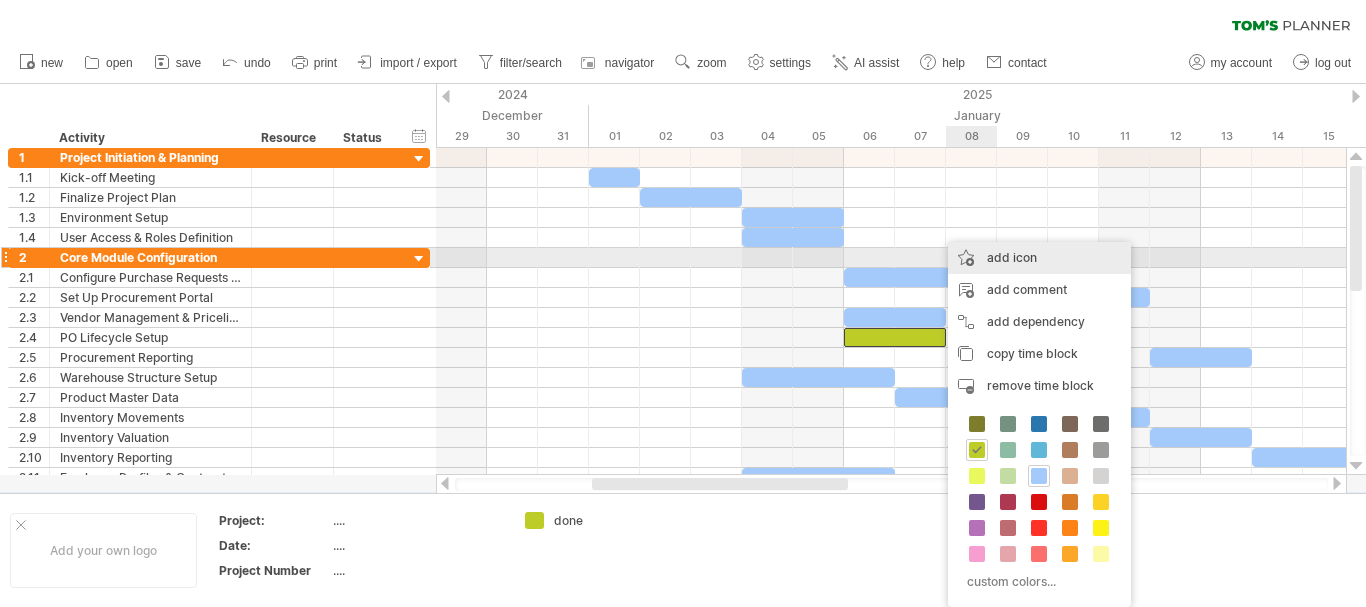 click on "add icon" at bounding box center (1039, 258) 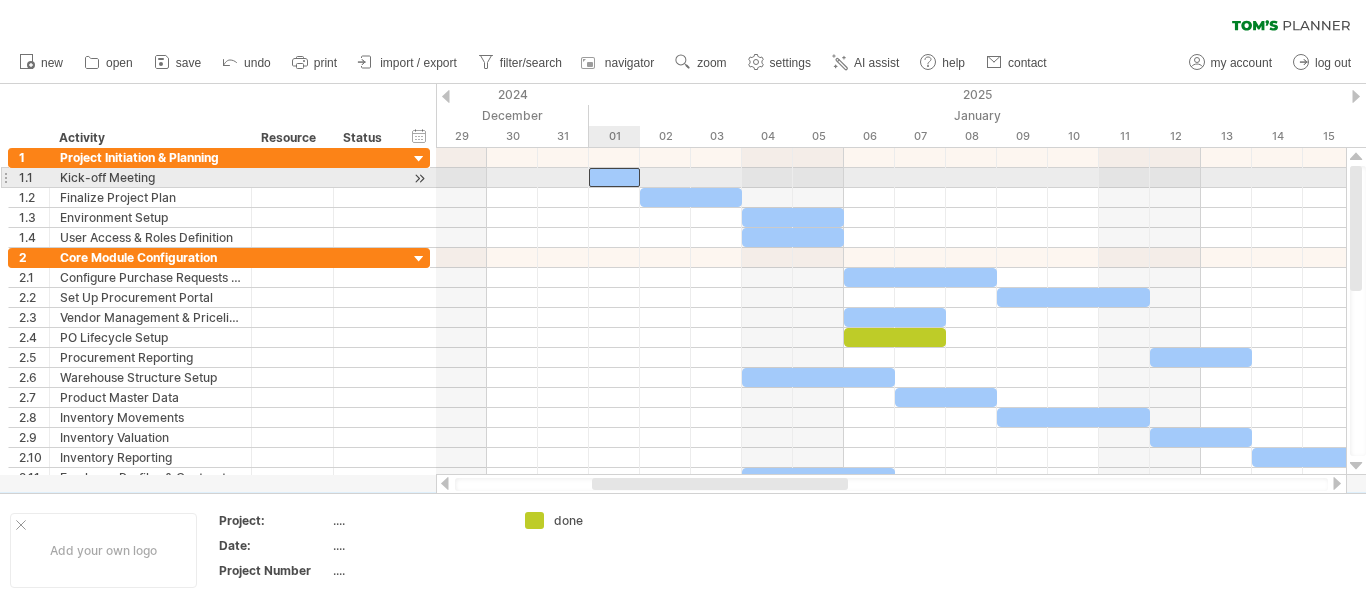 click at bounding box center (614, 177) 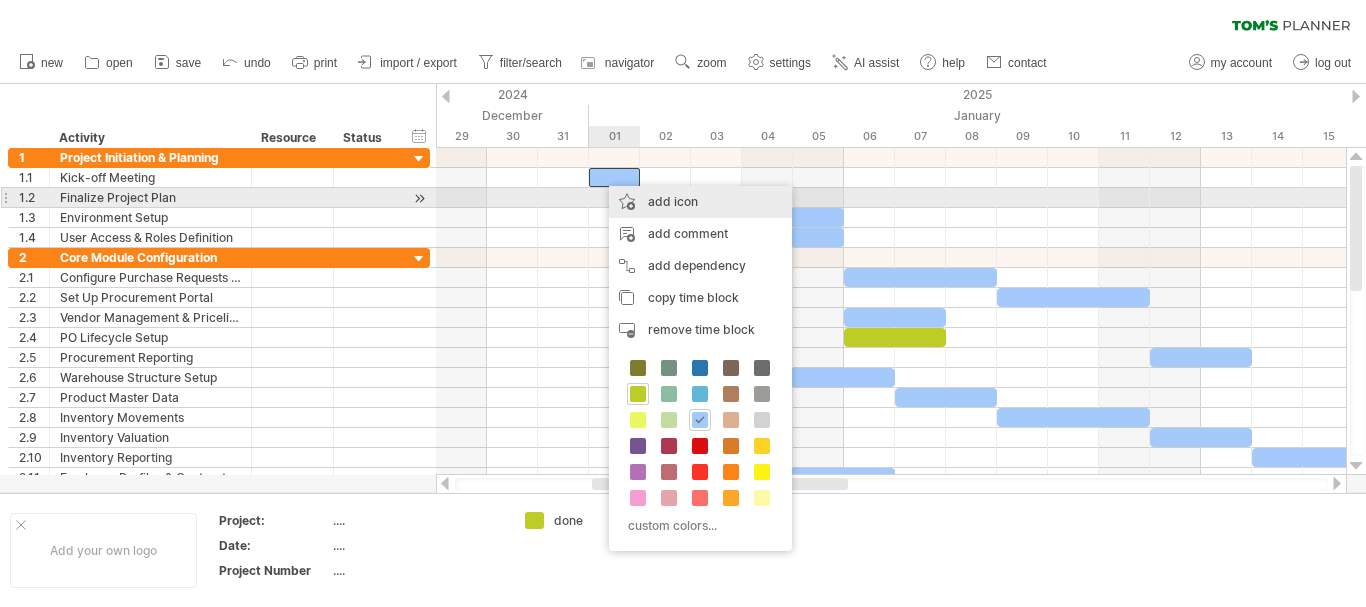 click on "add icon" at bounding box center [700, 202] 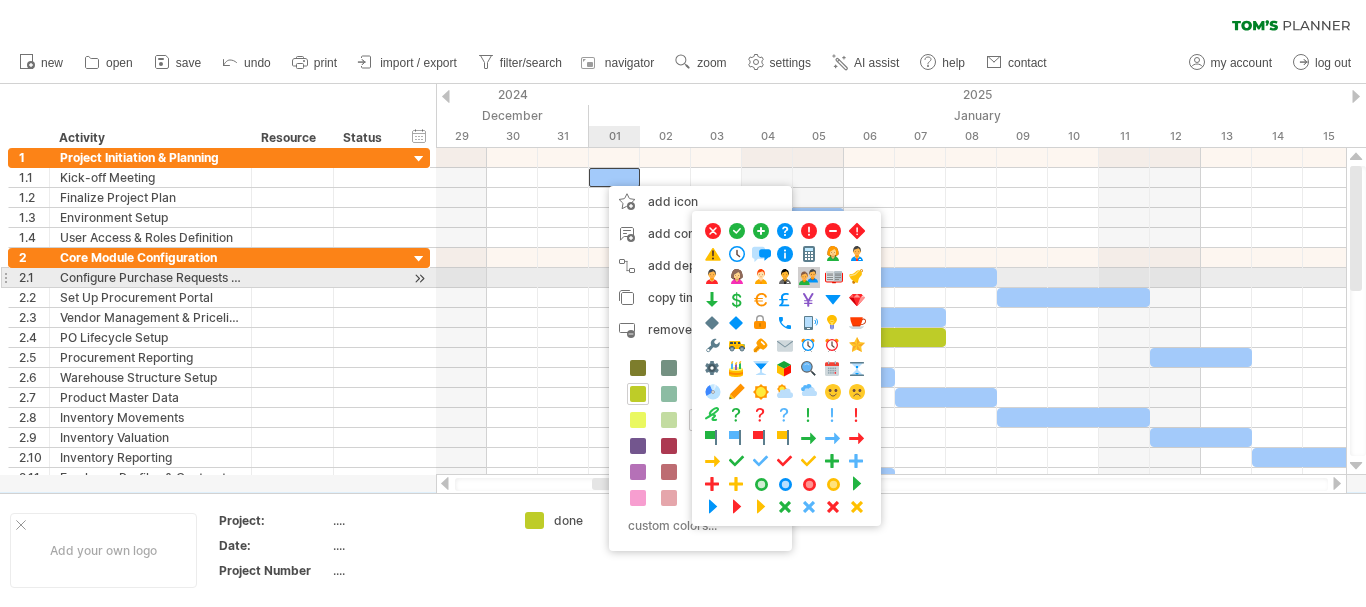 click at bounding box center [809, 277] 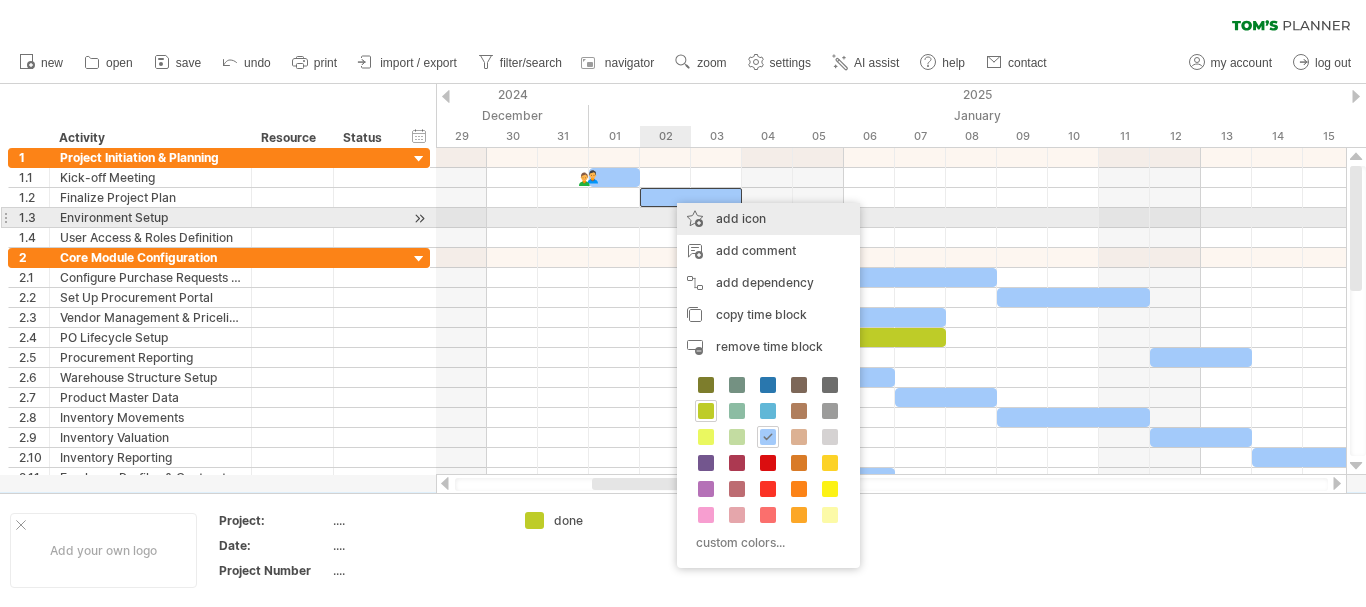 click on "add icon" at bounding box center [768, 219] 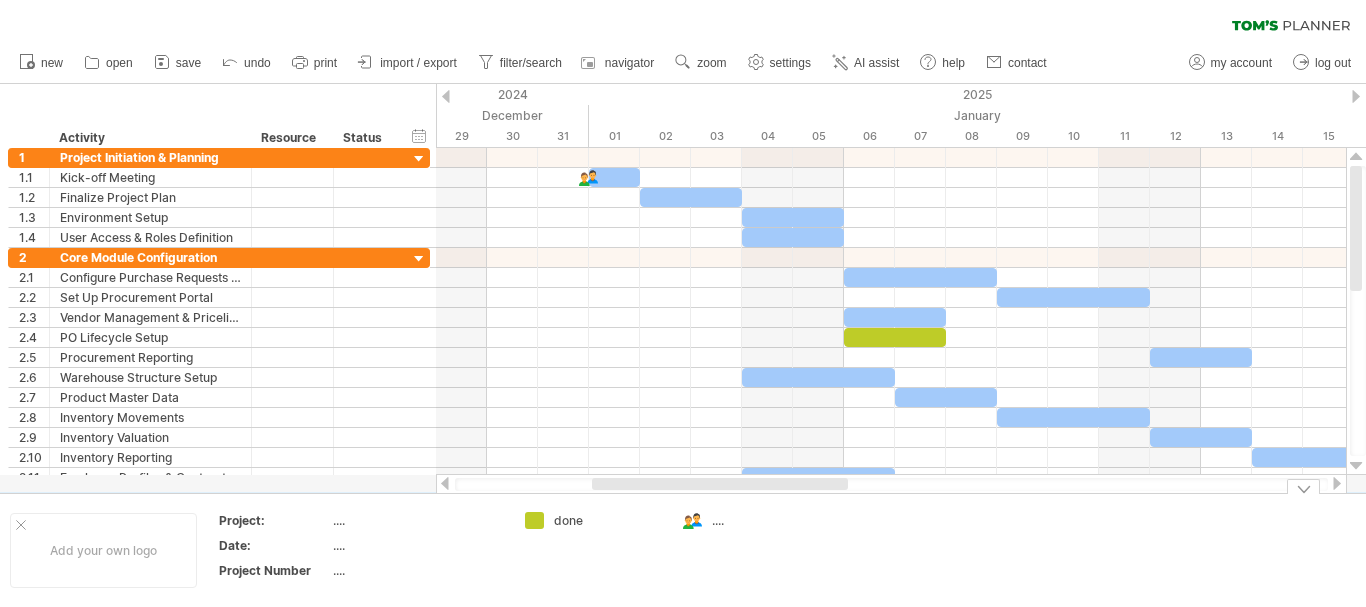 click on "Date: .... Project Number .... done ...." at bounding box center [50000, 550] 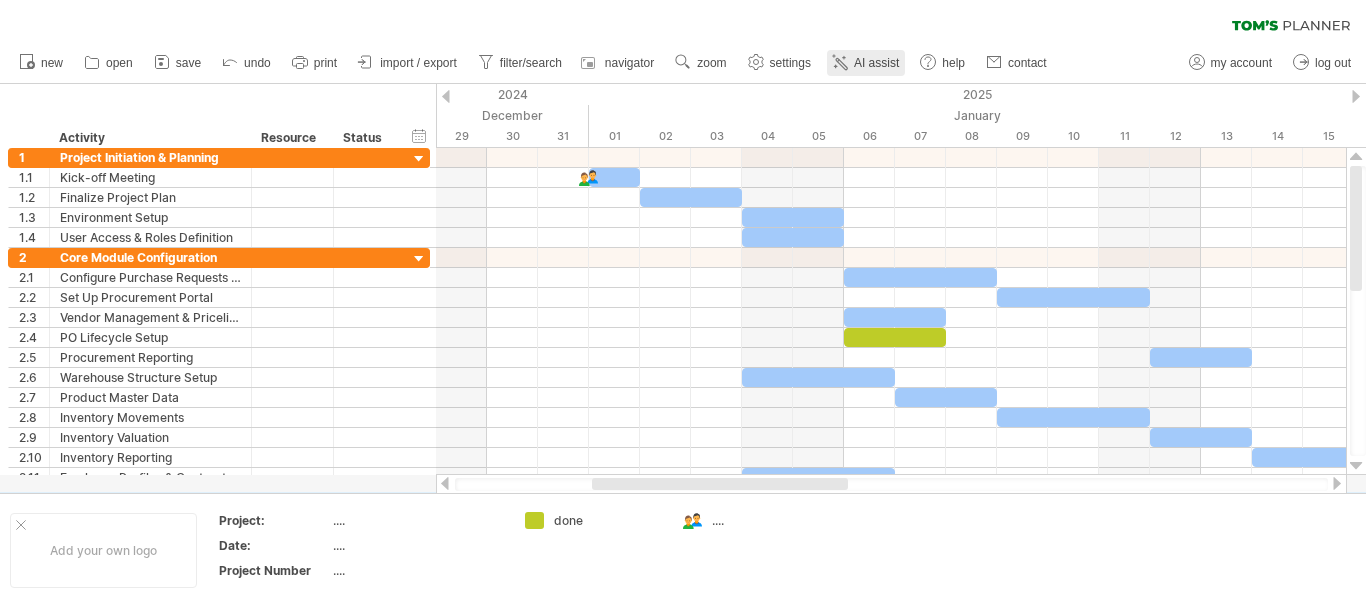 click on "AI assist" at bounding box center [876, 63] 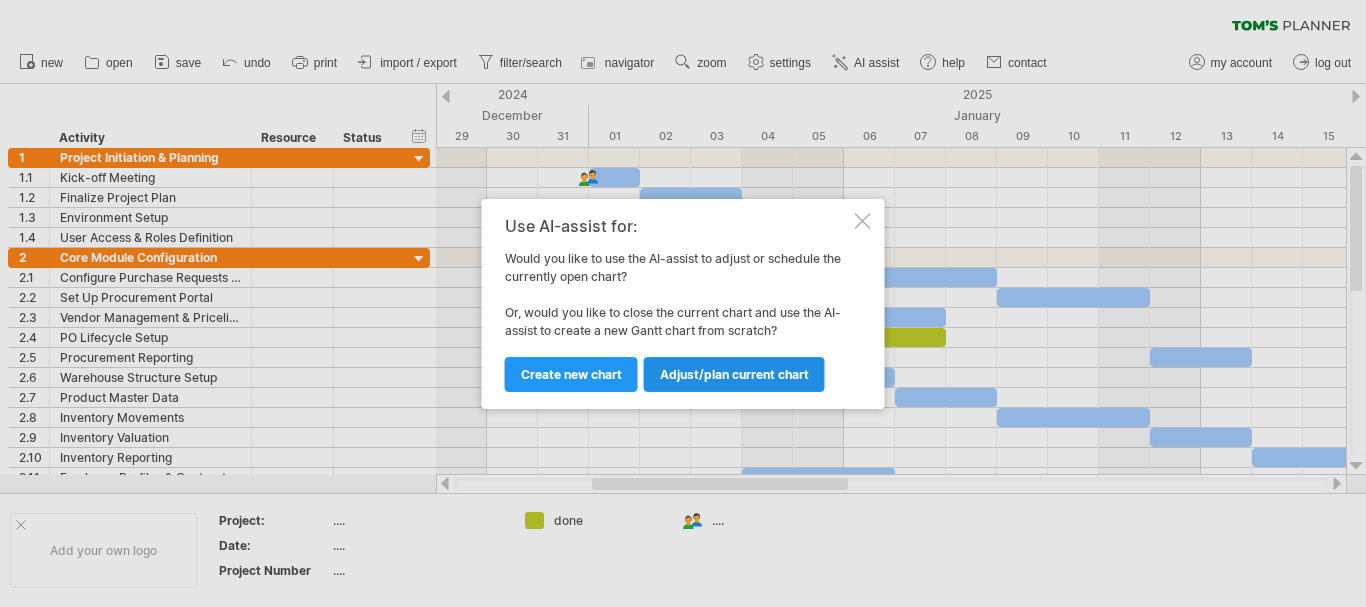 click on "Adjust/plan current chart" at bounding box center [734, 374] 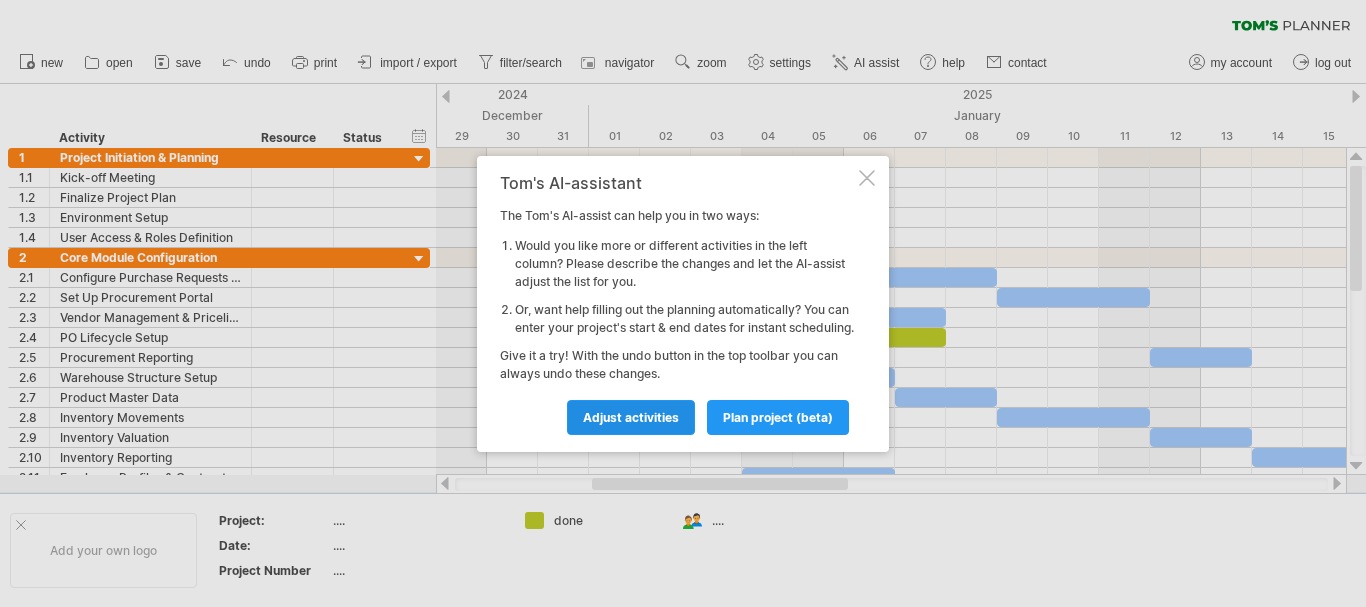 click on "Adjust activities" at bounding box center (631, 417) 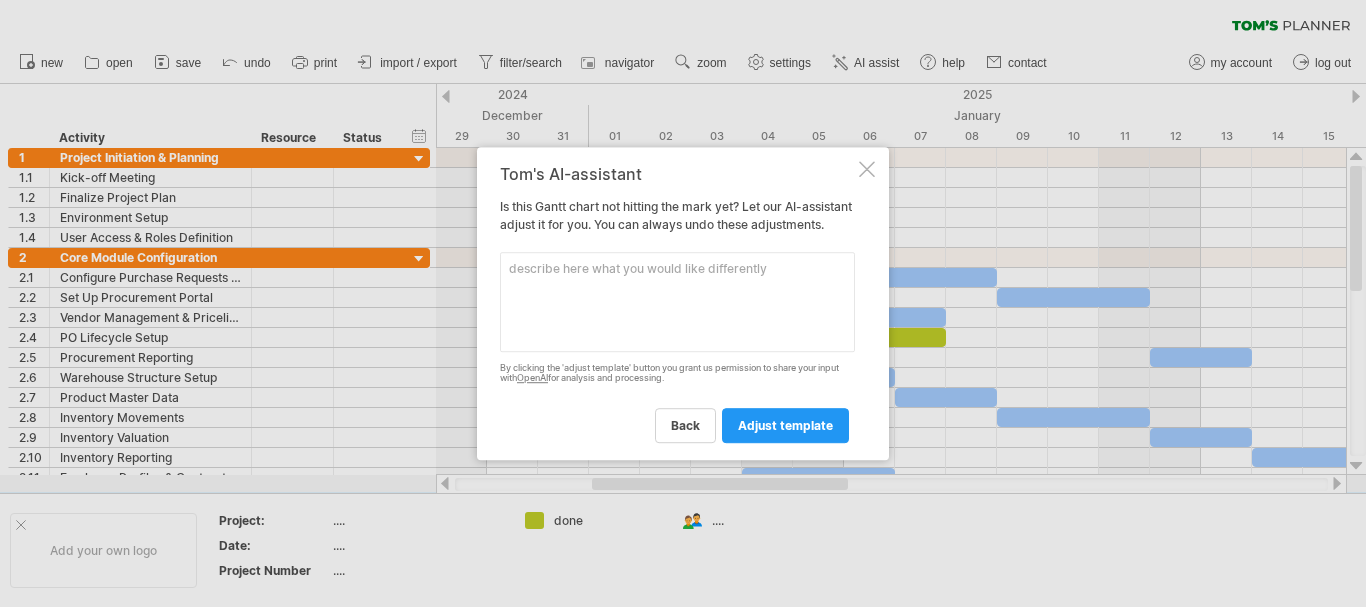 click at bounding box center (867, 169) 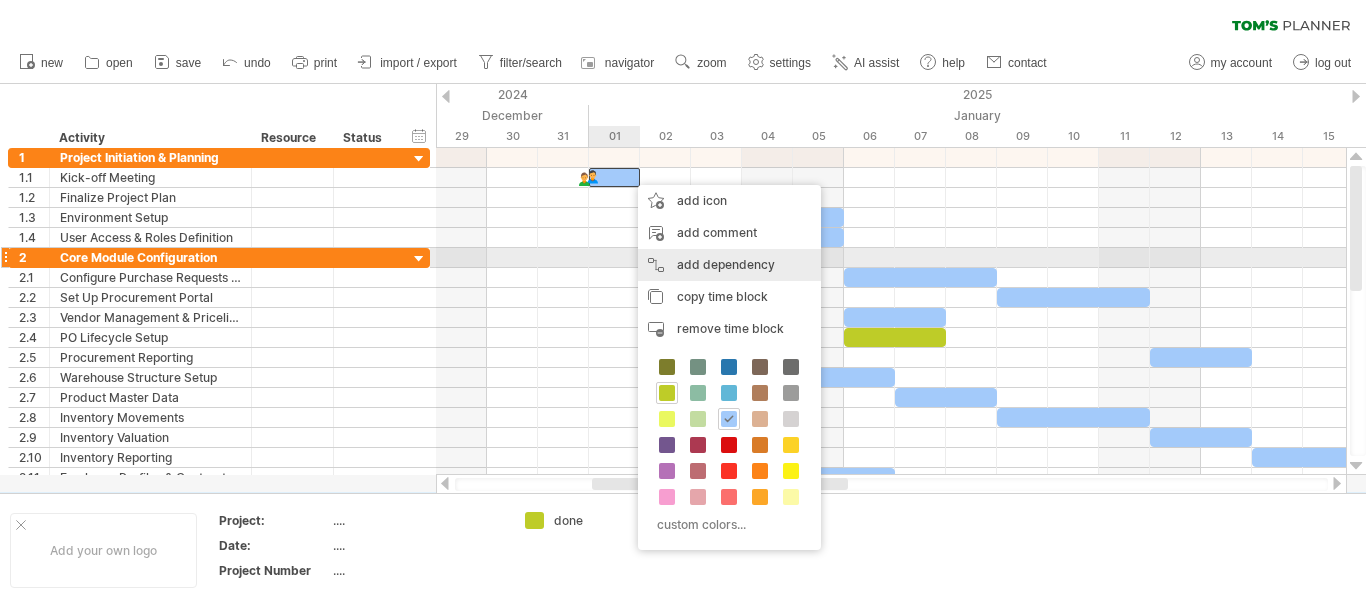 click on "add dependency You can use dependencies when you require tasks to be done in a specific order. For example if you are building a house, the task "Build Walls" needs to be completed before the task "Build roof" can start:" at bounding box center [729, 265] 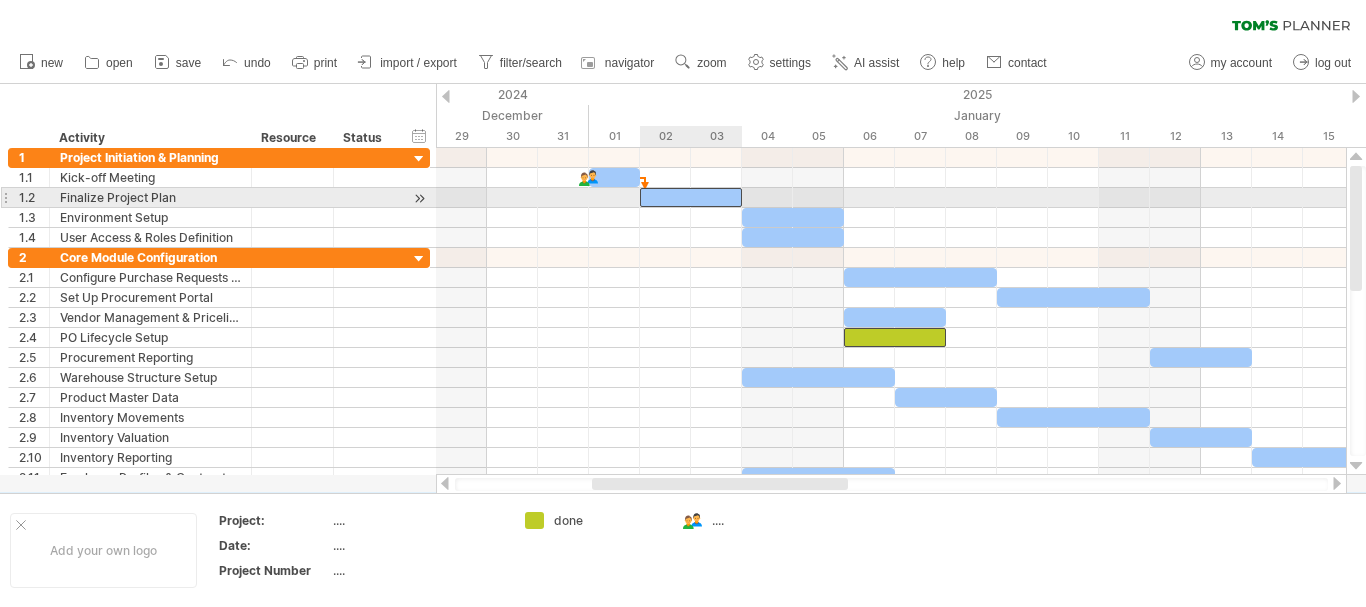 click at bounding box center [691, 197] 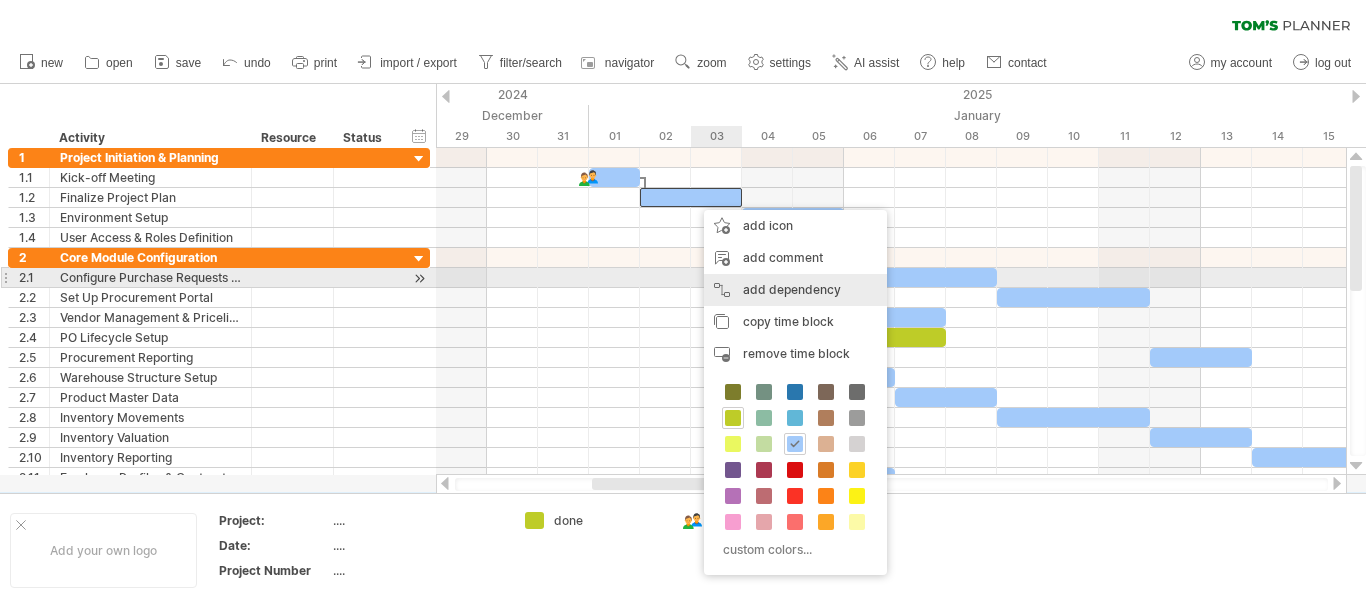 click on "add dependency You can use dependencies when you require tasks to be done in a specific order. For example if you are building a house, the task "Build Walls" needs to be completed before the task "Build roof" can start:" at bounding box center [795, 290] 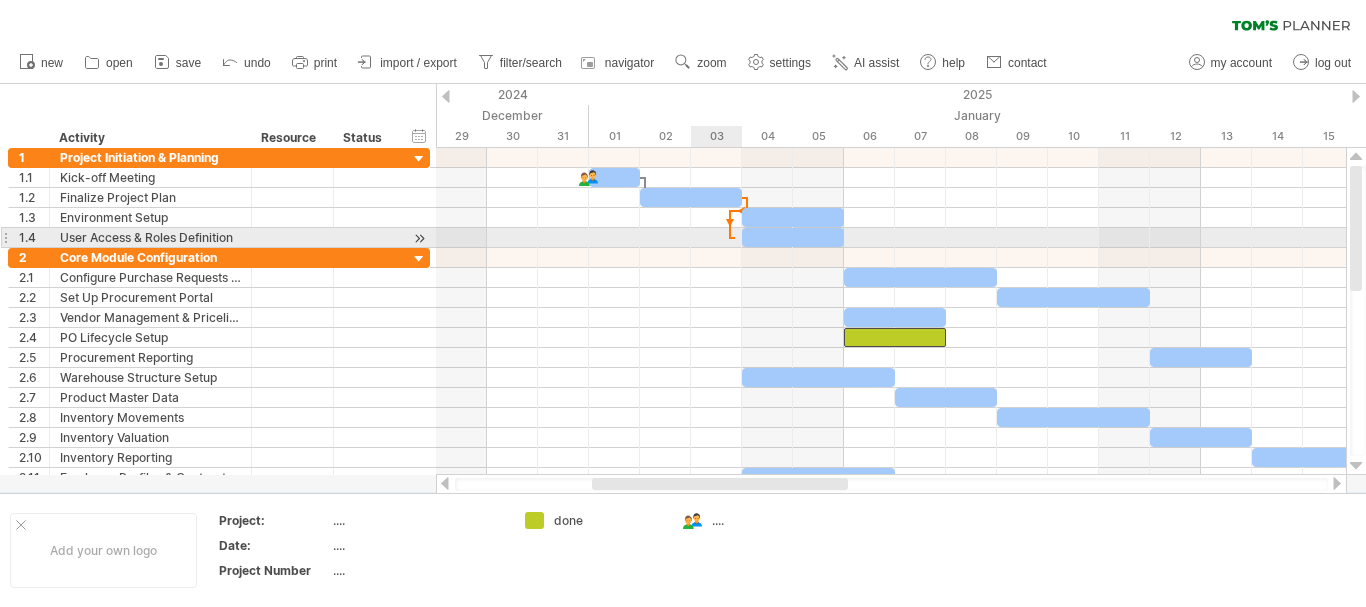 click at bounding box center [891, 238] 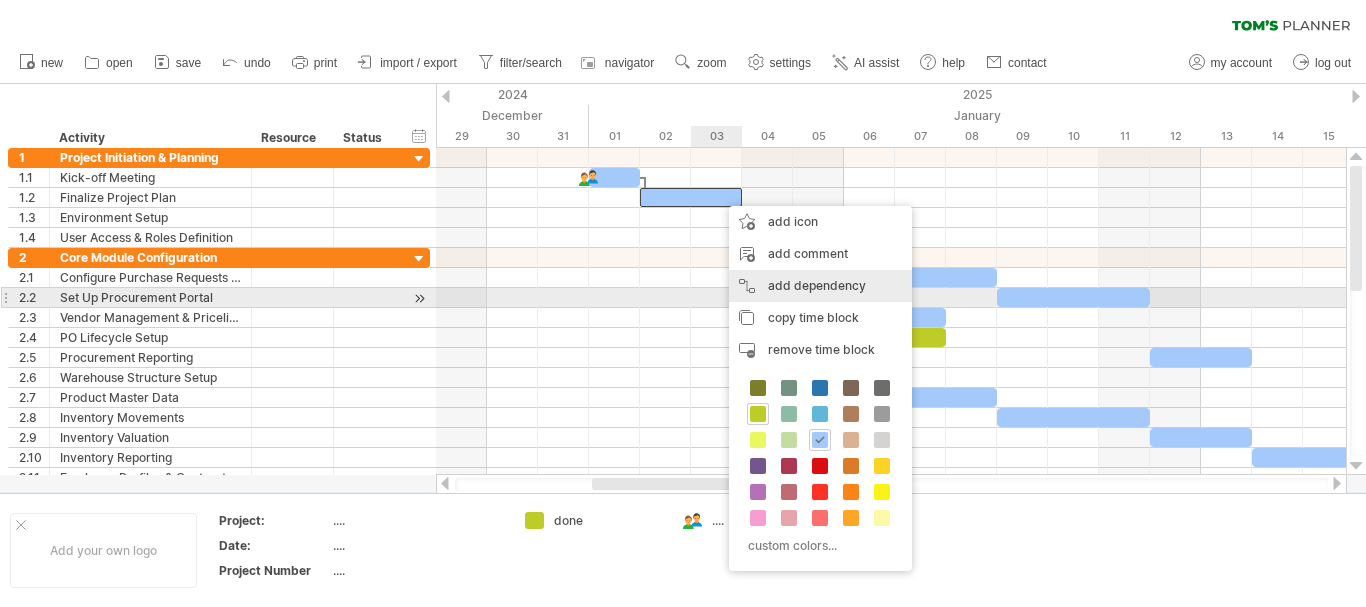 click on "add dependency You can use dependencies when you require tasks to be done in a specific order. For example if you are building a house, the task "Build Walls" needs to be completed before the task "Build roof" can start:" at bounding box center [820, 286] 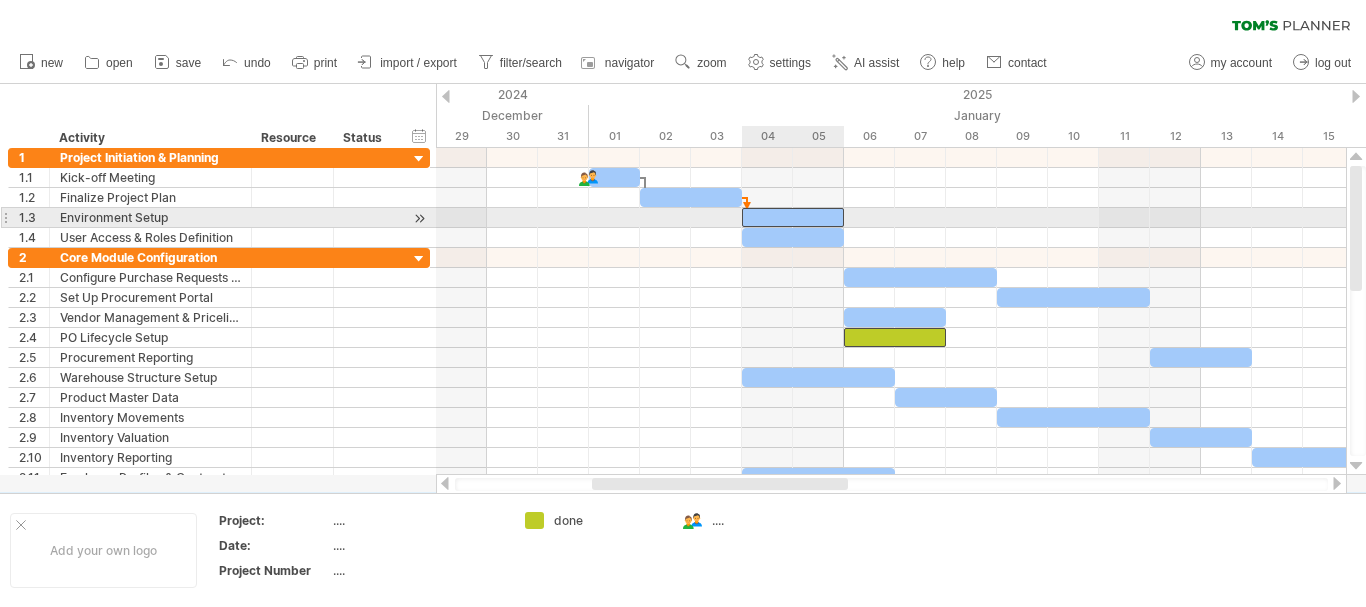 click at bounding box center [793, 217] 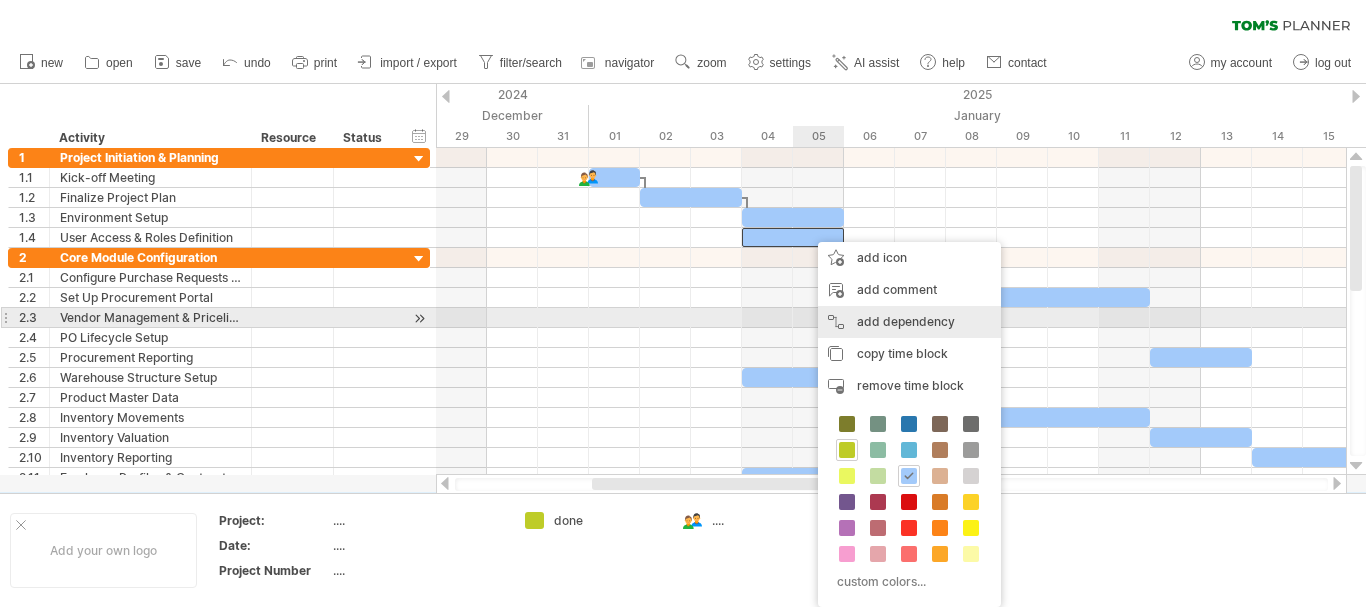 click on "add dependency You can use dependencies when you require tasks to be done in a specific order. For example if you are building a house, the task "Build Walls" needs to be completed before the task "Build roof" can start:" at bounding box center (909, 322) 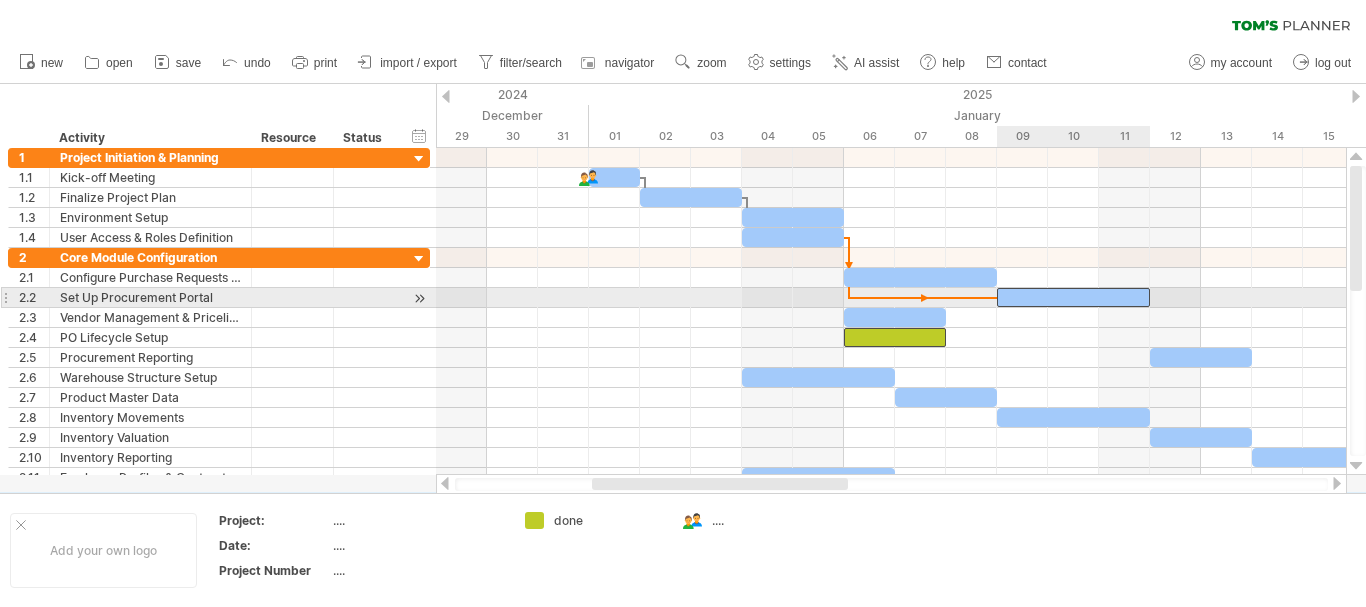 click at bounding box center (1073, 297) 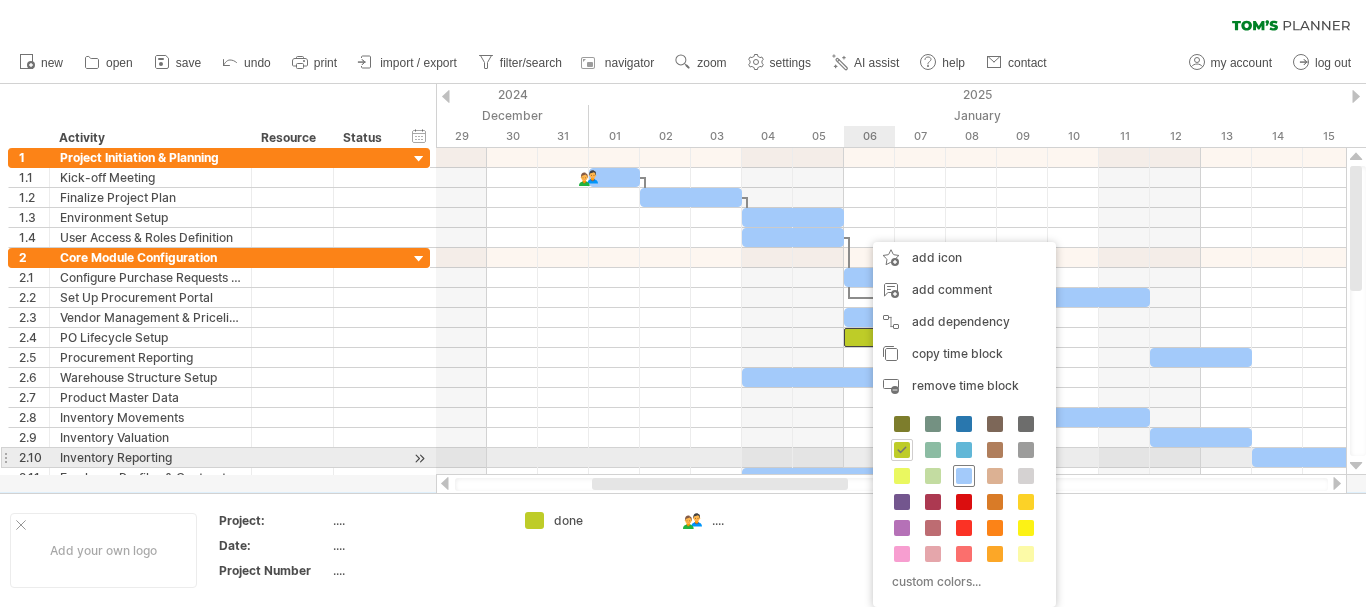 click at bounding box center (964, 476) 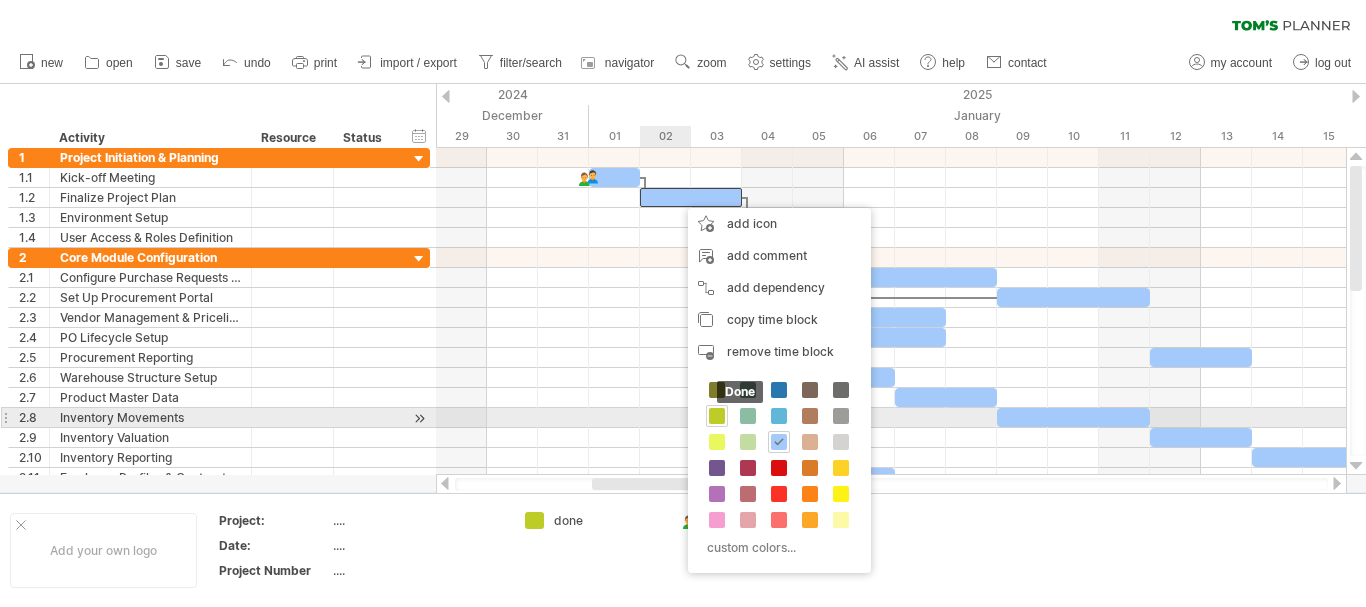 click at bounding box center (717, 416) 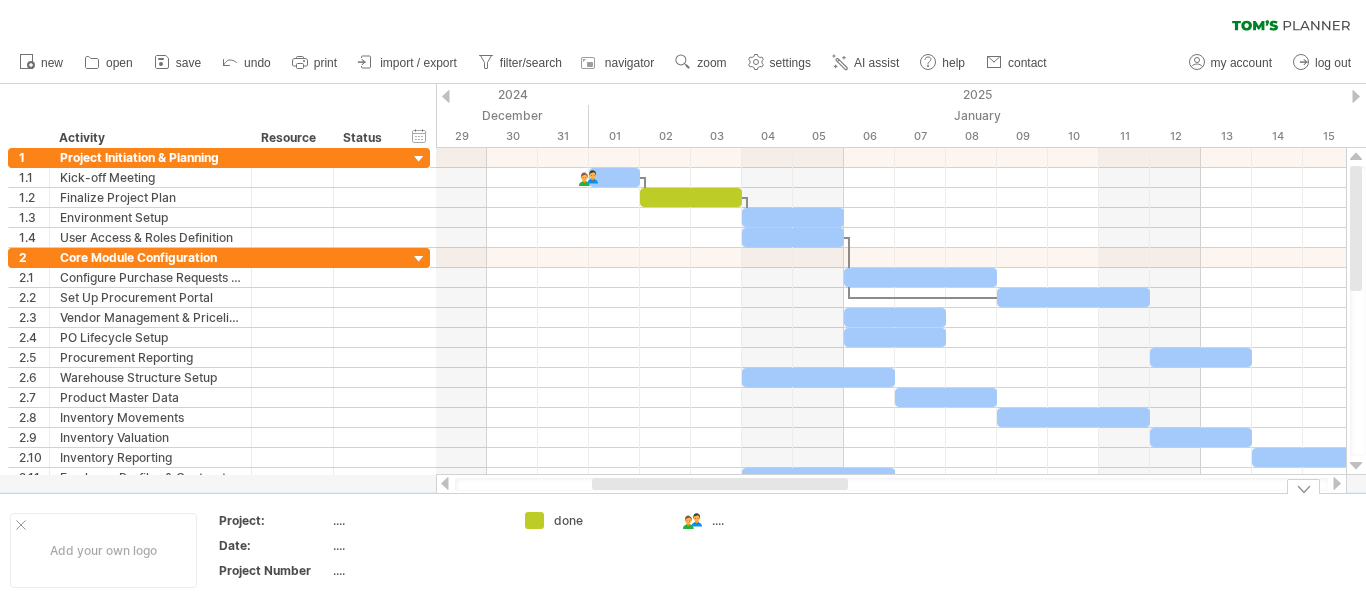 click on "...." at bounding box center (766, 520) 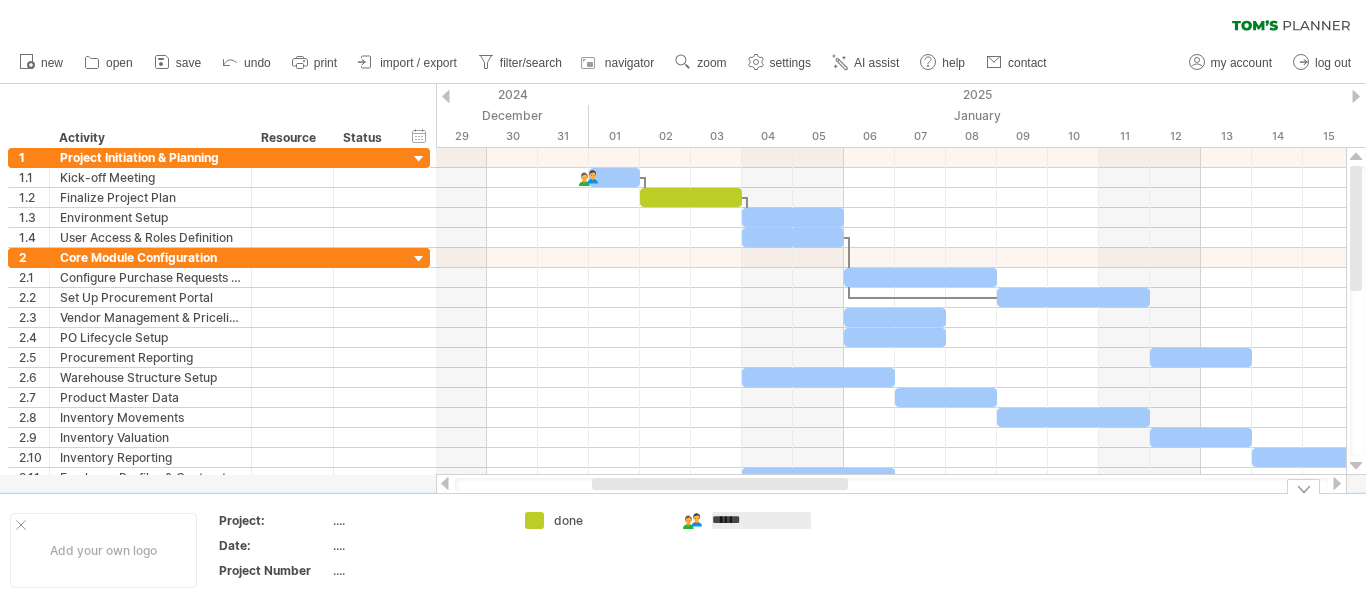type on "*******" 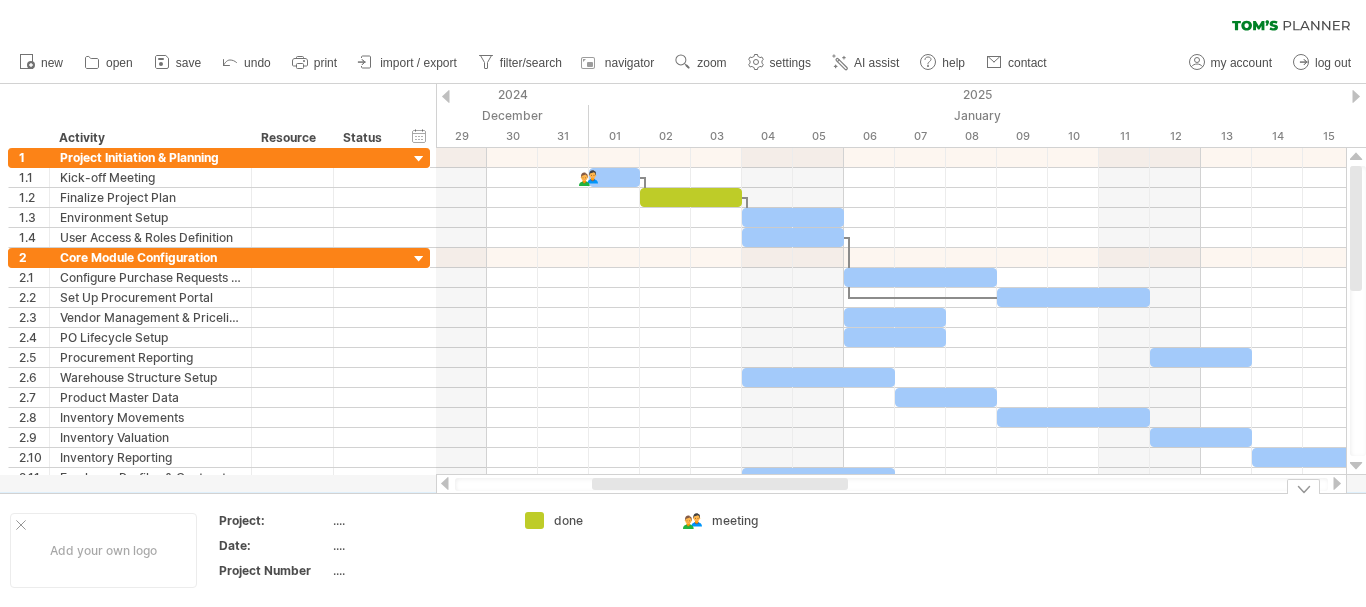 click on "meeting" at bounding box center (752, 550) 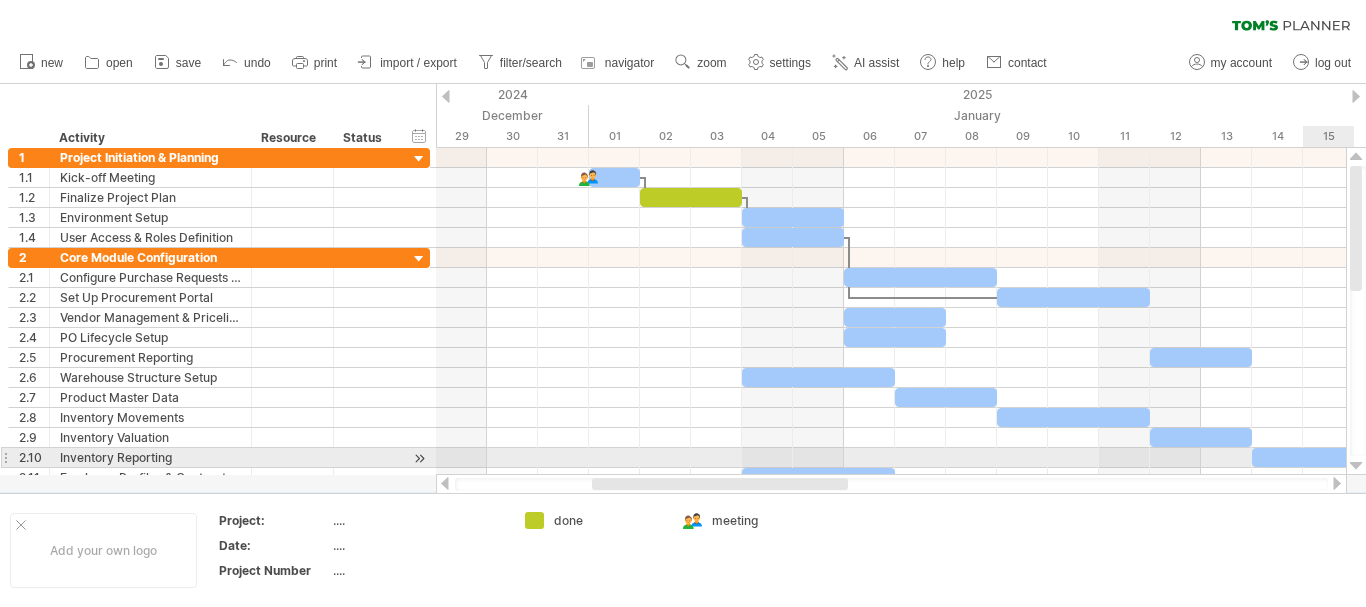 click at bounding box center (1356, 466) 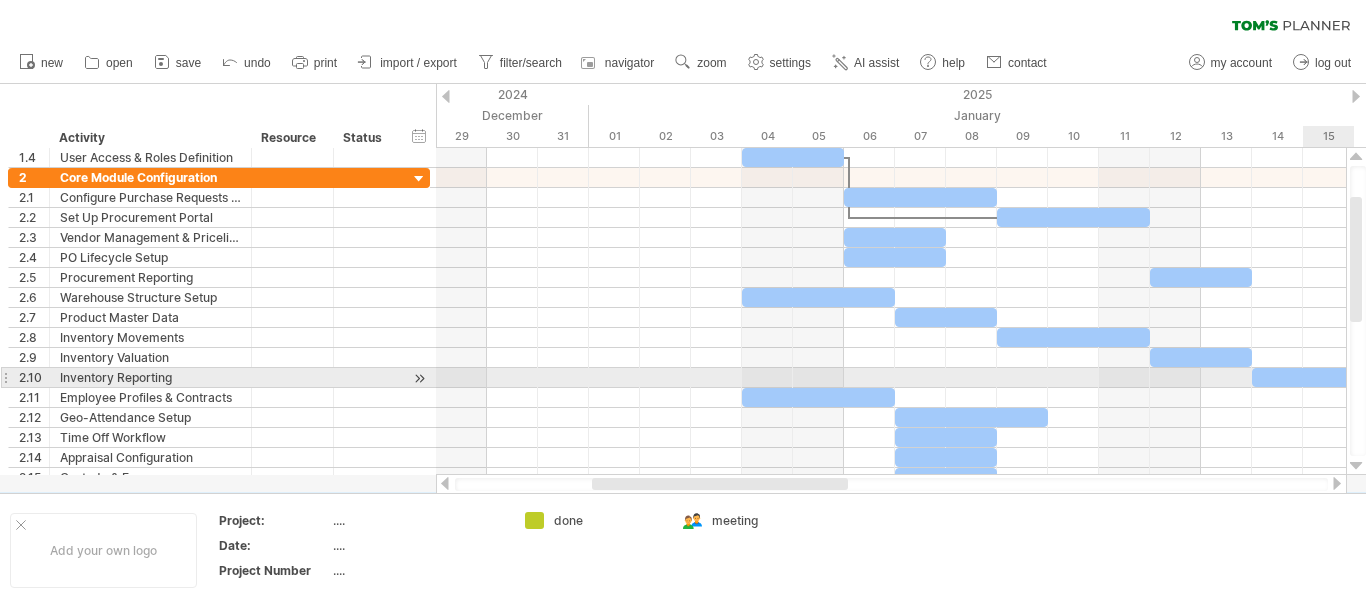 click at bounding box center [1356, 466] 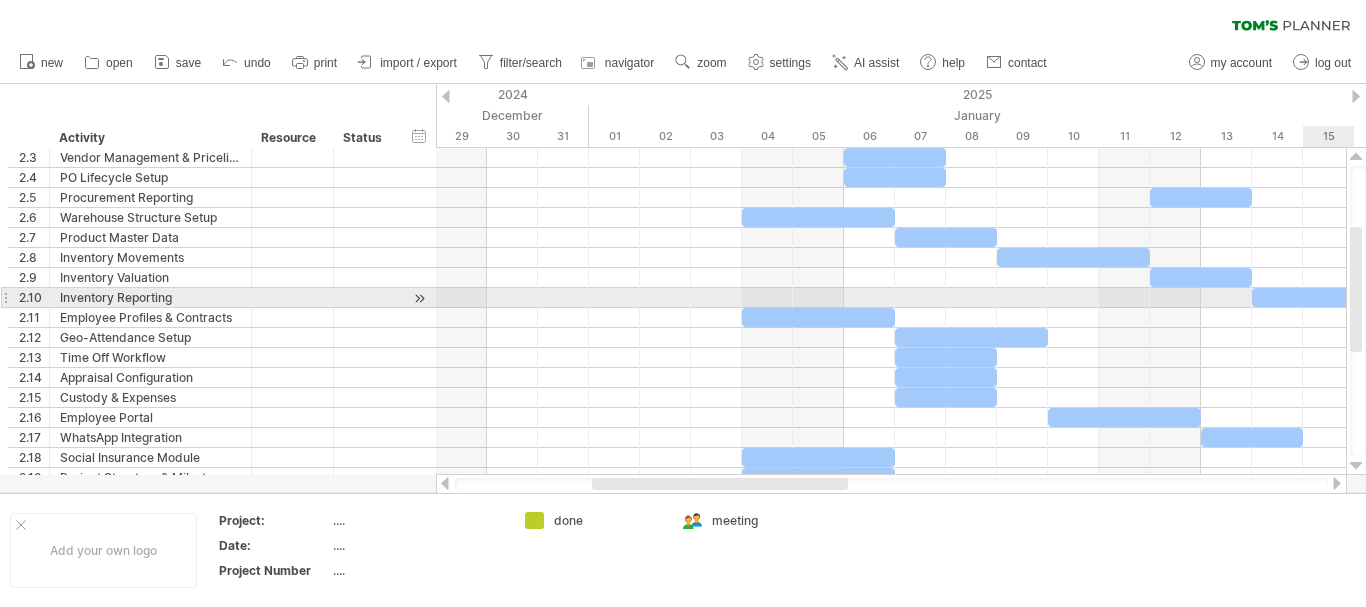 click at bounding box center [1356, 466] 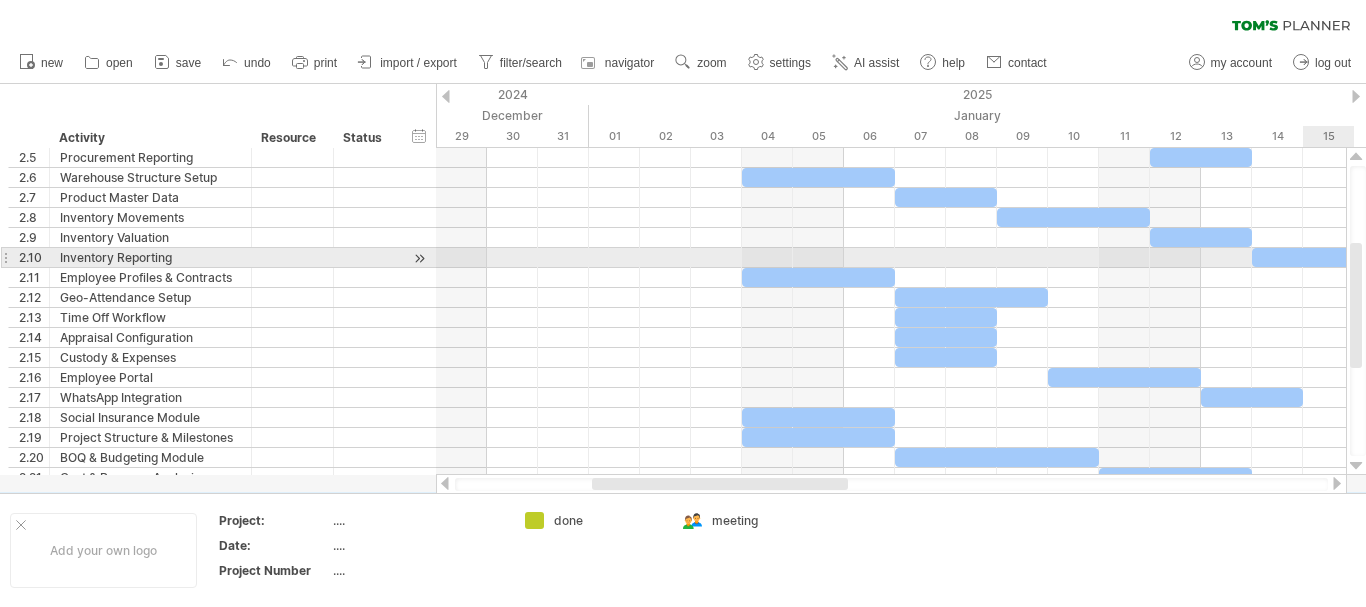 click at bounding box center (1356, 466) 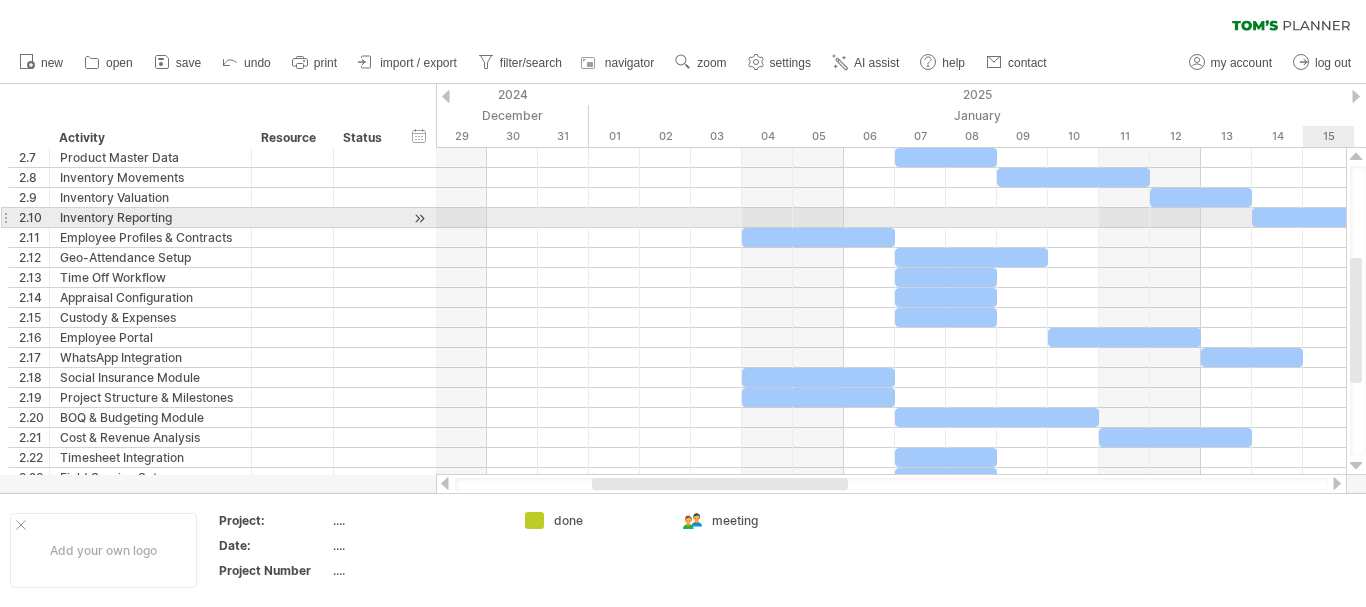 click at bounding box center (1356, 466) 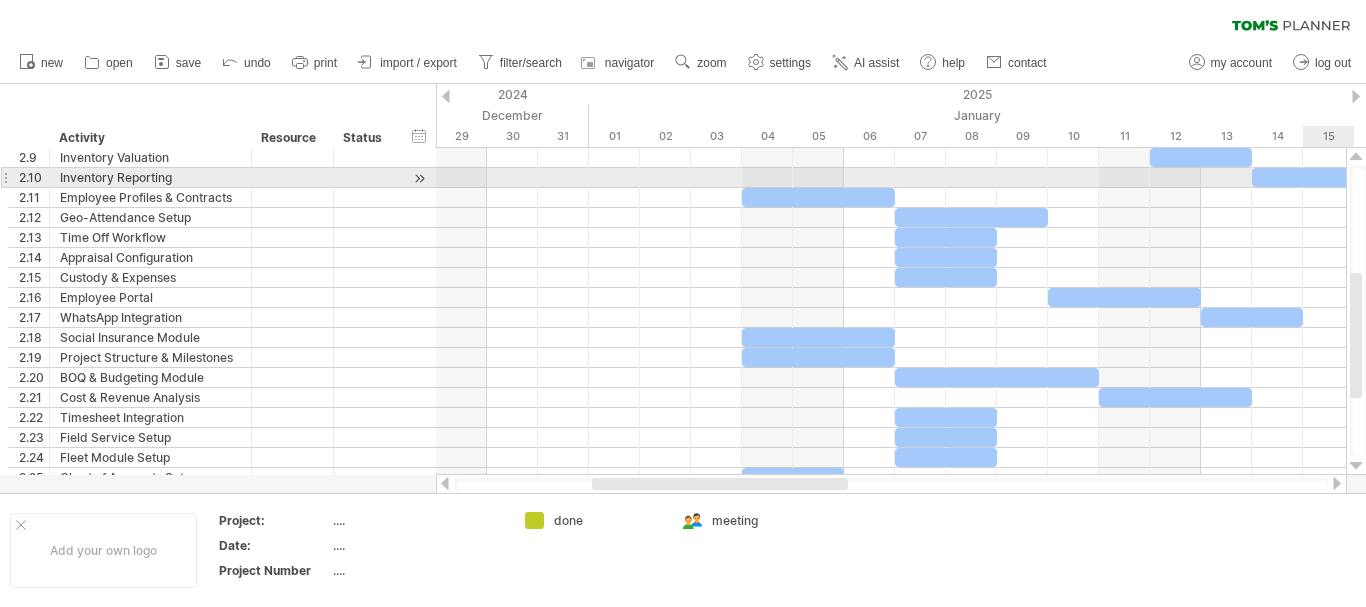 click at bounding box center [1356, 466] 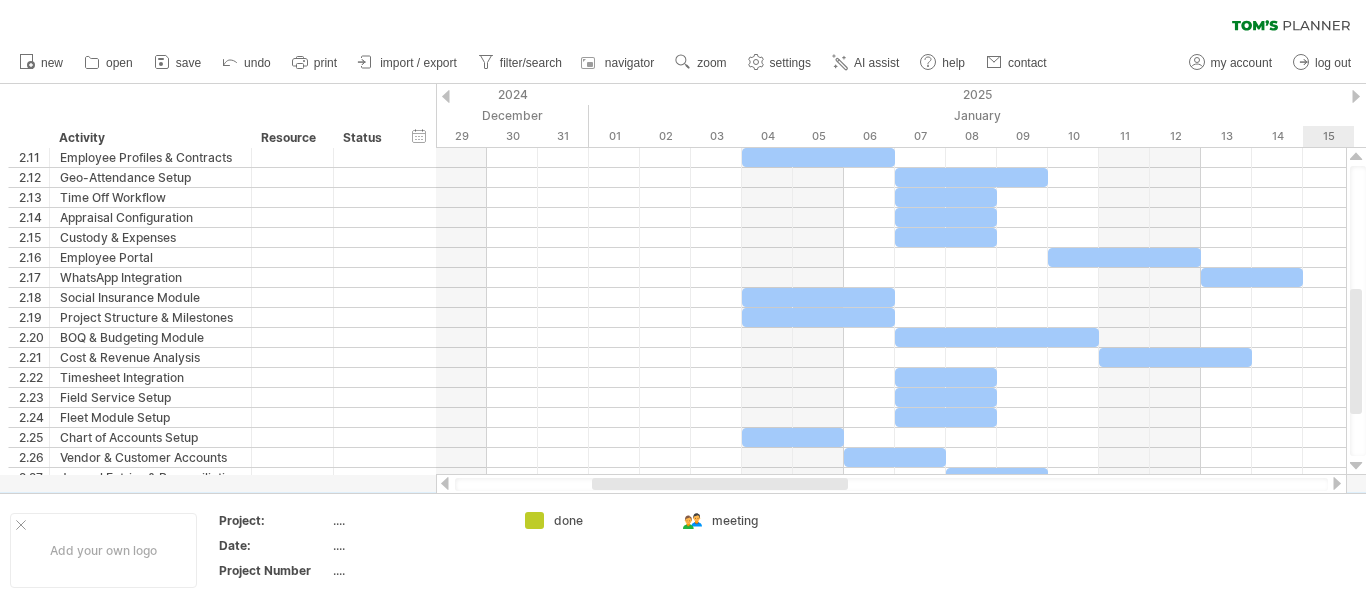 click at bounding box center (1356, 466) 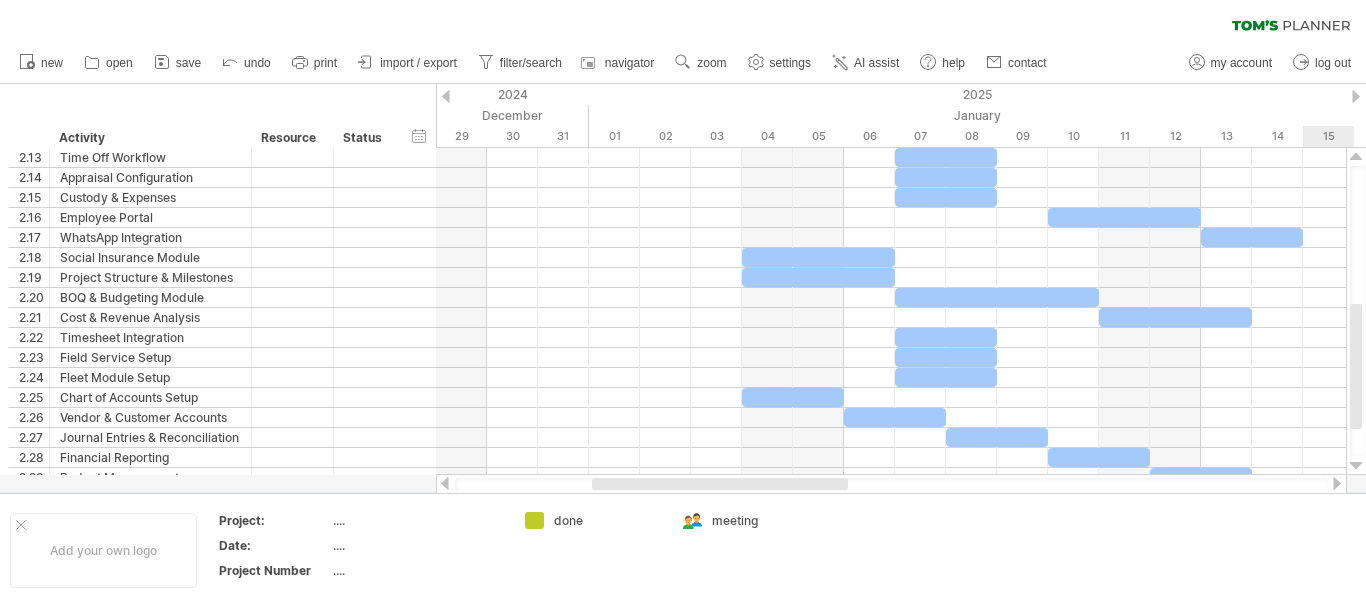 click at bounding box center [1356, 466] 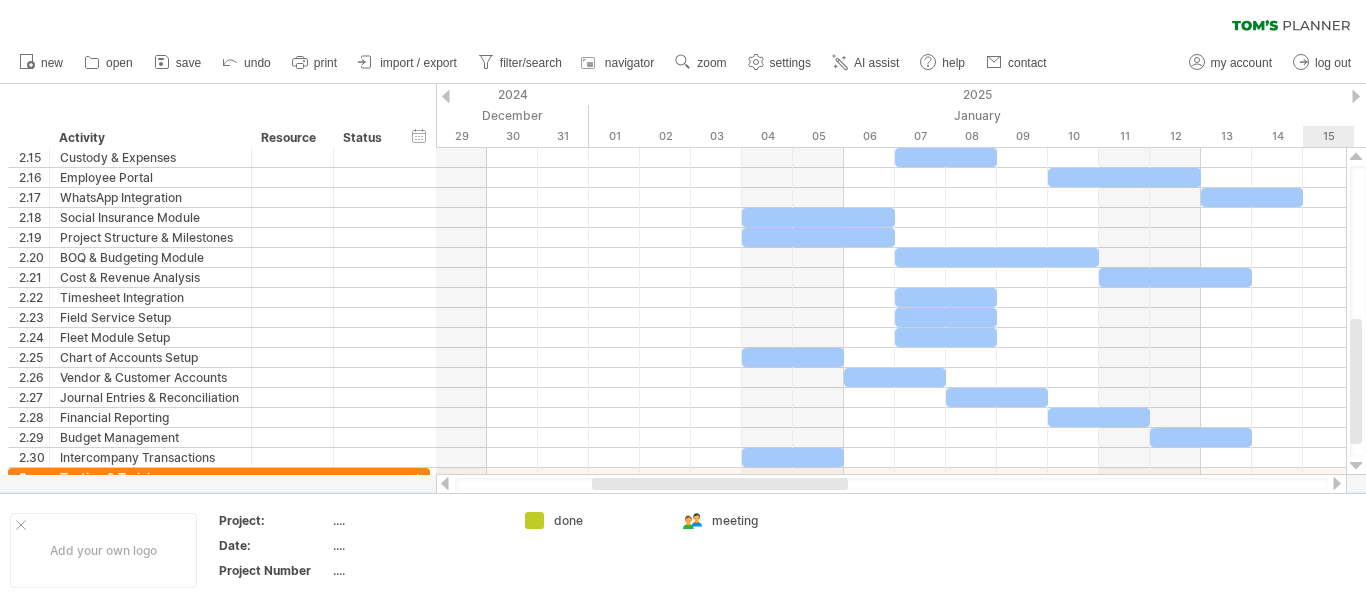 click at bounding box center (1356, 466) 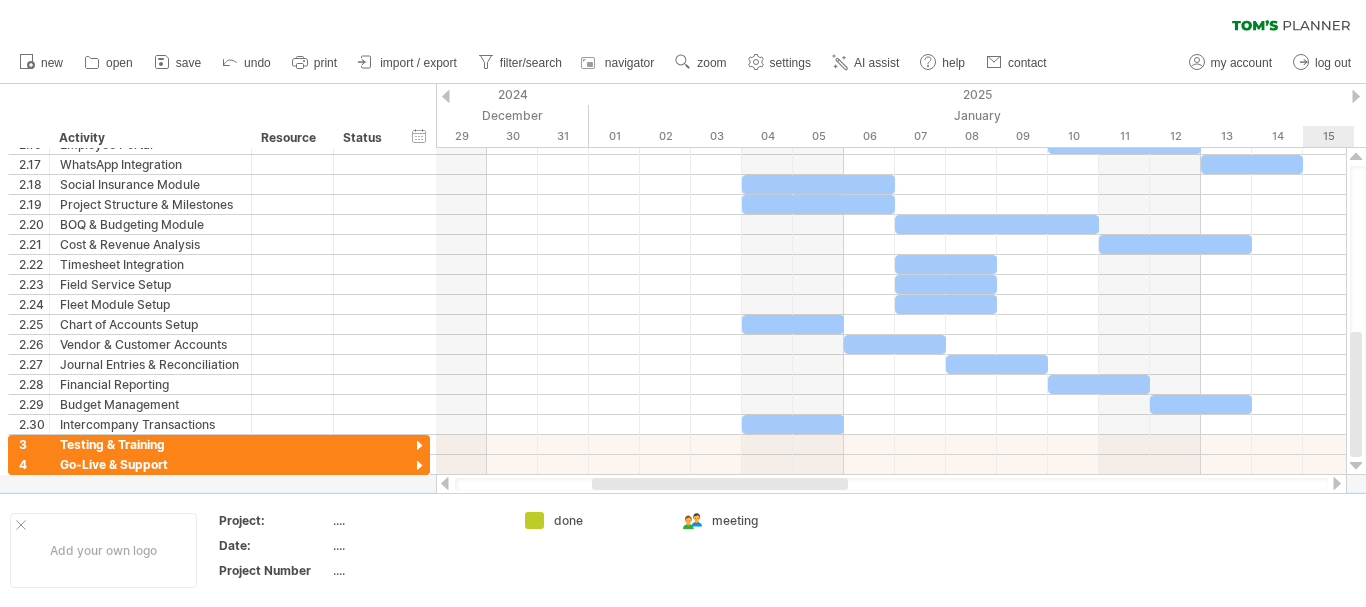 click at bounding box center [1356, 466] 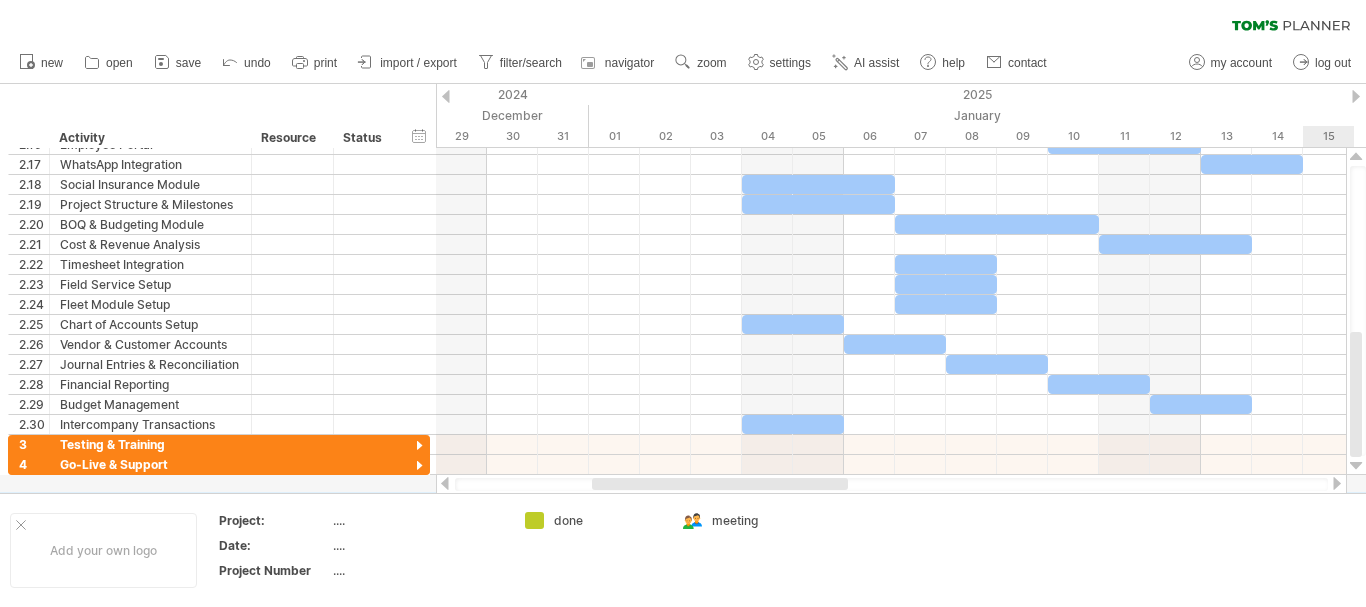 click at bounding box center [1356, 466] 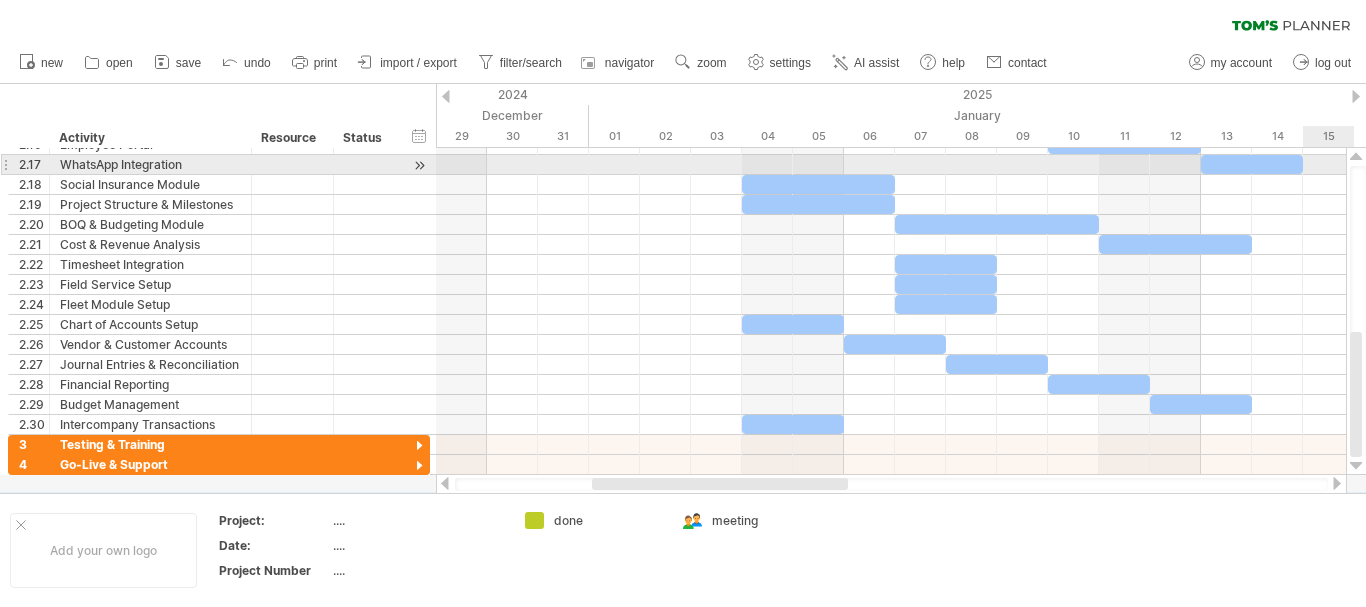 click at bounding box center [1356, 157] 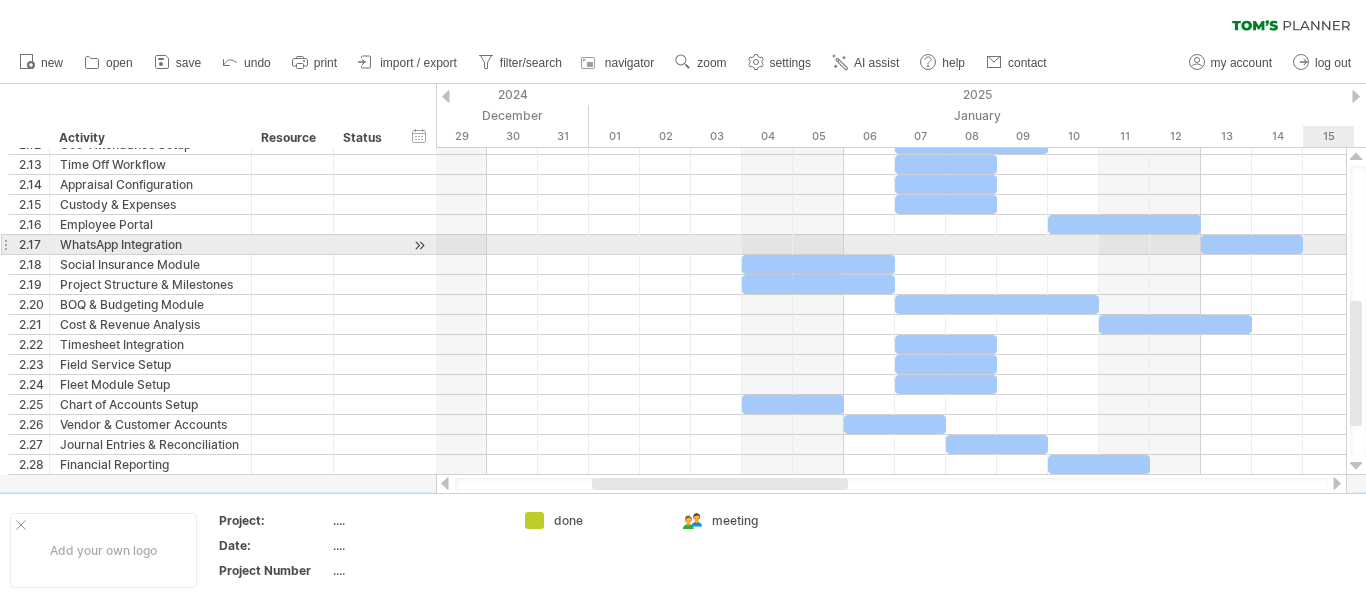 click at bounding box center (1356, 157) 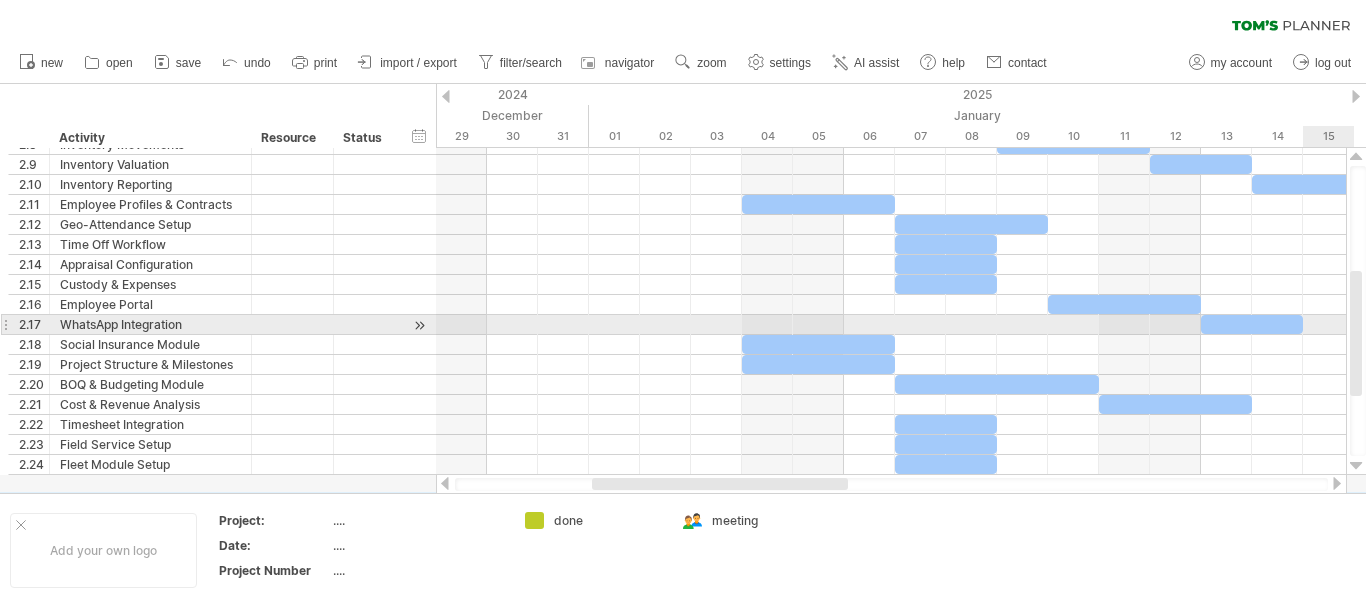 click at bounding box center [1356, 157] 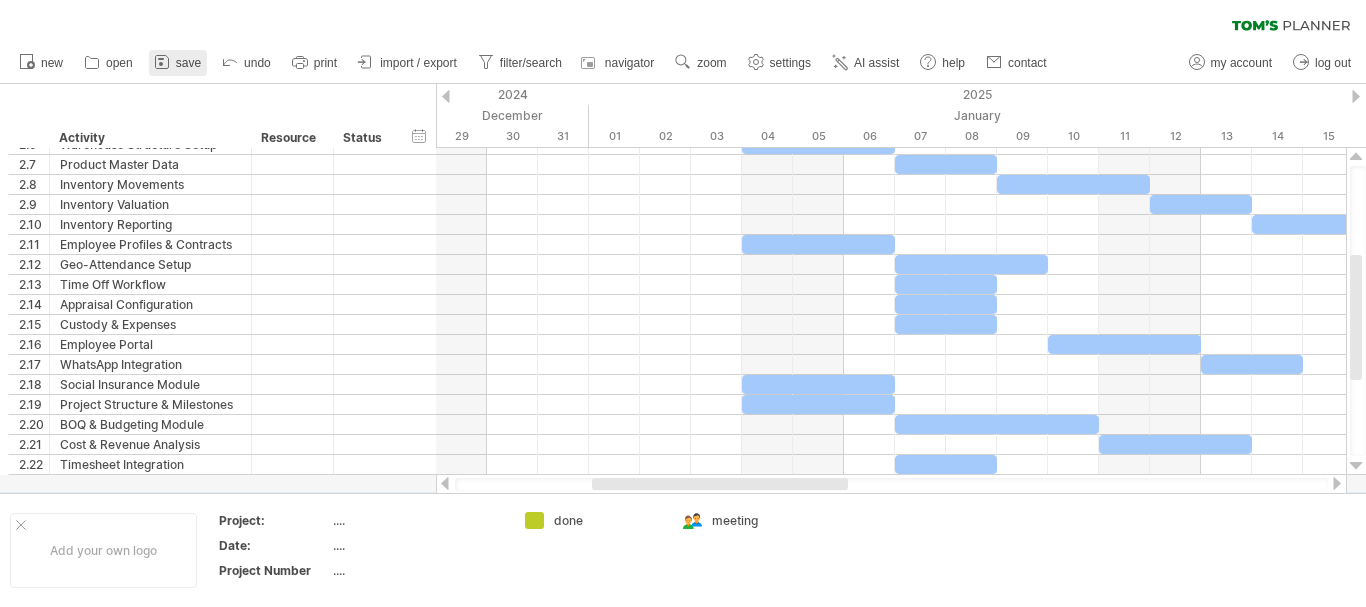 click on "save" at bounding box center (178, 63) 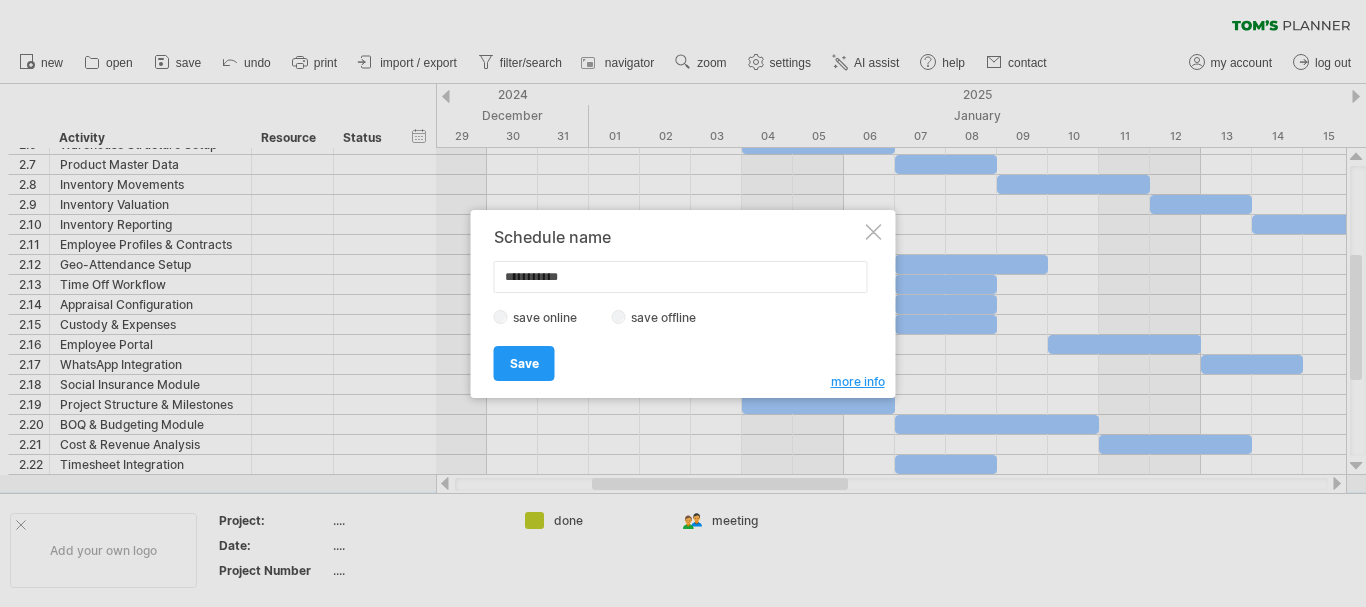 click at bounding box center [683, 303] 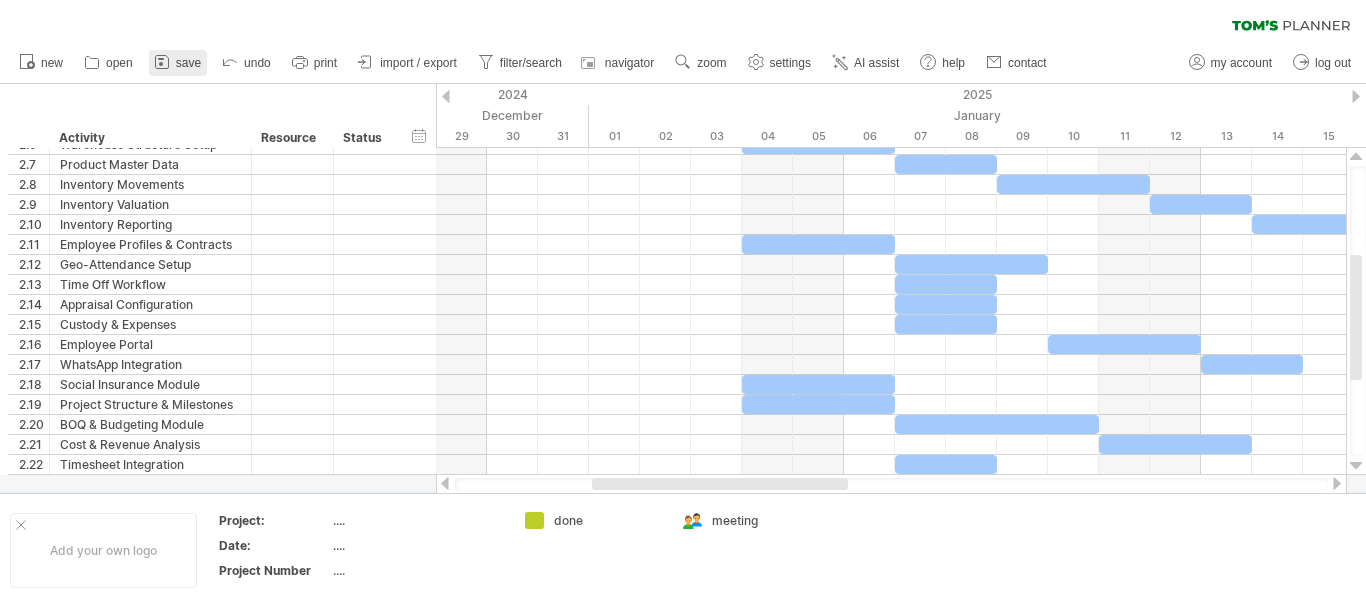 click on "save" at bounding box center (188, 63) 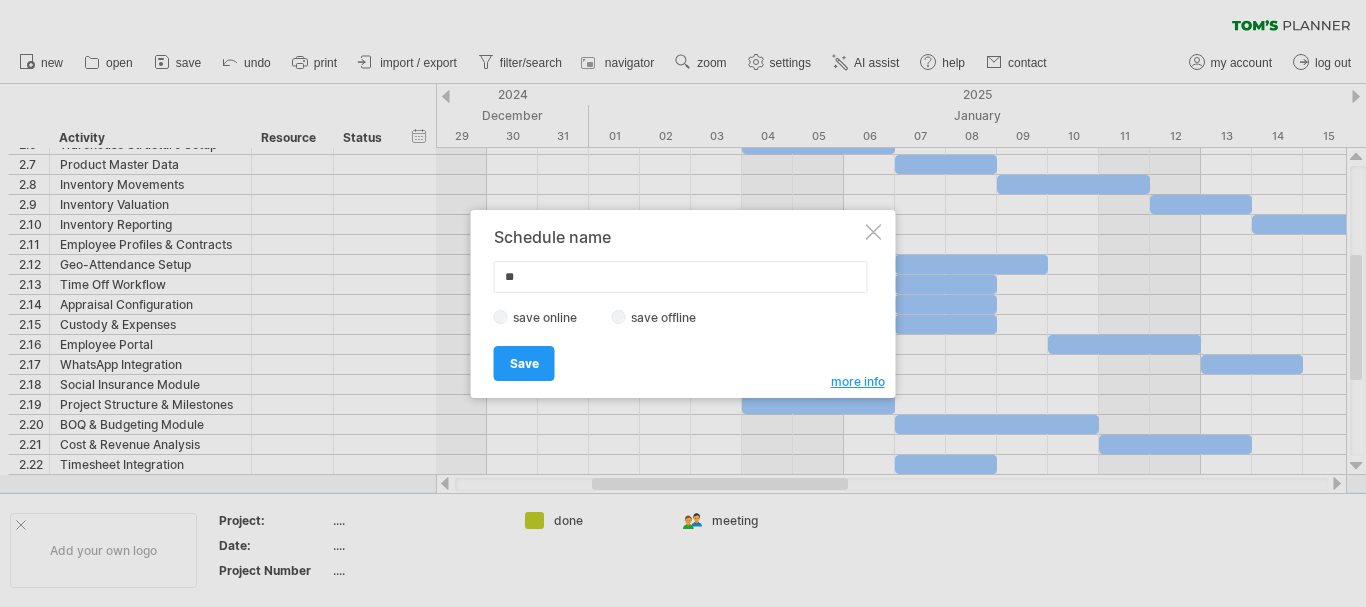 type on "*" 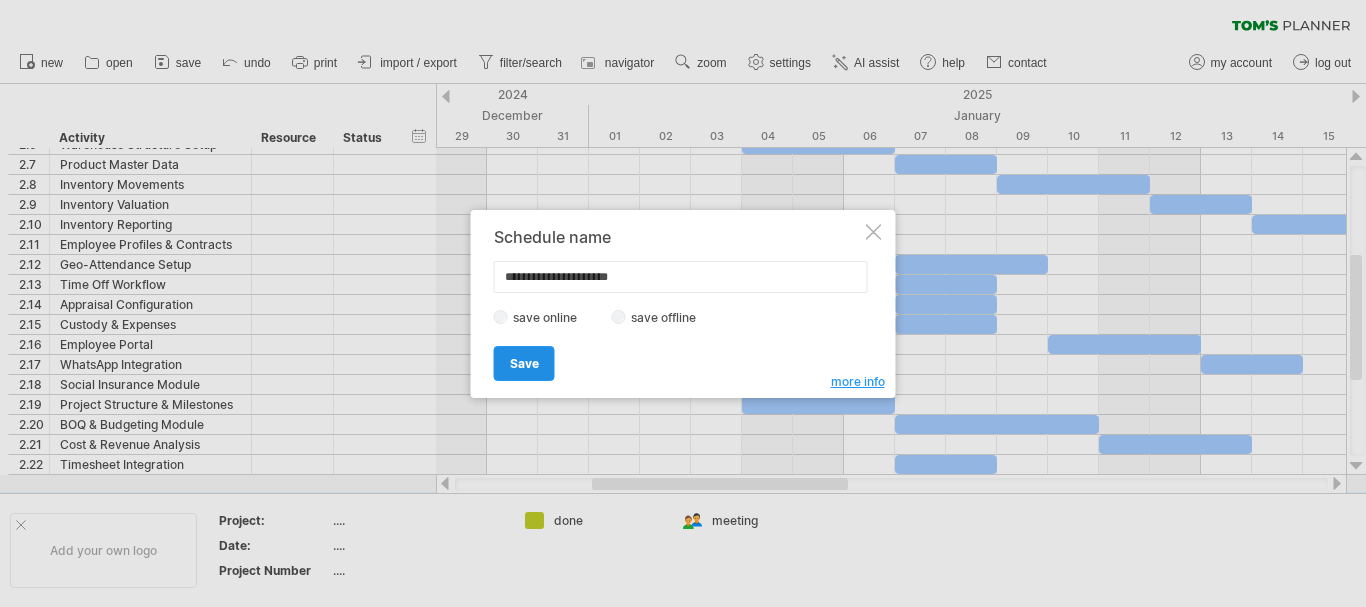 type on "**********" 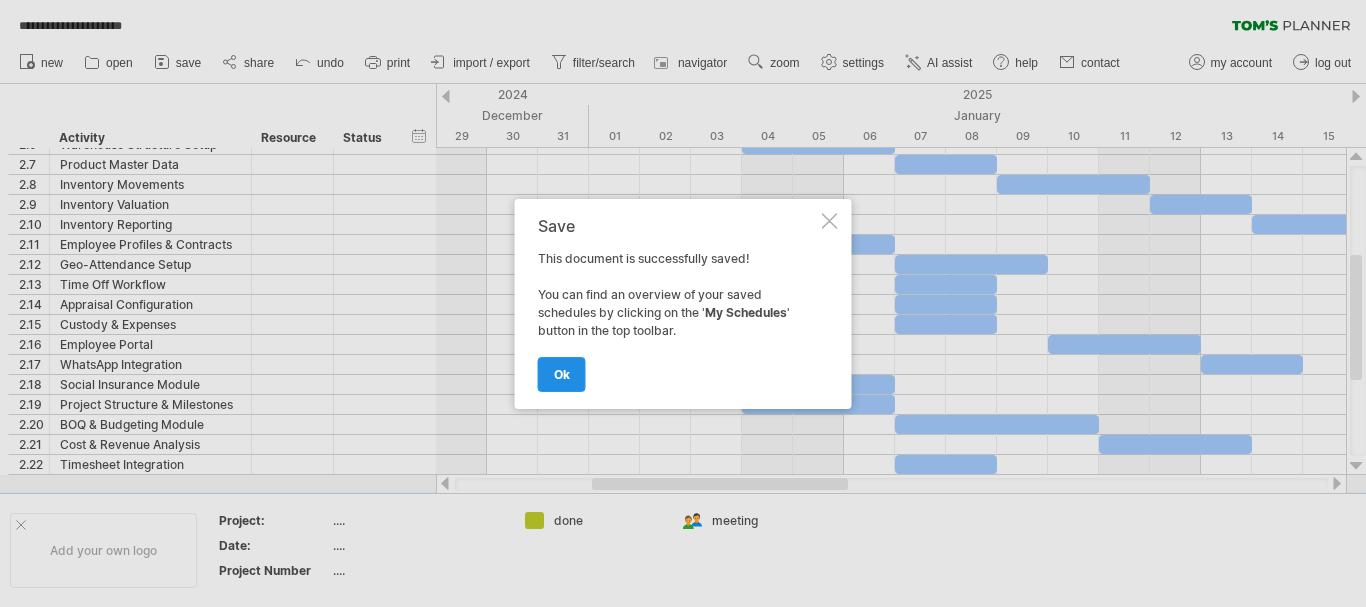 click on "ok" at bounding box center (562, 374) 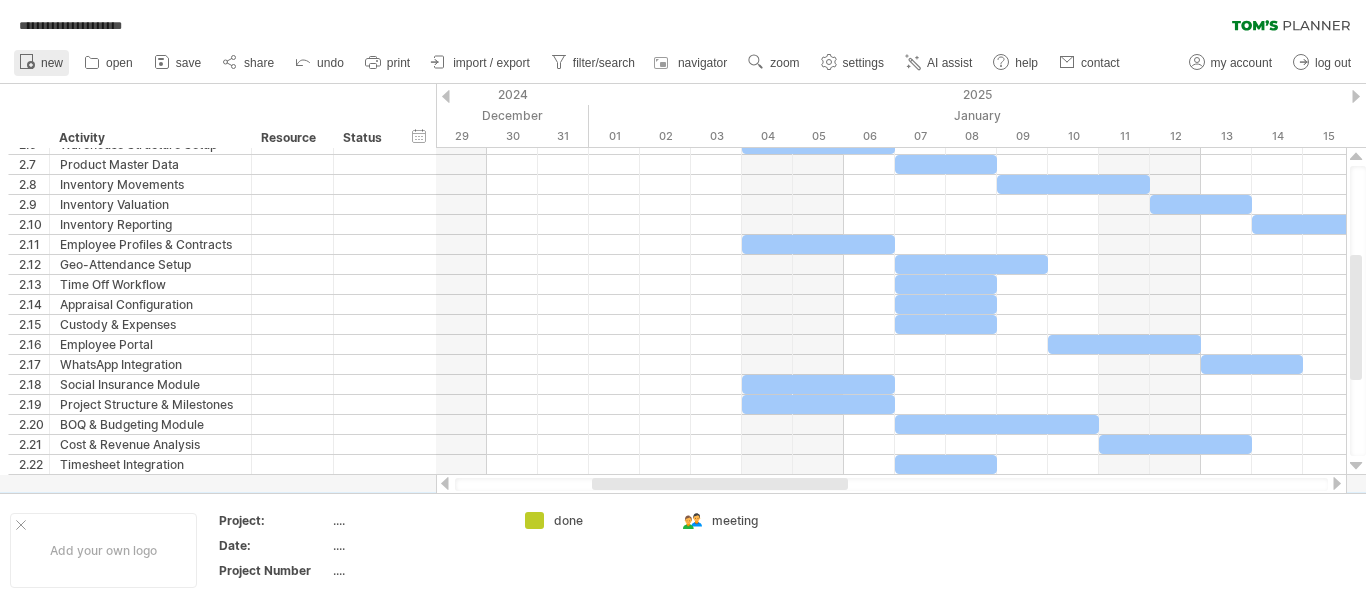 click on "new" at bounding box center (52, 63) 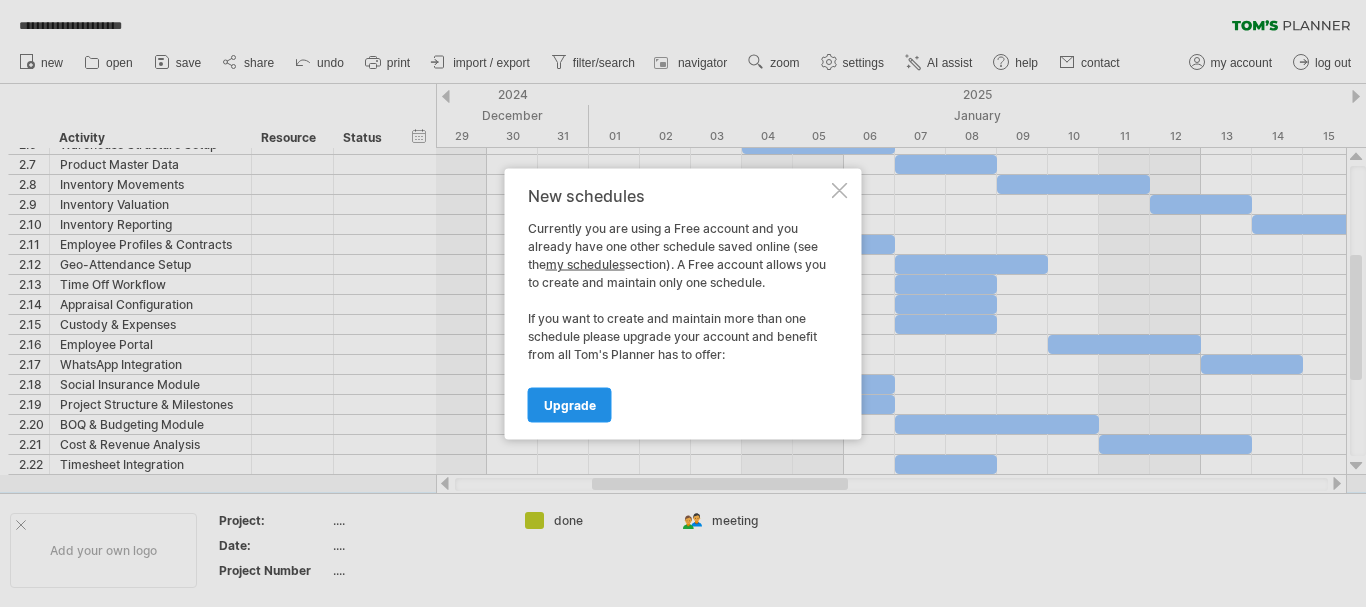 click on "Upgrade" at bounding box center (570, 404) 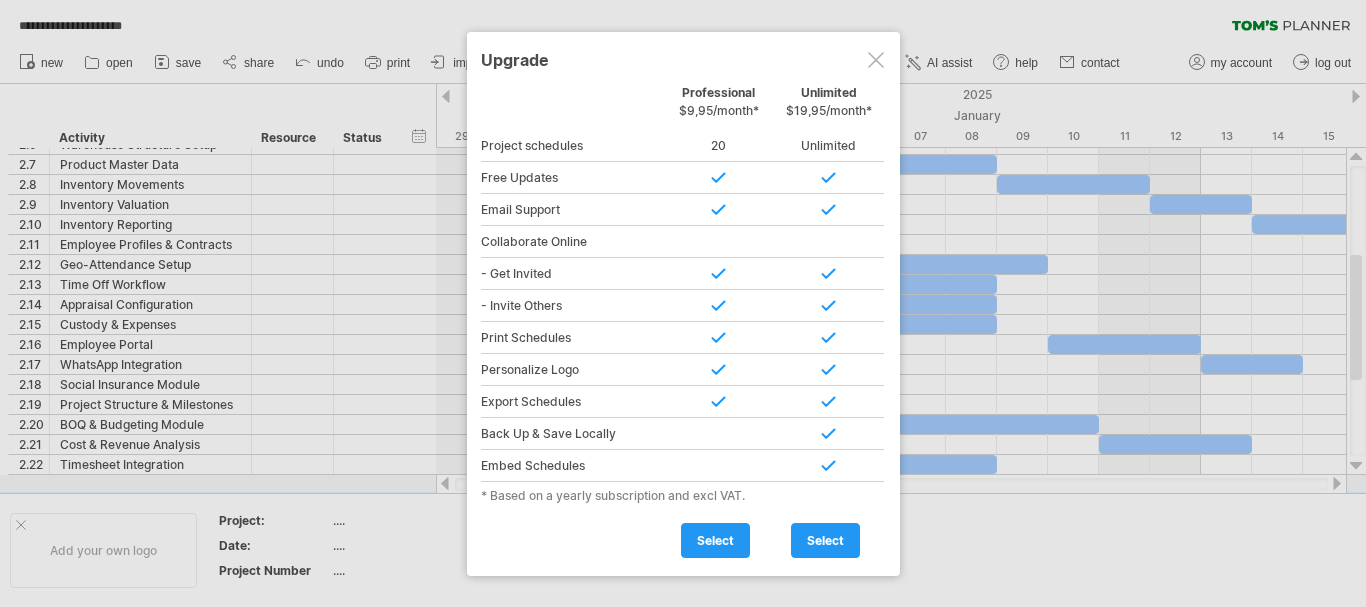 click on "Professional
[PRICE]/month*" at bounding box center [719, 106] 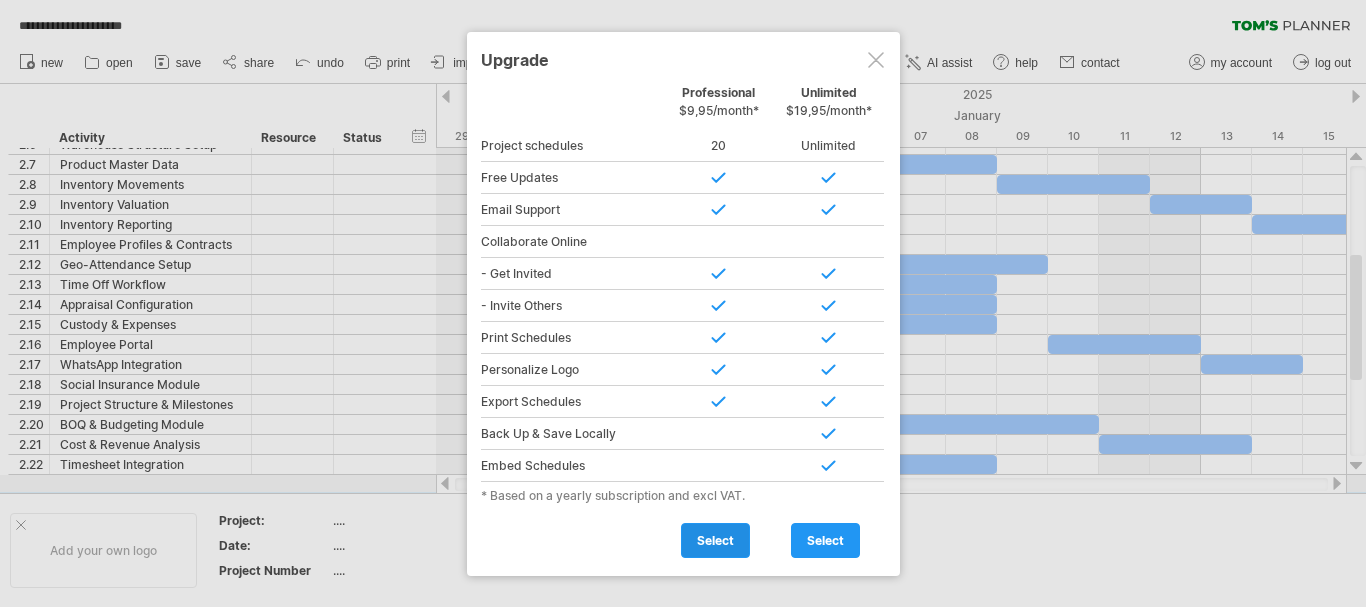 click on "select" at bounding box center [715, 540] 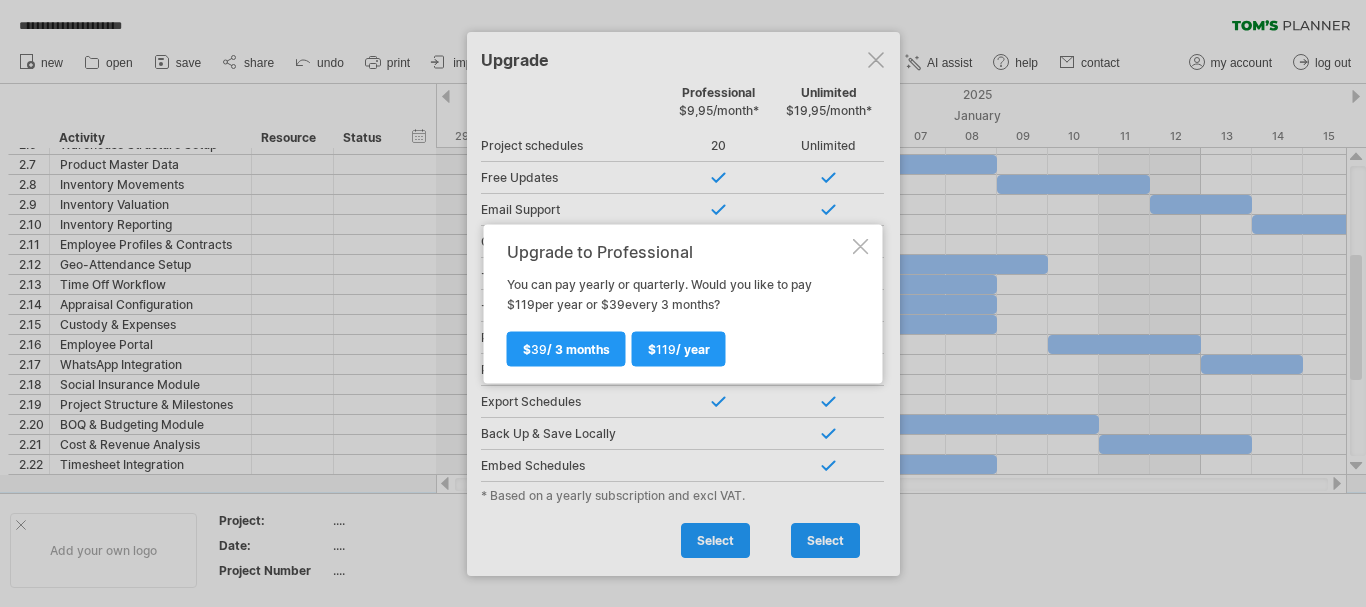 click at bounding box center (861, 246) 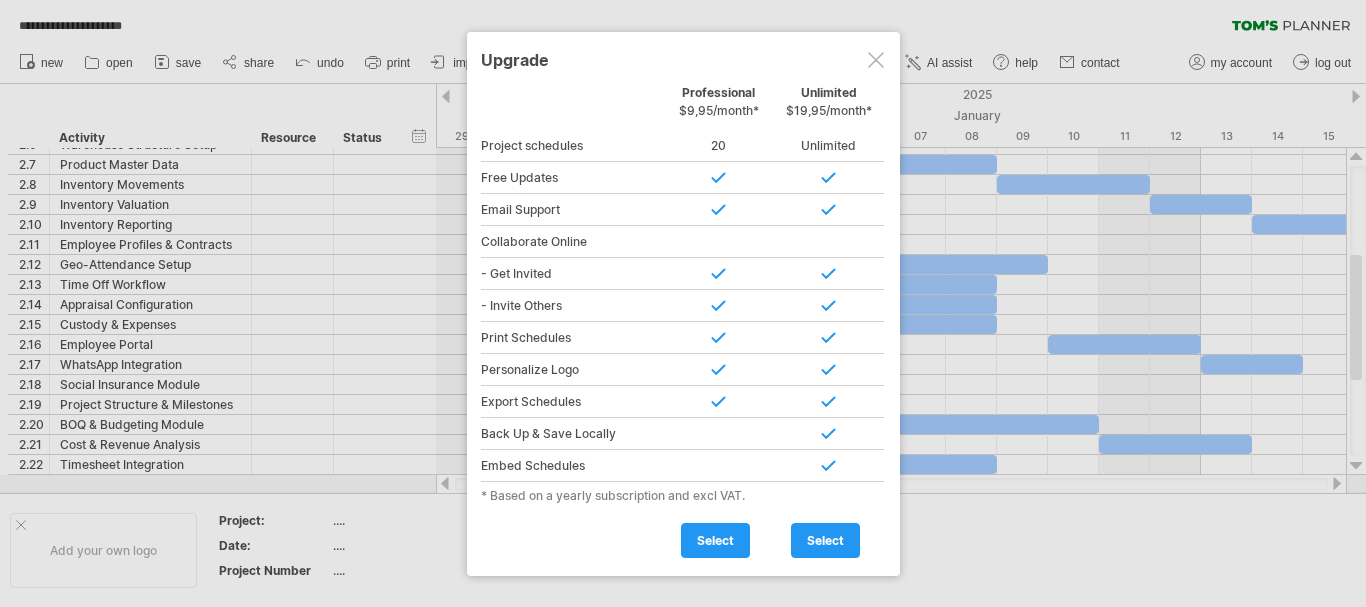 click at bounding box center (876, 60) 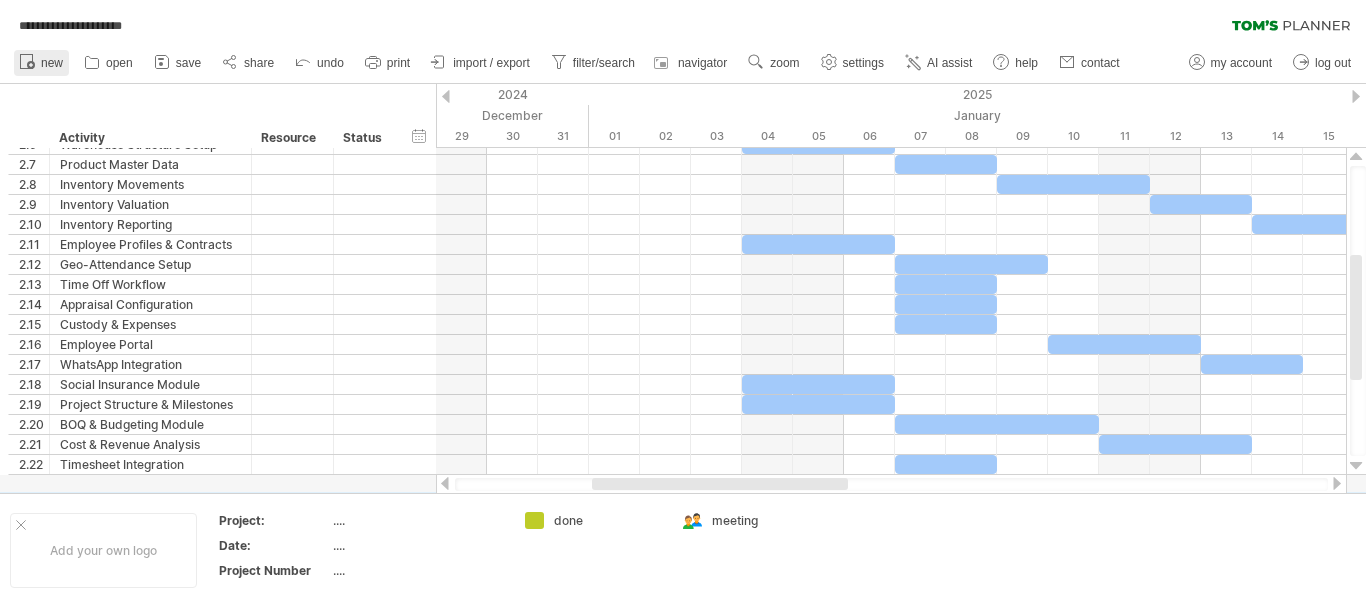 click on "new" at bounding box center [52, 63] 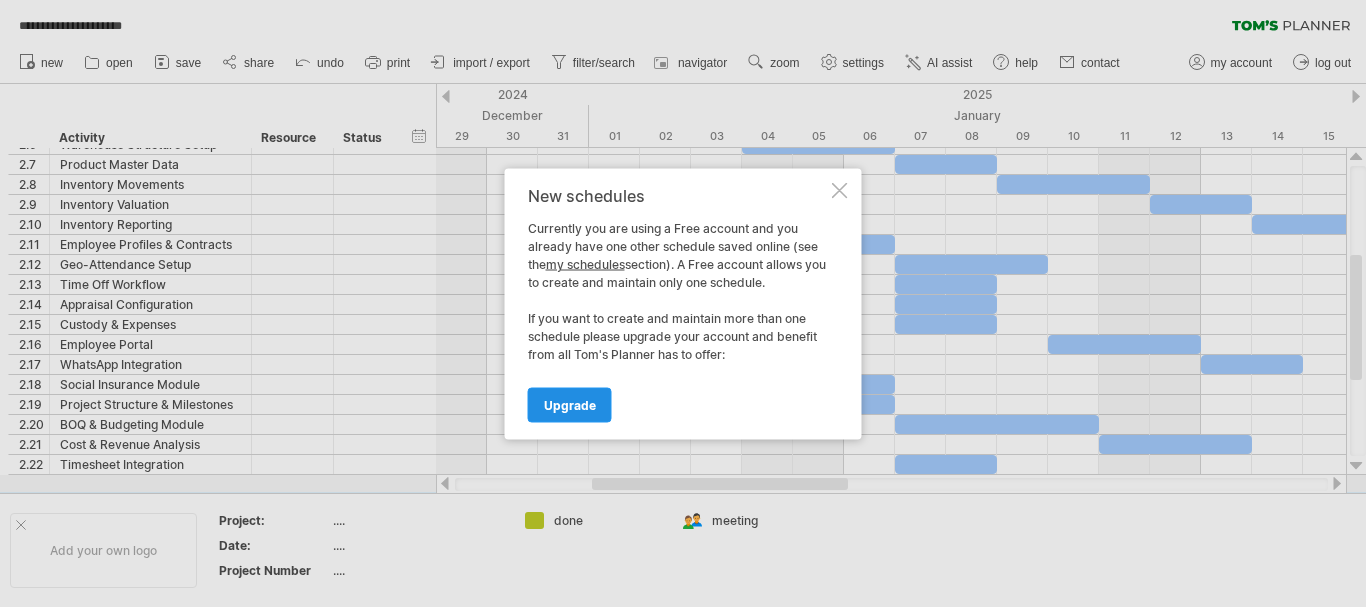 click on "Upgrade" at bounding box center (570, 404) 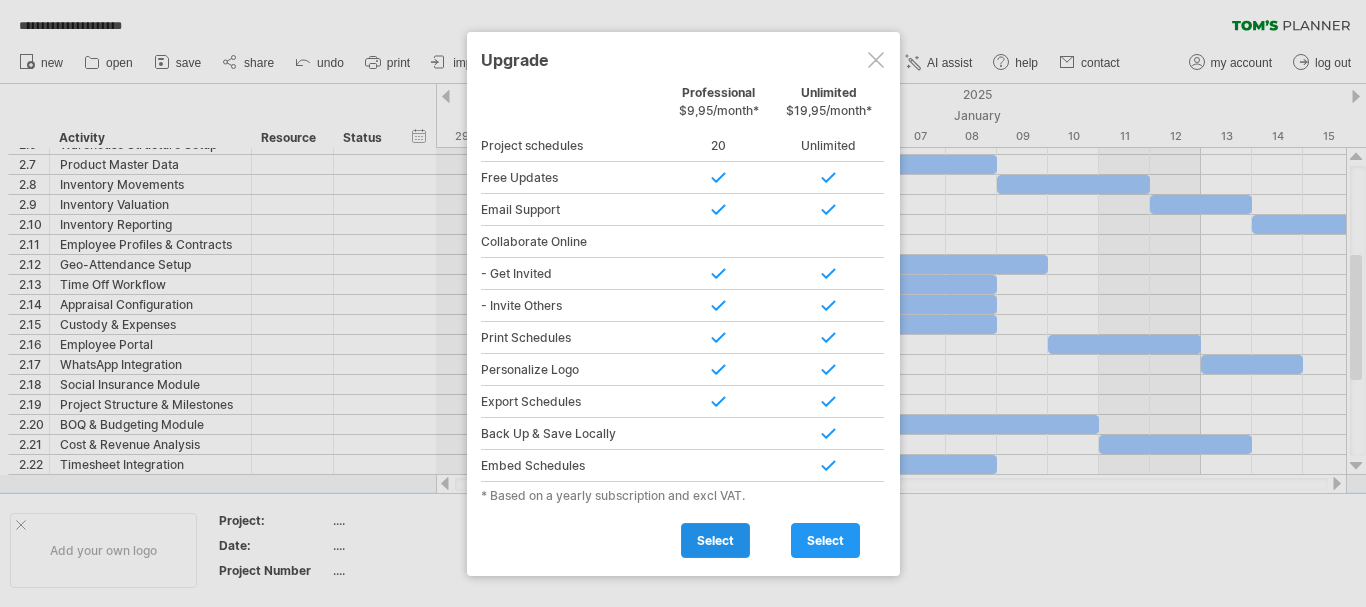 click on "select" at bounding box center [715, 540] 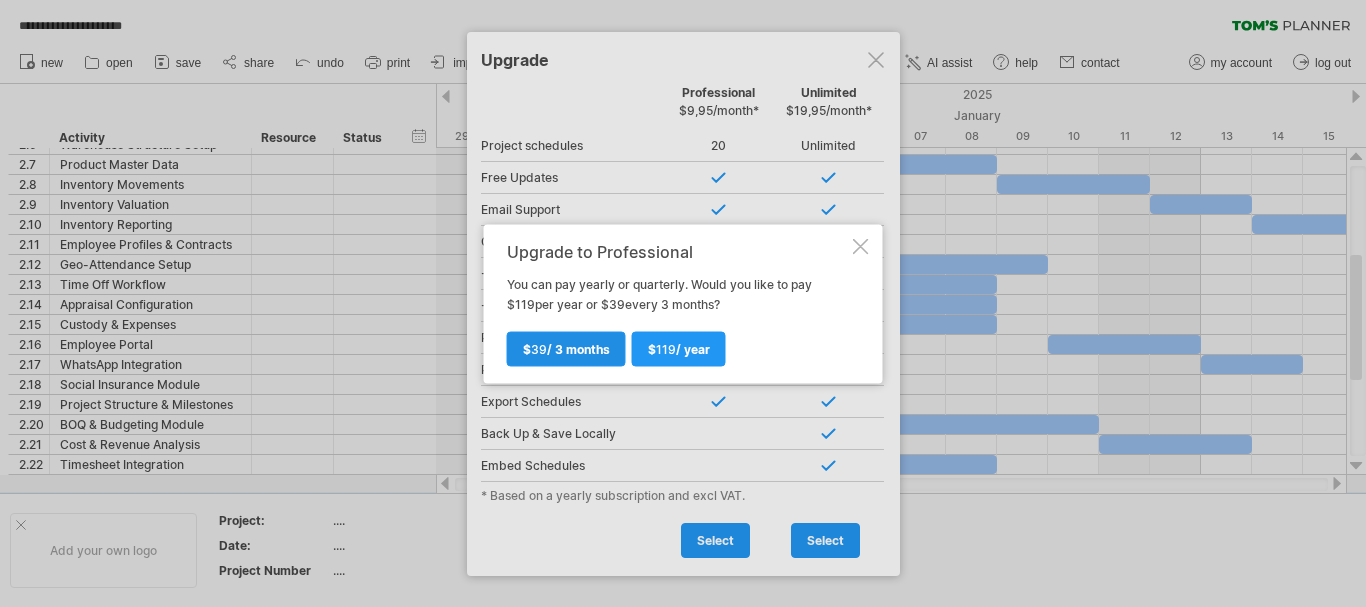 click on "$ 39  / 3 months" at bounding box center [566, 348] 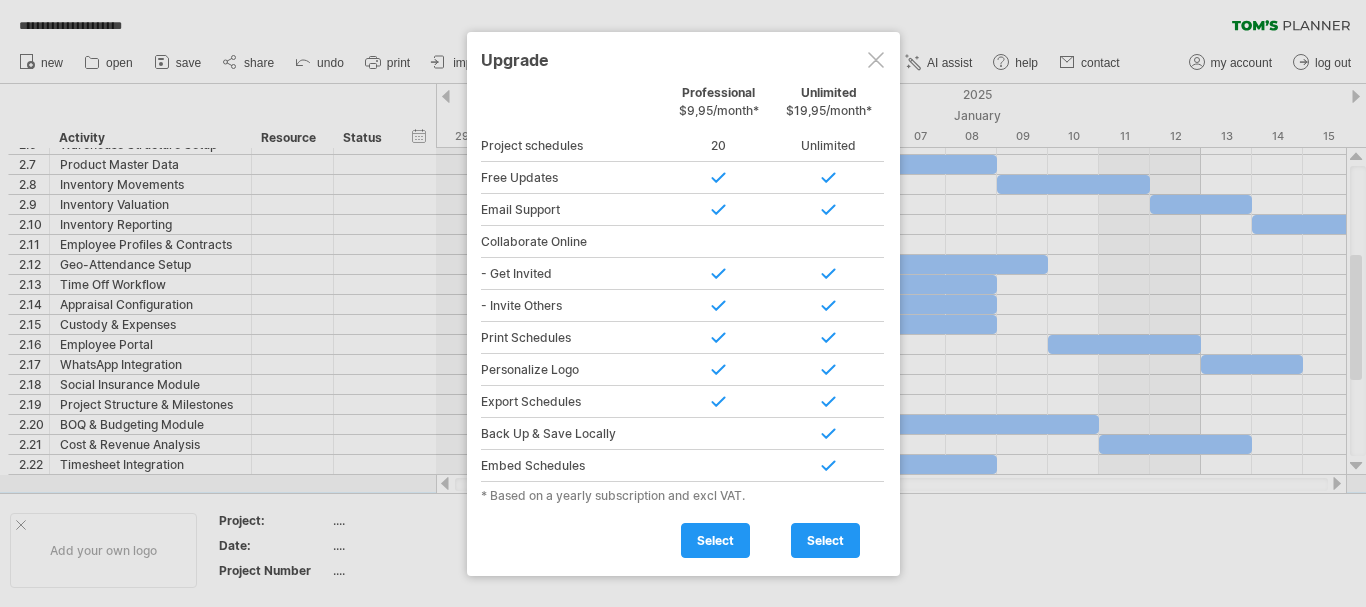 click at bounding box center [876, 60] 